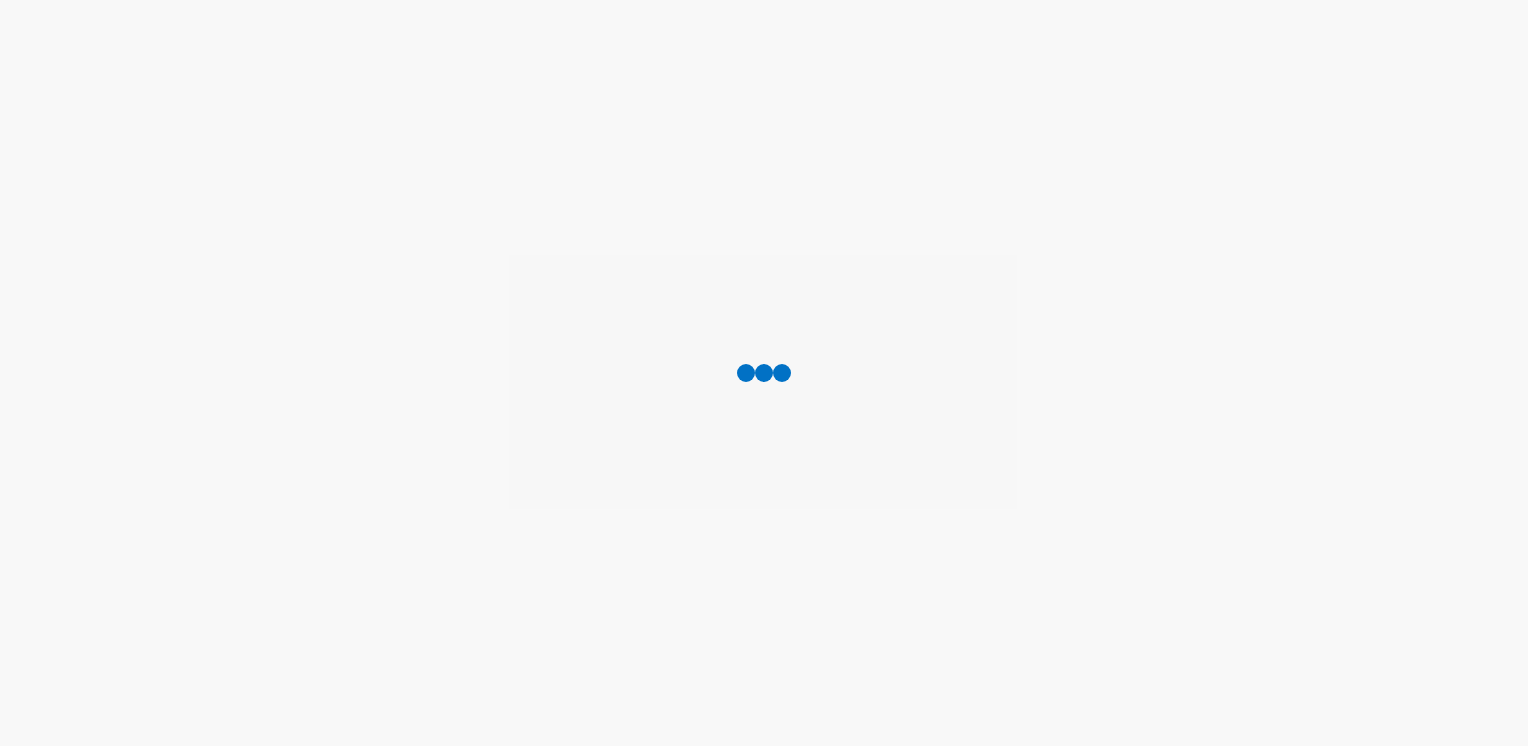 scroll, scrollTop: 0, scrollLeft: 0, axis: both 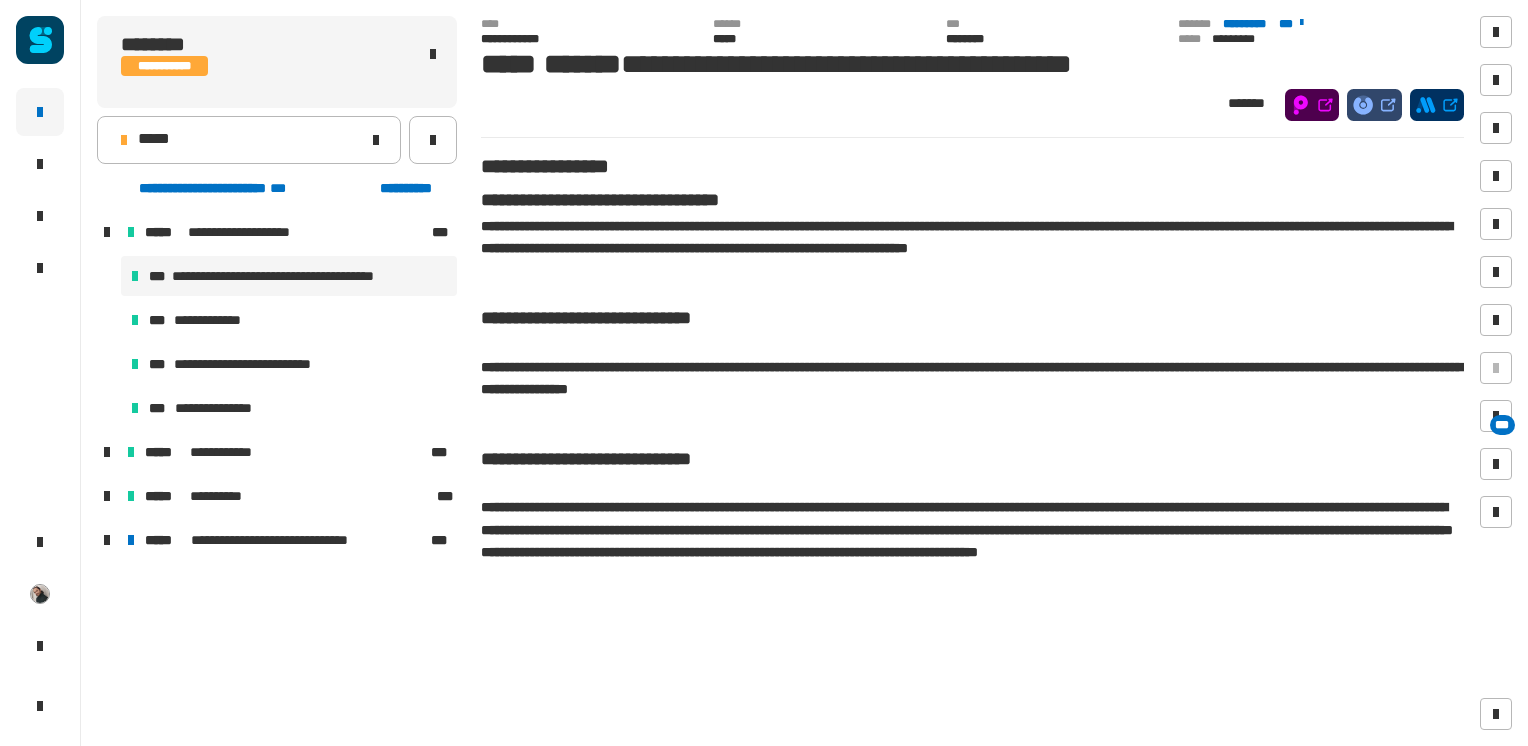 click at bounding box center [107, 540] 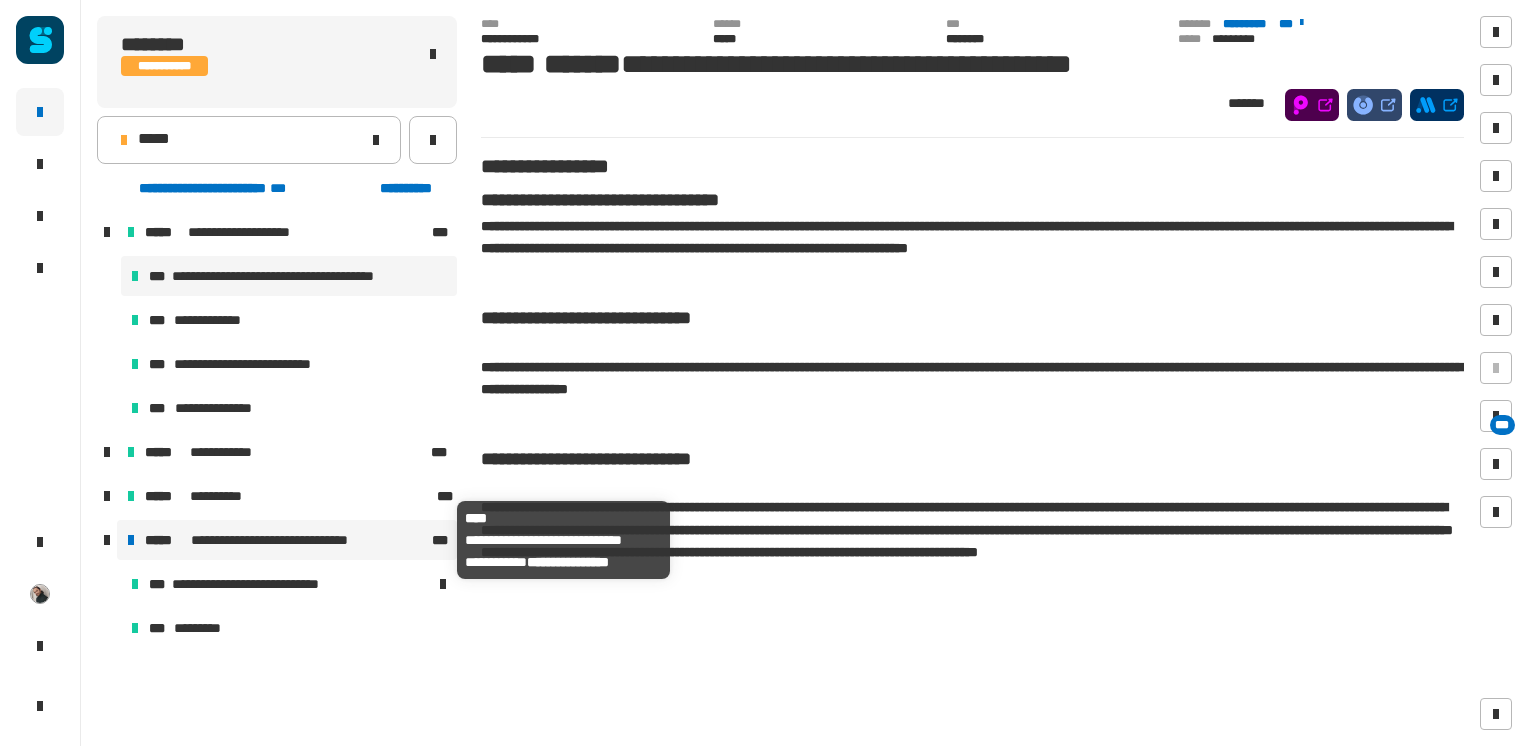 click on "**********" at bounding box center (289, 540) 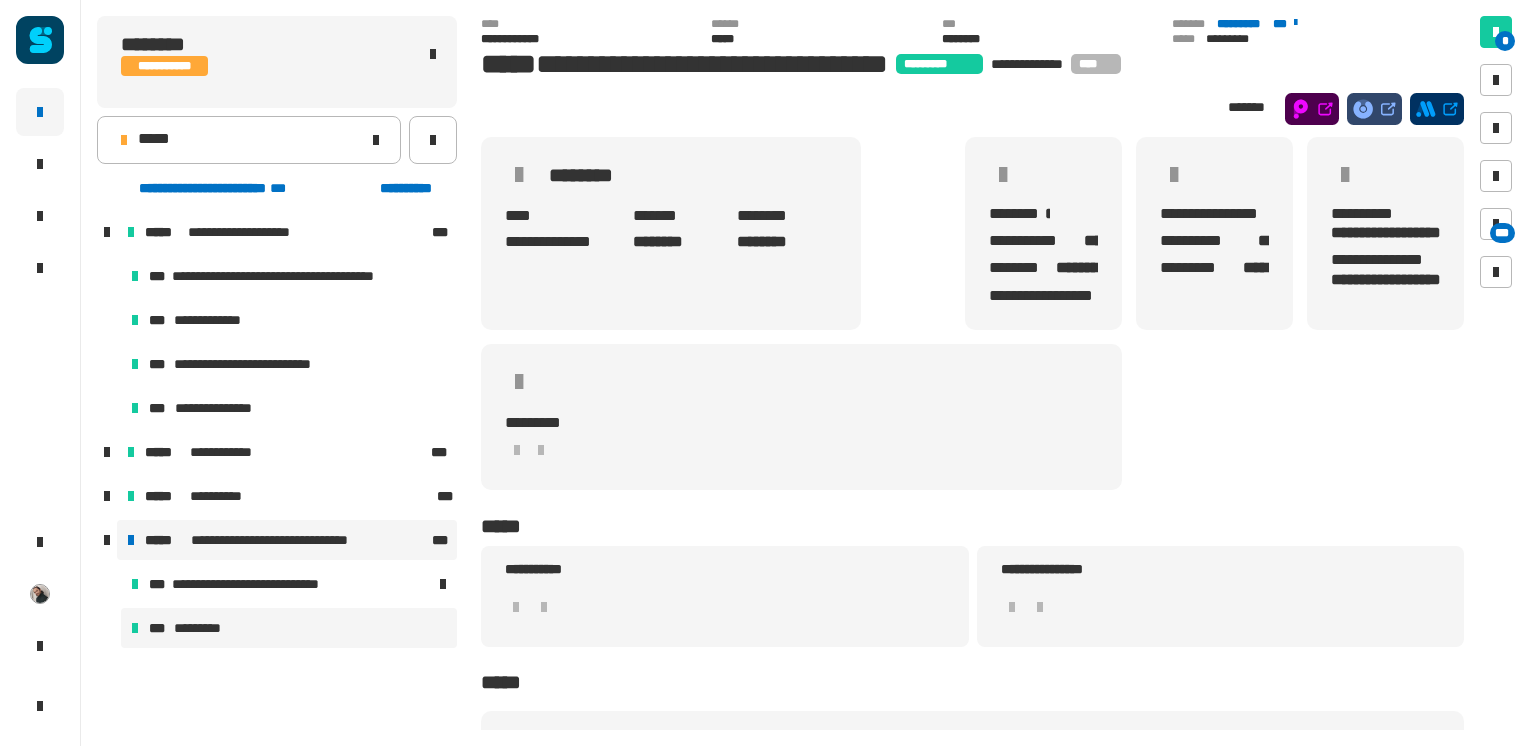 click on "*** *********" at bounding box center [289, 628] 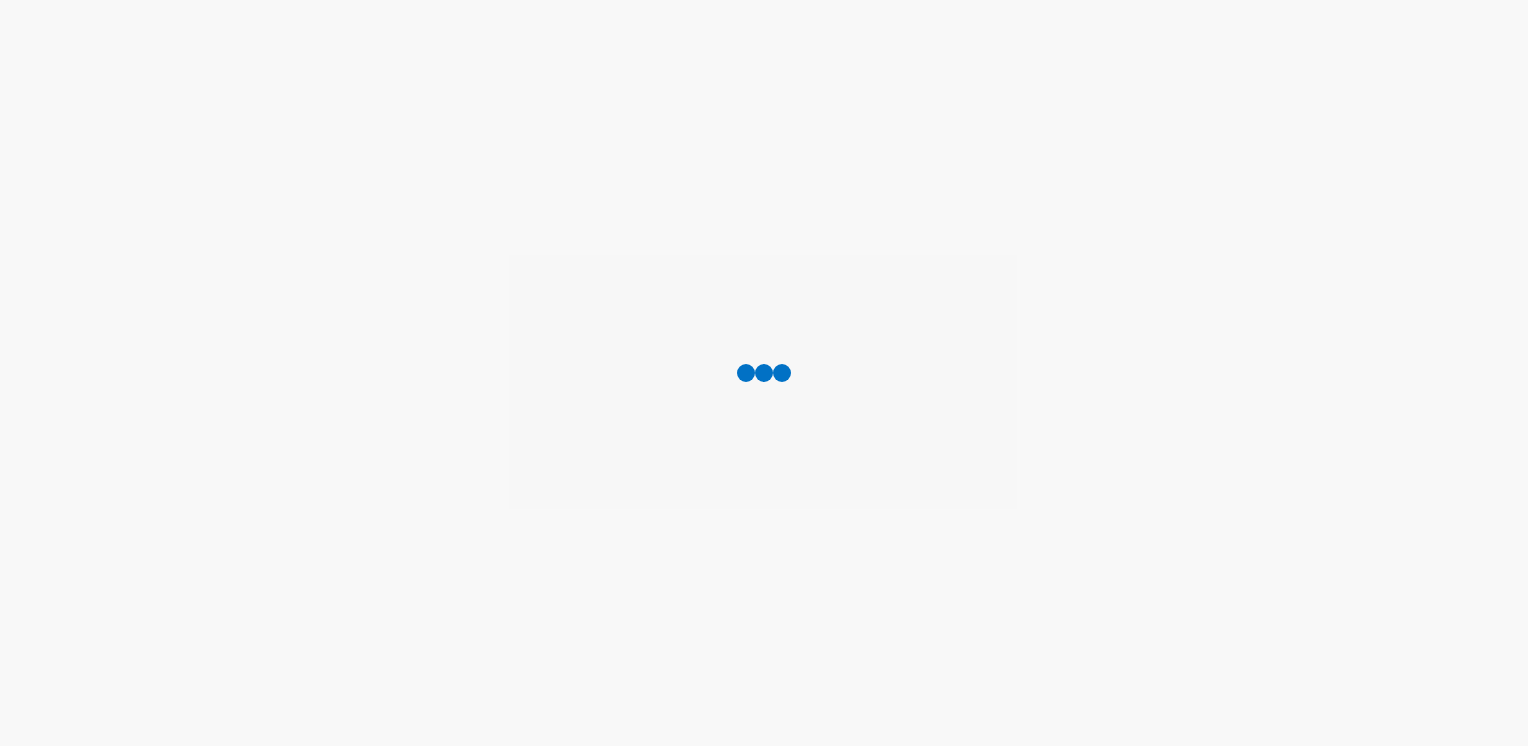 scroll, scrollTop: 0, scrollLeft: 0, axis: both 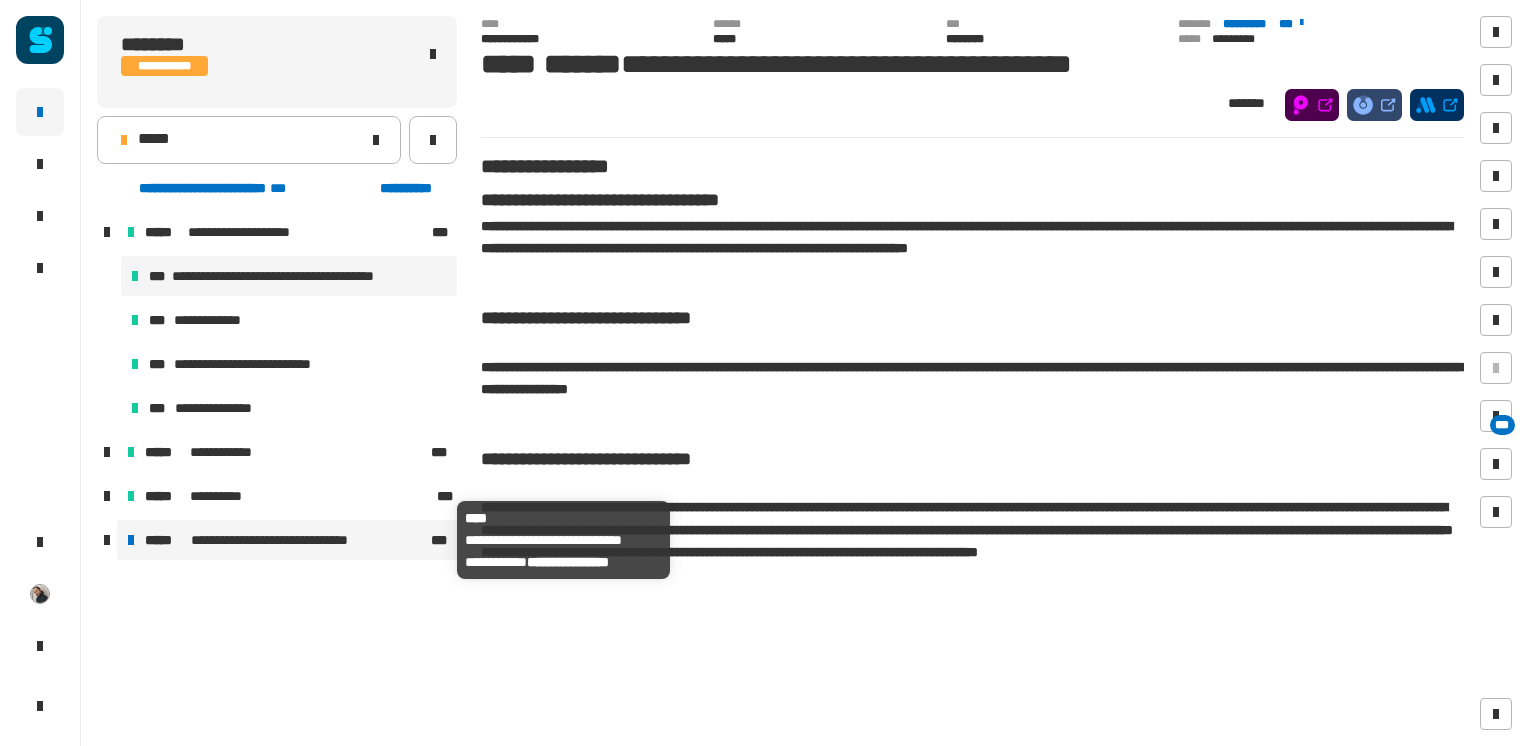 click on "*****" at bounding box center (166, 540) 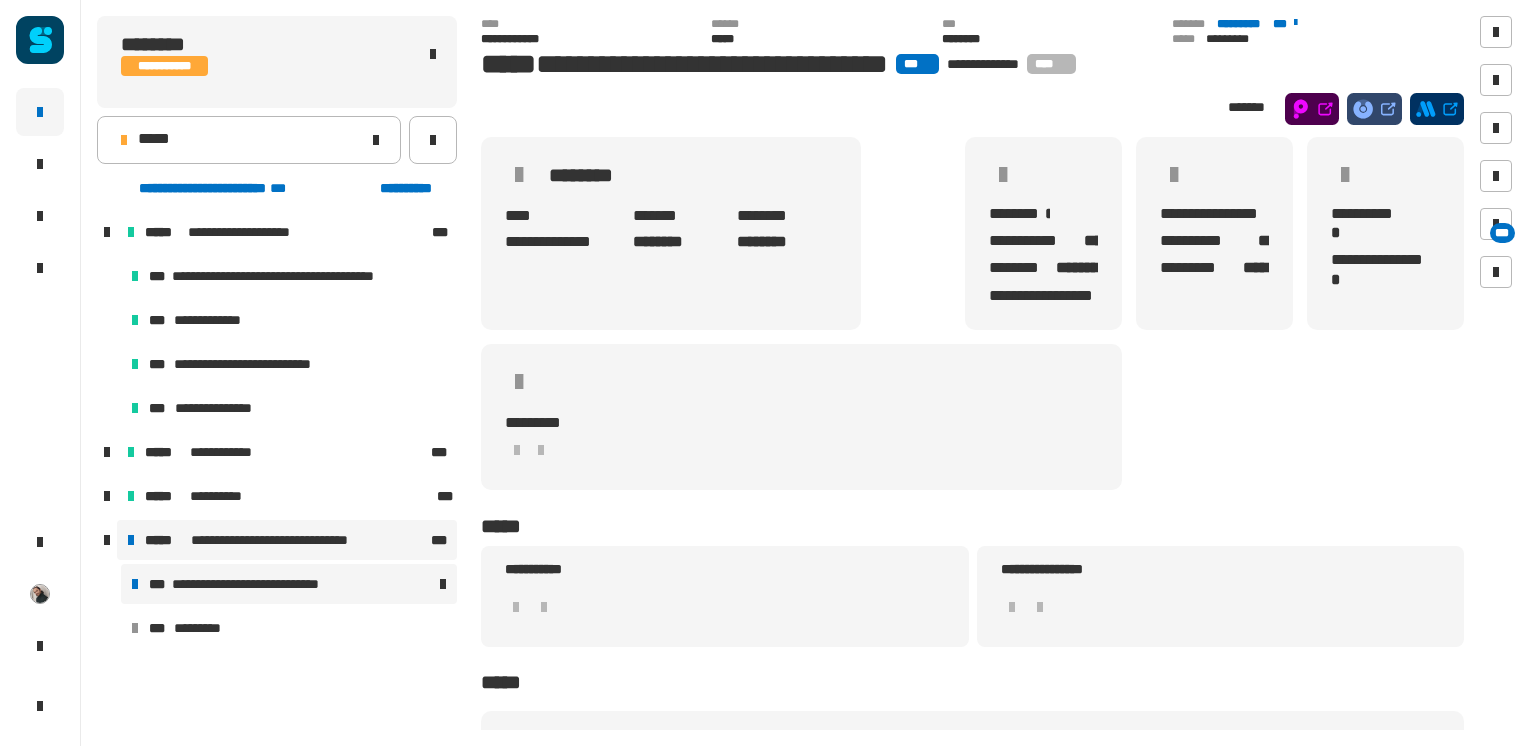 click on "**********" at bounding box center [261, 584] 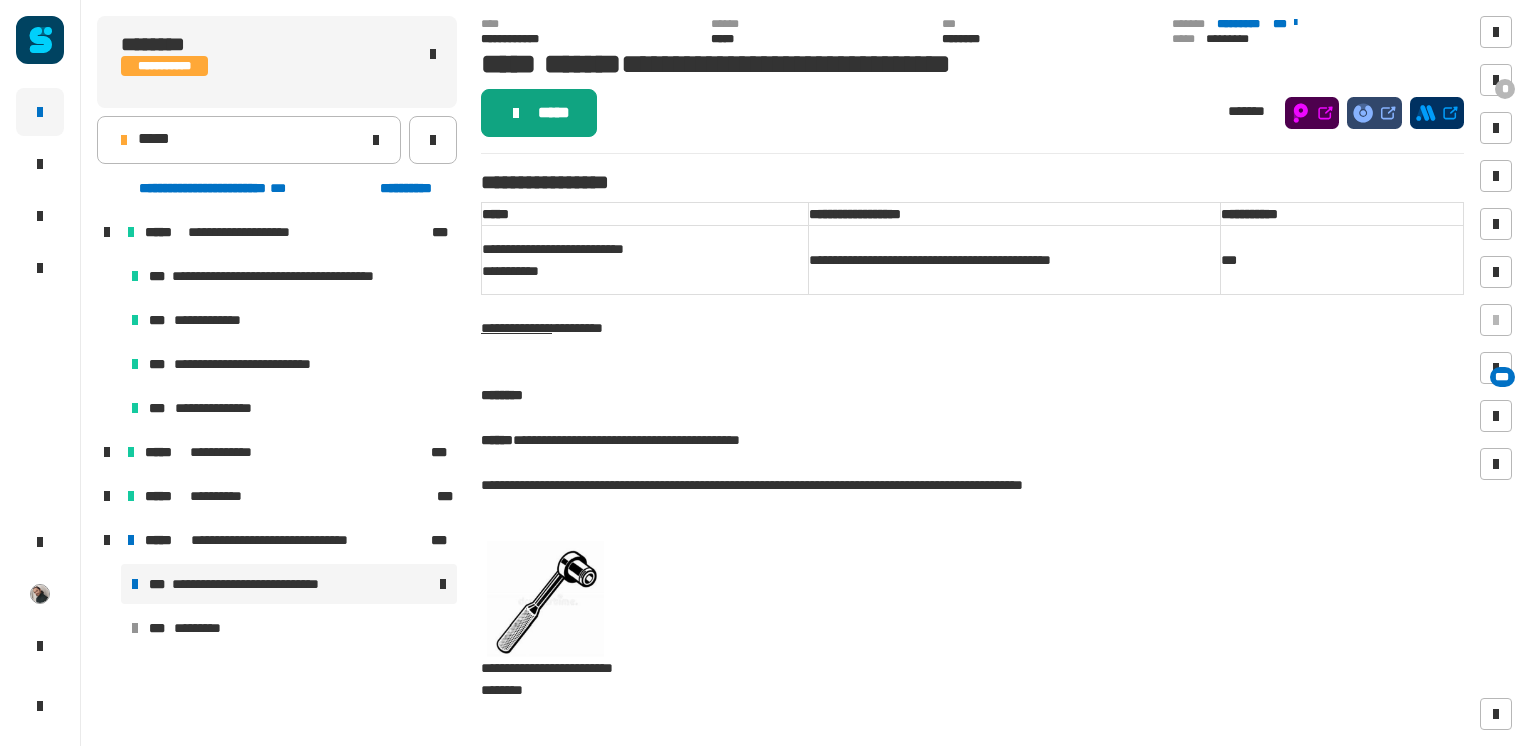 click on "*****" 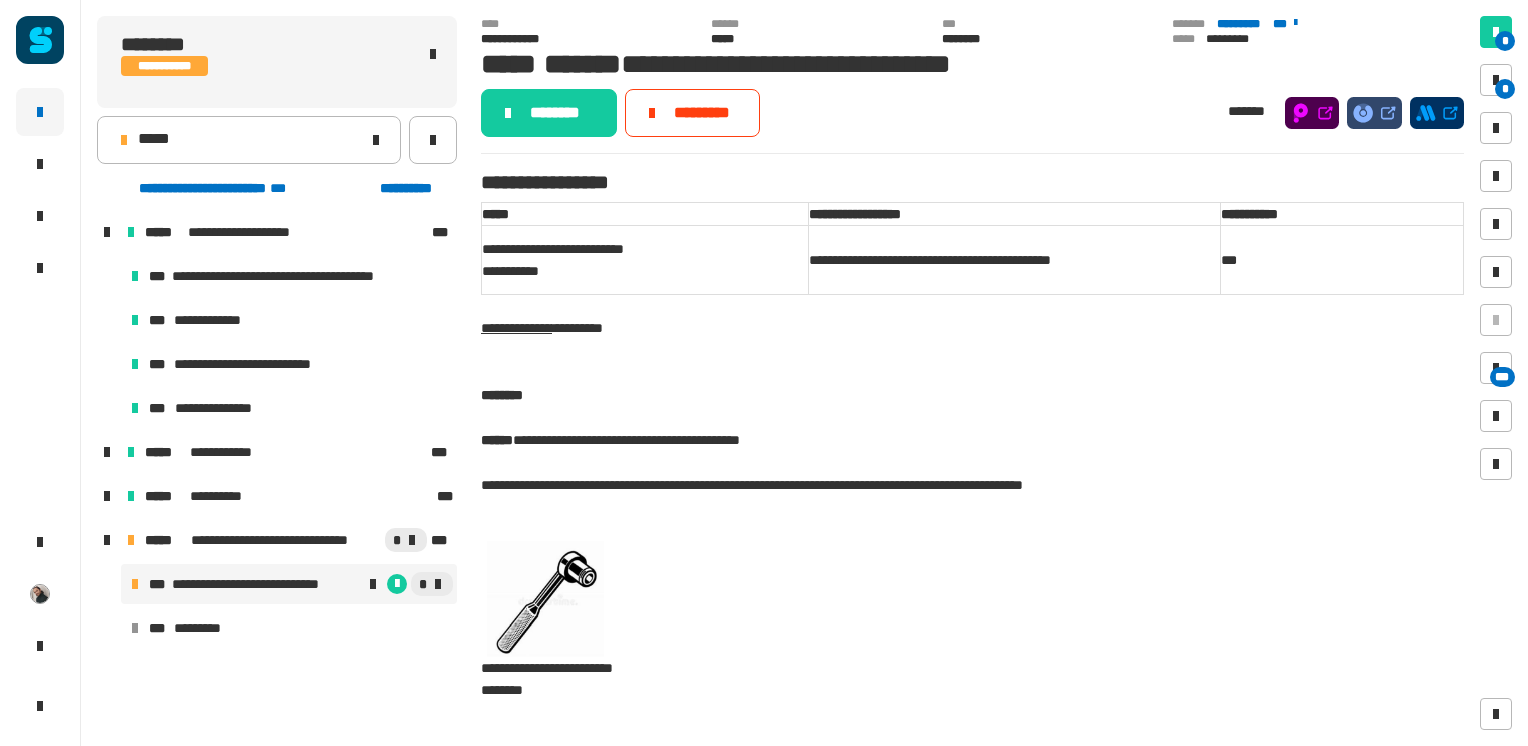 click on "********" 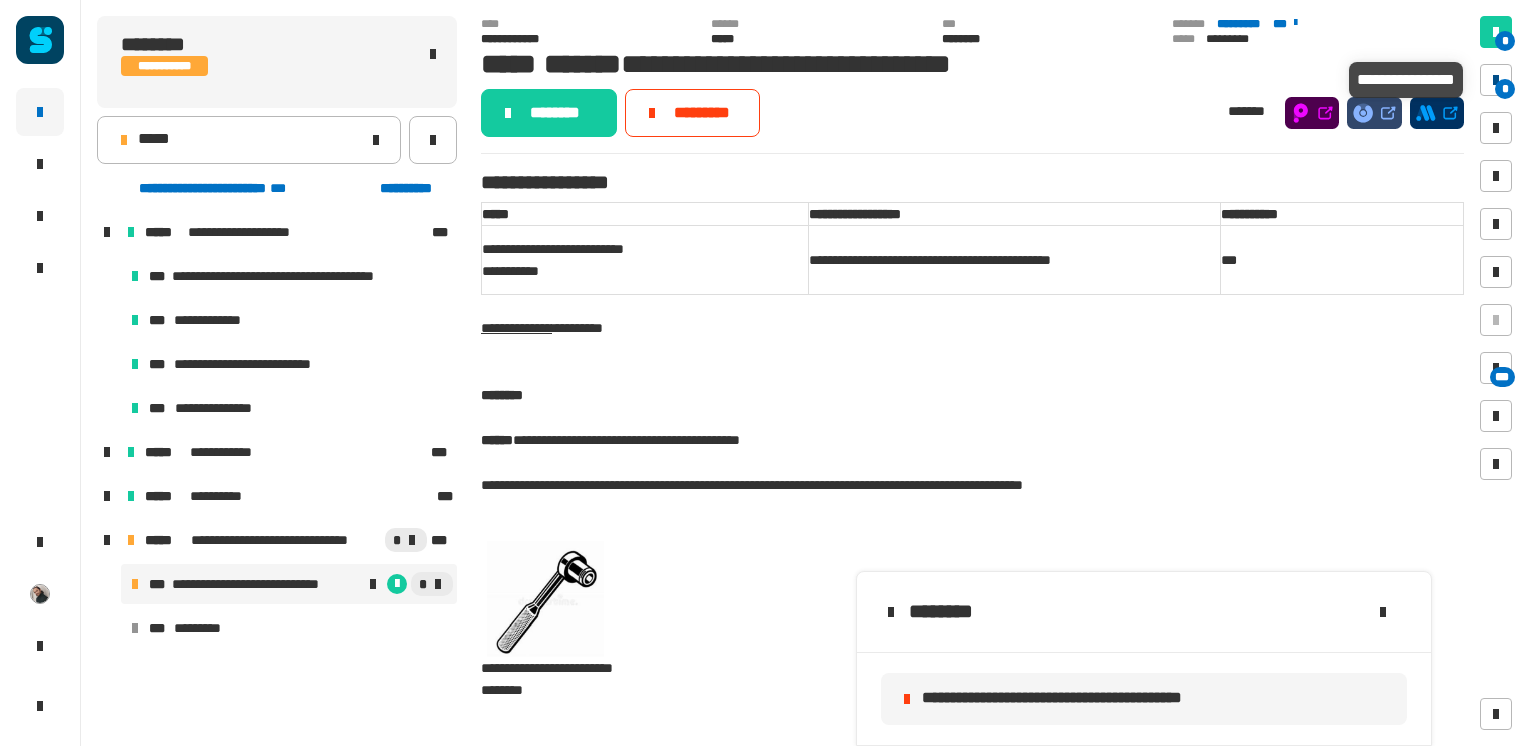 click at bounding box center (1496, 80) 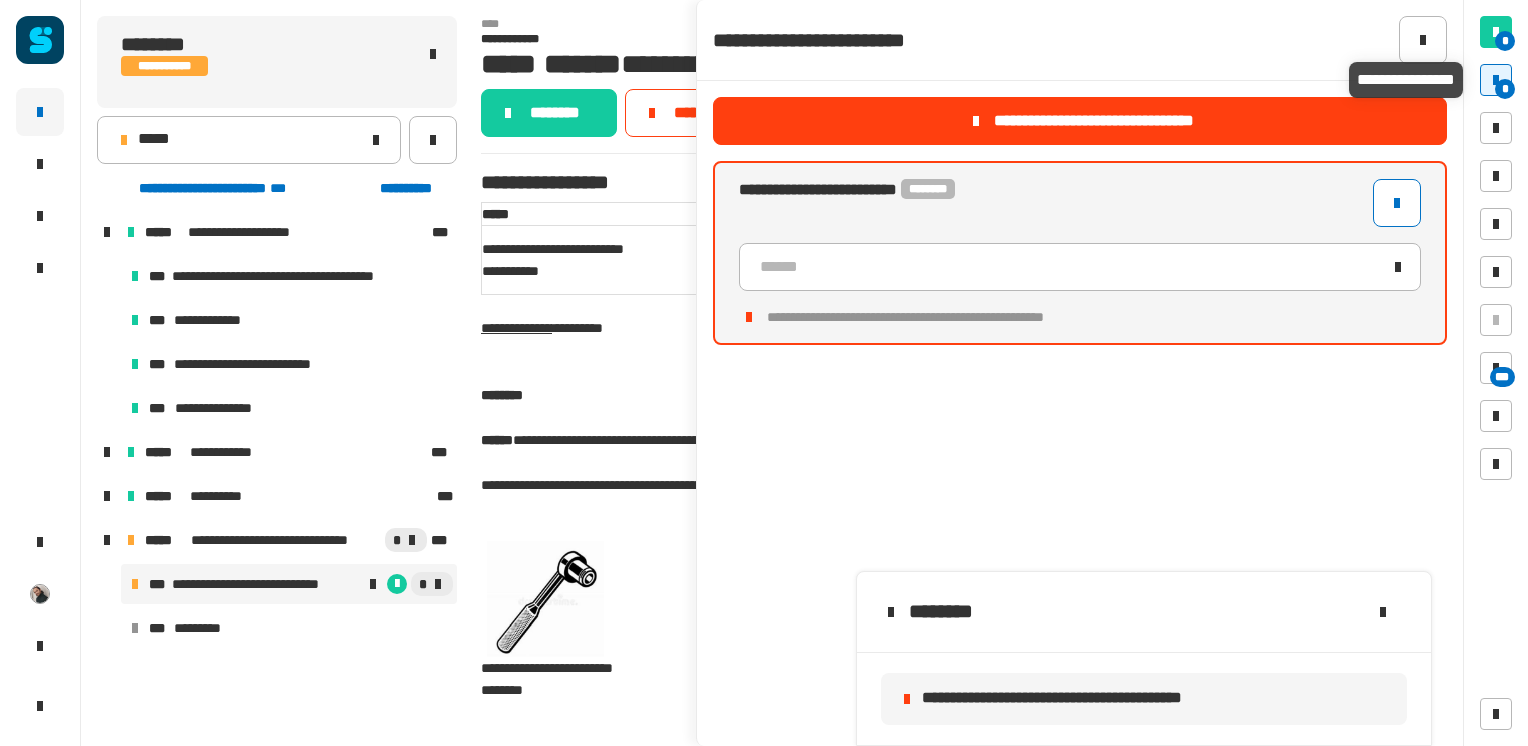 click at bounding box center (1496, 80) 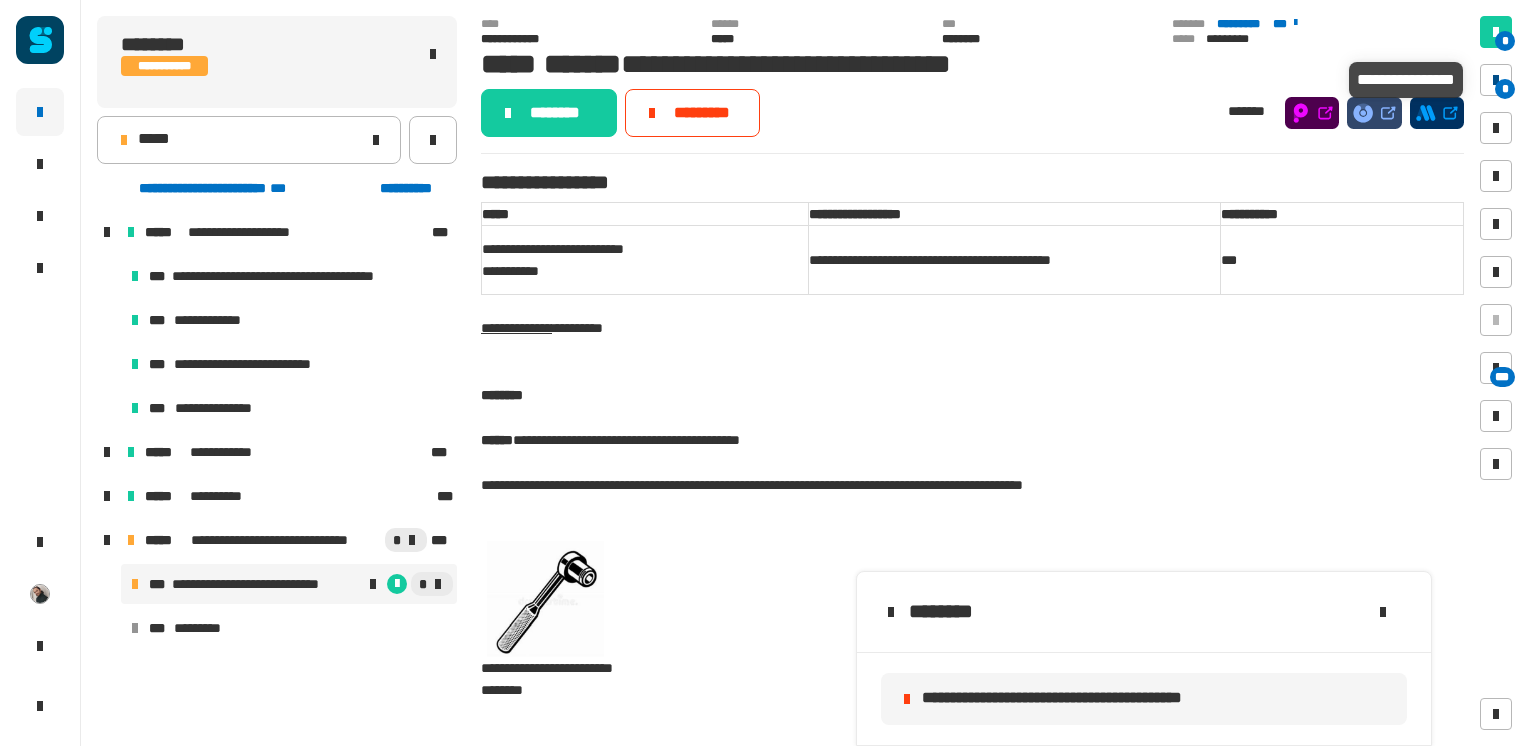 click on "*" at bounding box center (1496, 80) 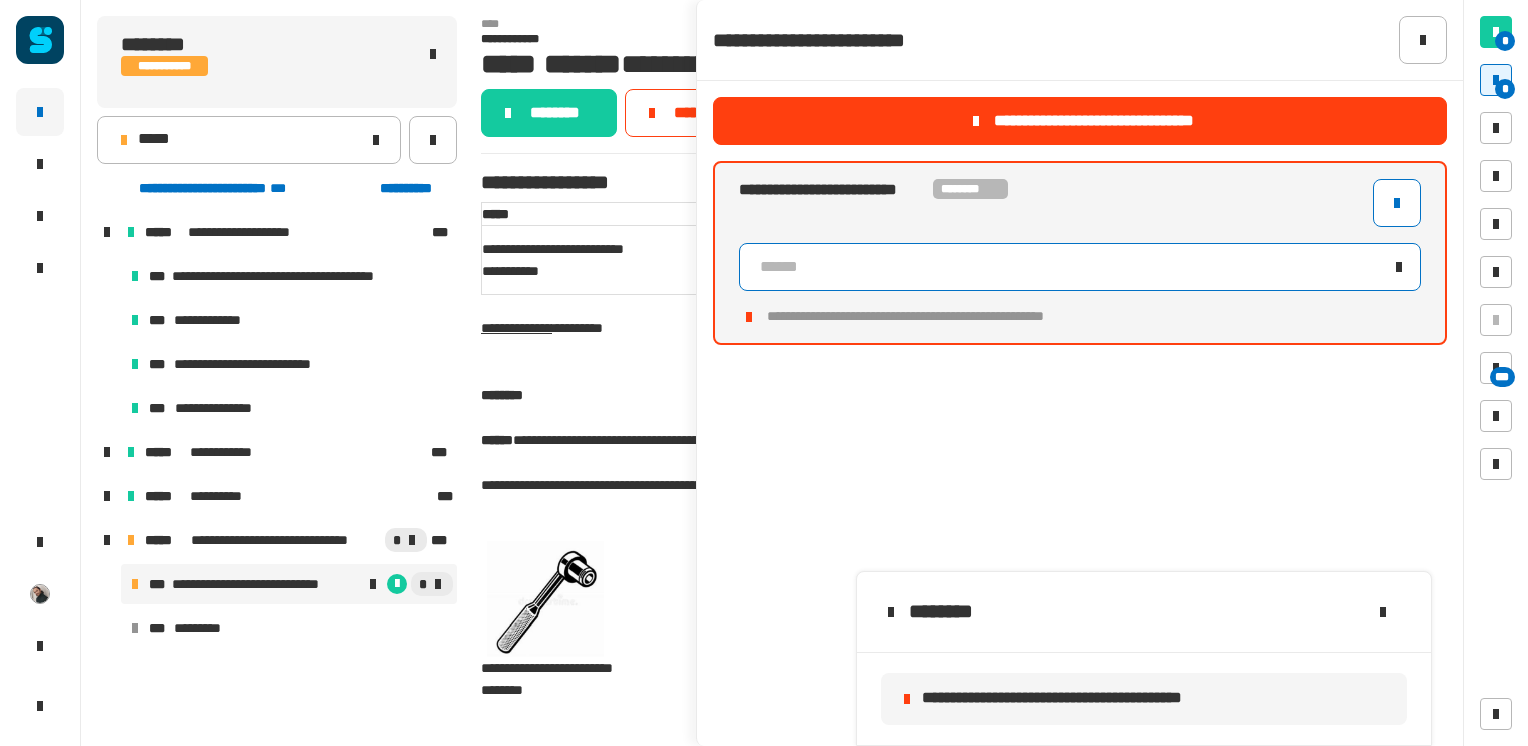 click on "******" 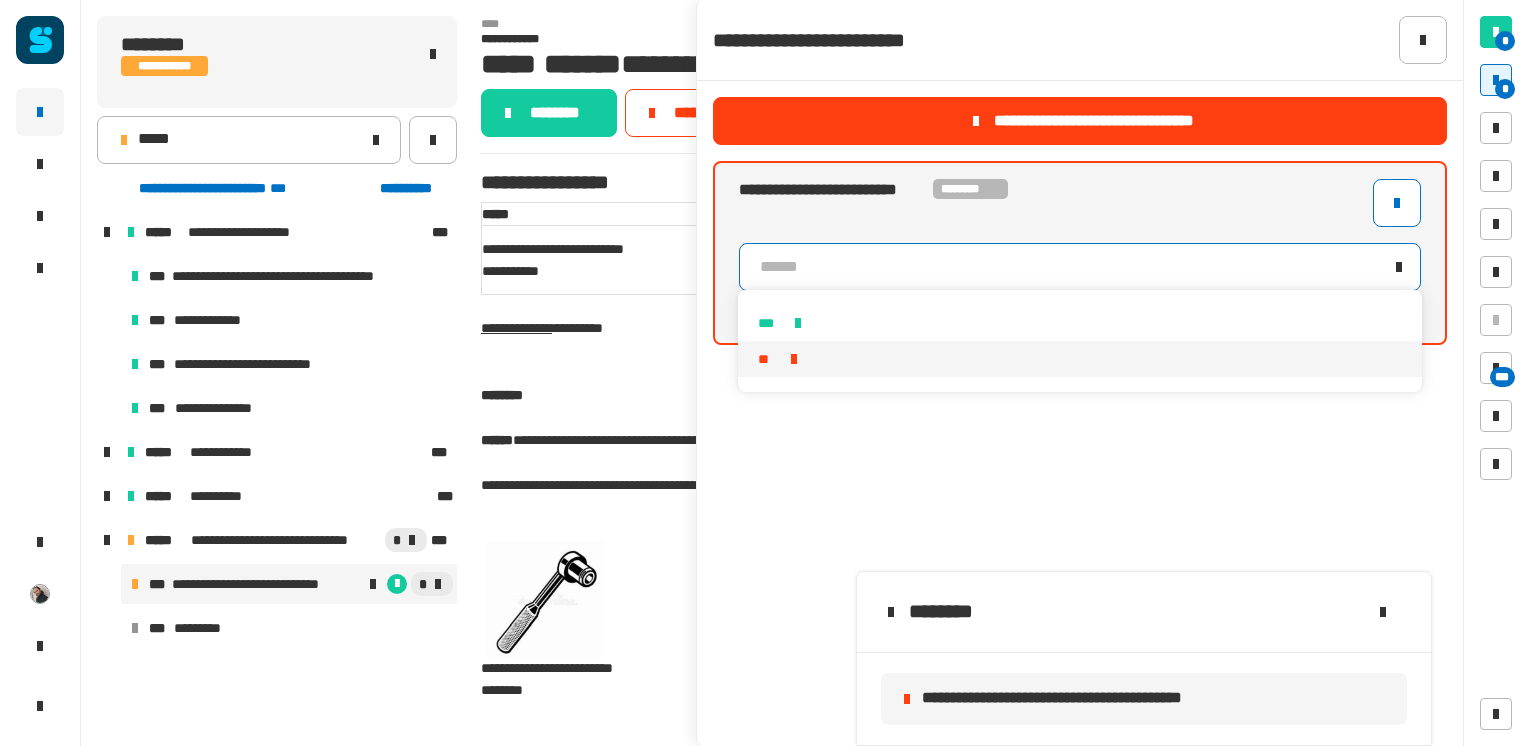 click on "**" at bounding box center [1079, 359] 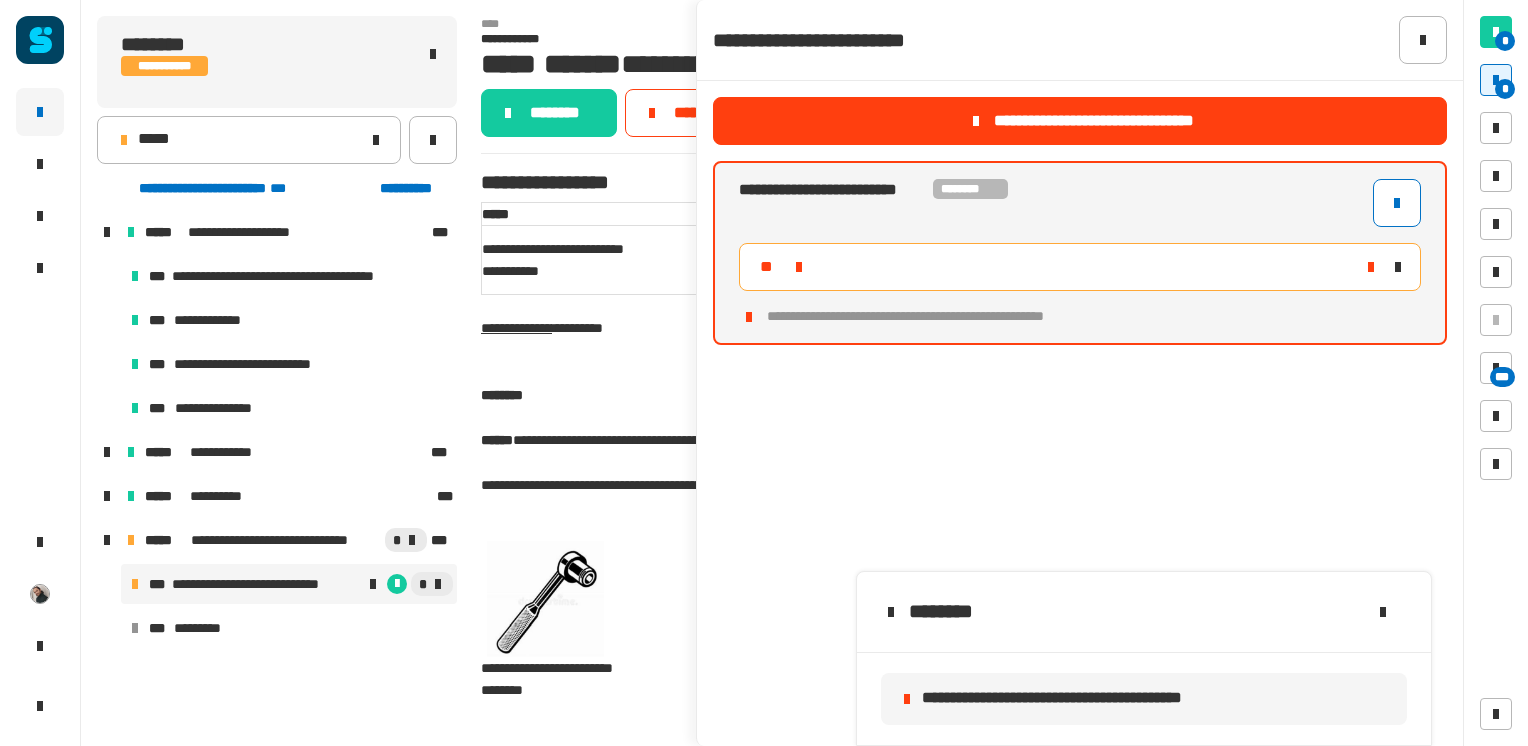 click on "**********" 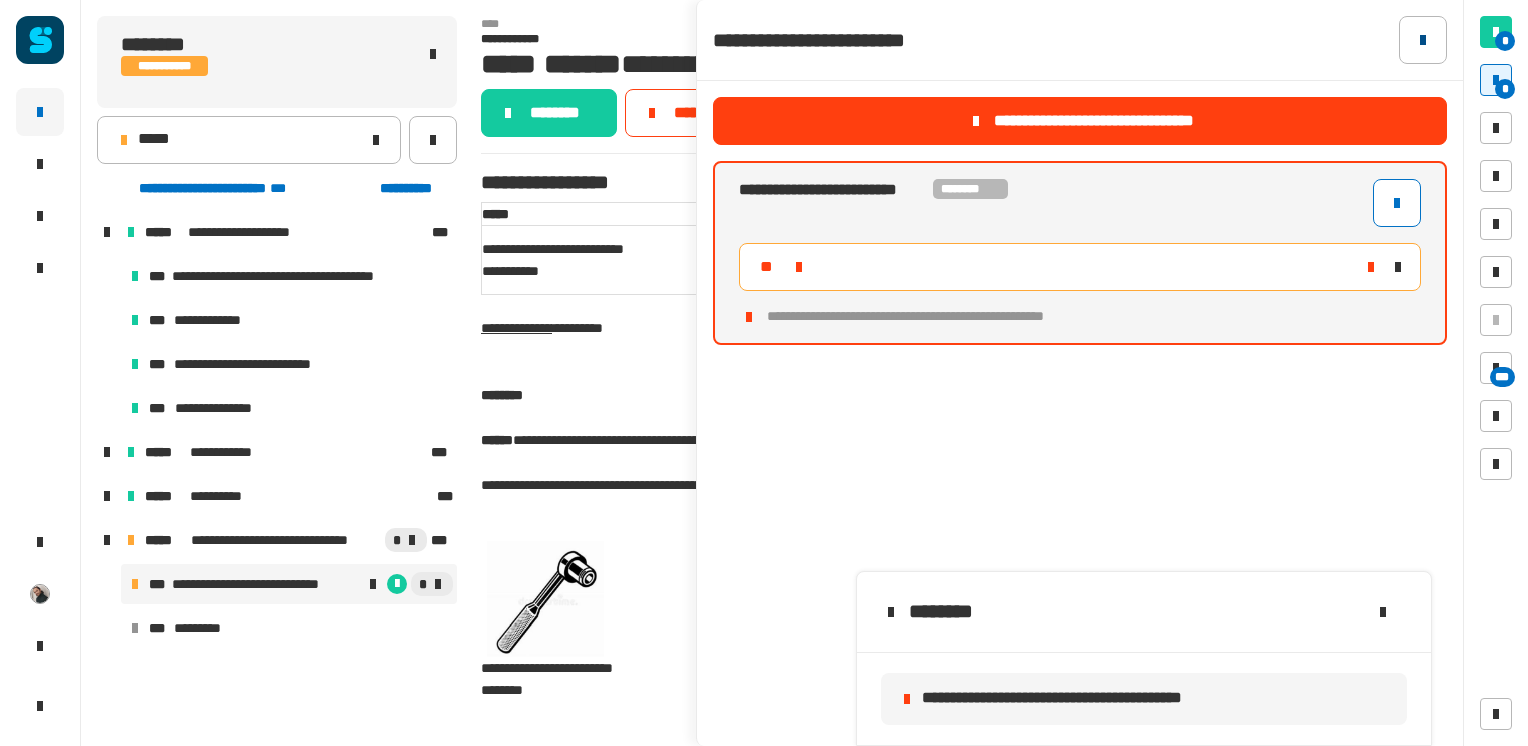 click 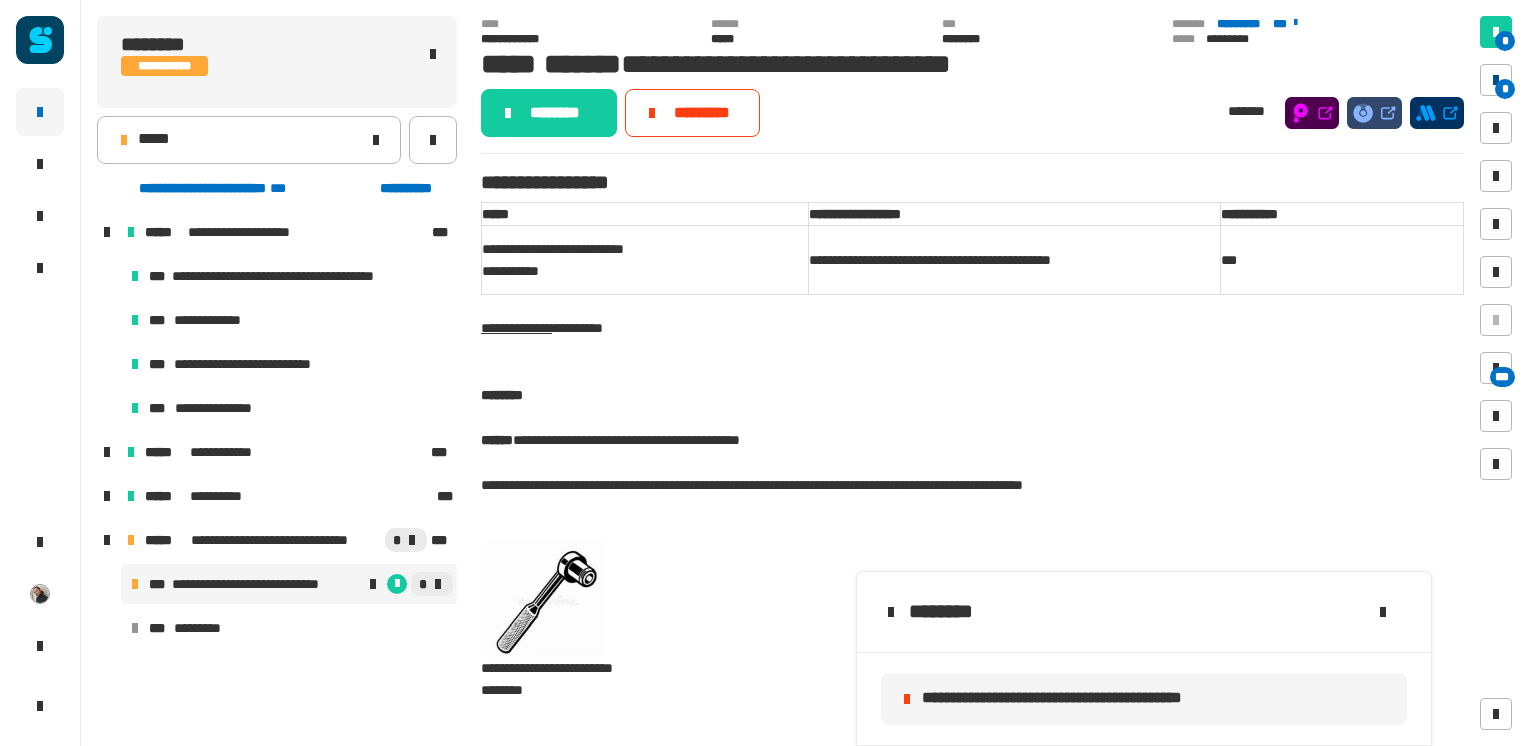 click at bounding box center (1496, 80) 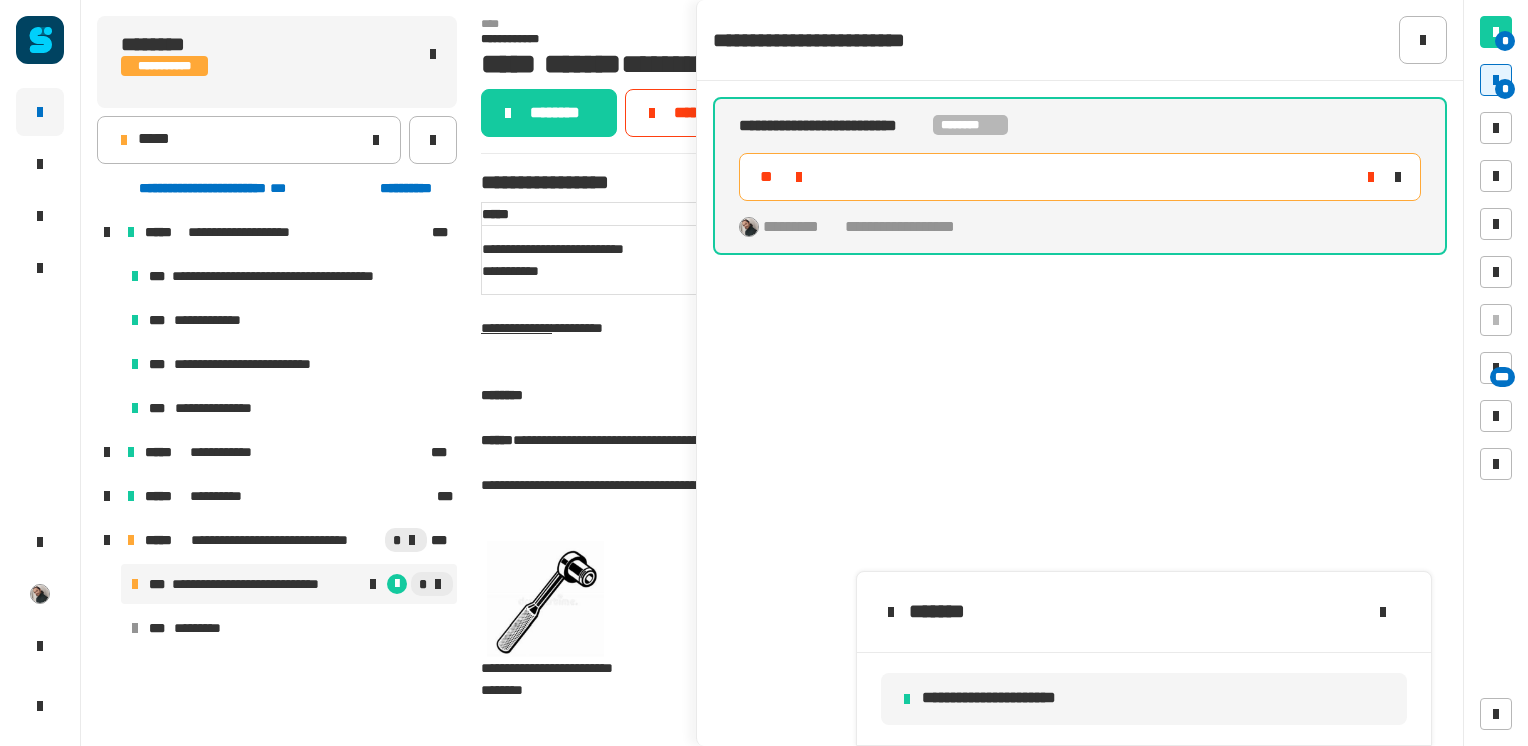 click on "**********" 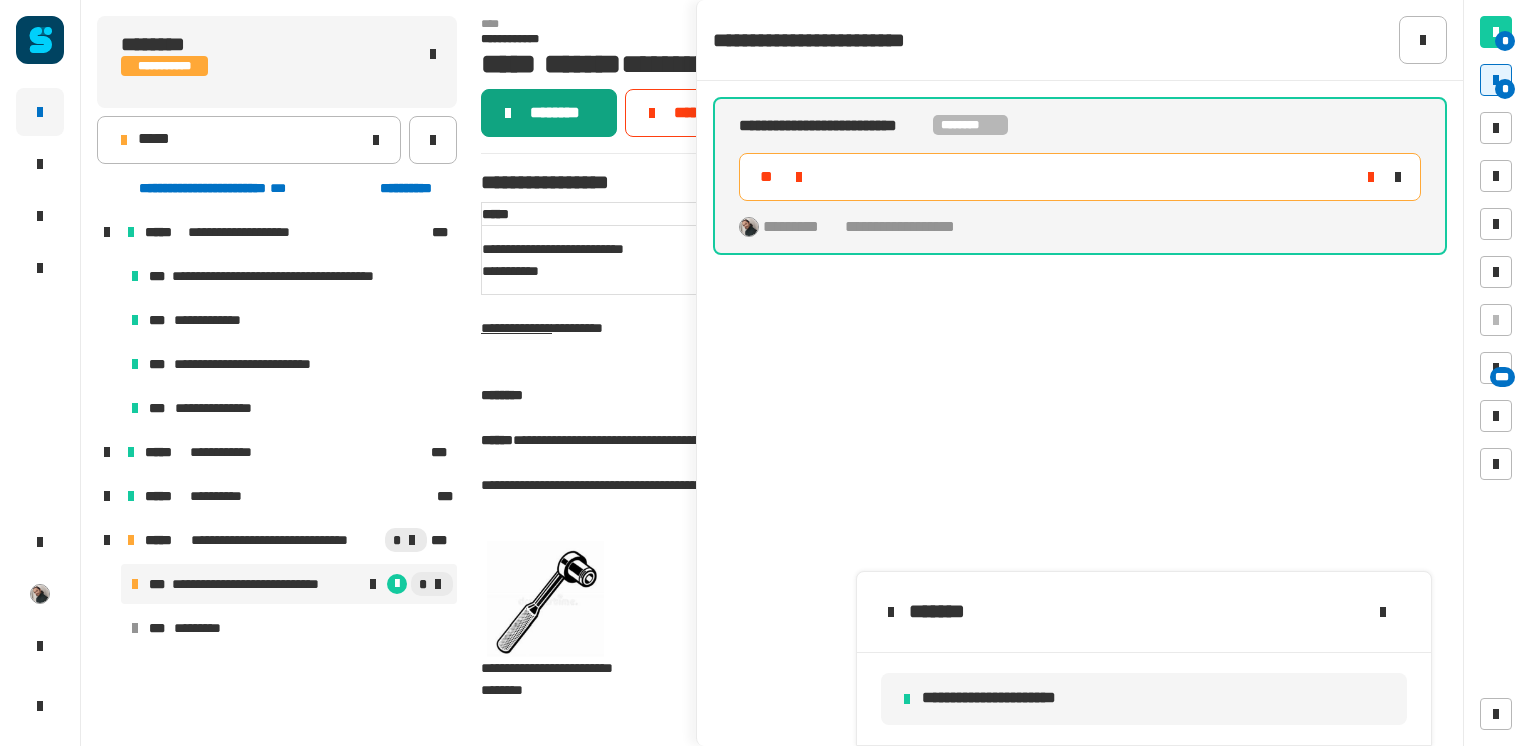 click on "********" 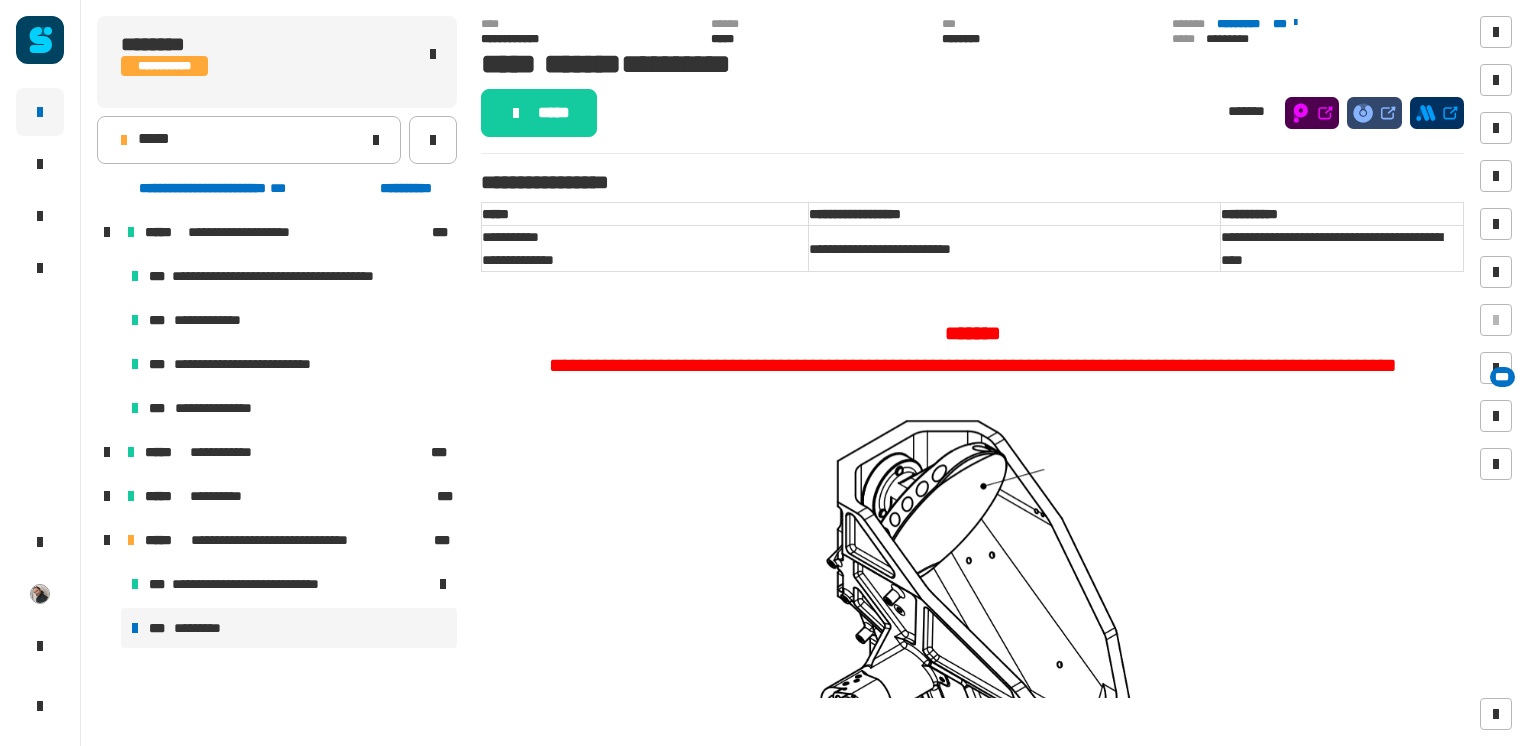 click on "*****" 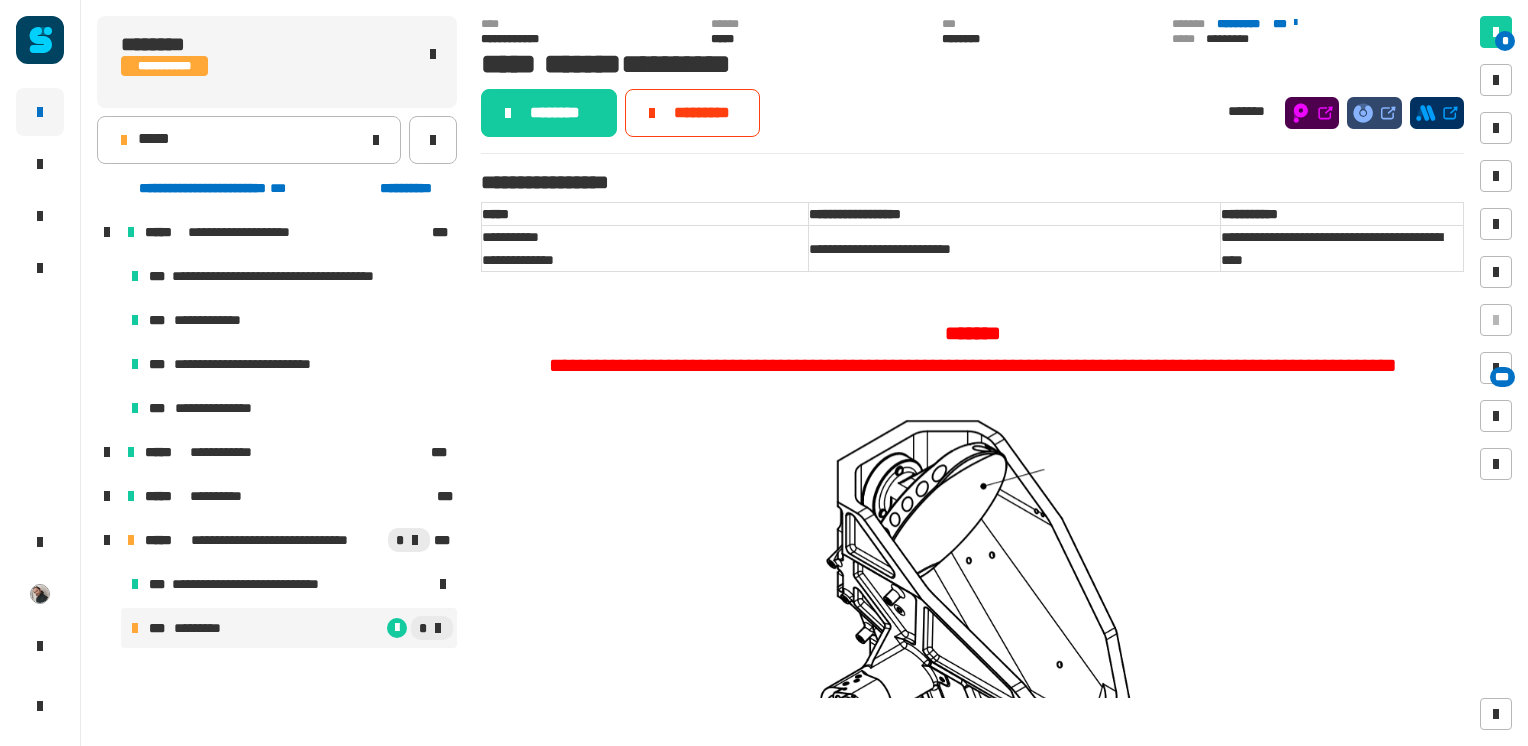 click on "********" 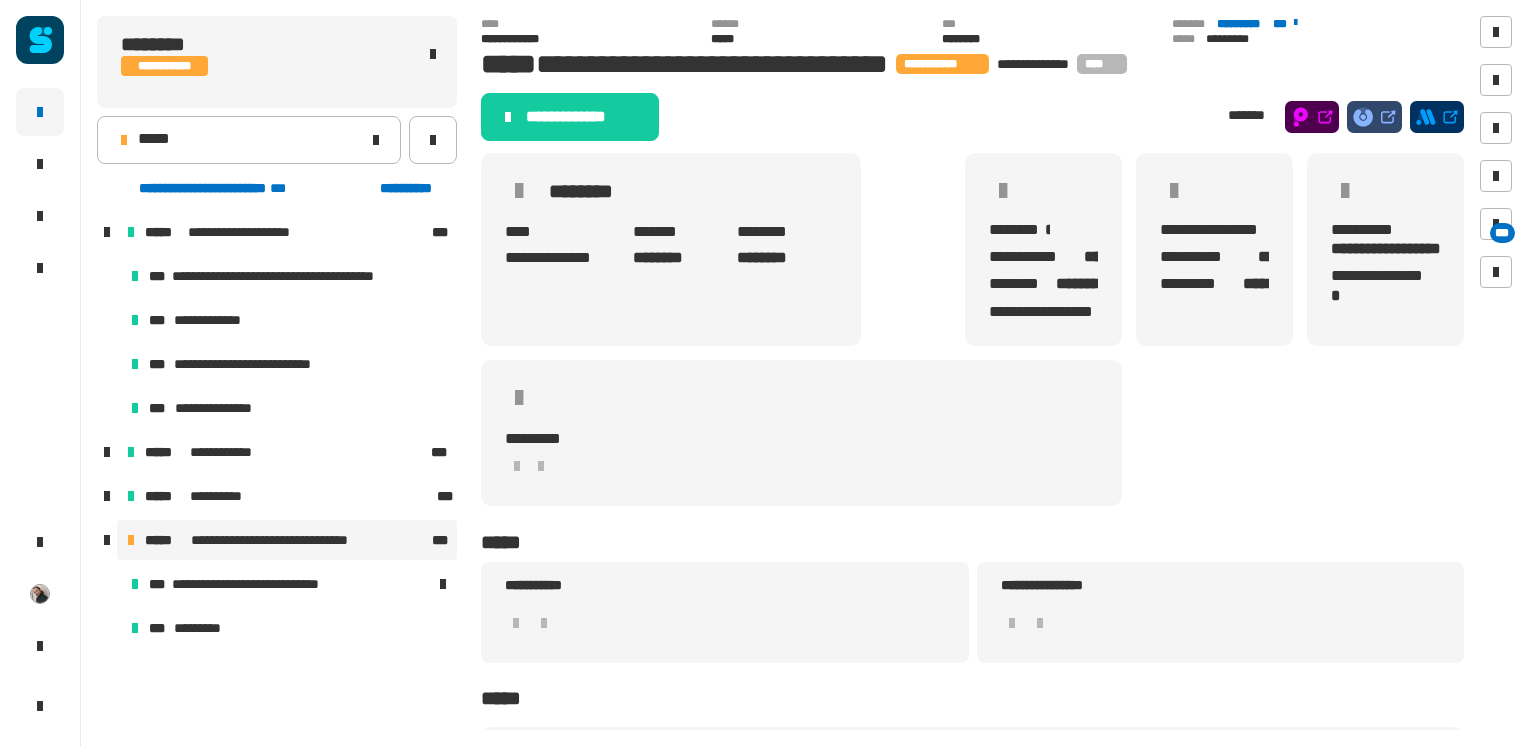 click on "**********" 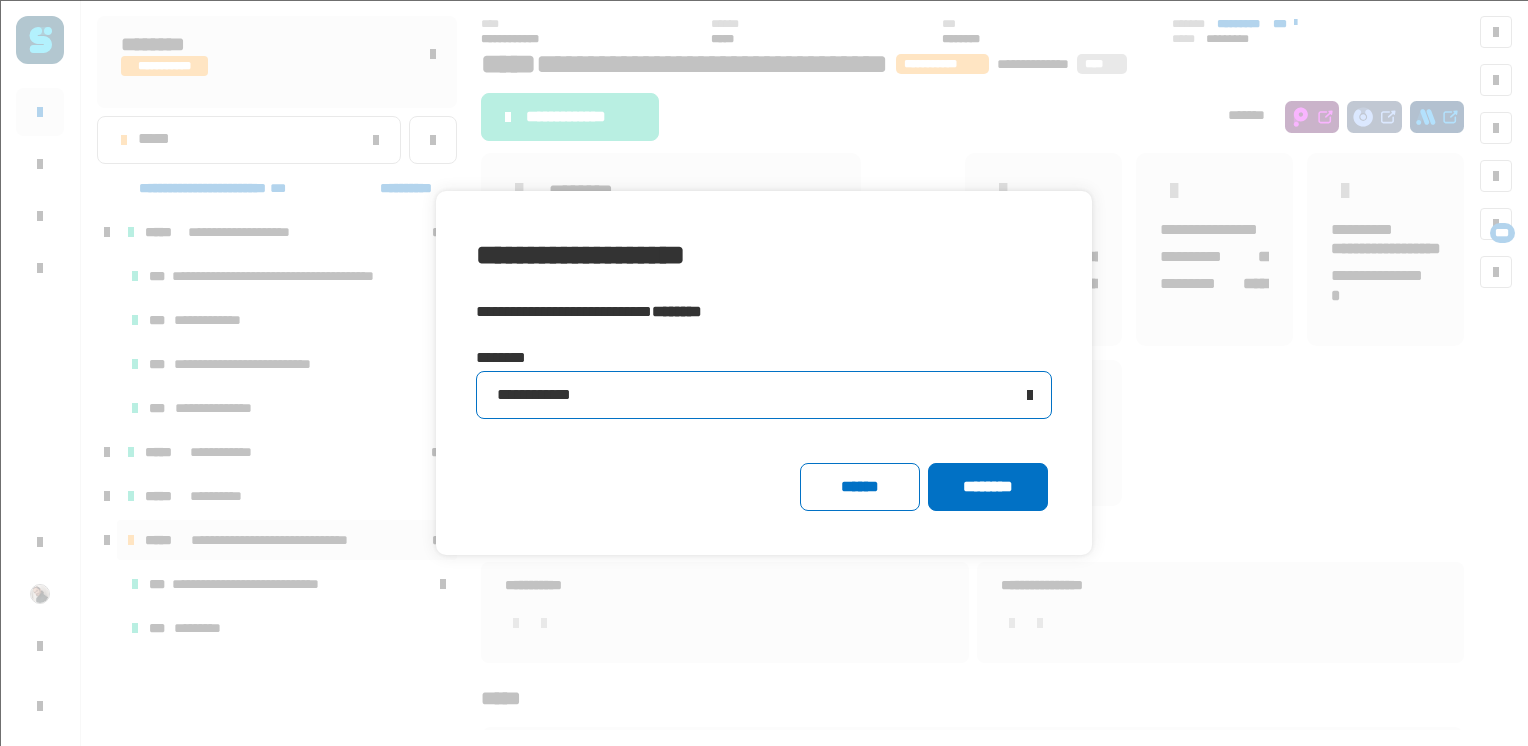 click on "**********" 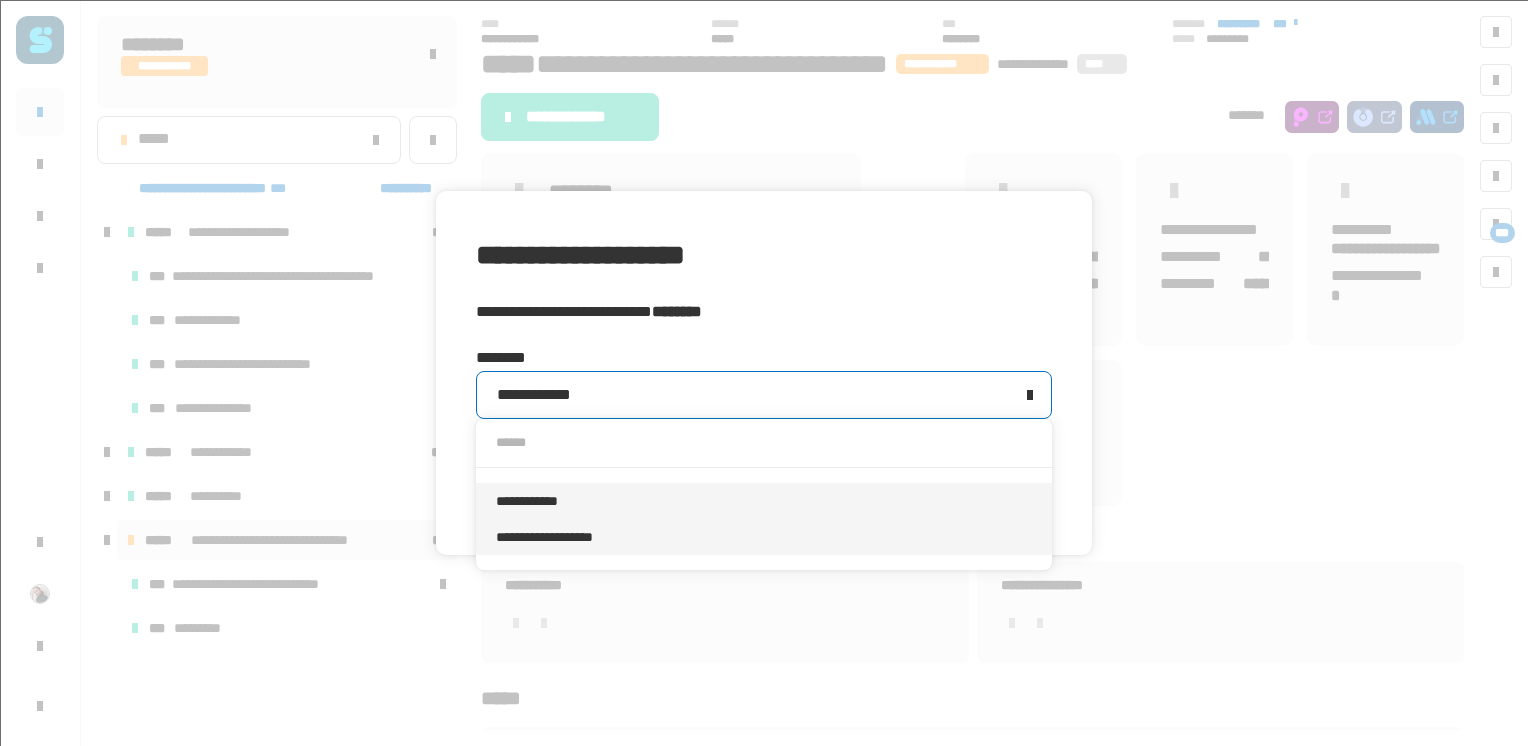 click on "**********" at bounding box center (764, 537) 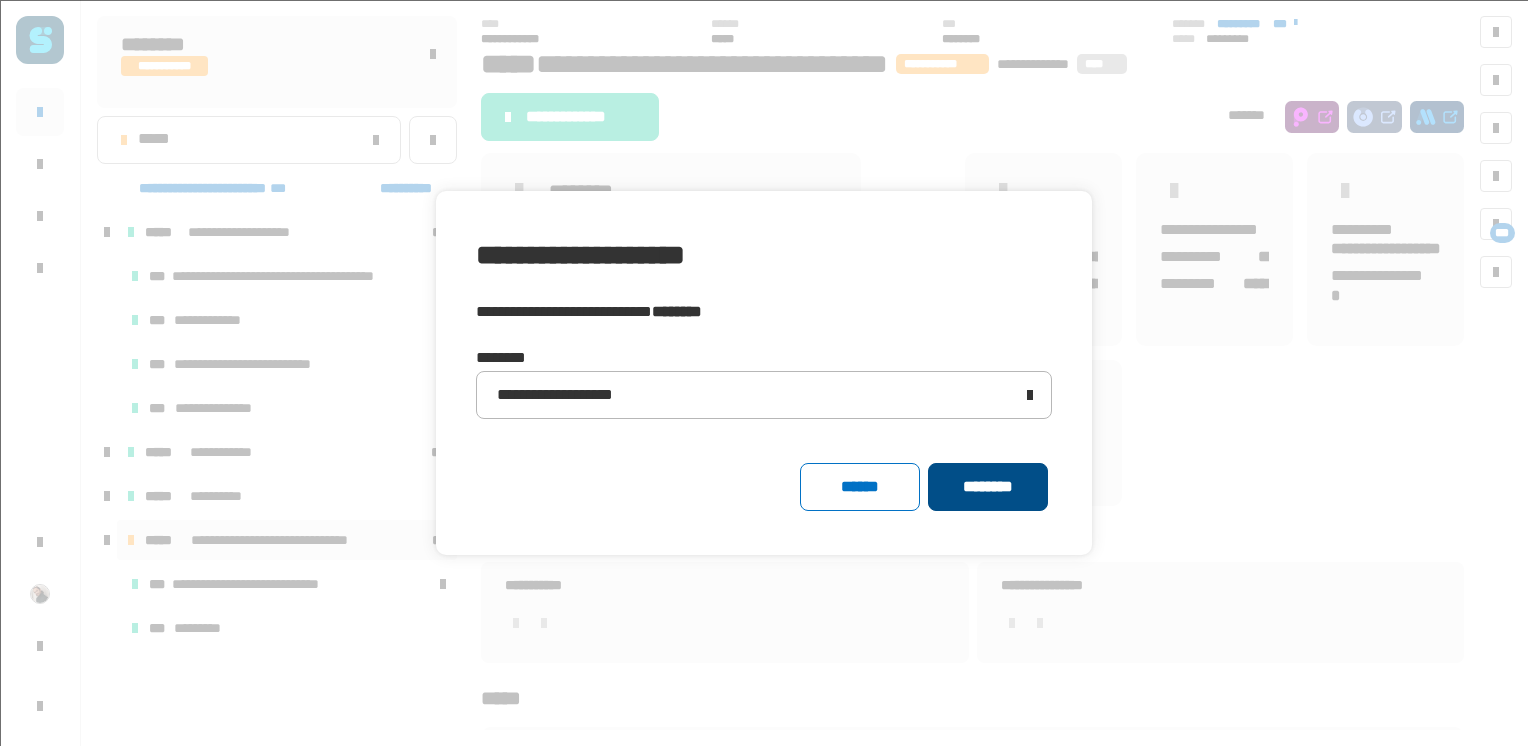 click on "********" 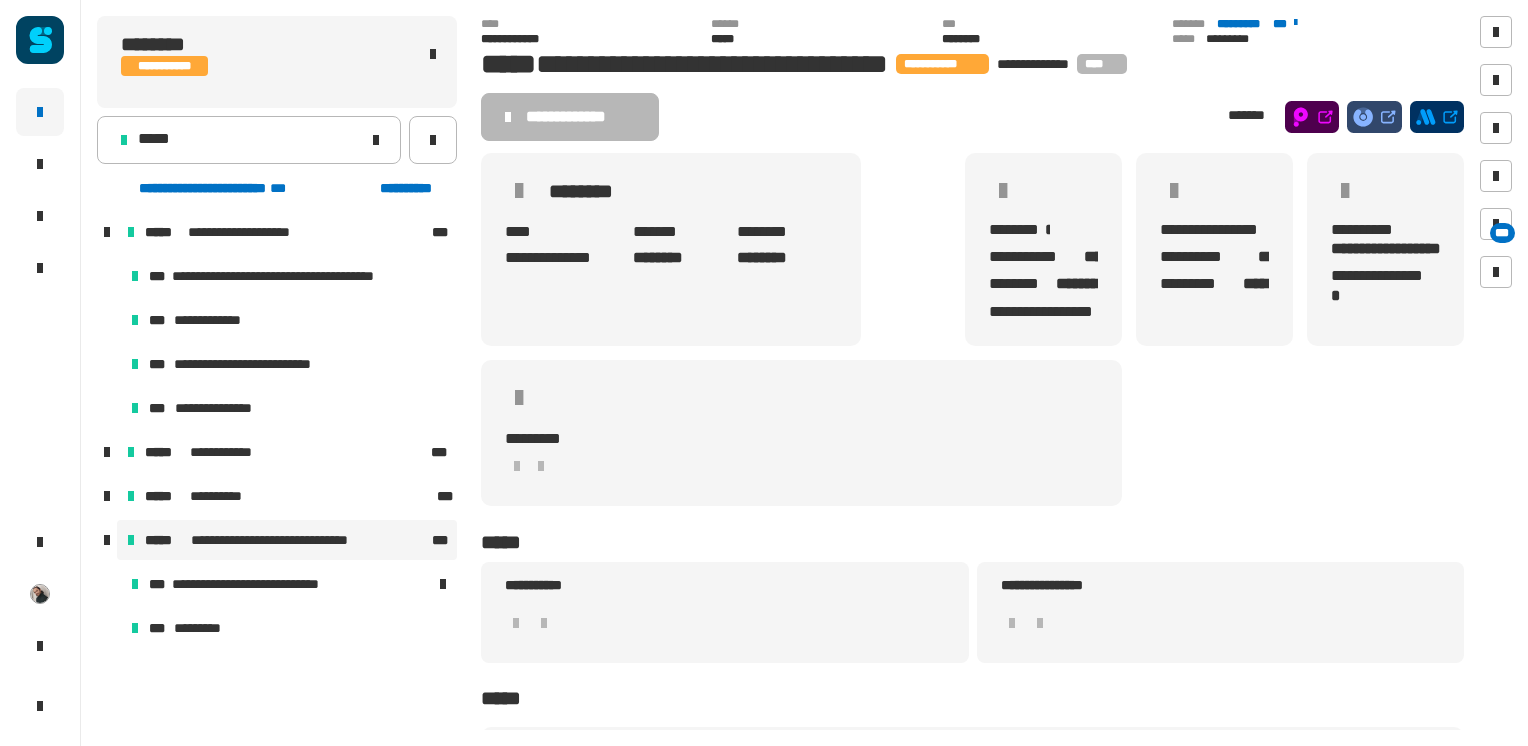 drag, startPoint x: 252, startPoint y: 71, endPoint x: 236, endPoint y: 40, distance: 34.88553 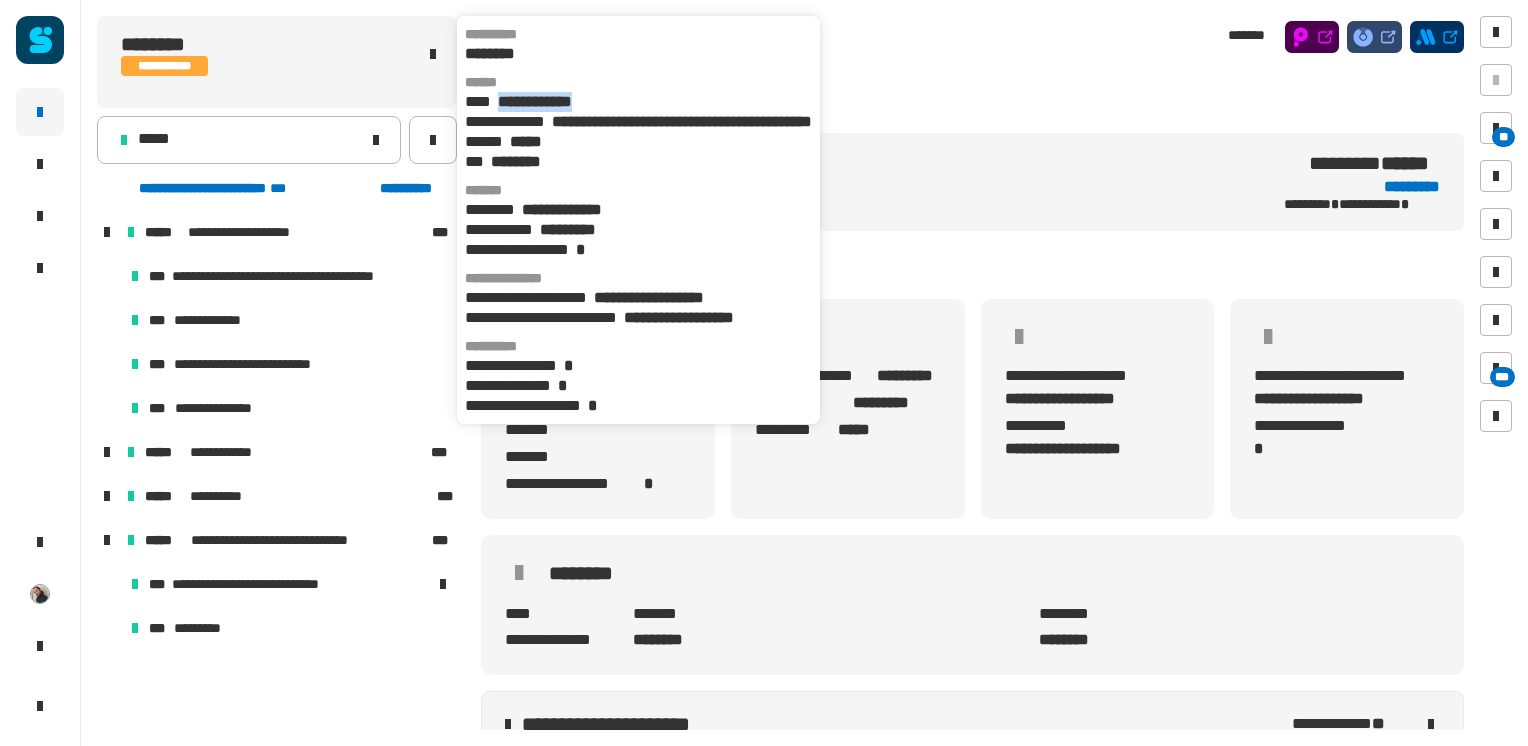 drag, startPoint x: 504, startPoint y: 102, endPoint x: 618, endPoint y: 106, distance: 114.07015 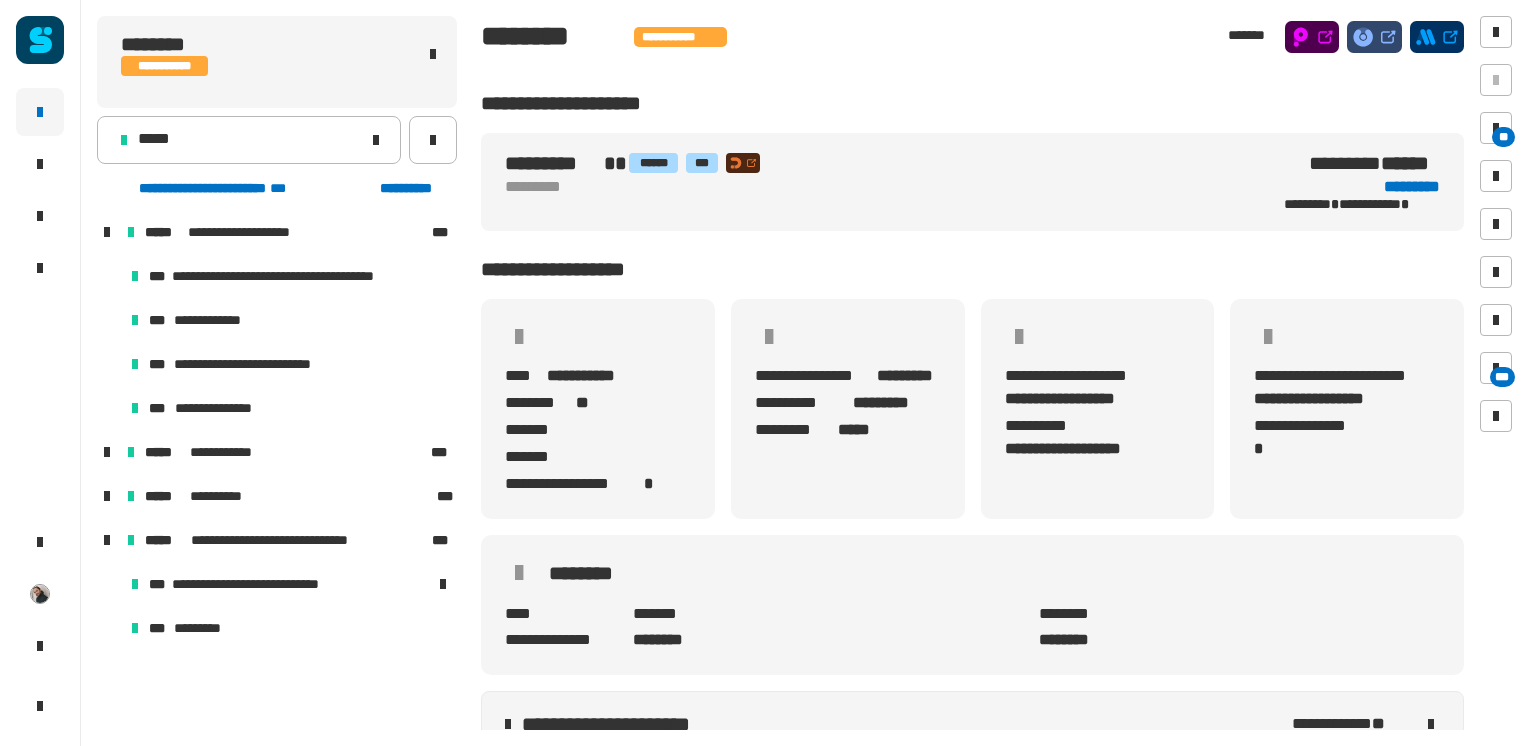 copy on "**********" 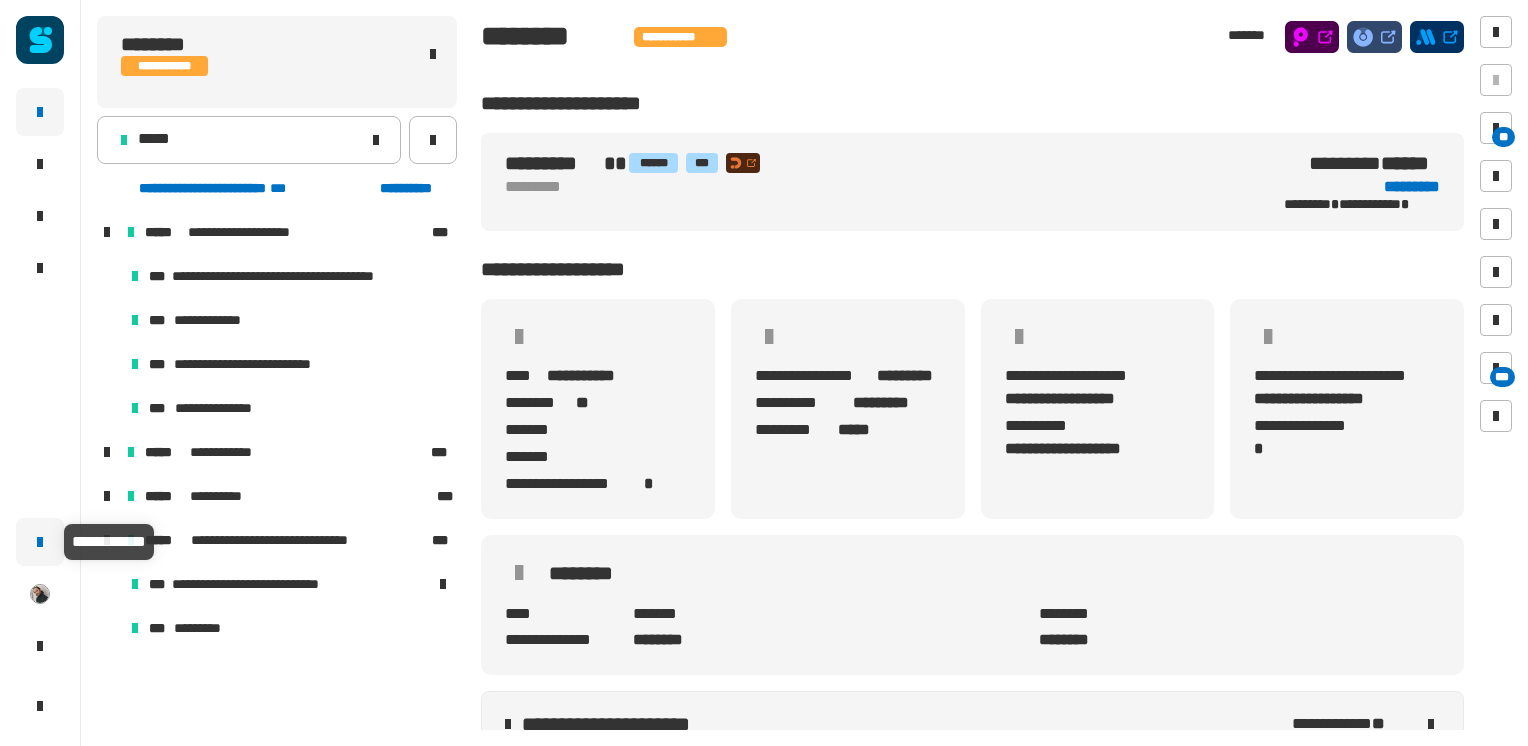click 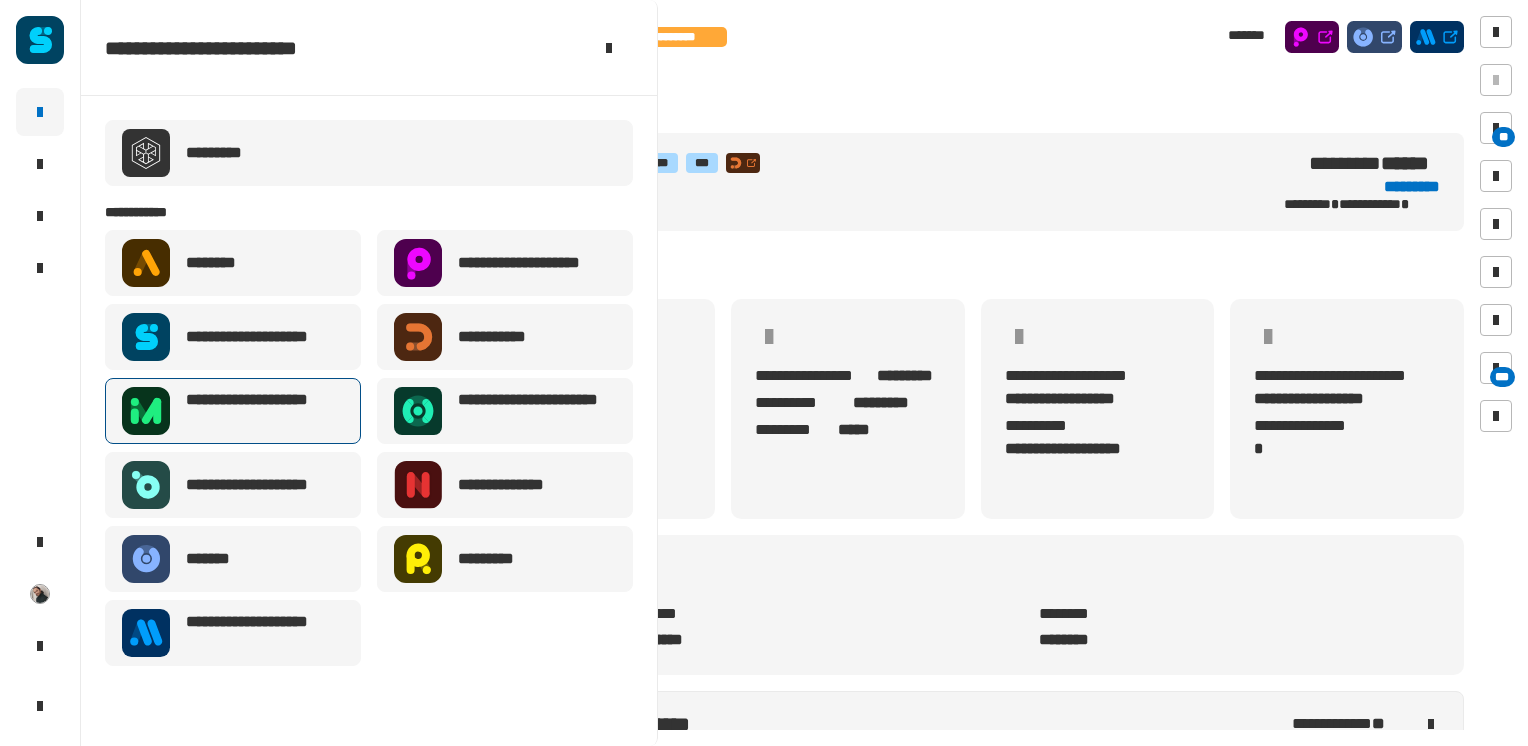 click on "**********" at bounding box center (265, 411) 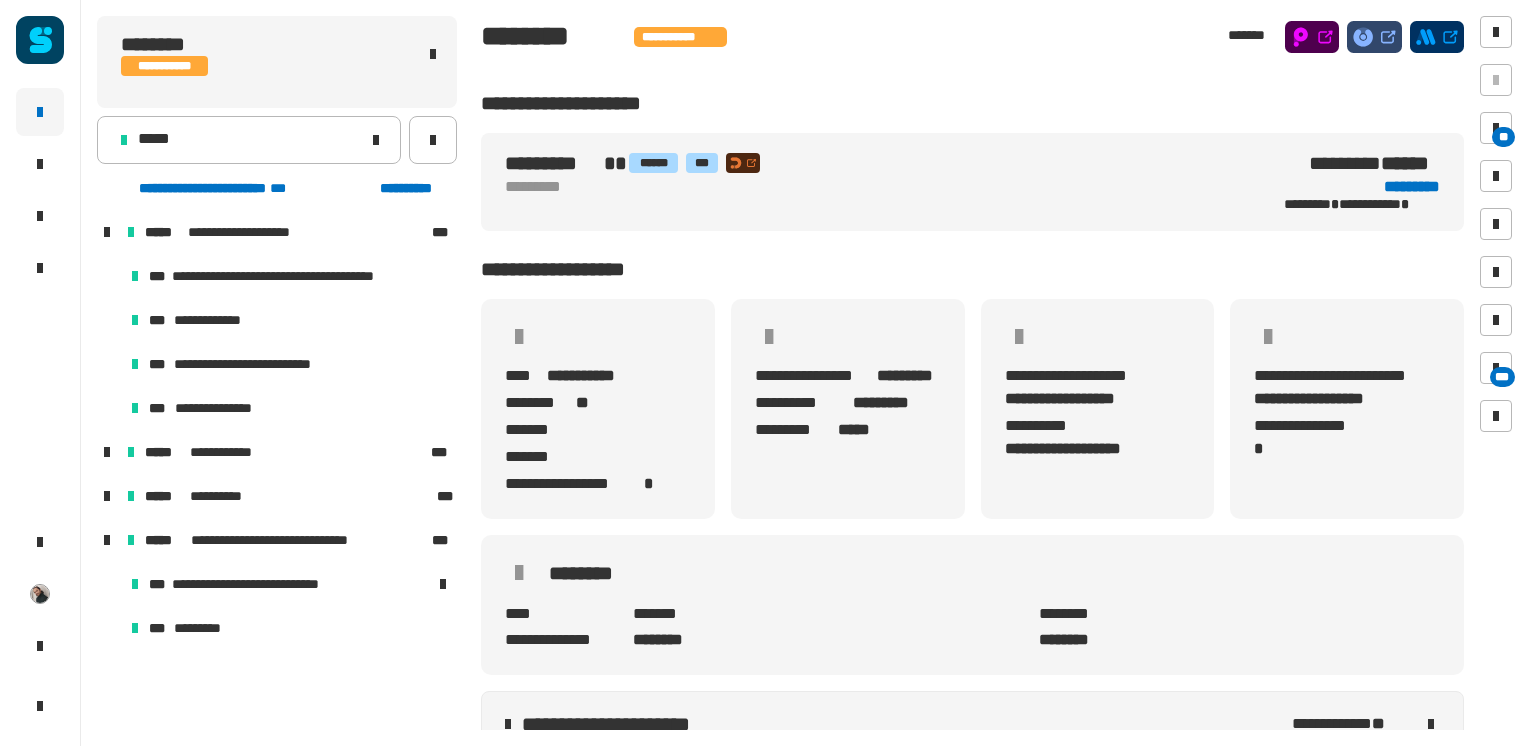 click on "**********" 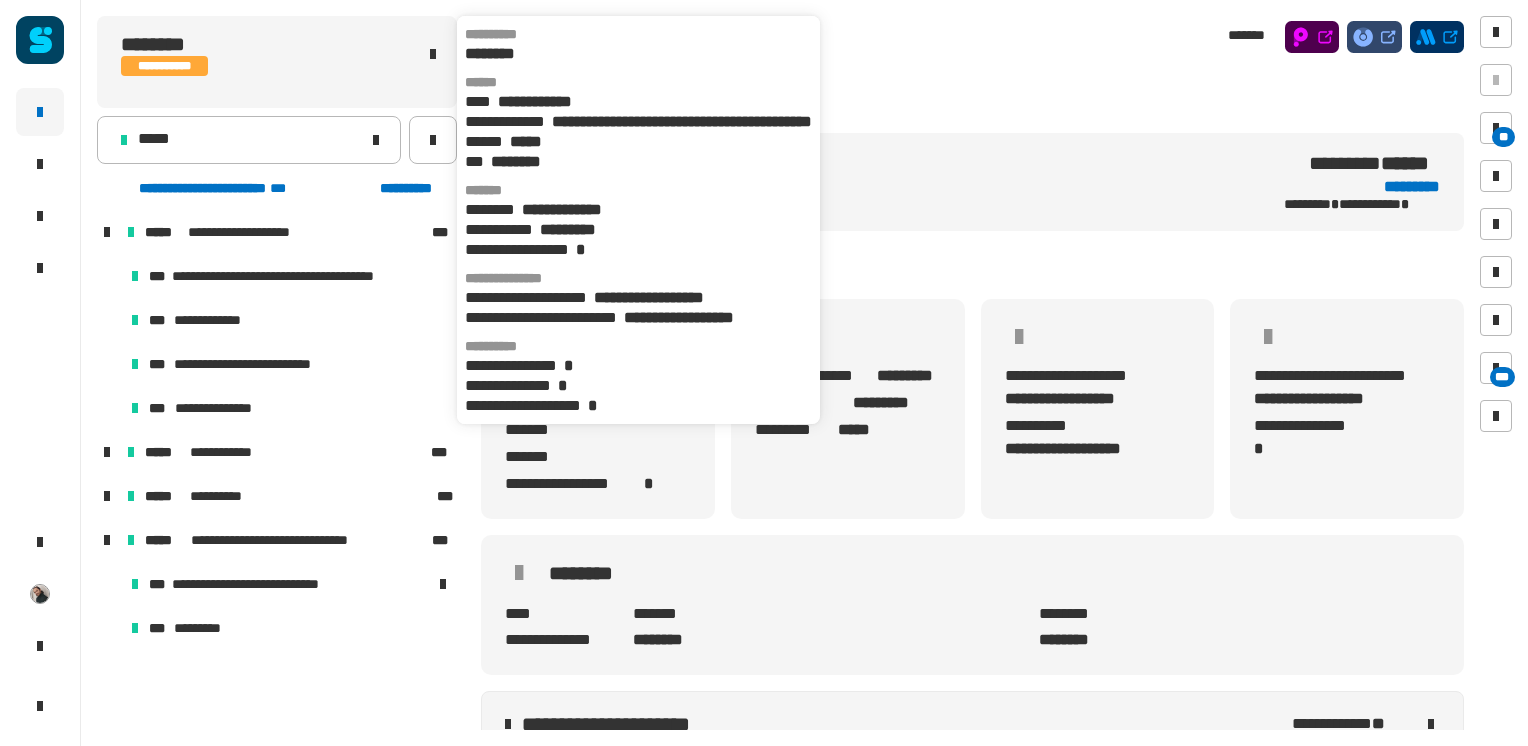 click on "**********" 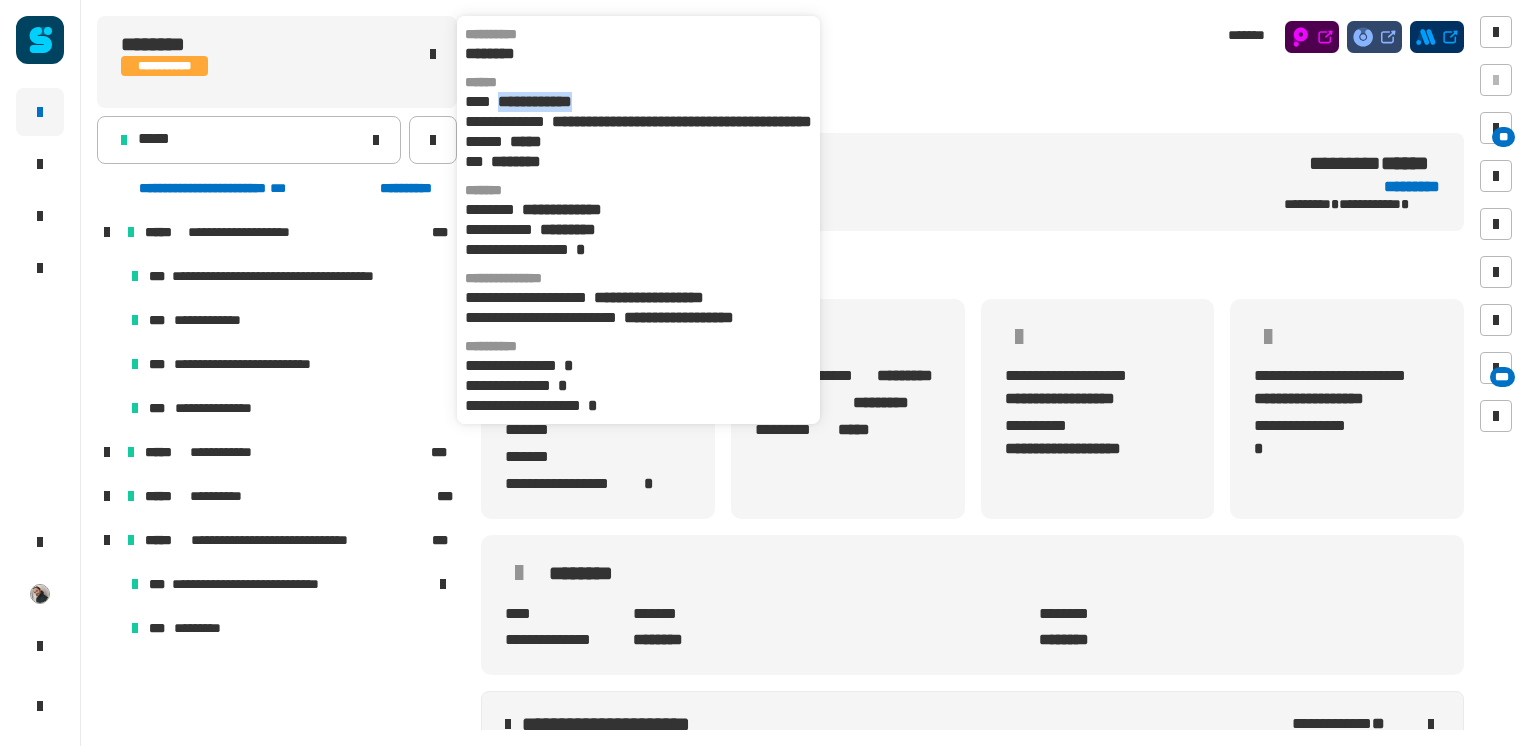 drag, startPoint x: 499, startPoint y: 99, endPoint x: 623, endPoint y: 103, distance: 124.0645 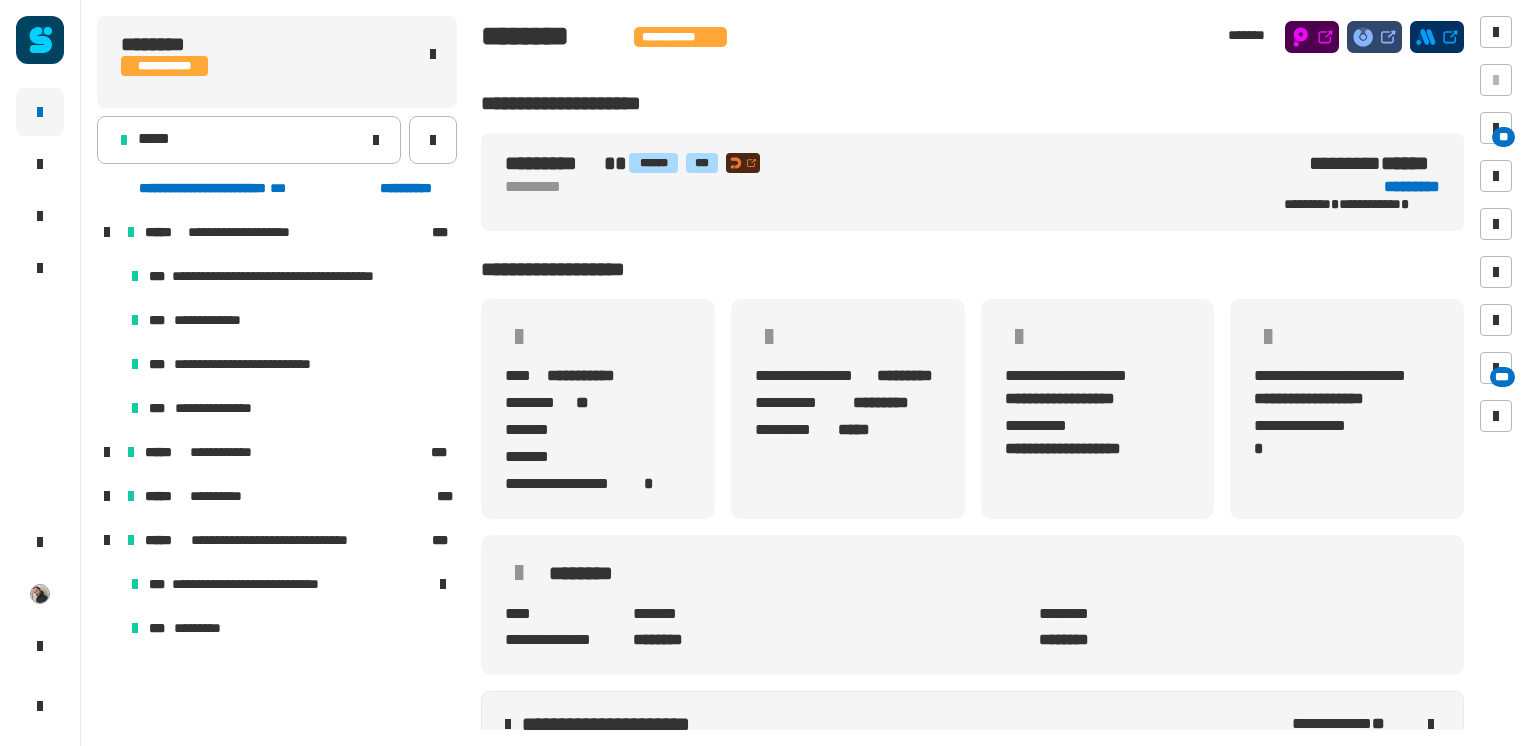 copy on "**********" 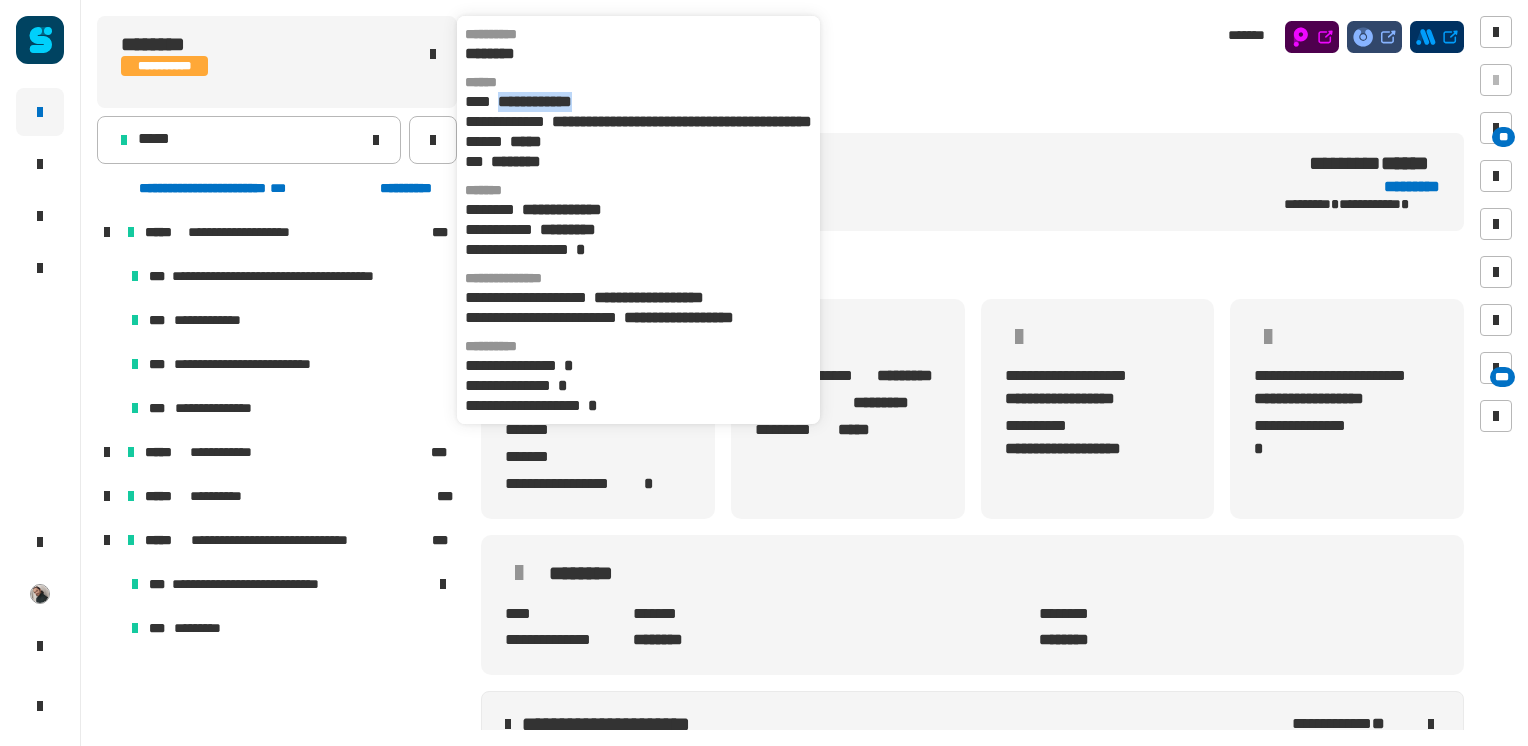 drag, startPoint x: 504, startPoint y: 102, endPoint x: 616, endPoint y: 94, distance: 112.28535 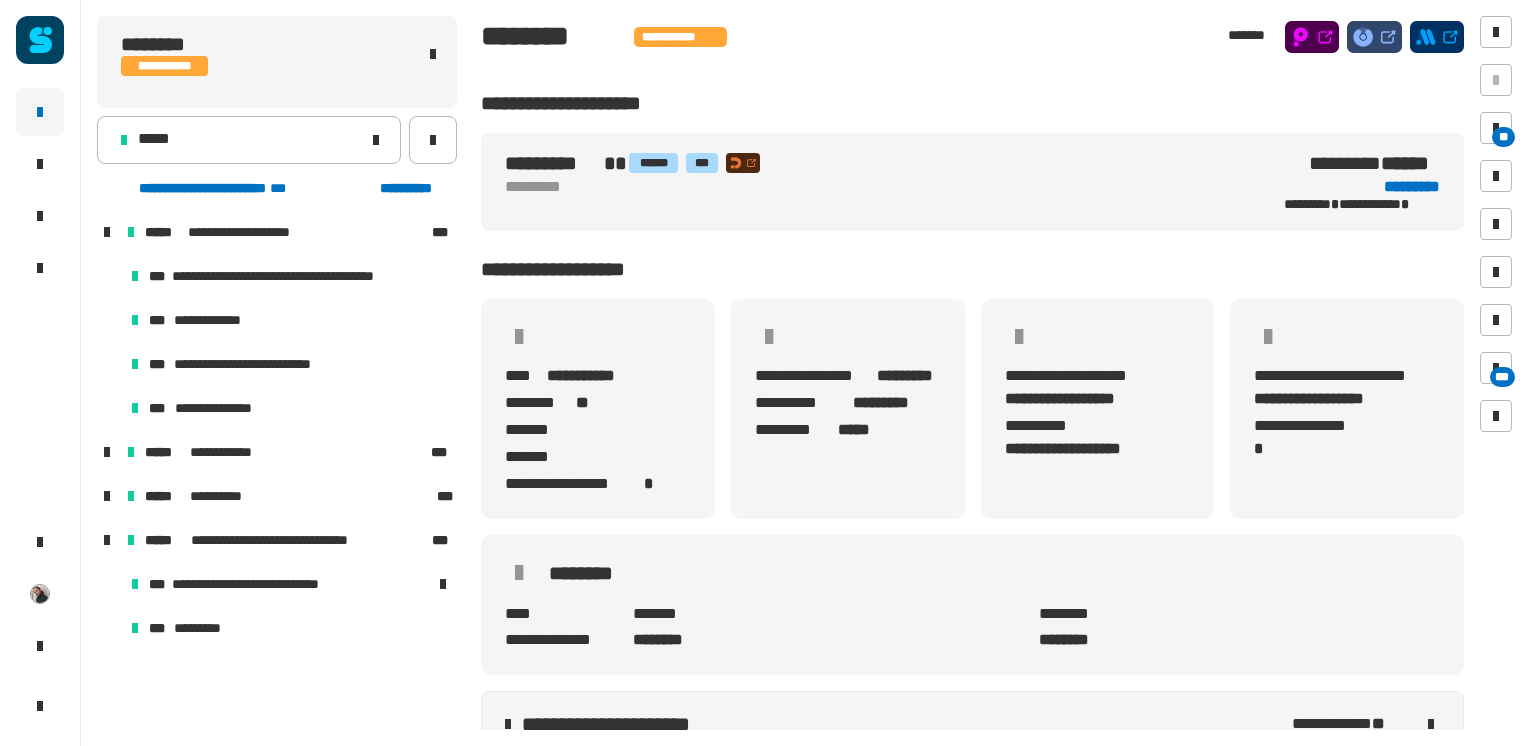 drag, startPoint x: 616, startPoint y: 94, endPoint x: 385, endPoint y: 50, distance: 235.15314 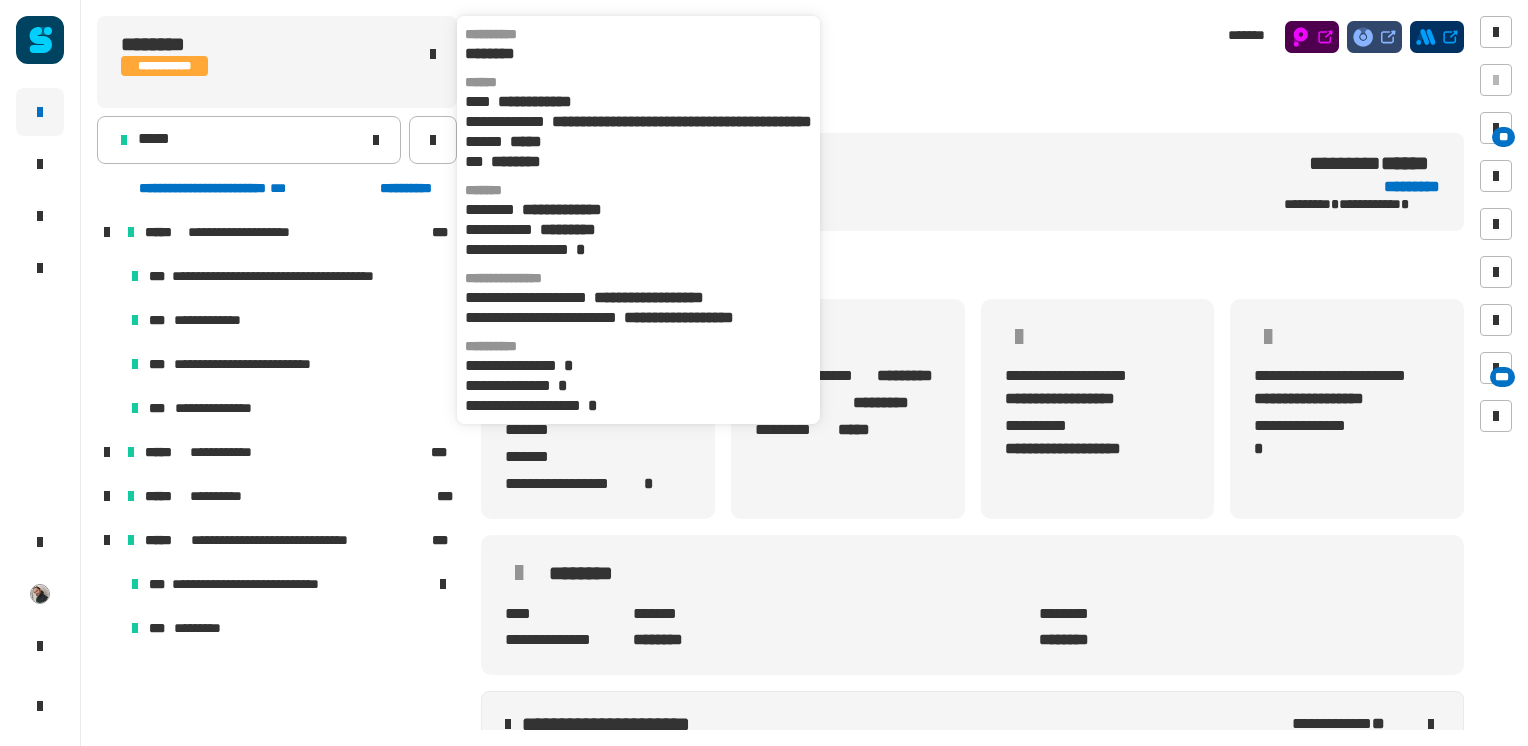 click on "**********" 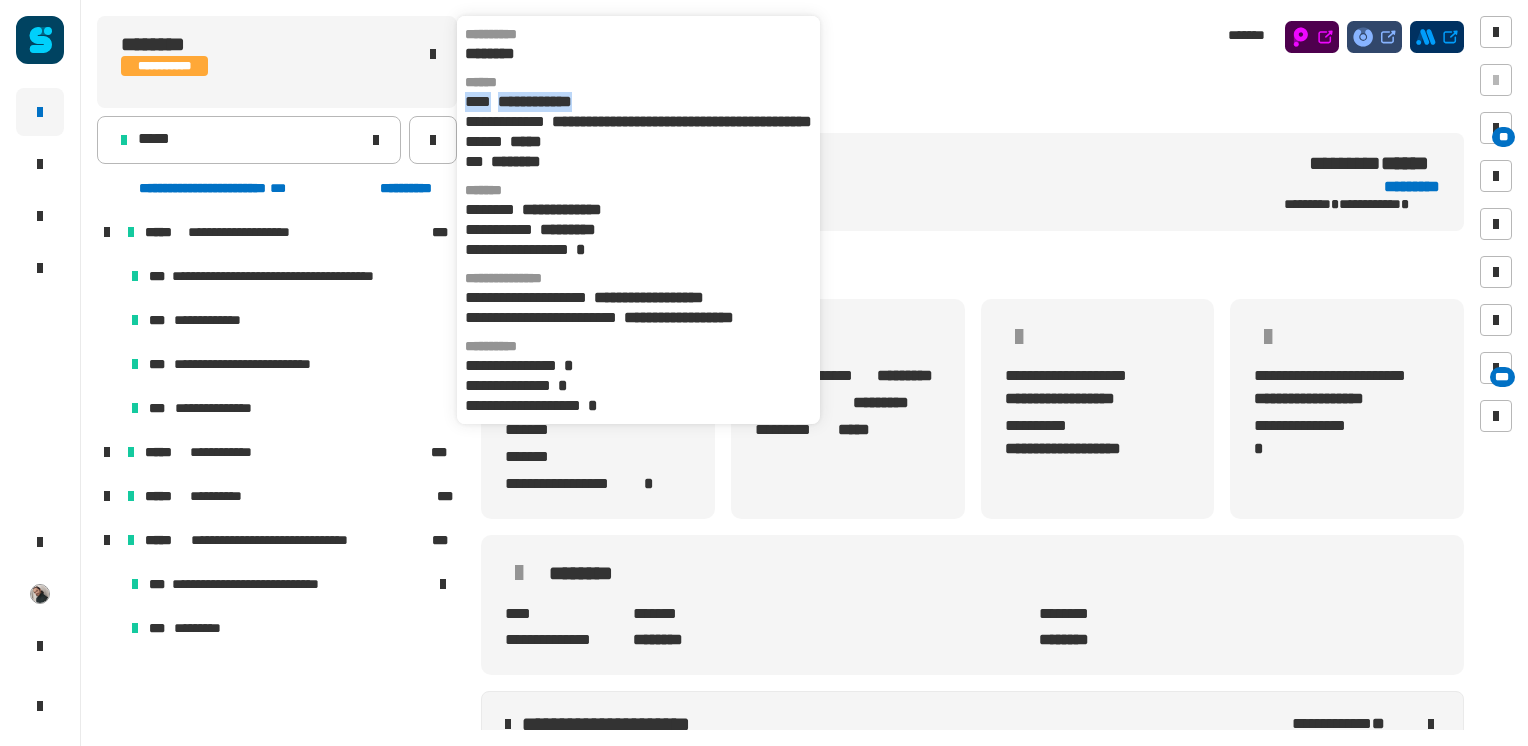 click on "**********" 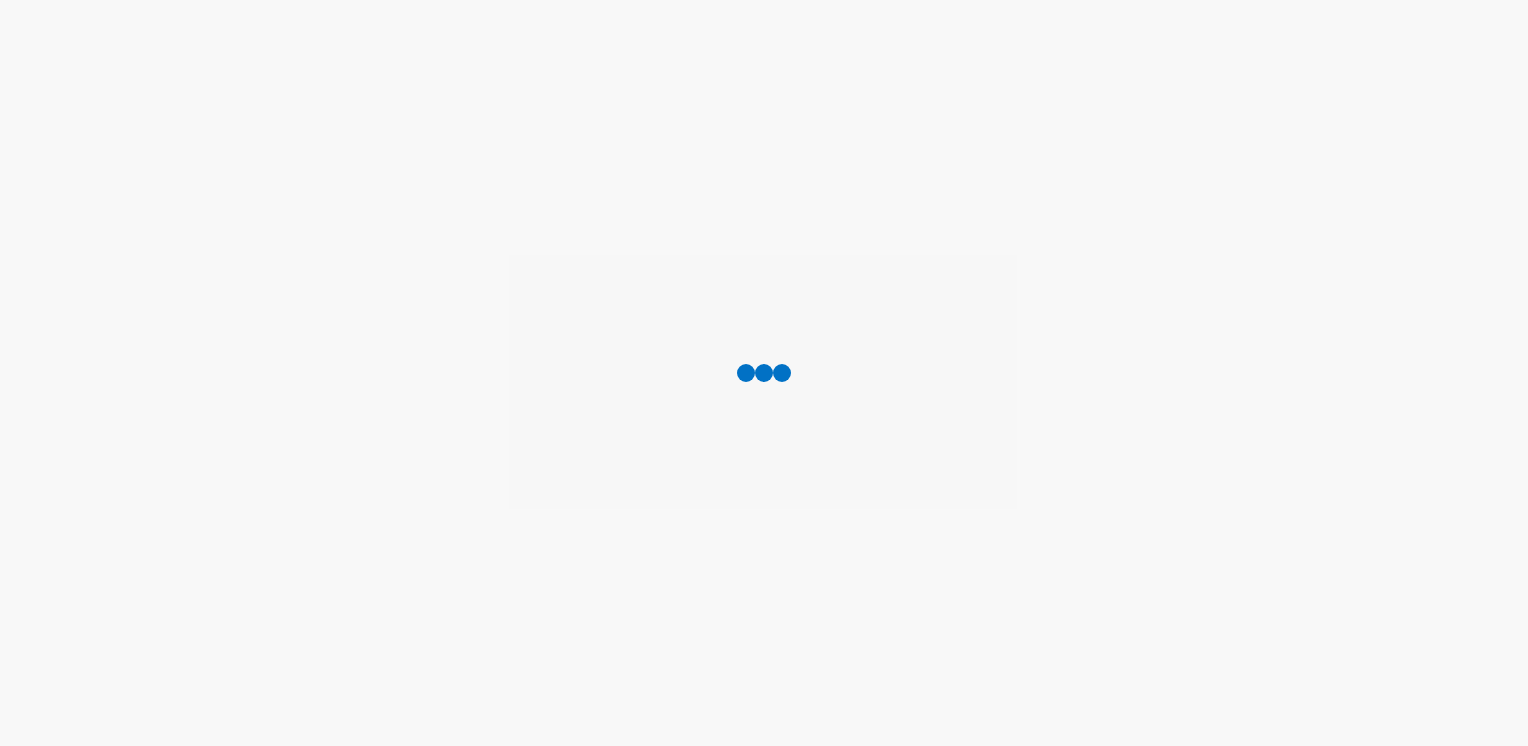 scroll, scrollTop: 0, scrollLeft: 0, axis: both 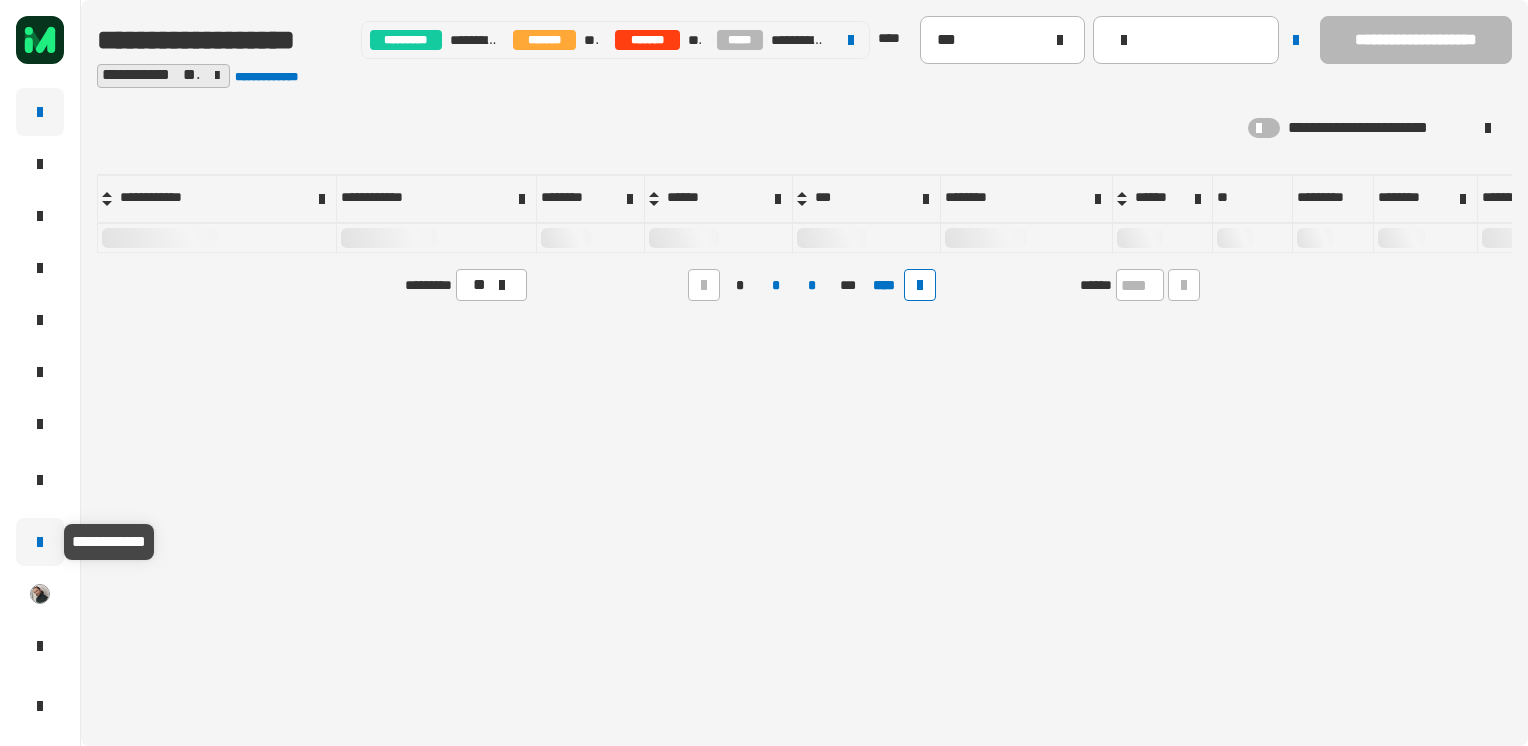 click 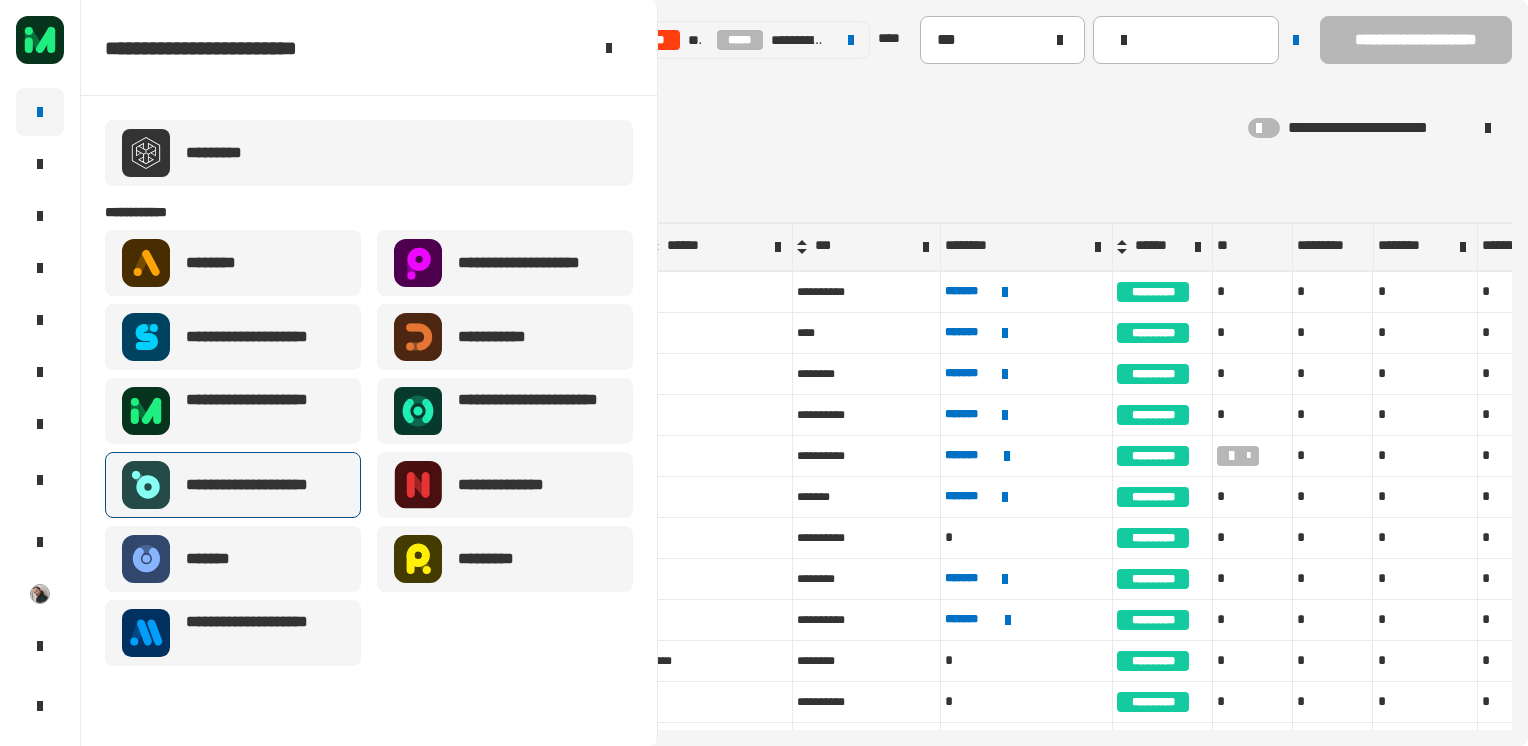 click on "**********" at bounding box center (262, 485) 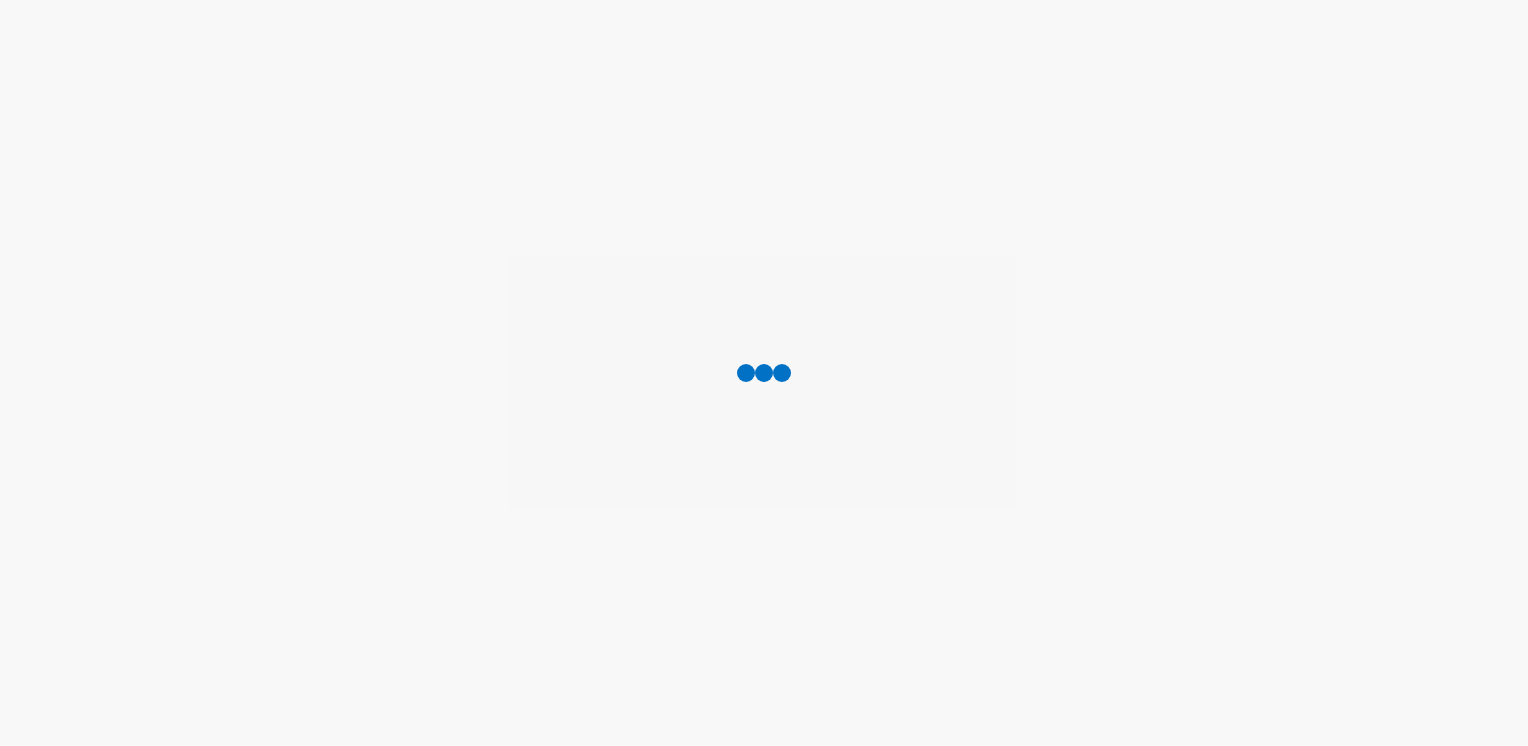 scroll, scrollTop: 0, scrollLeft: 0, axis: both 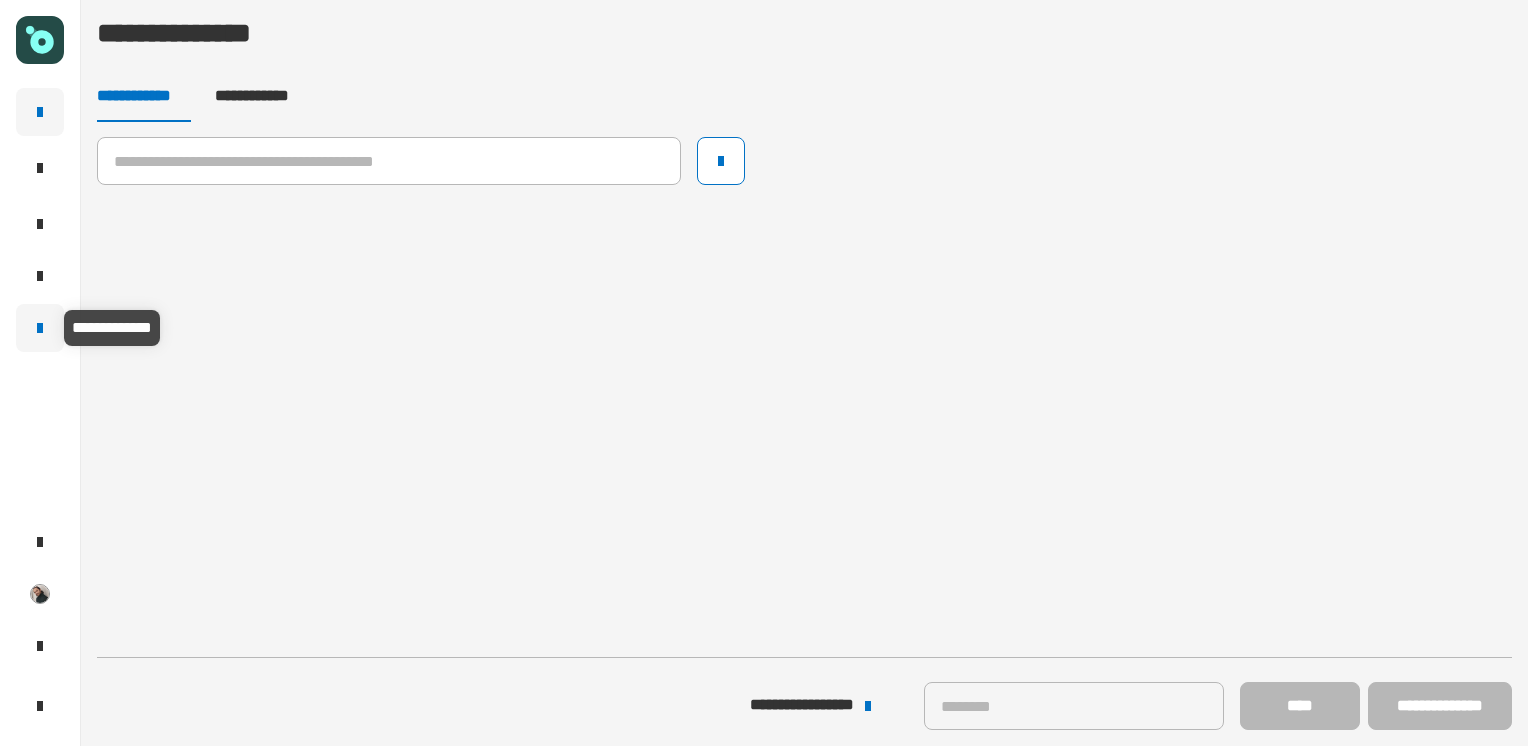 click 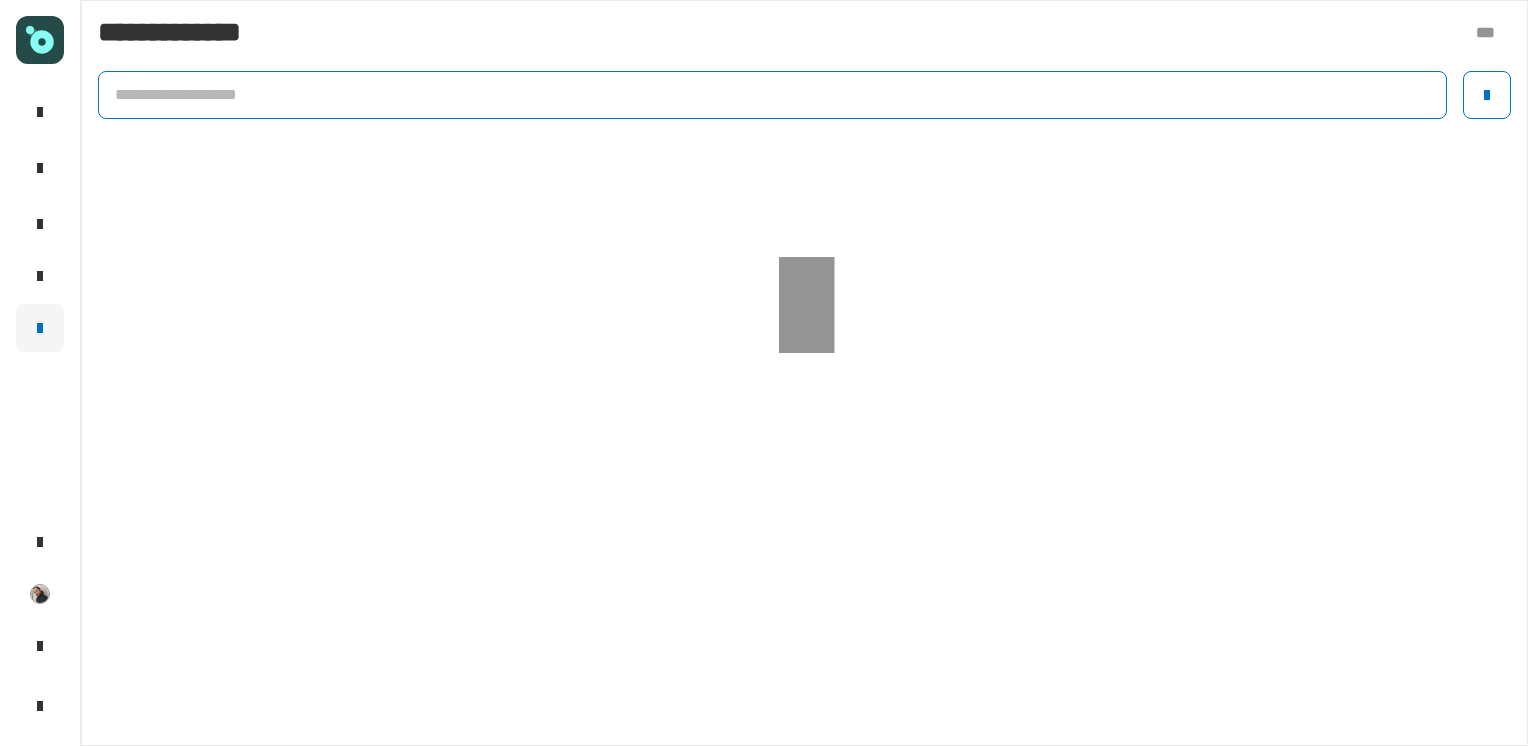click 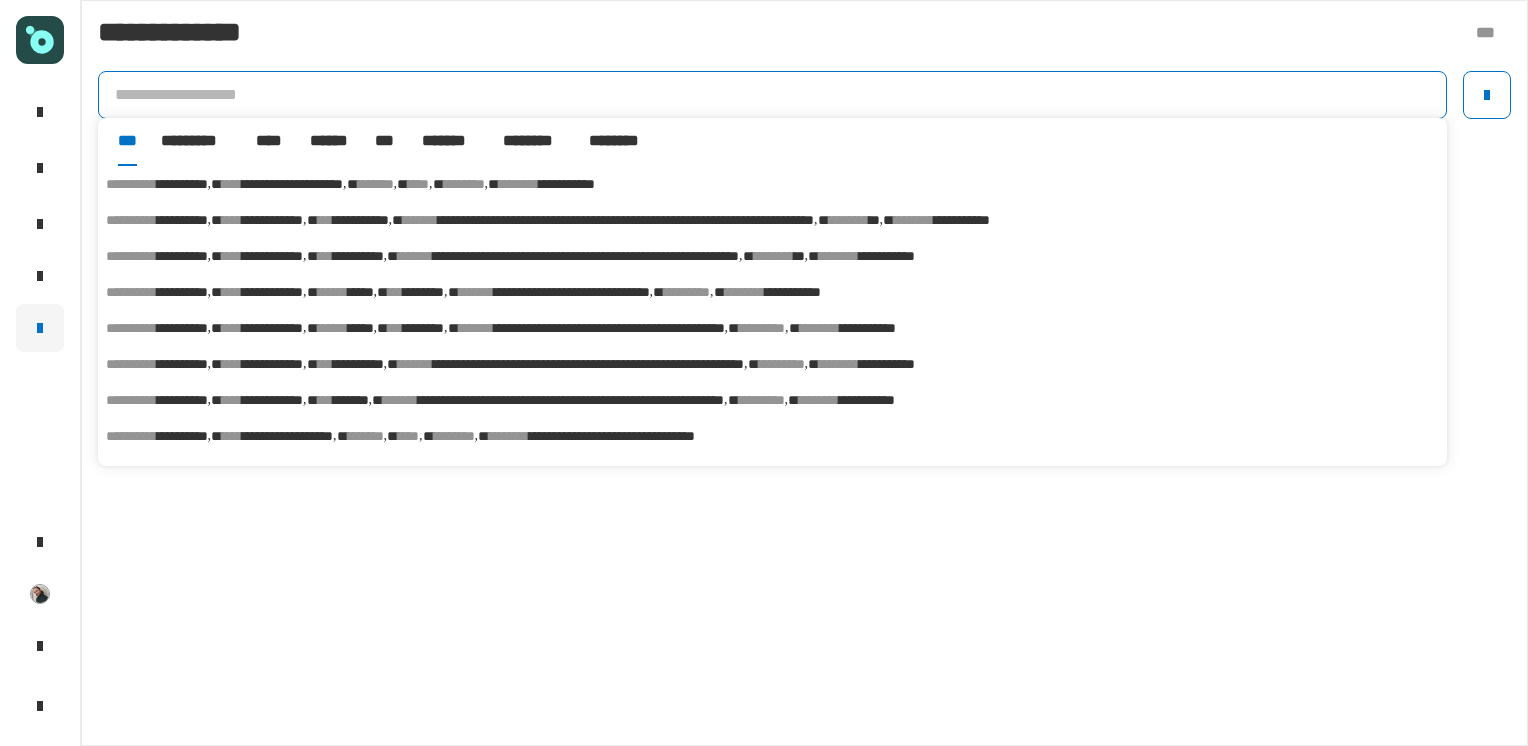 click 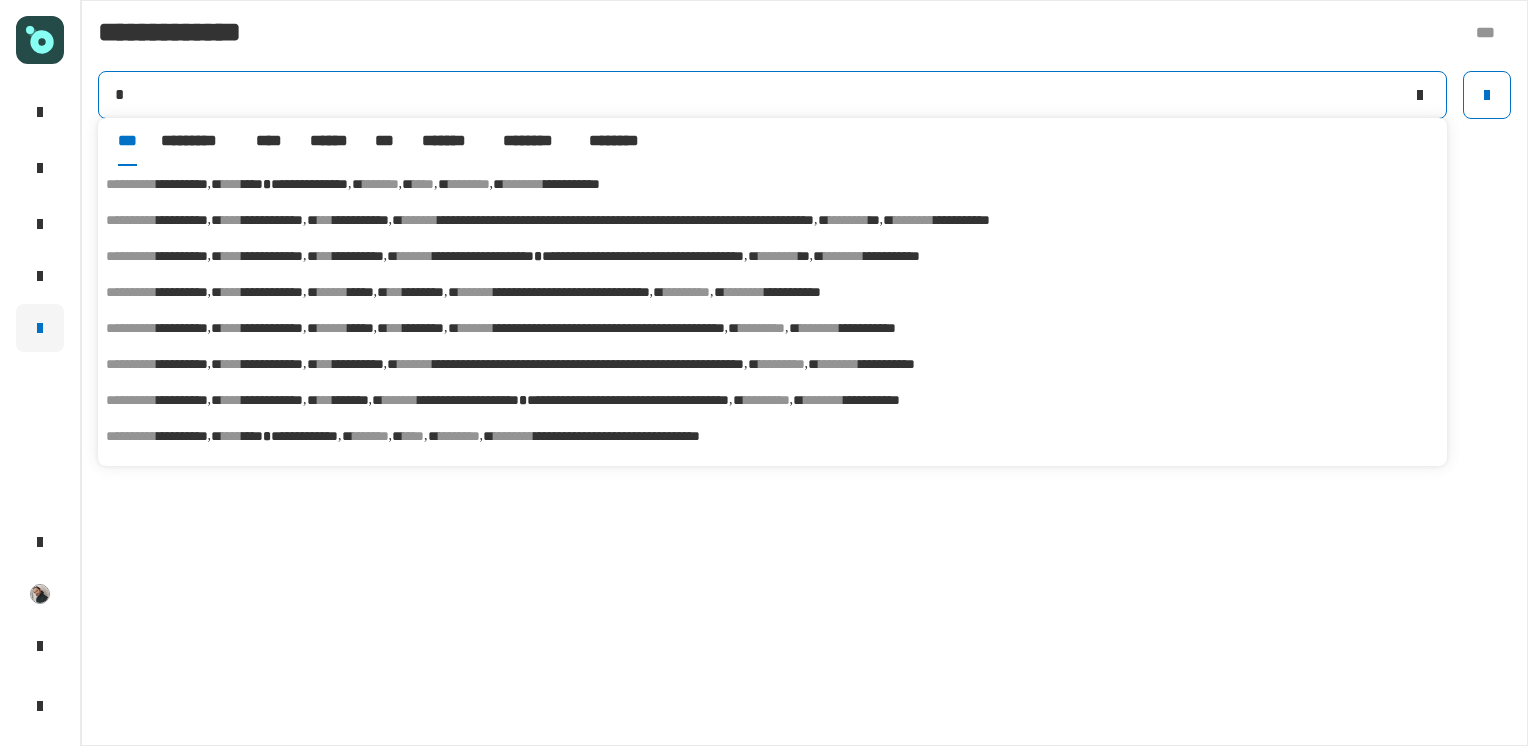 type on "*" 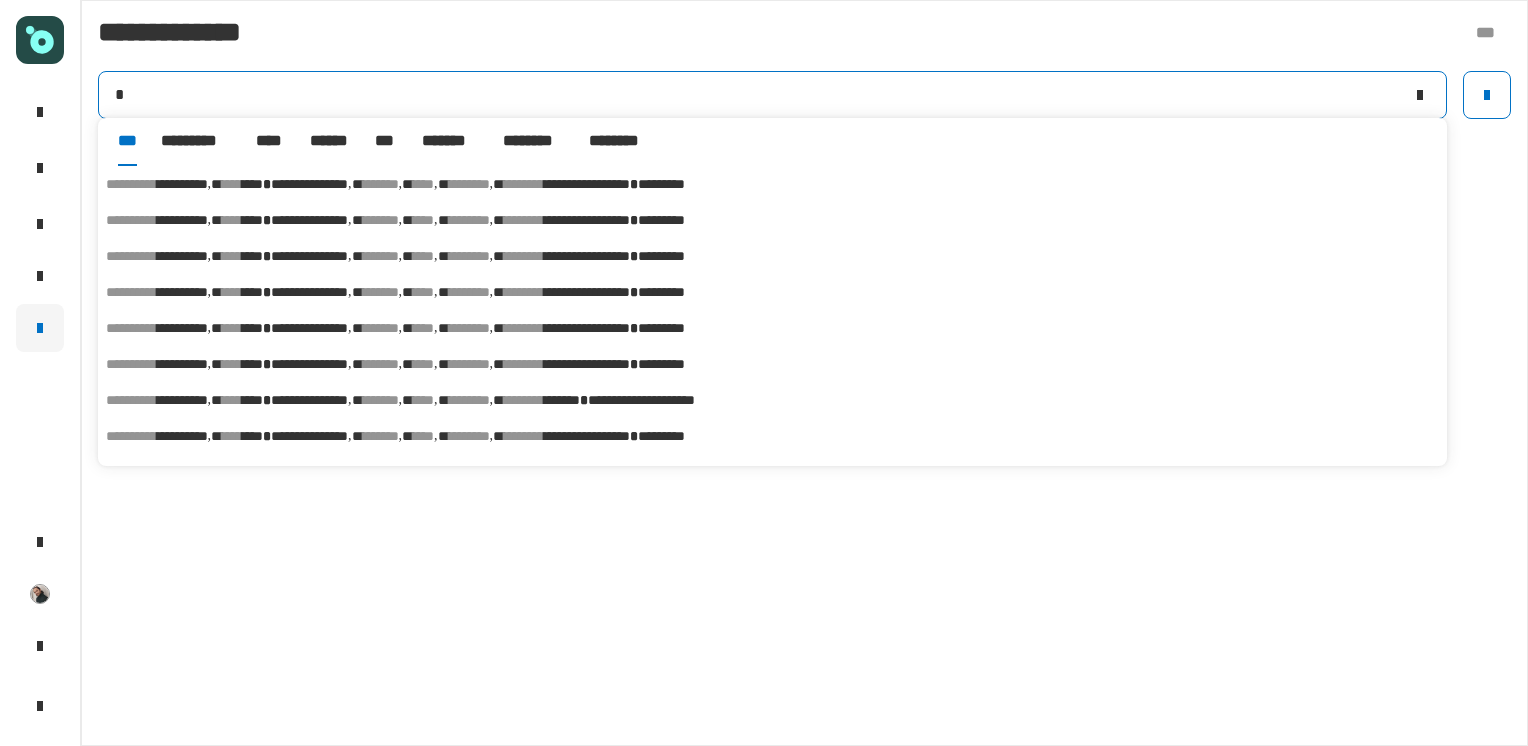 click on "*" 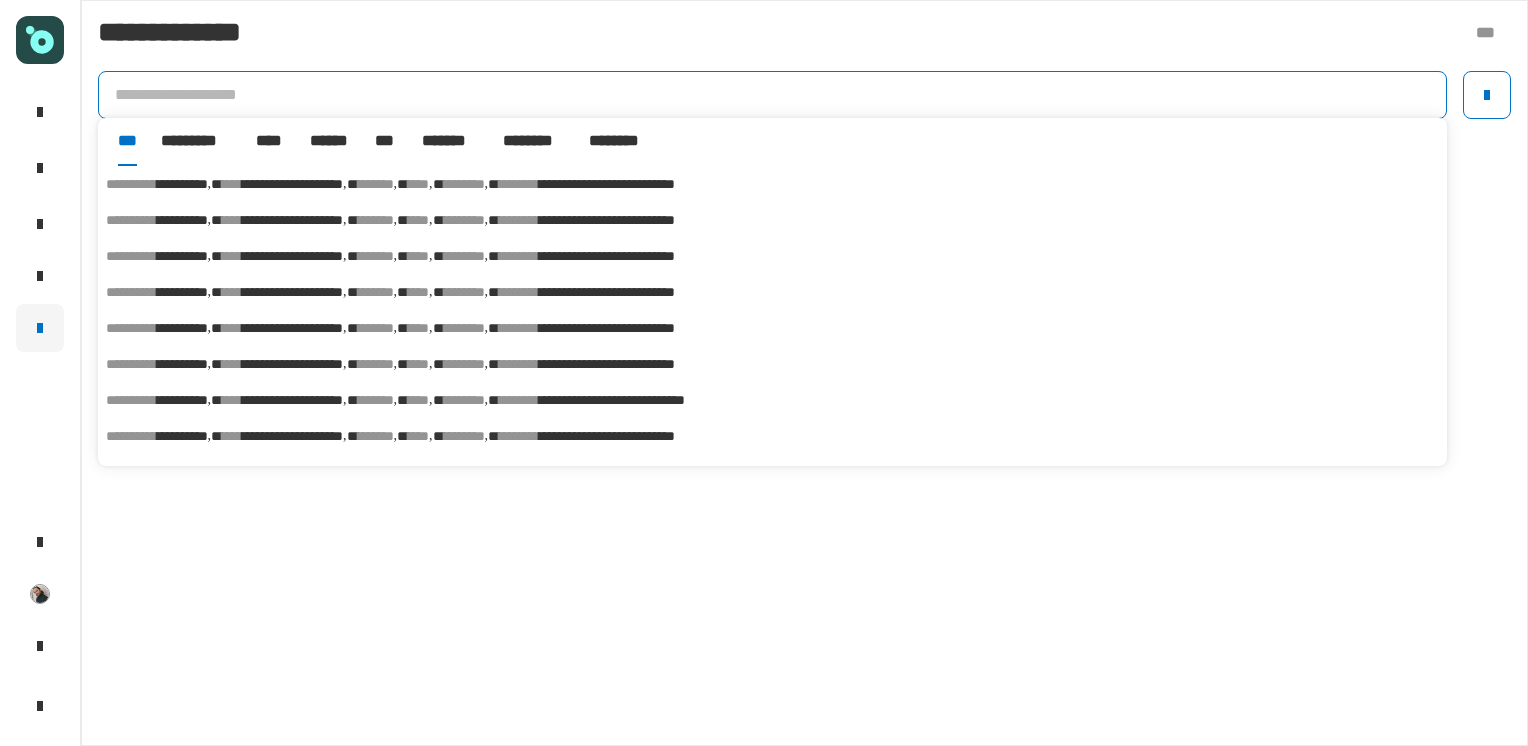 paste 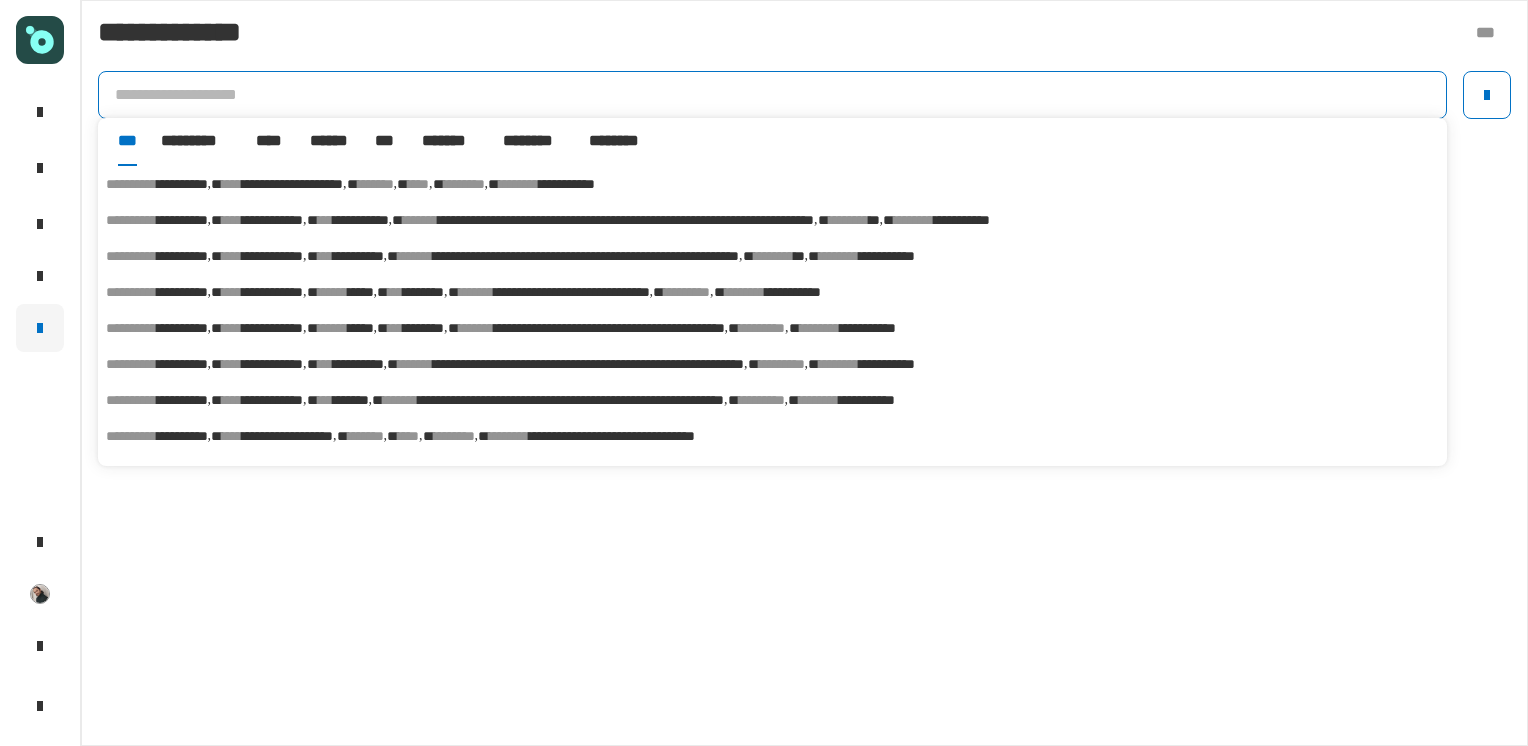 click 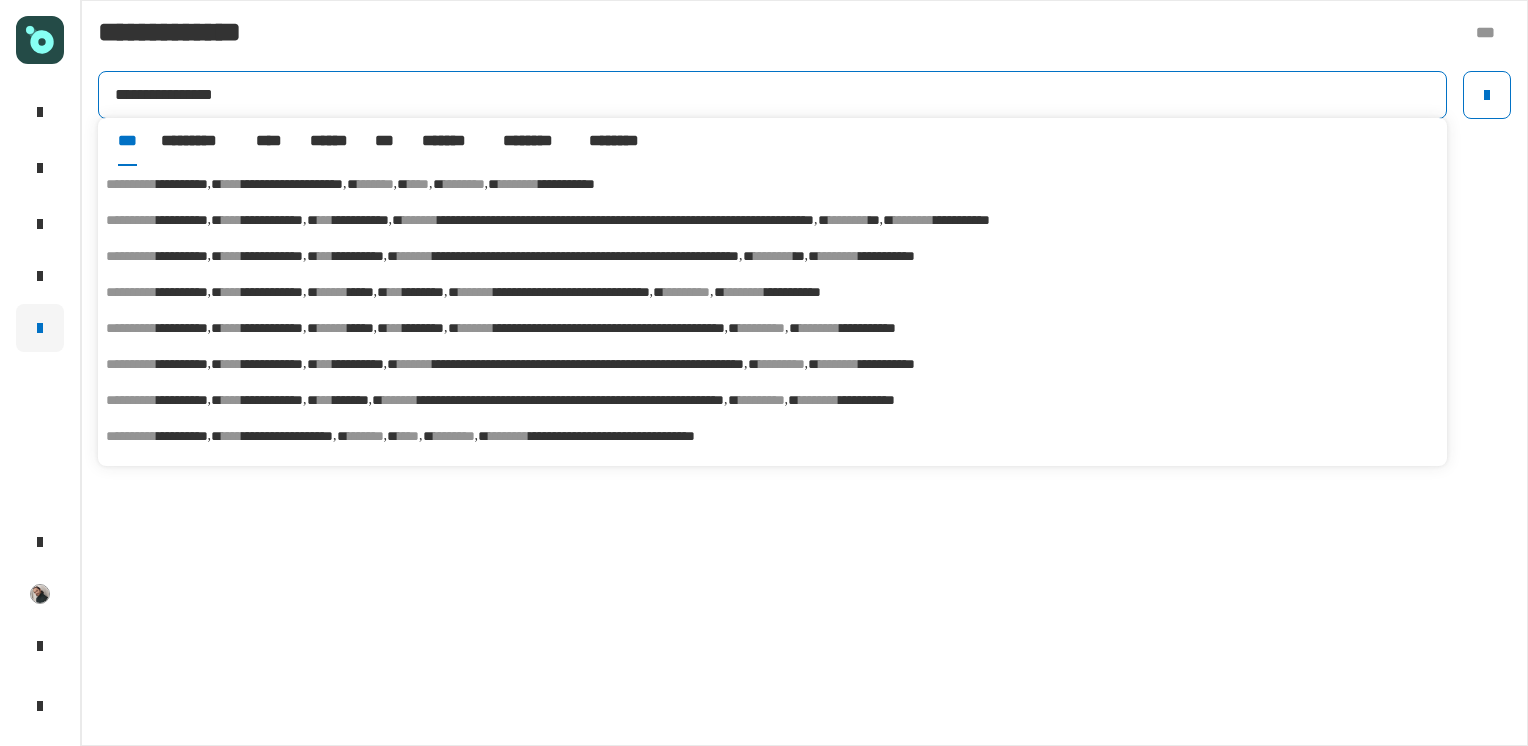 drag, startPoint x: 146, startPoint y: 94, endPoint x: 8, endPoint y: 102, distance: 138.23169 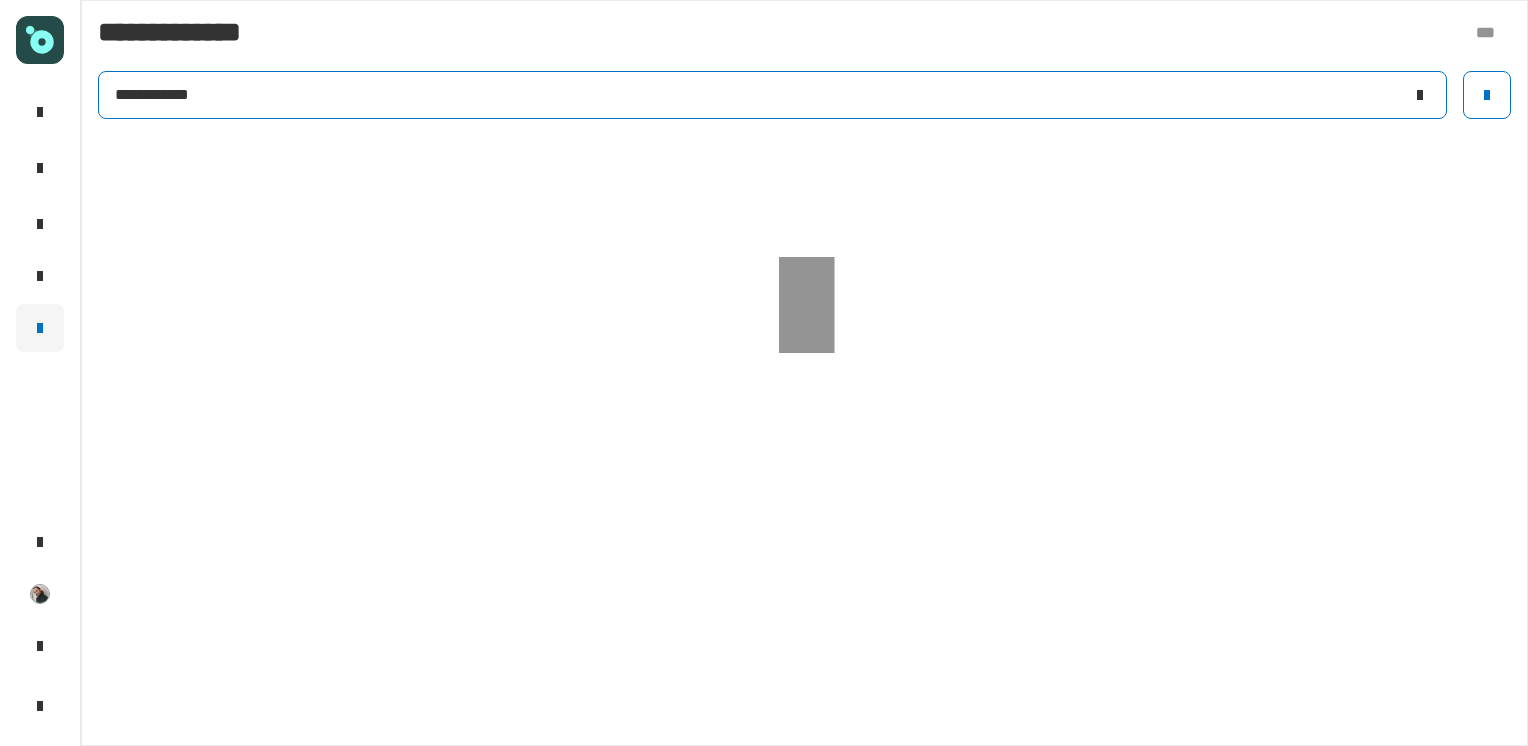 type on "**********" 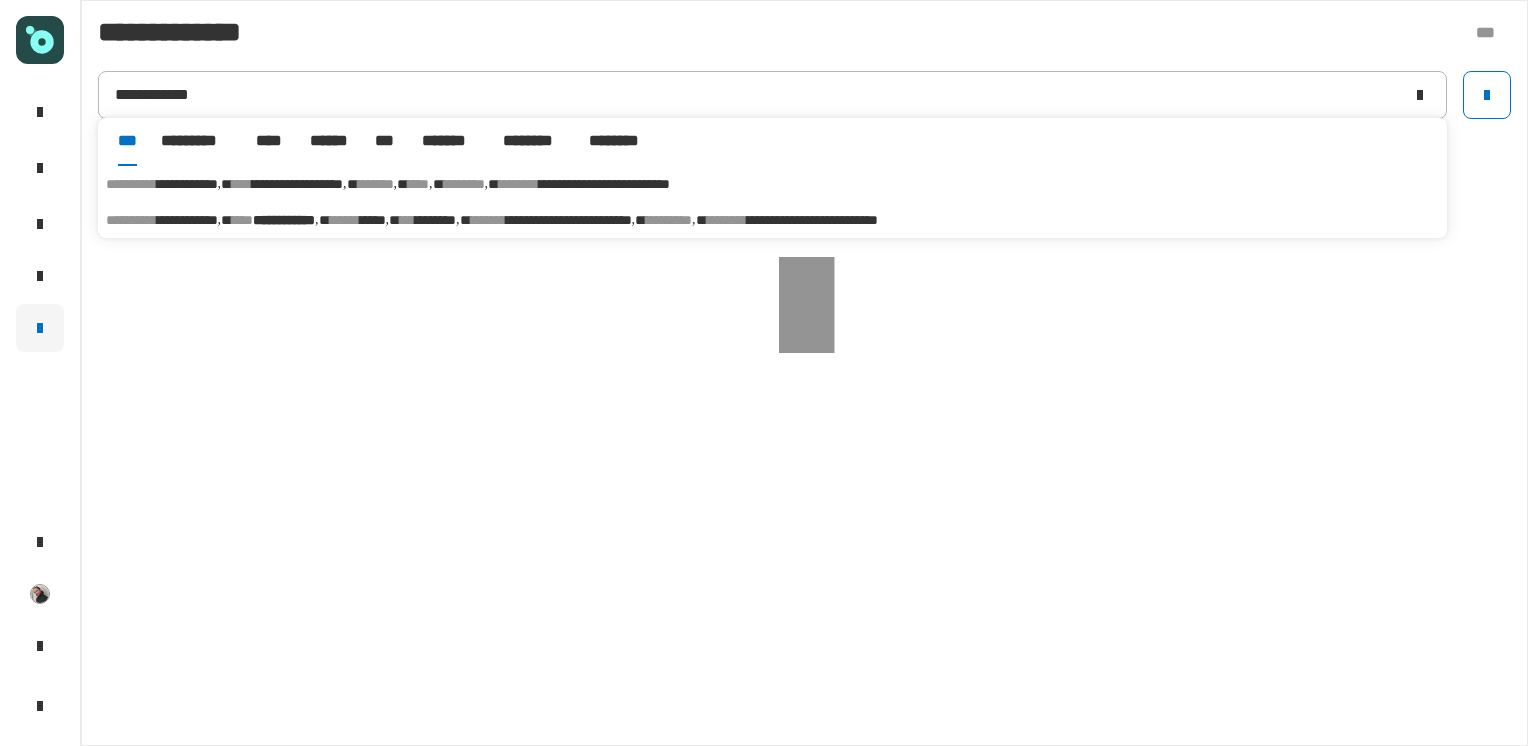 click on "*****" at bounding box center [373, 220] 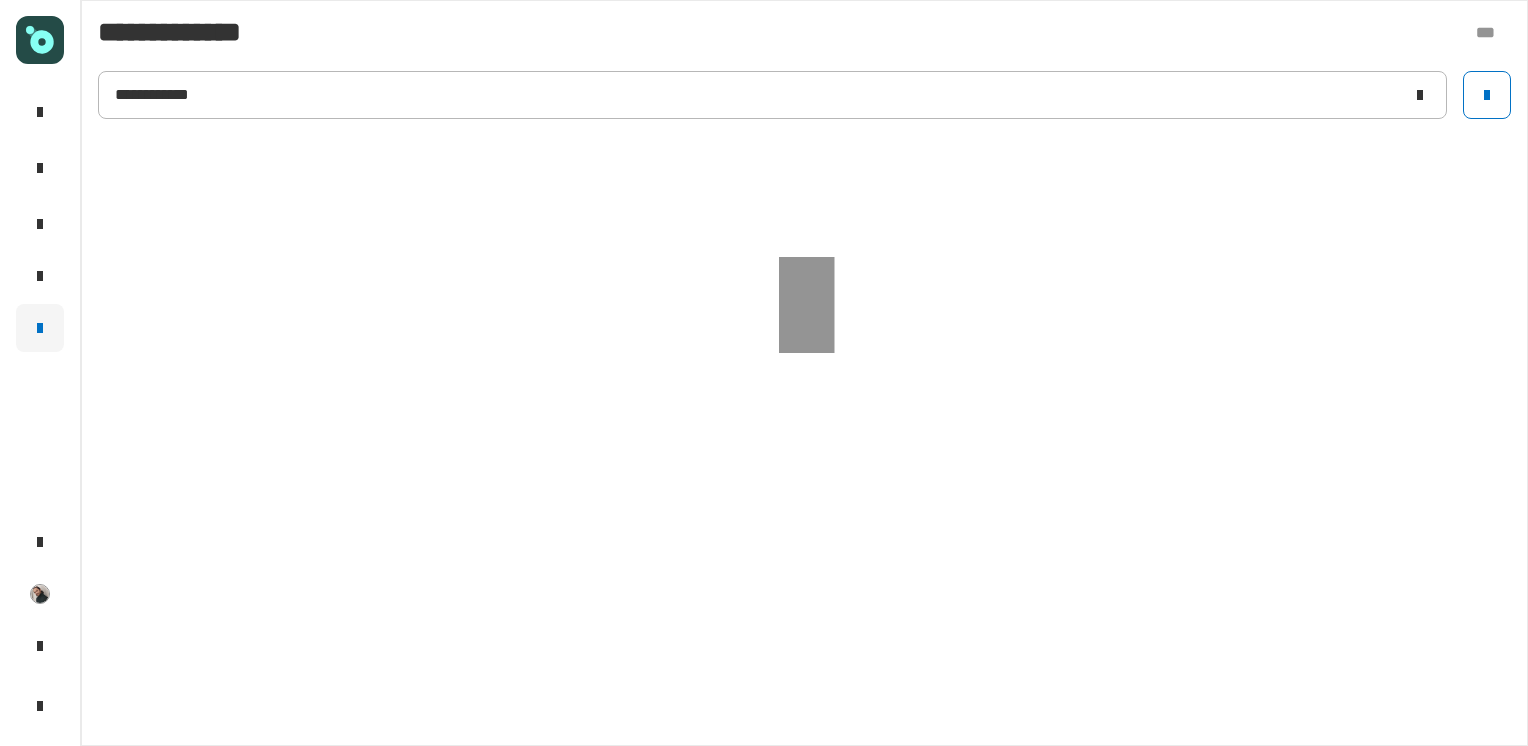 click 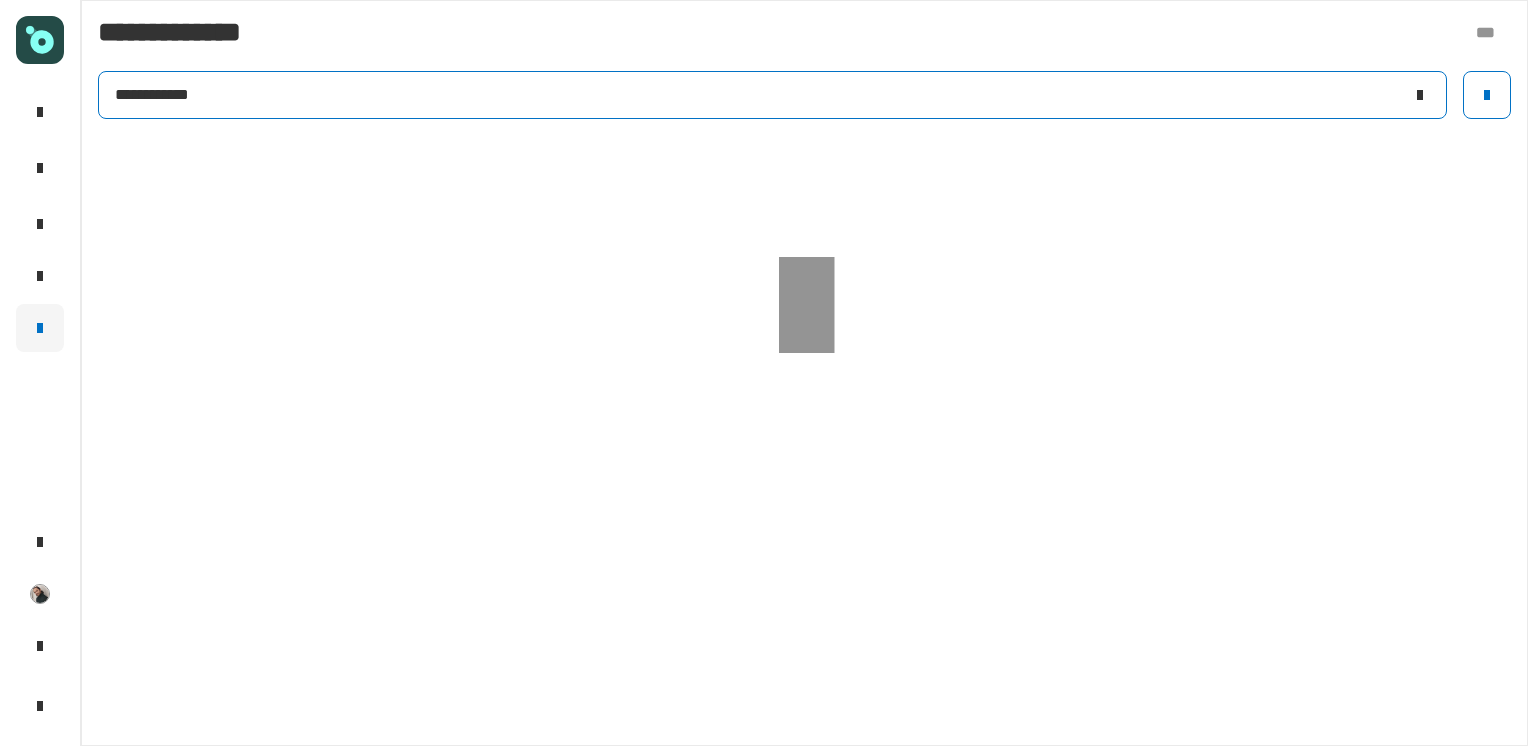 click on "**********" 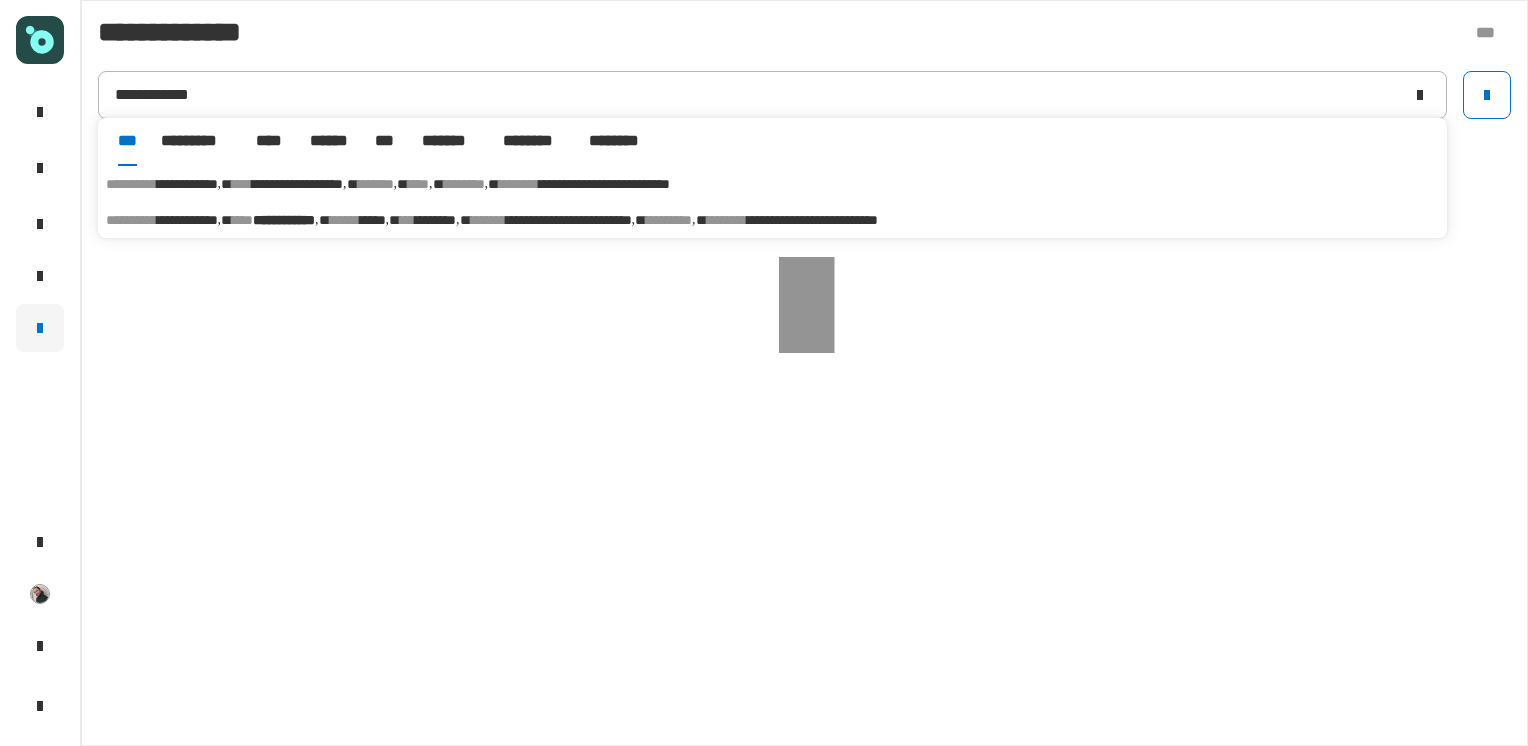 click on "******" at bounding box center [345, 220] 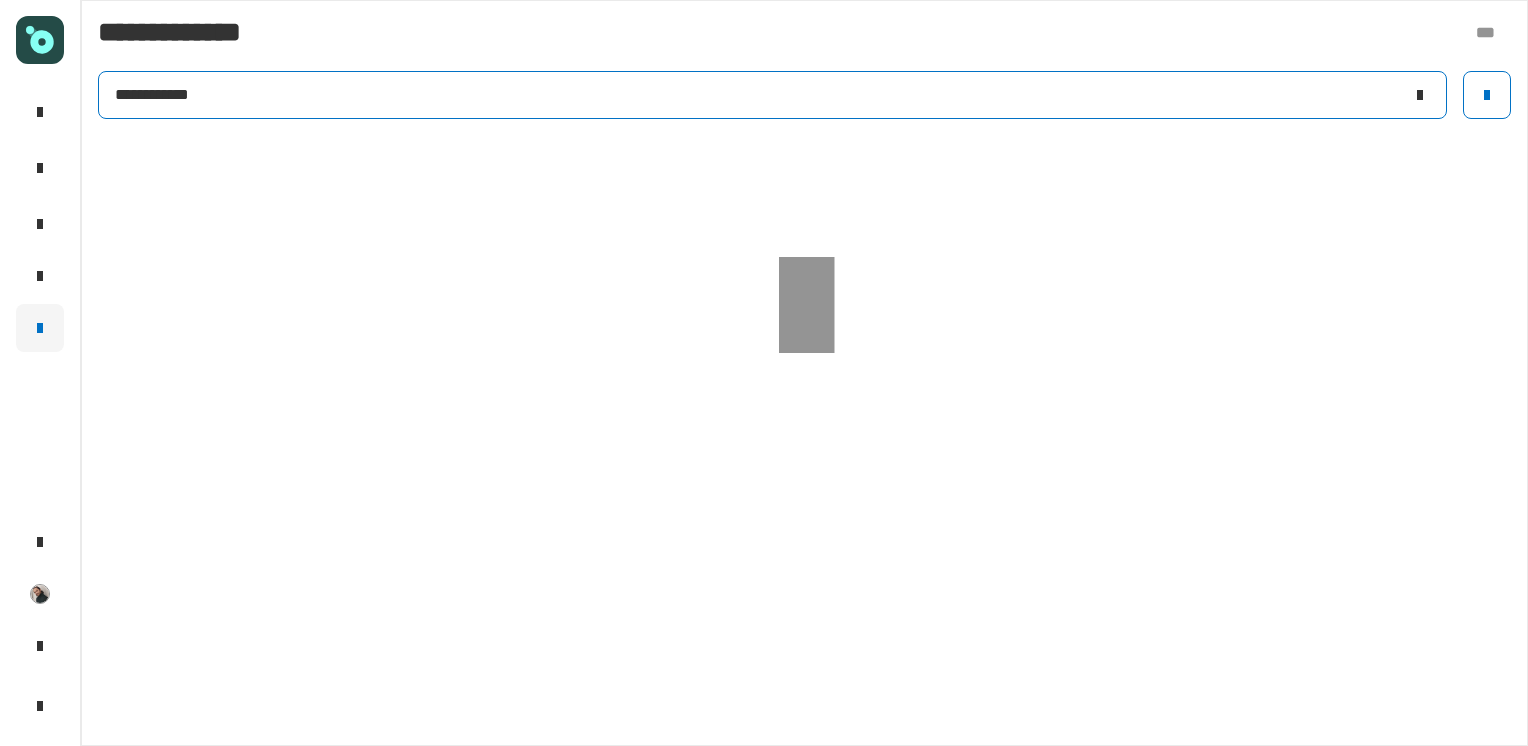 click on "**********" 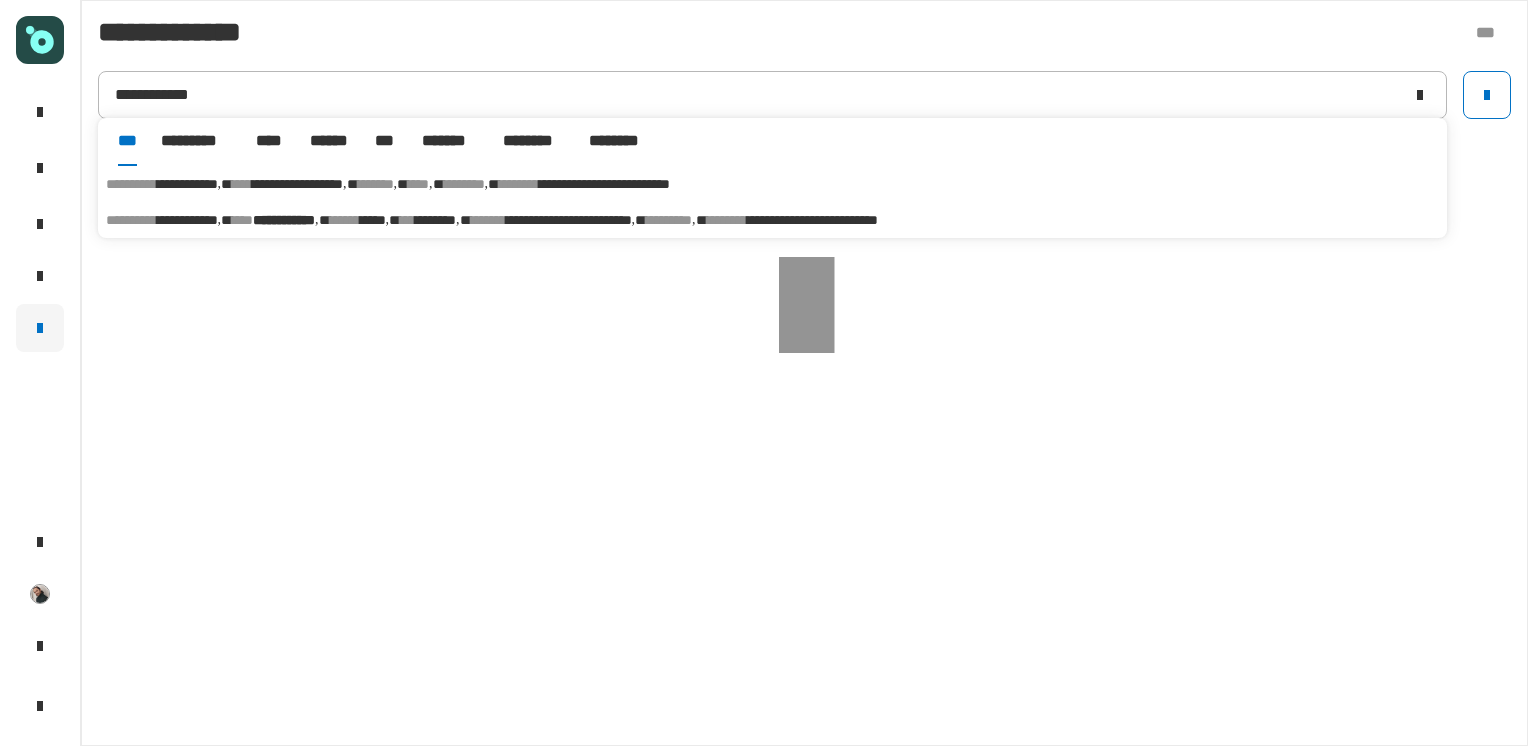 click on "**********" at bounding box center (187, 220) 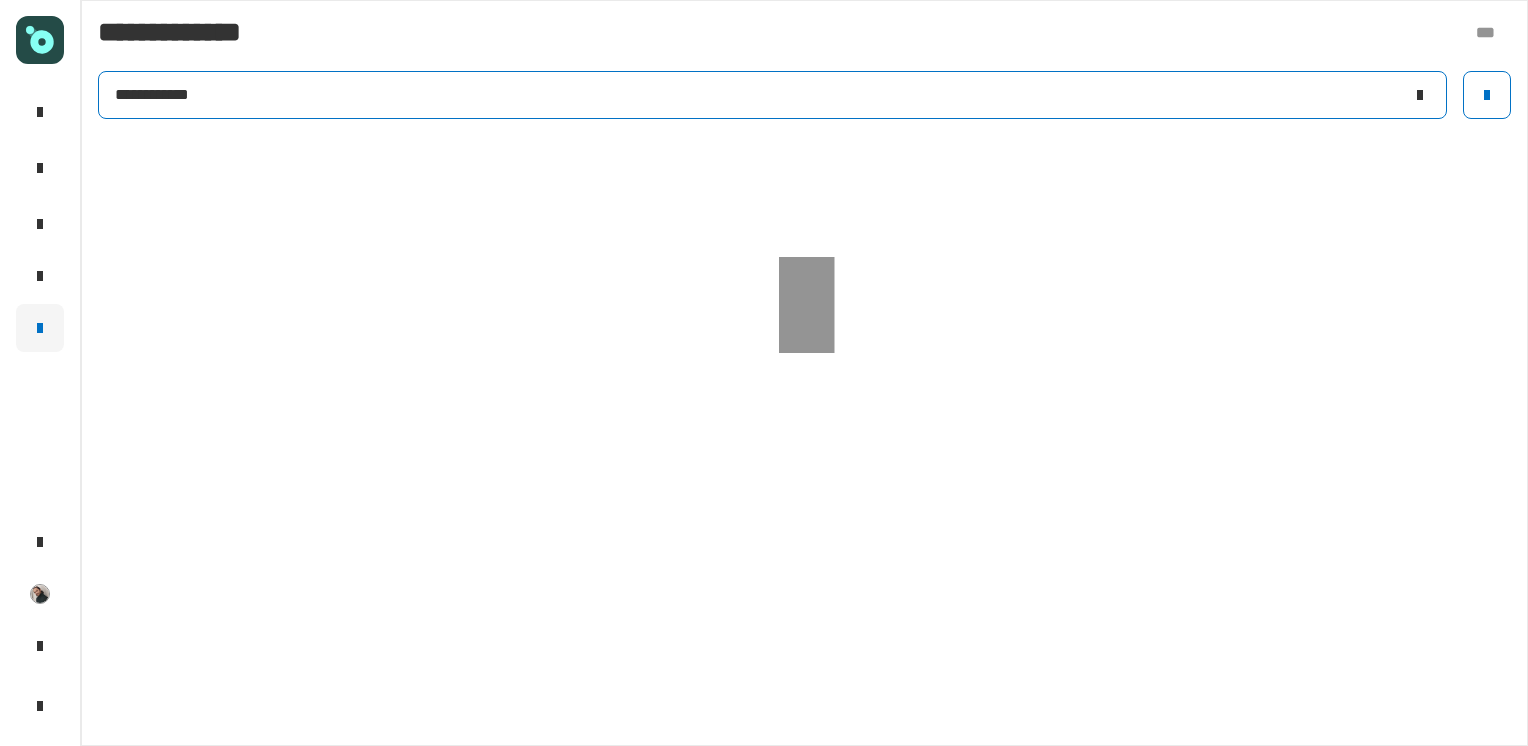 click on "**********" 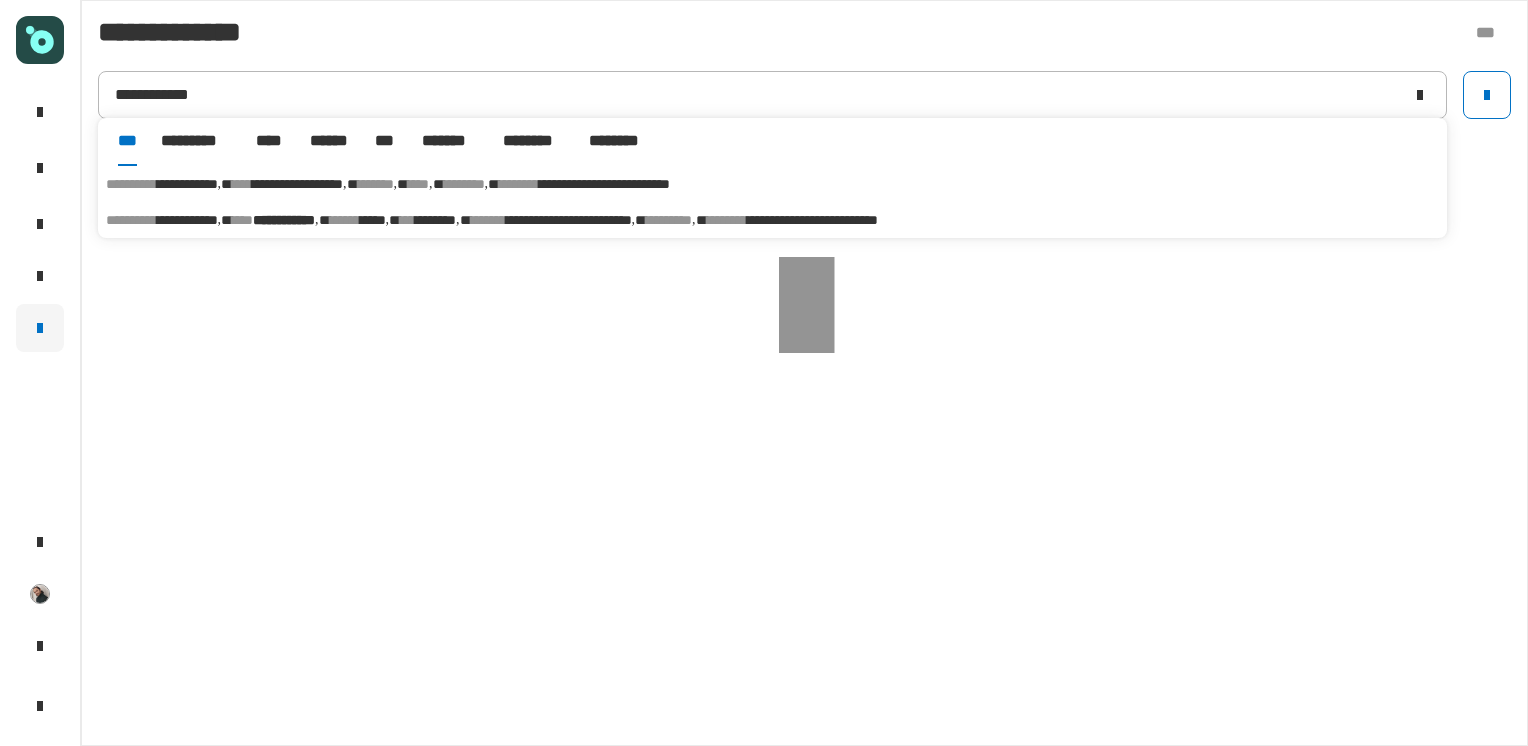 click on "**********" at bounding box center [569, 220] 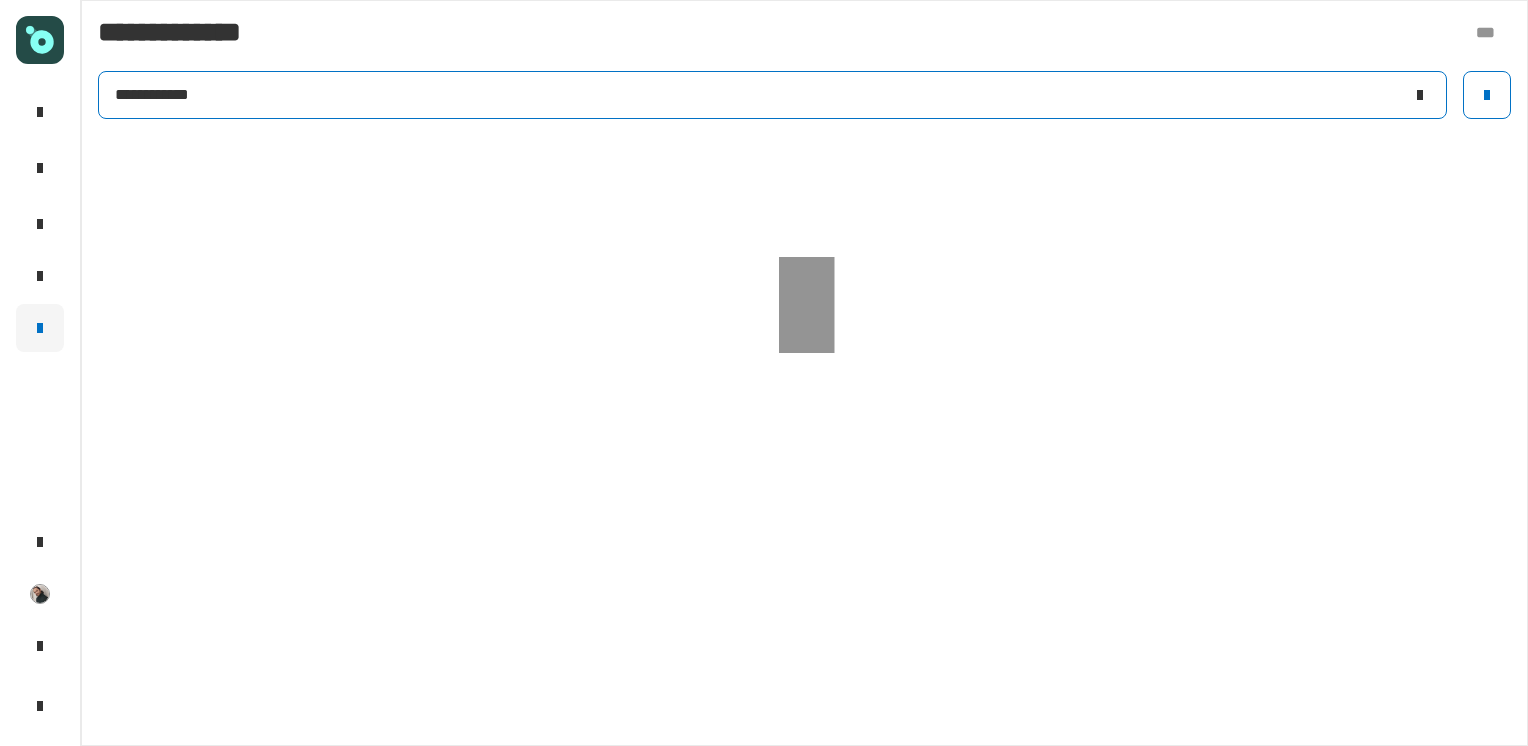 click on "**********" 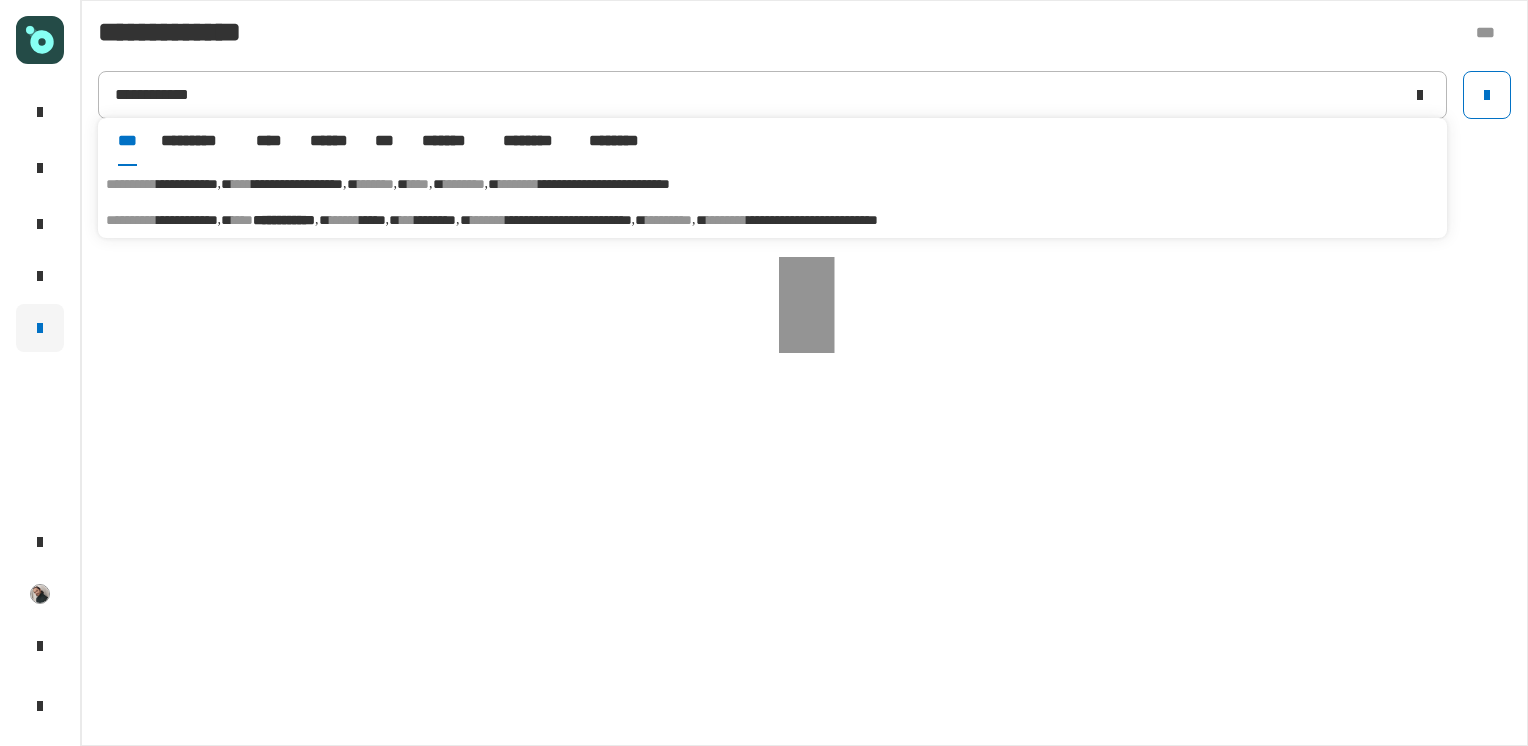 click on "********" at bounding box center [435, 220] 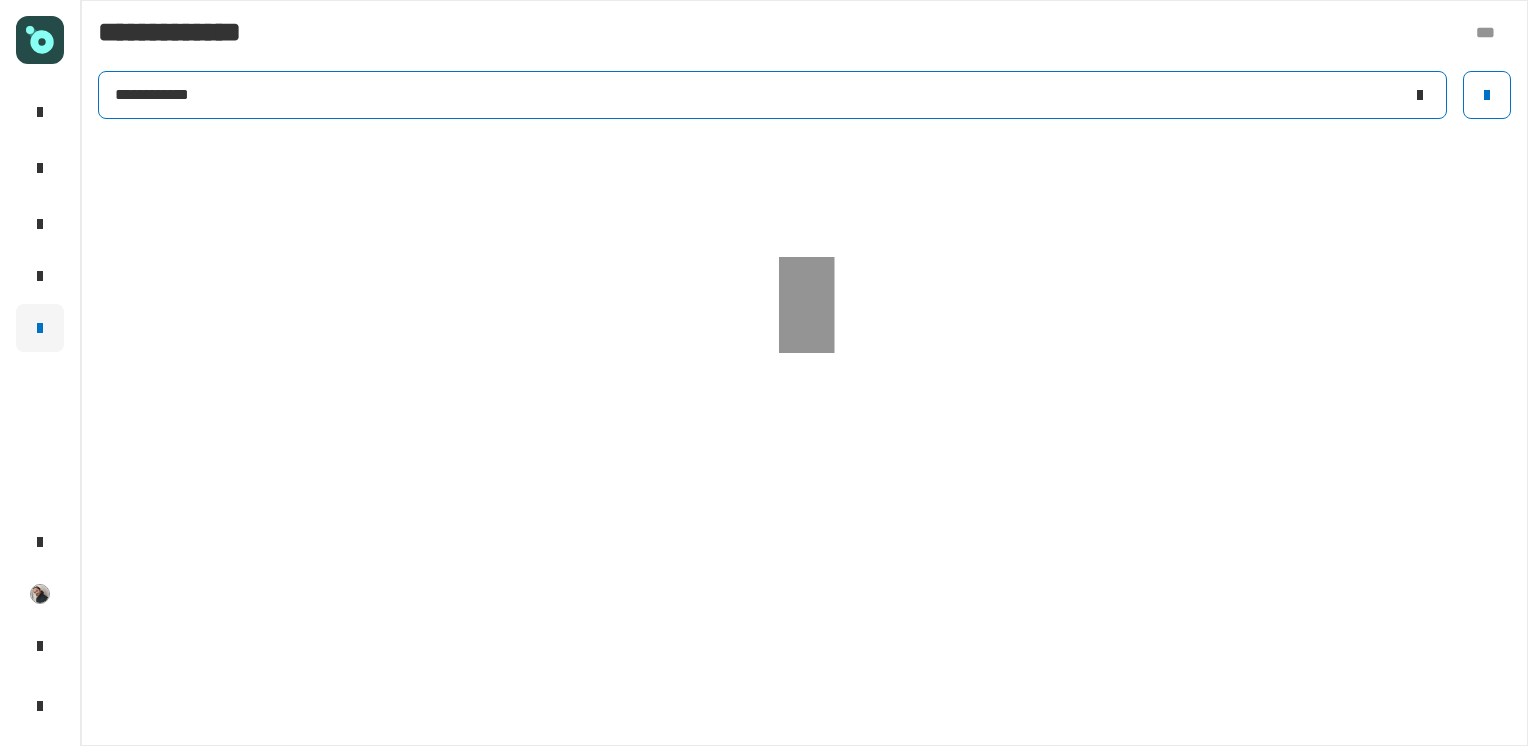 click on "**********" 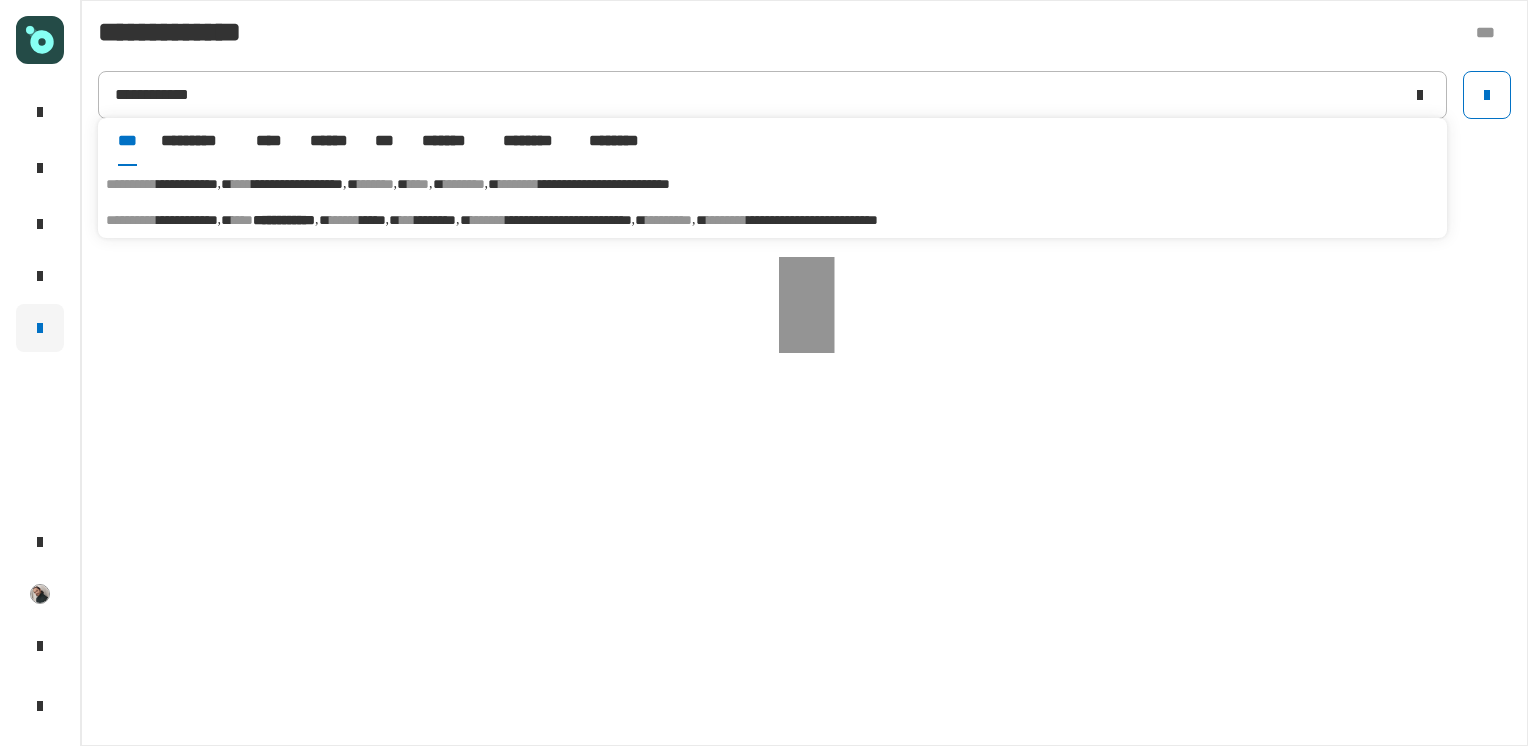 click on "**********" at bounding box center [187, 220] 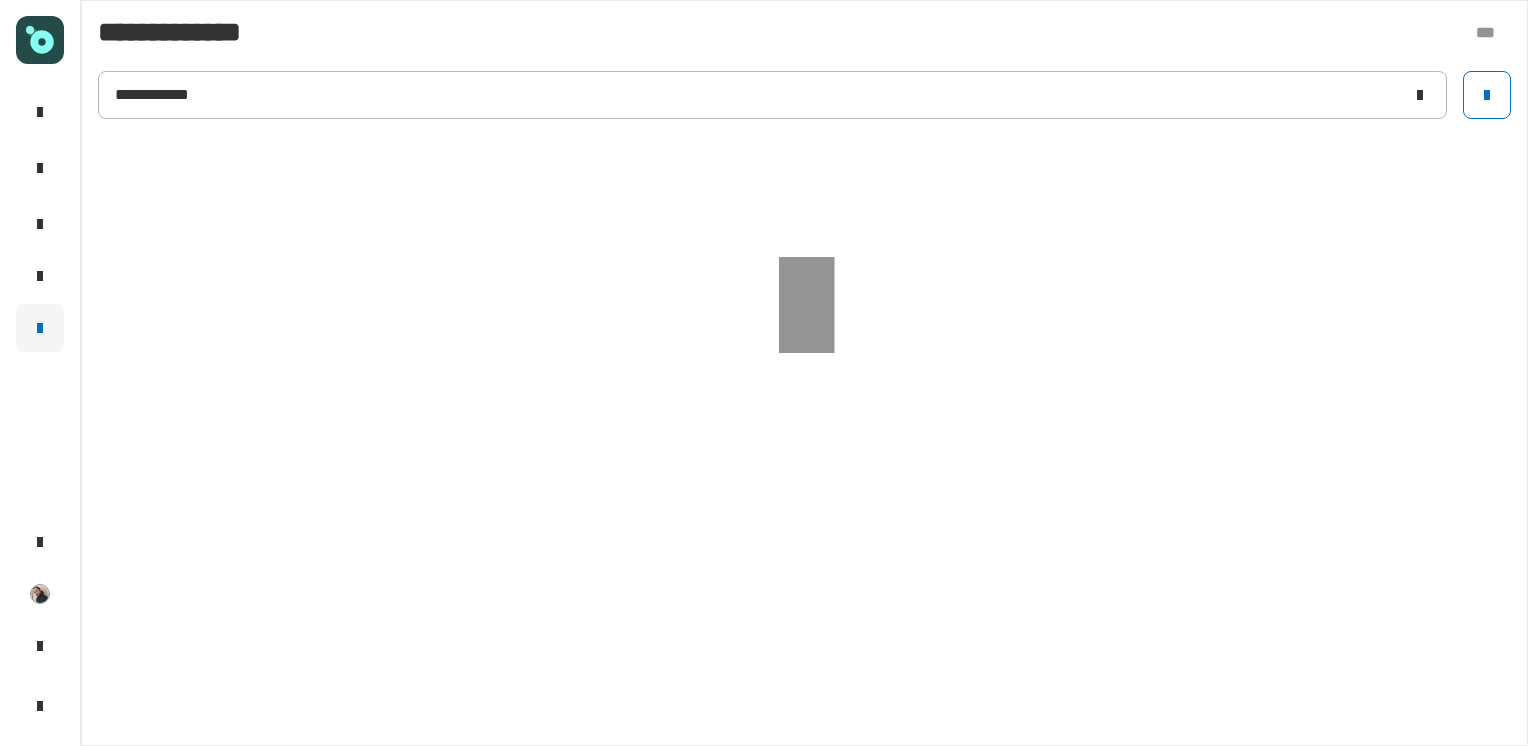 click 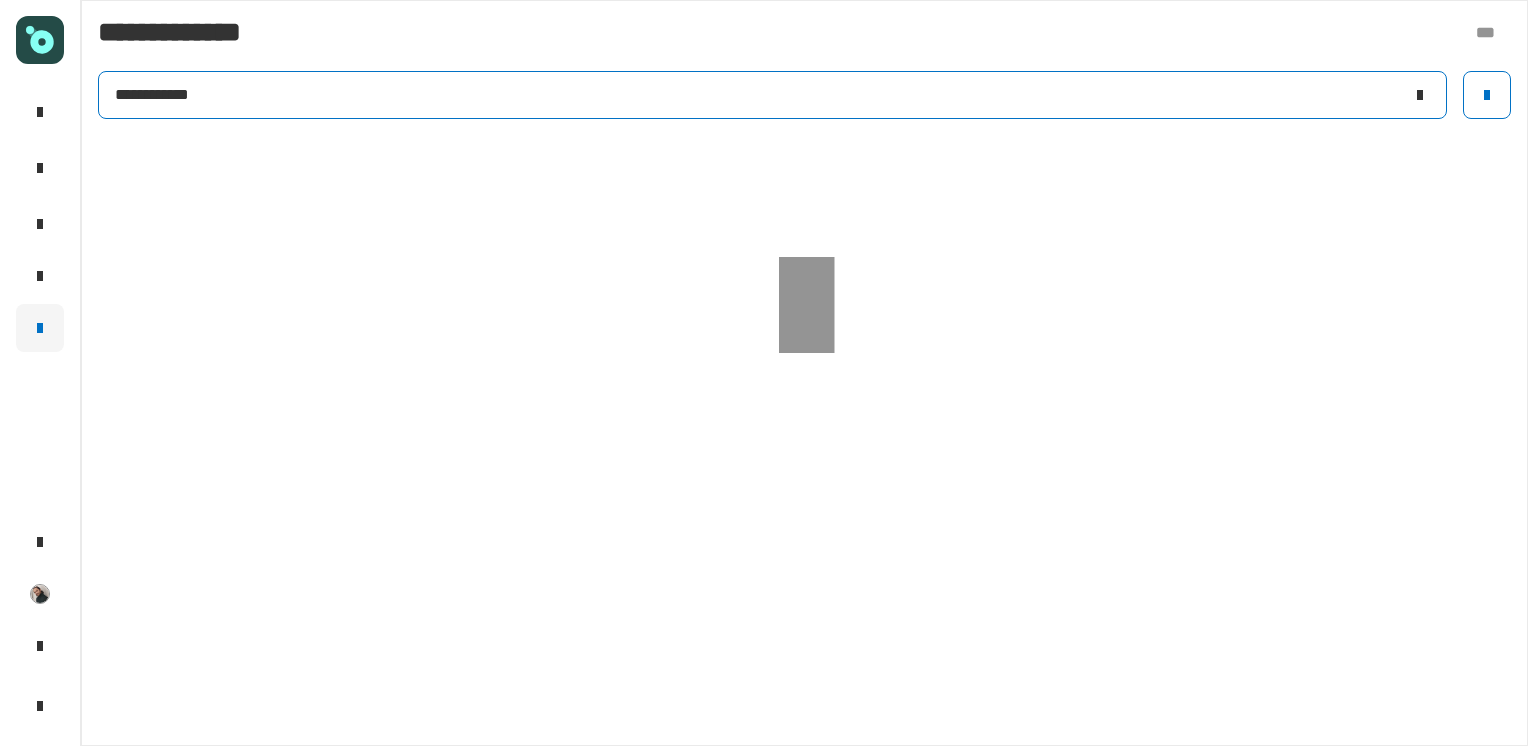 click on "**********" 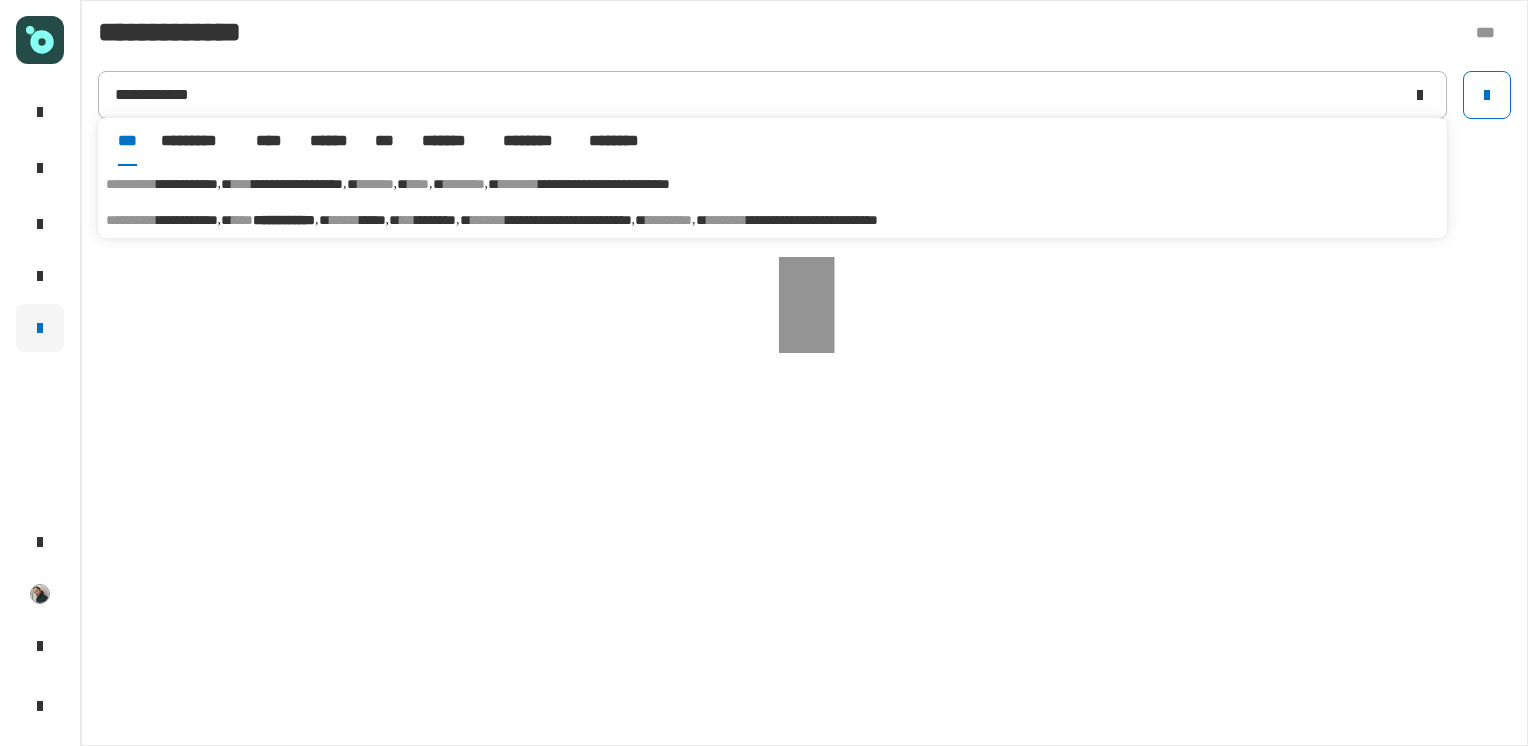 click on "**********" at bounding box center [169, 184] 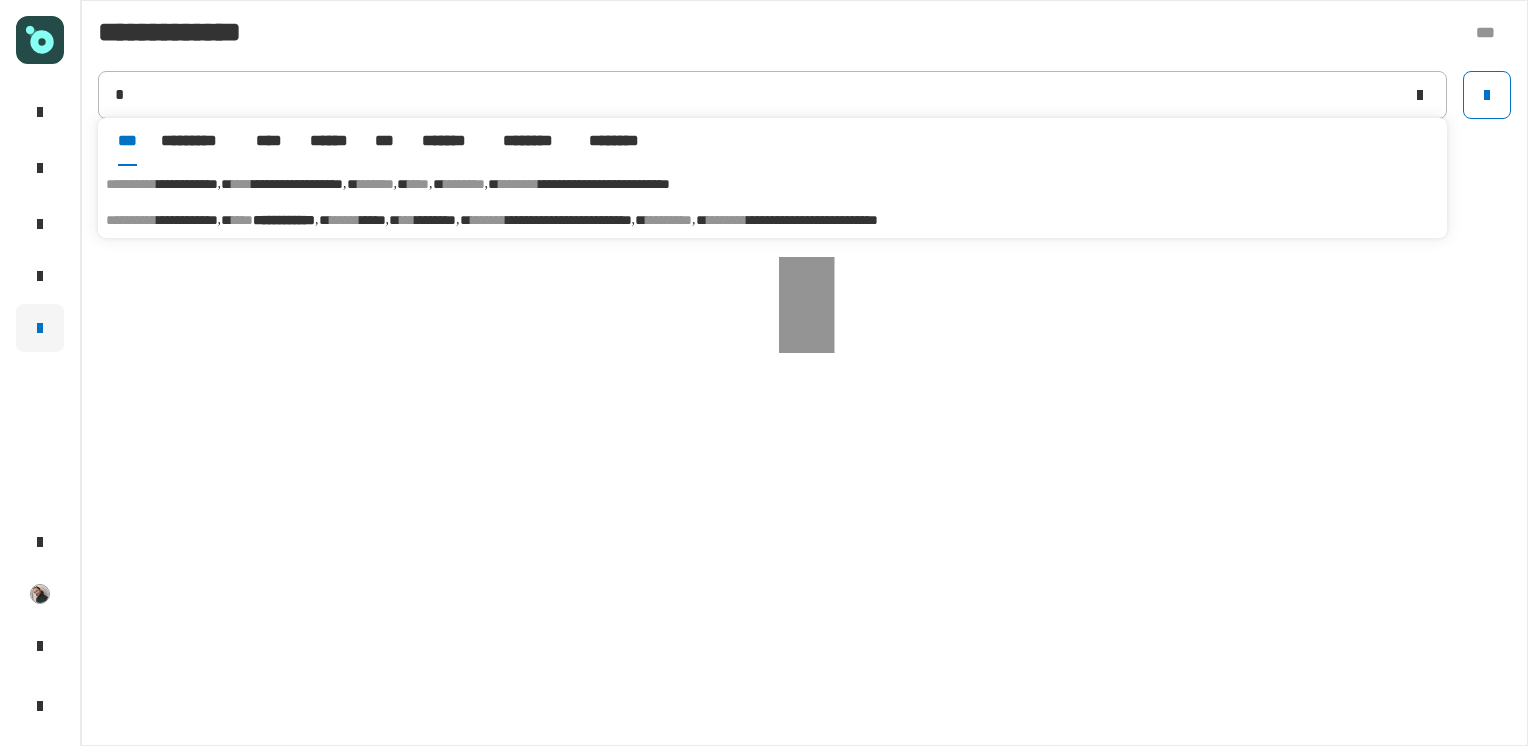 type on "**********" 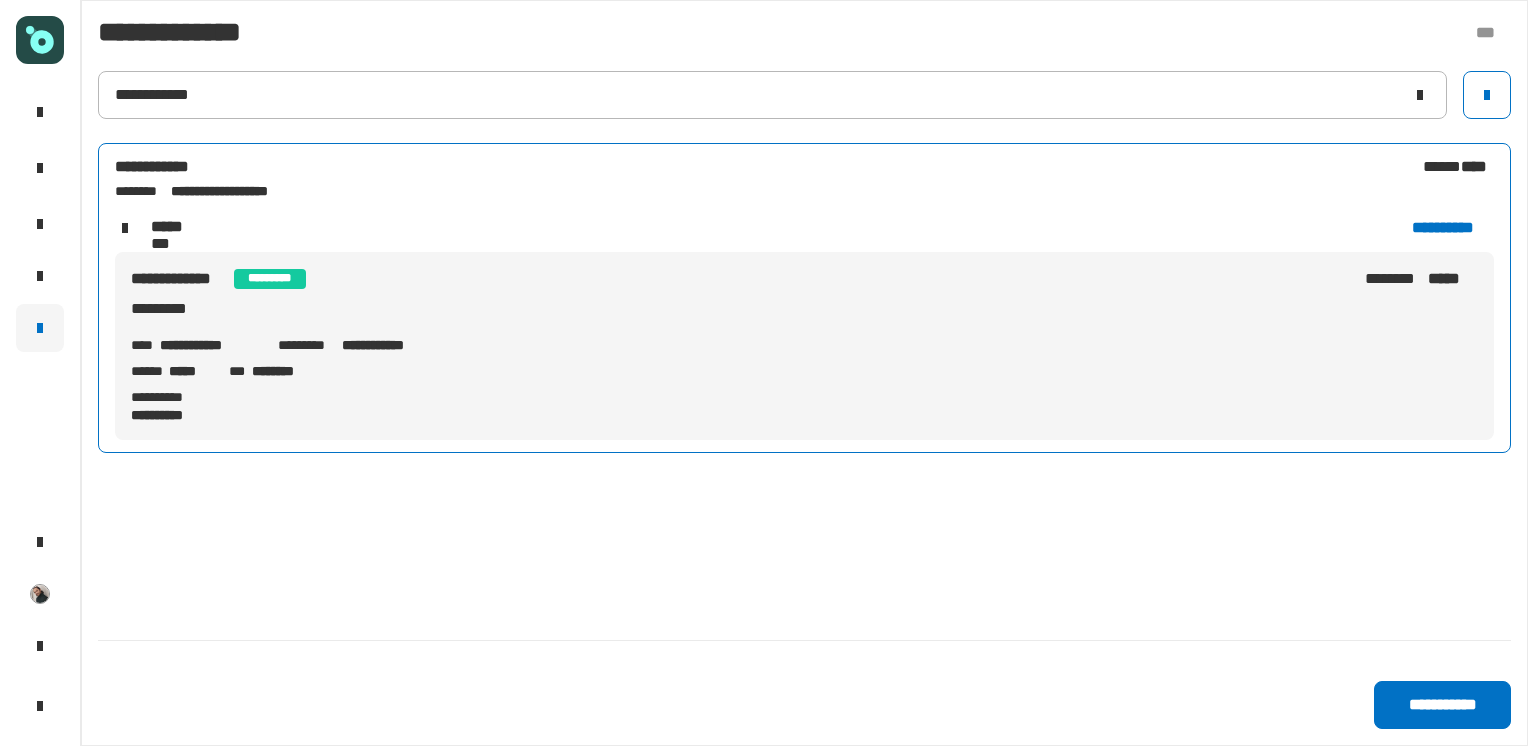 click on "*********" 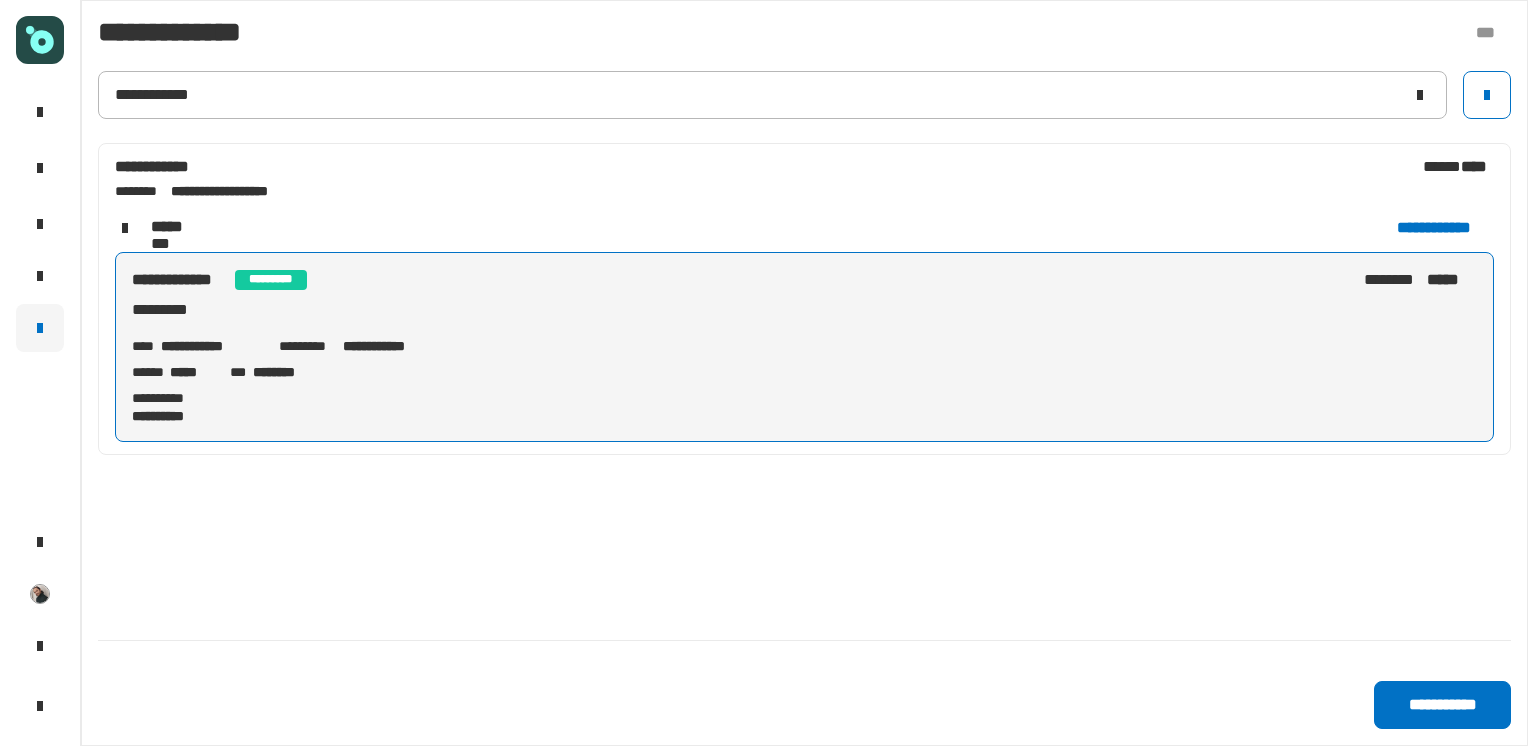 click on "*********" 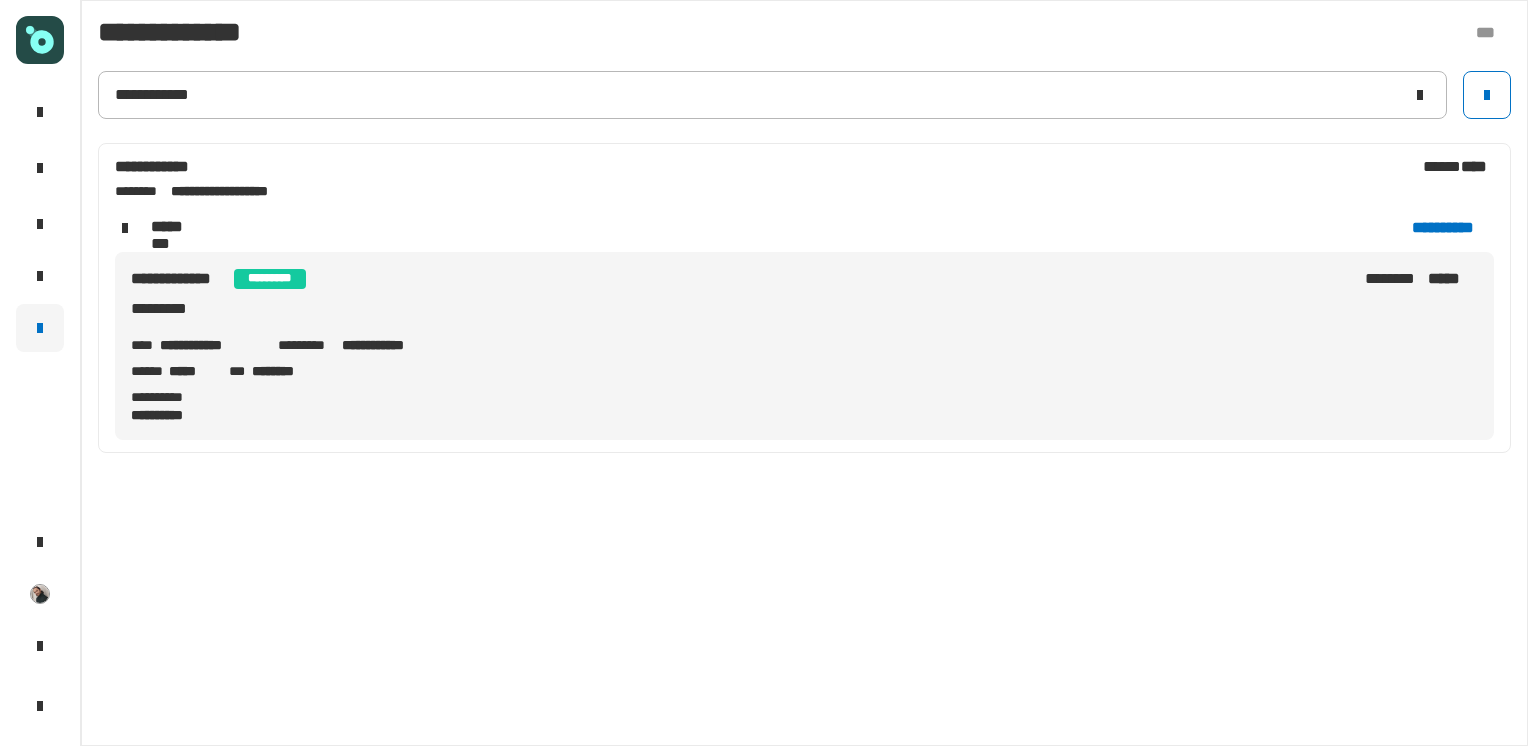 click on "*********" 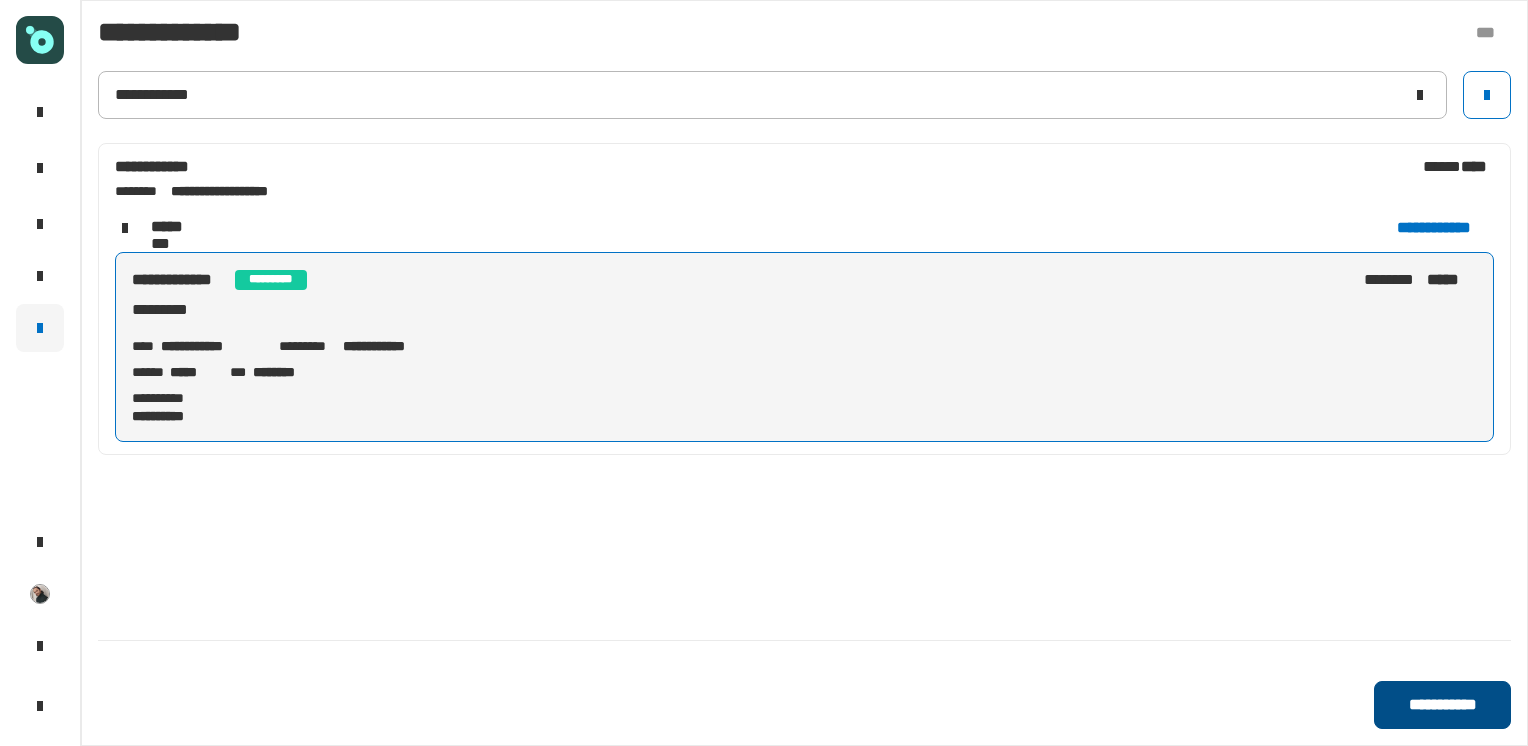 click on "**********" 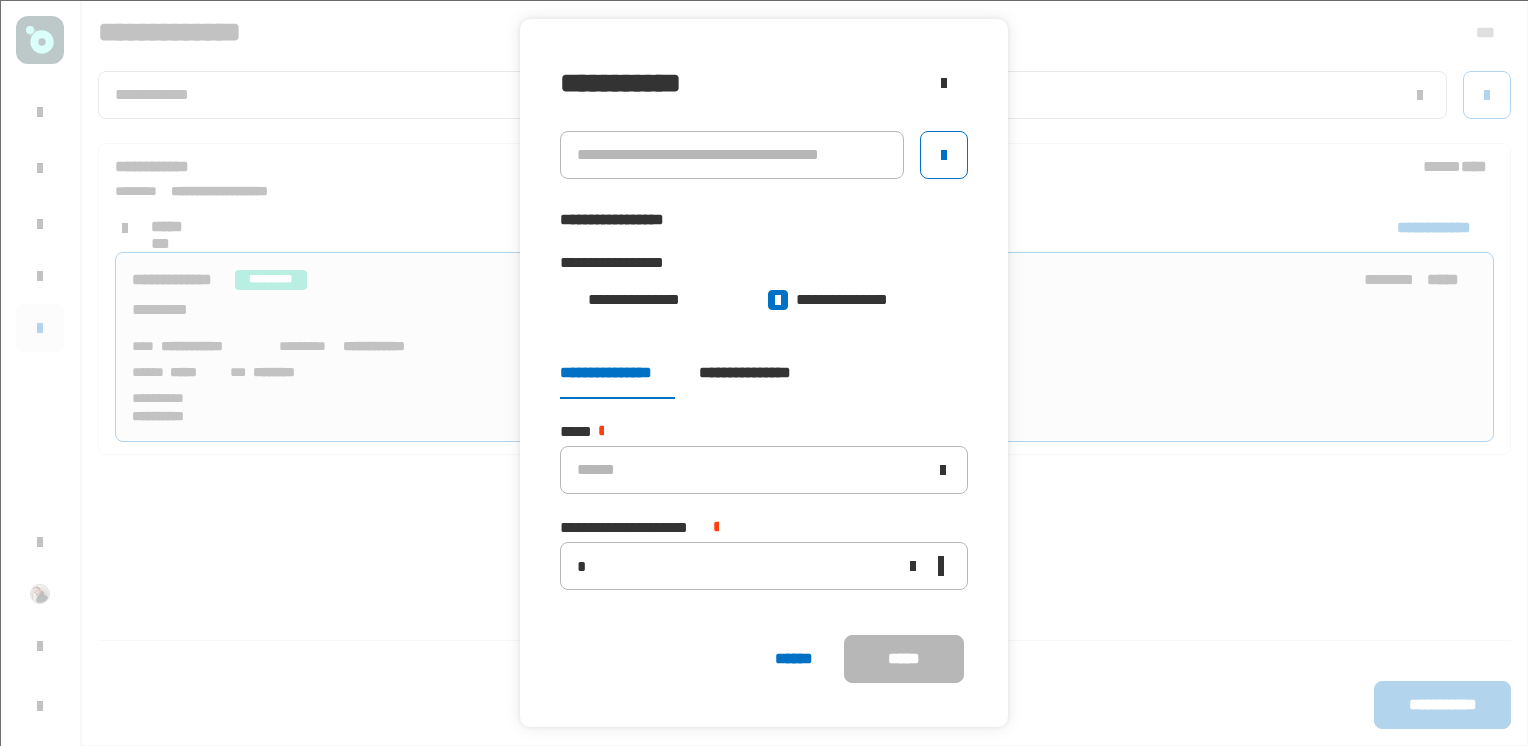 click 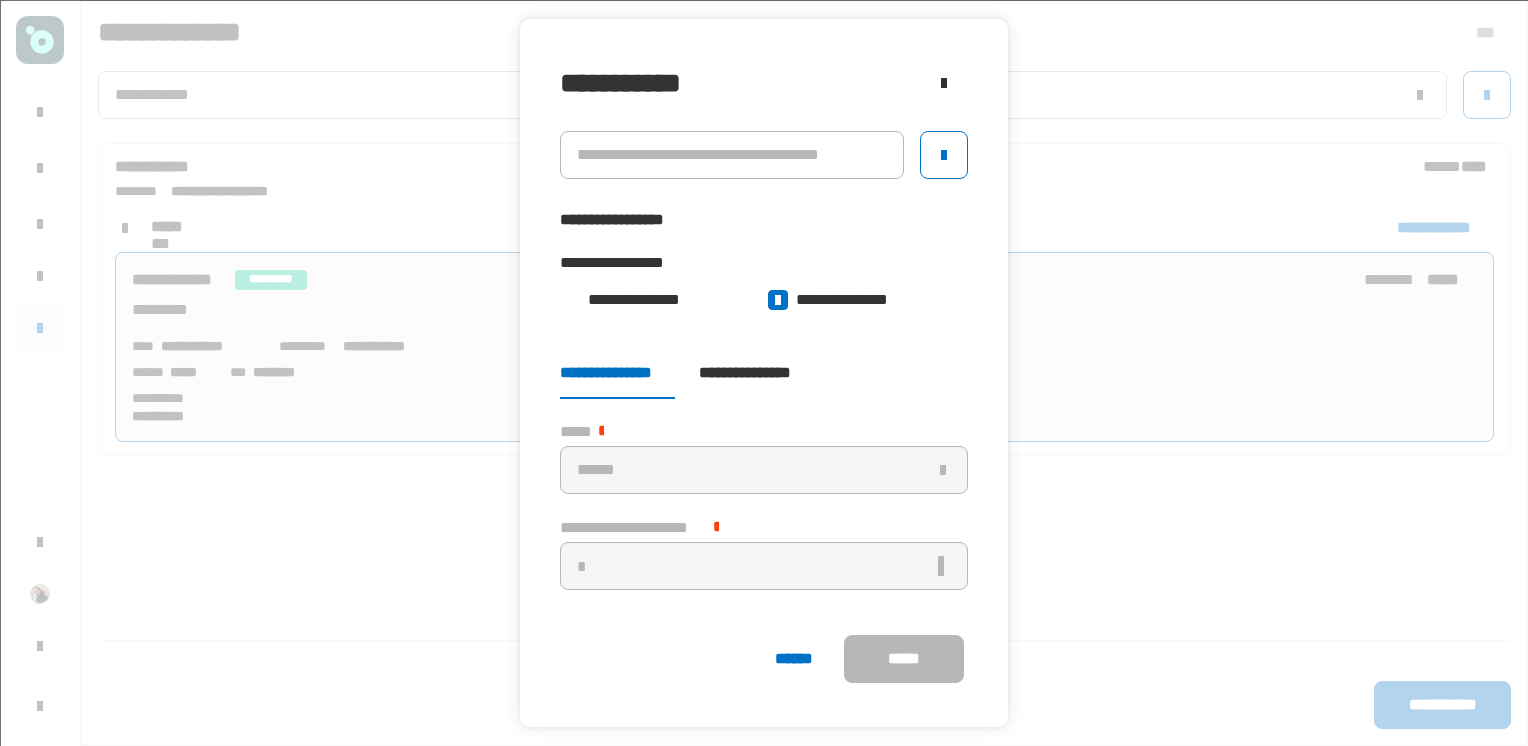 click 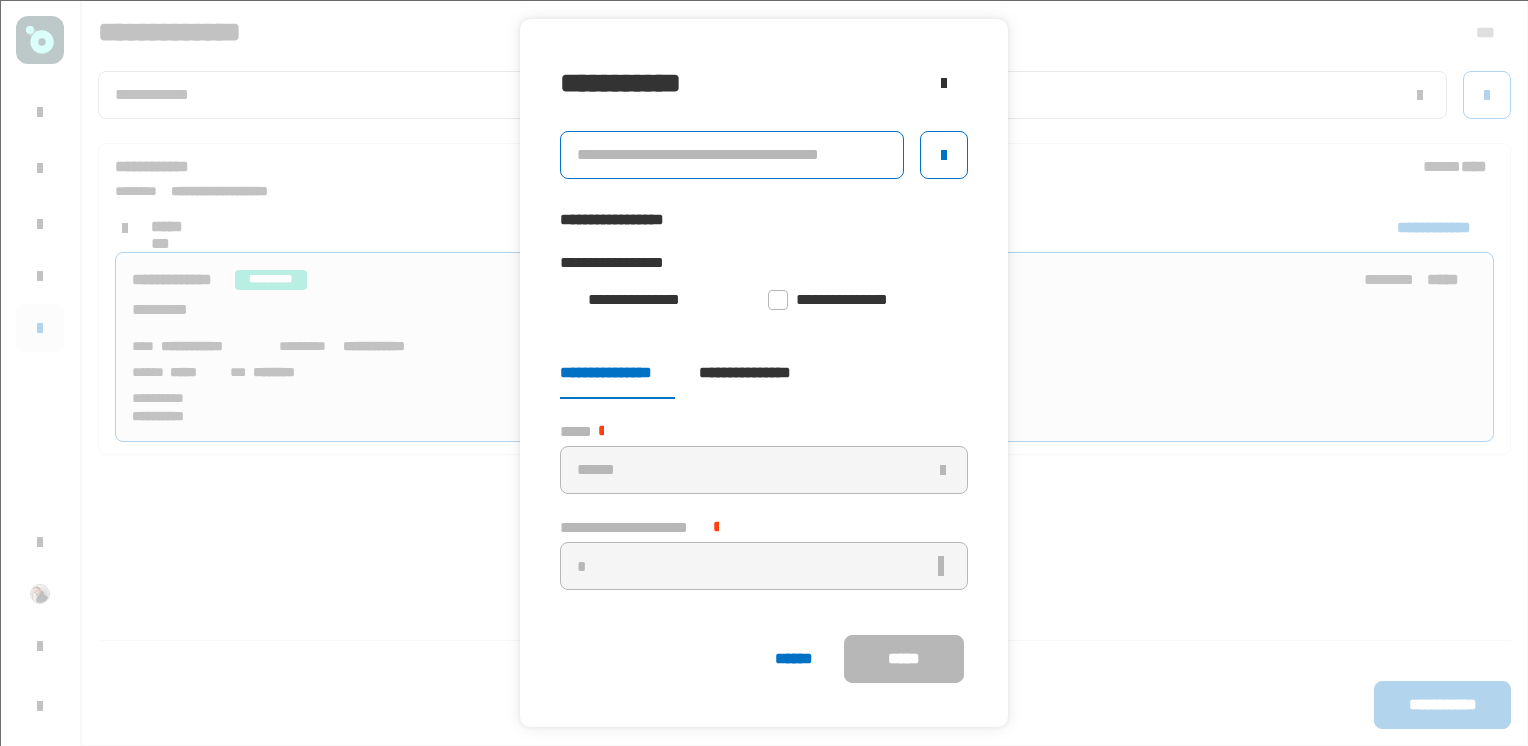 click 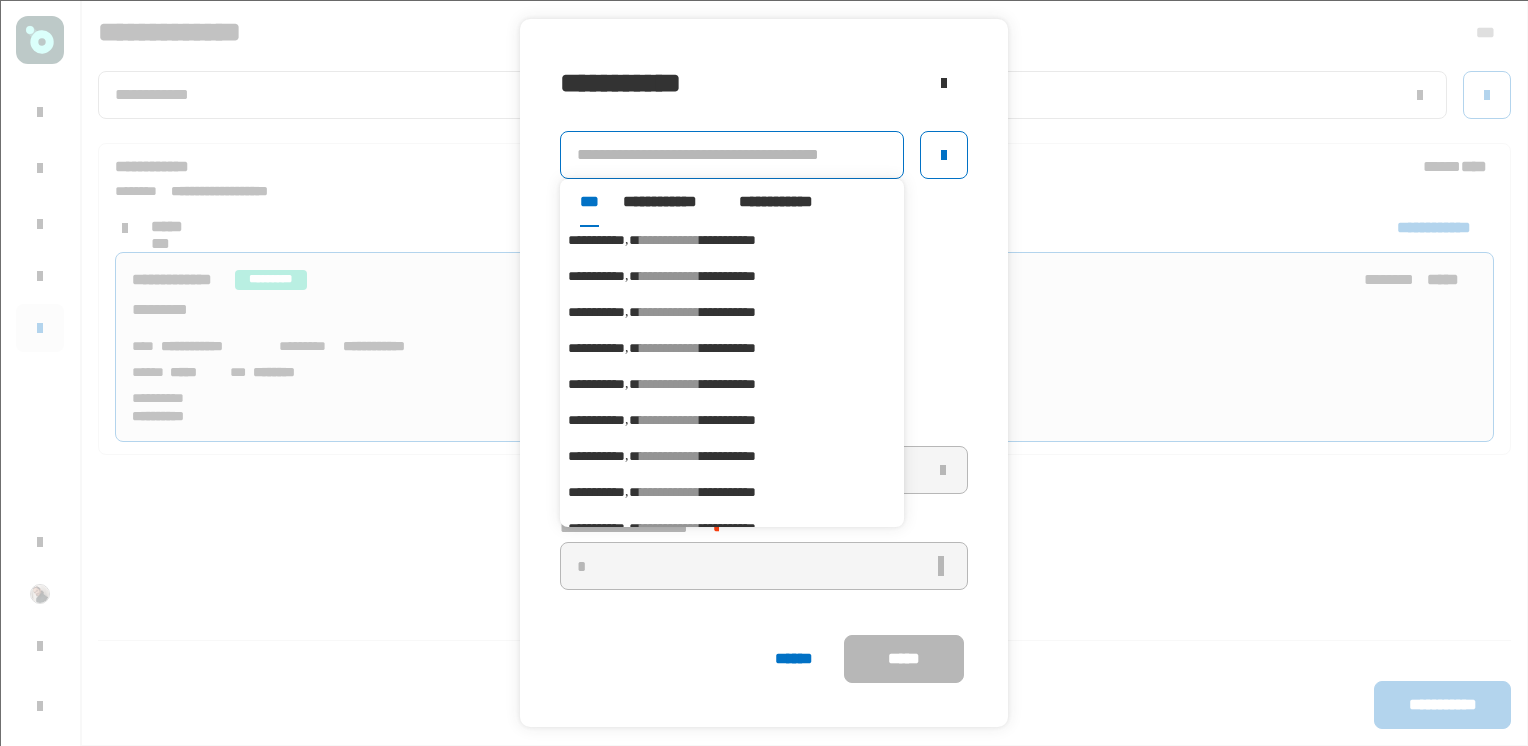 scroll, scrollTop: 151, scrollLeft: 0, axis: vertical 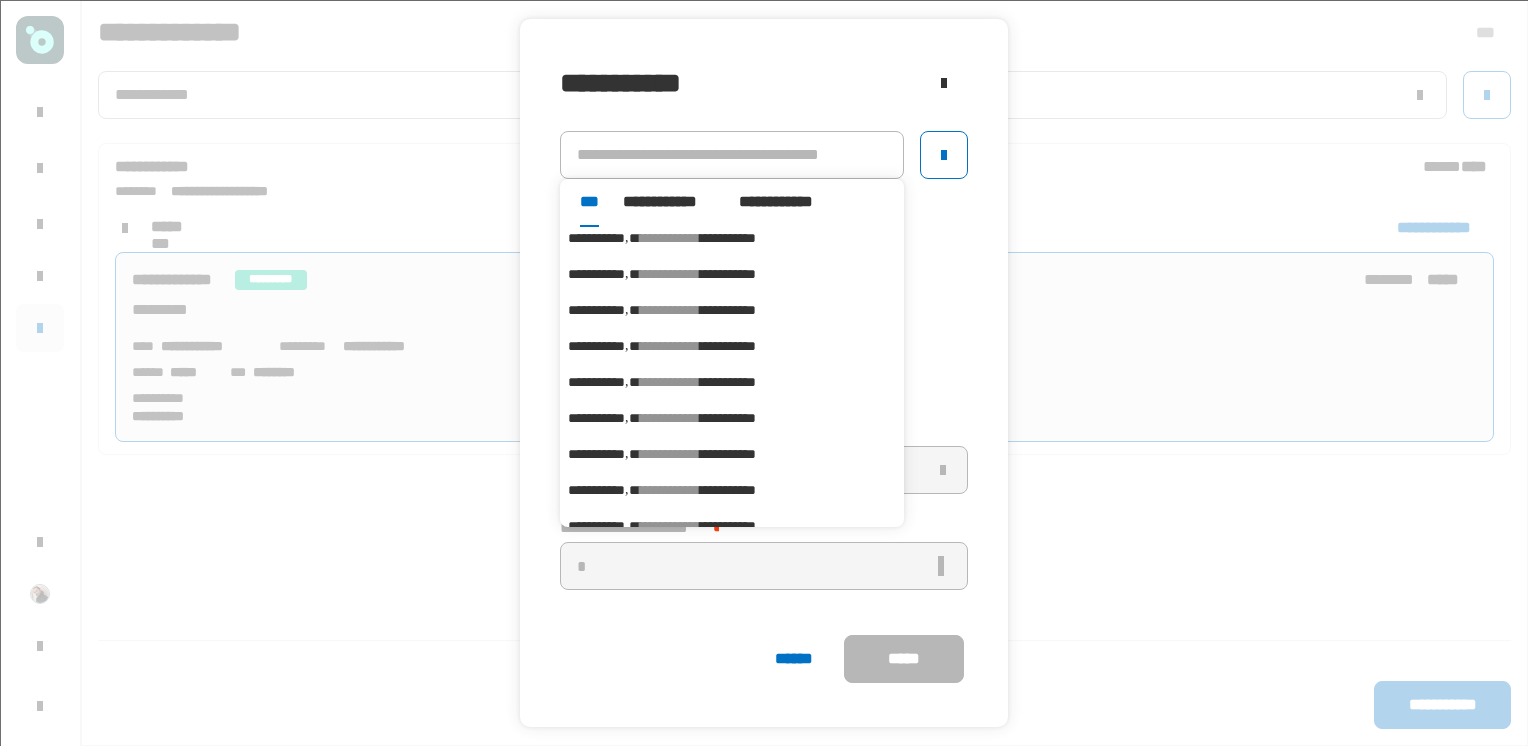click on "**********" at bounding box center (728, 490) 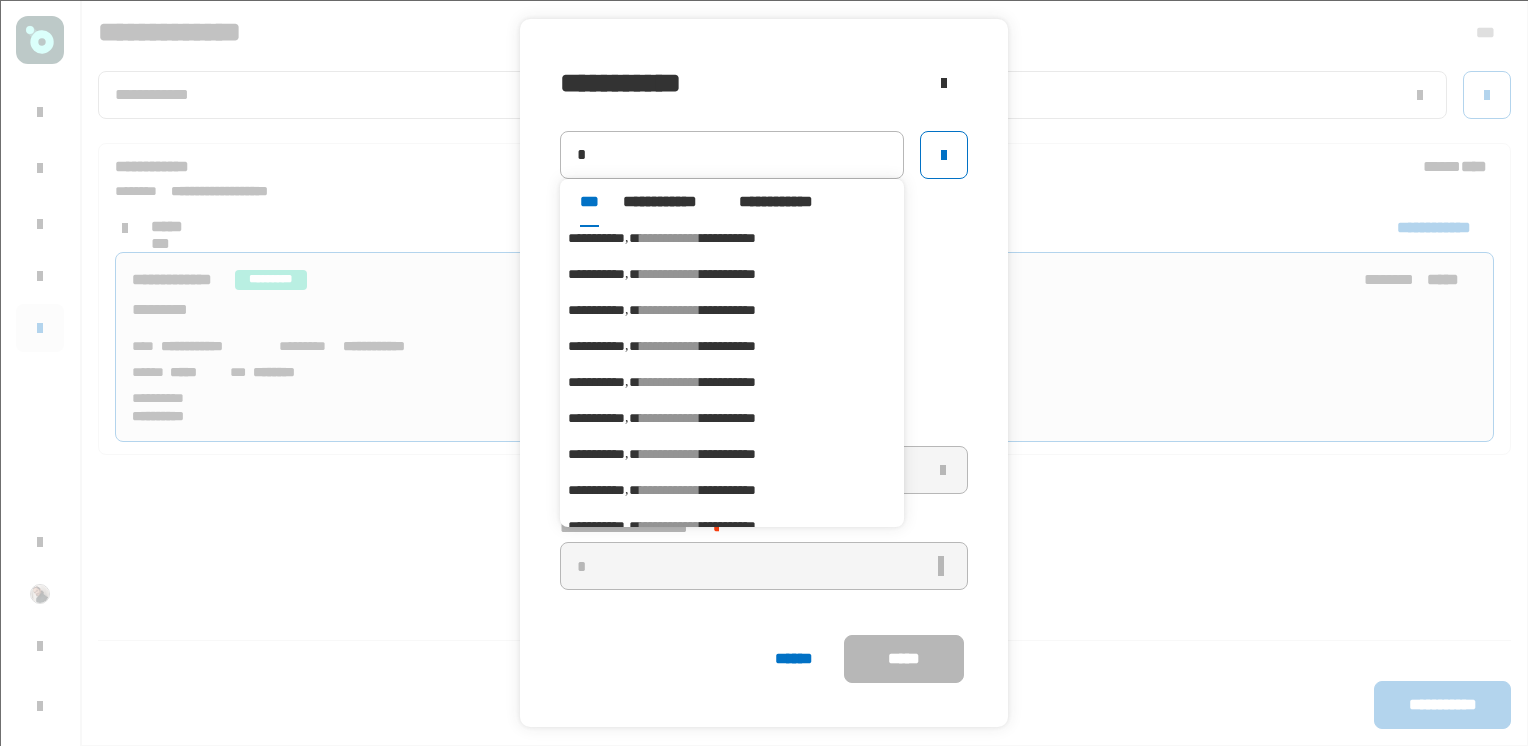 type on "**********" 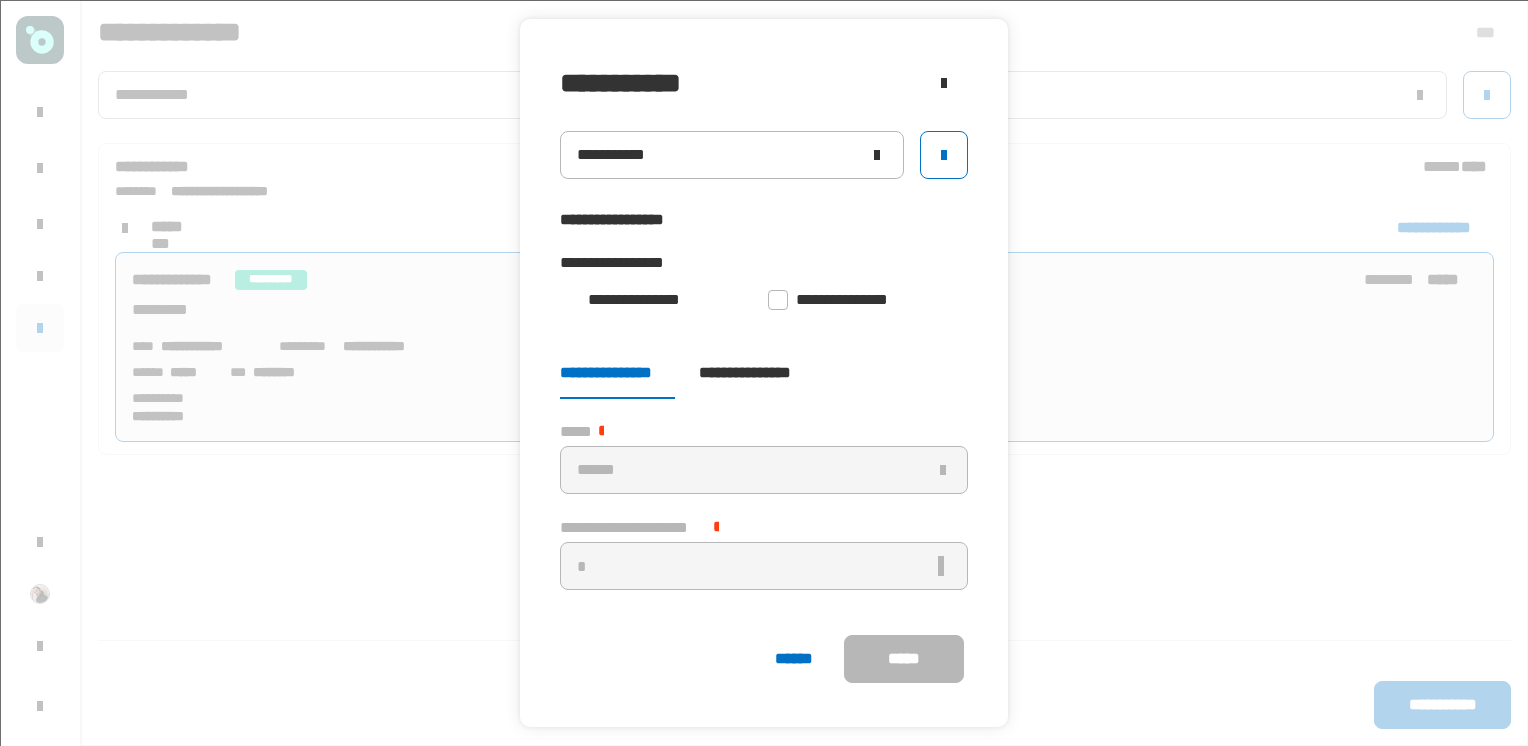 click 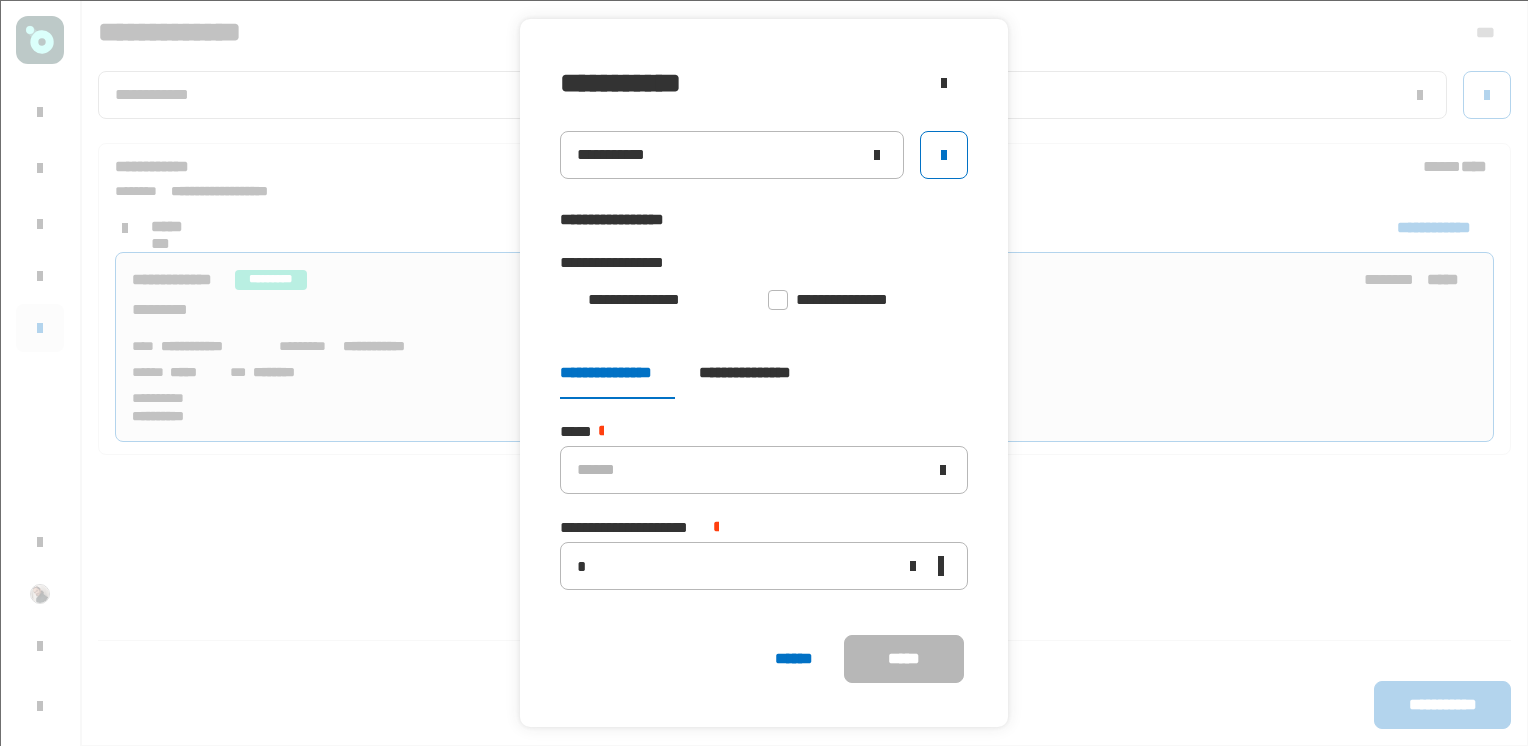 click 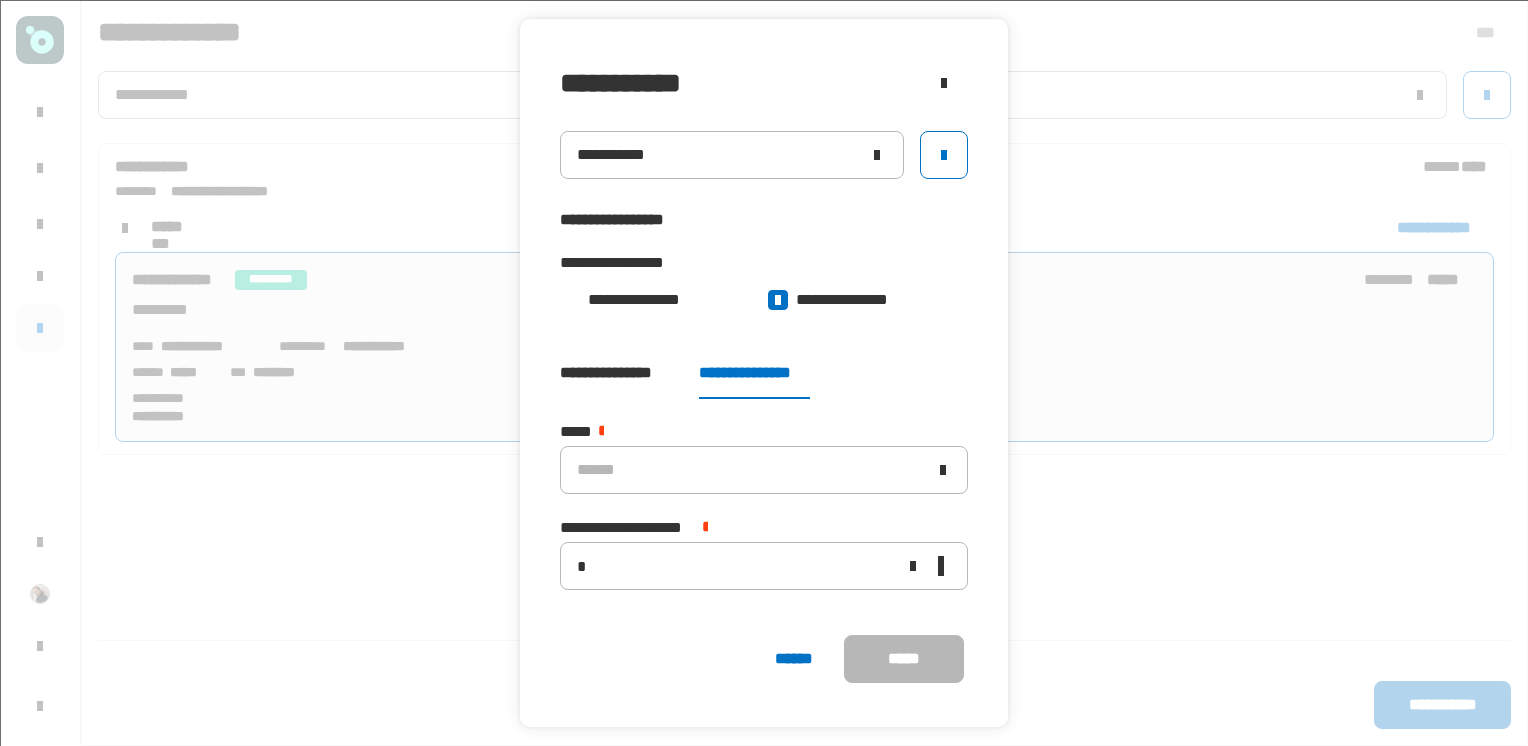 click 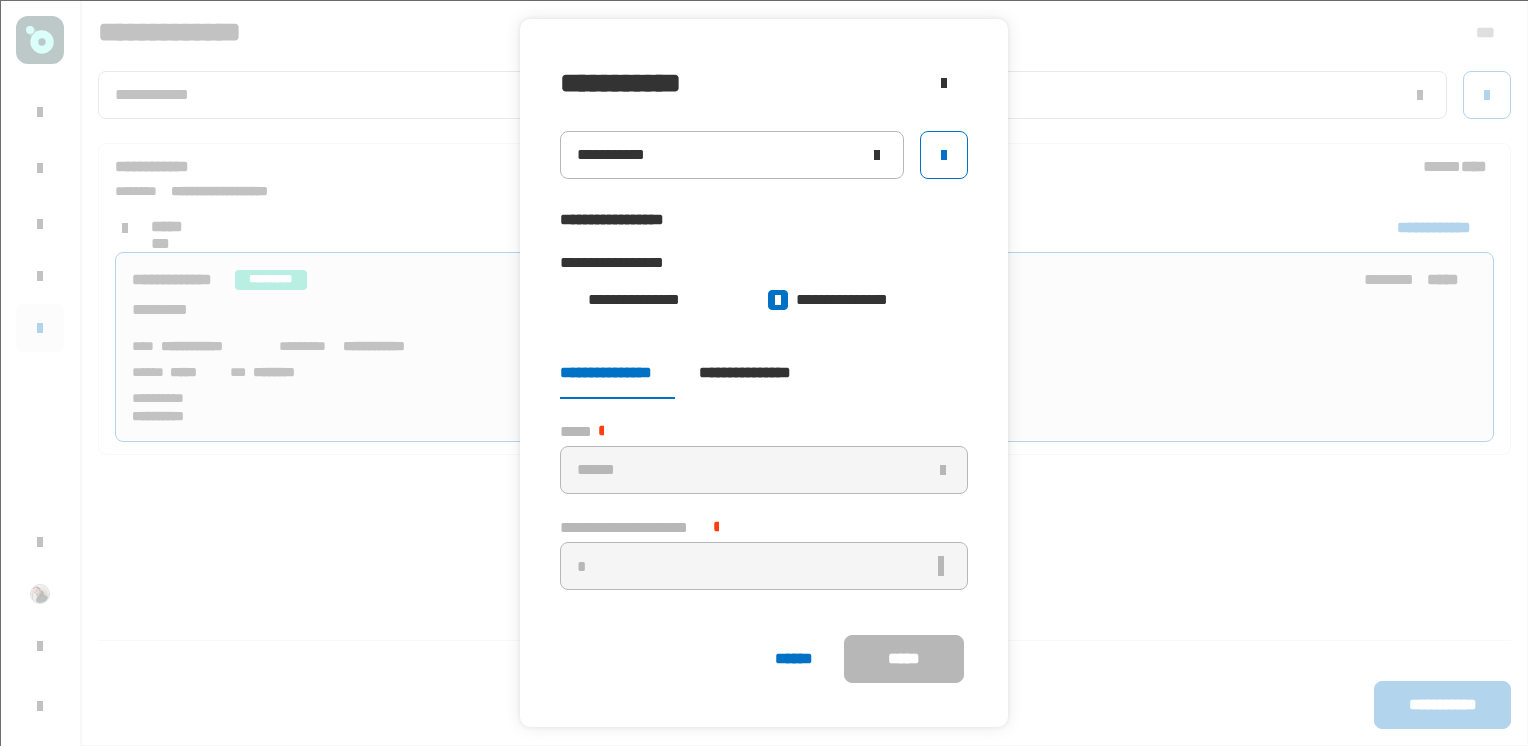 click on "**********" 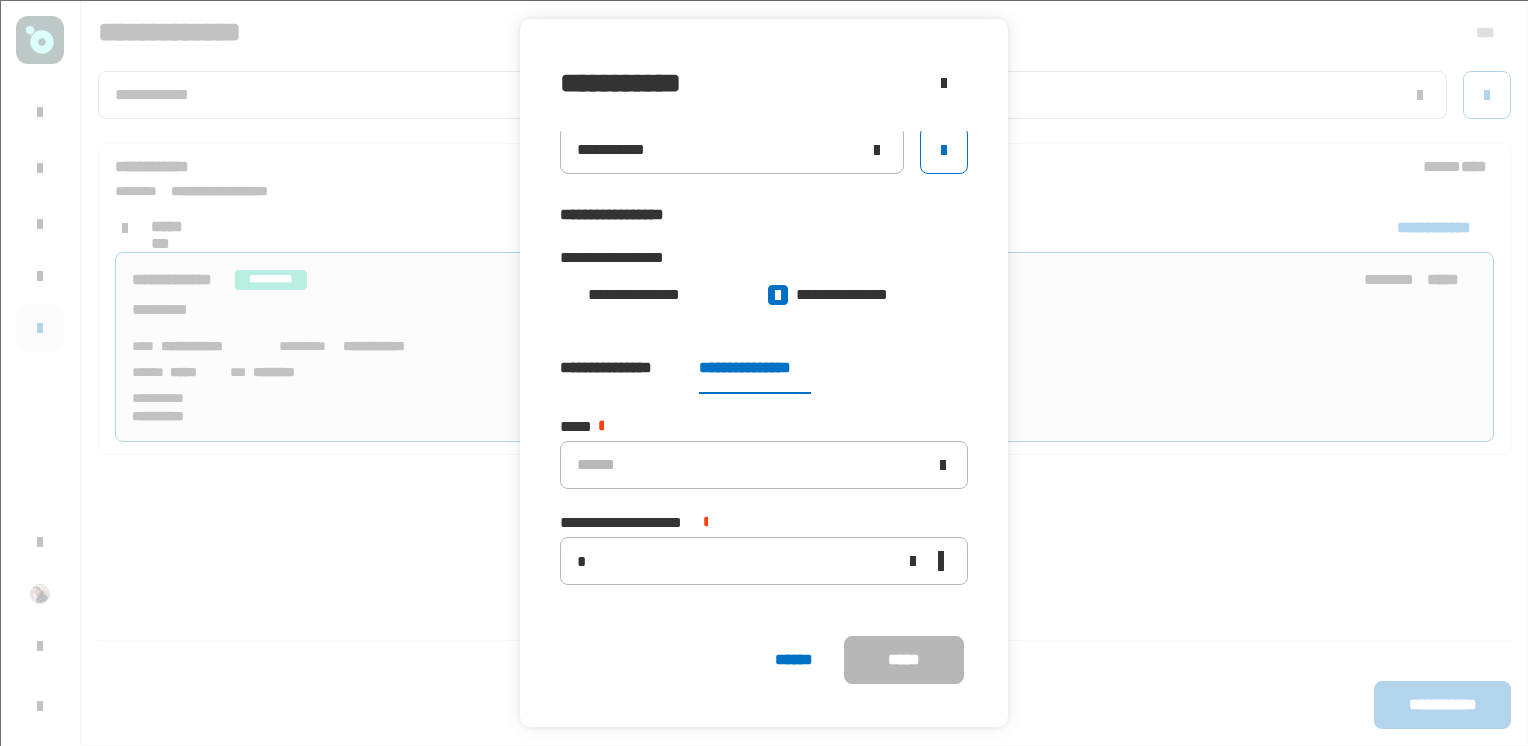 scroll, scrollTop: 0, scrollLeft: 0, axis: both 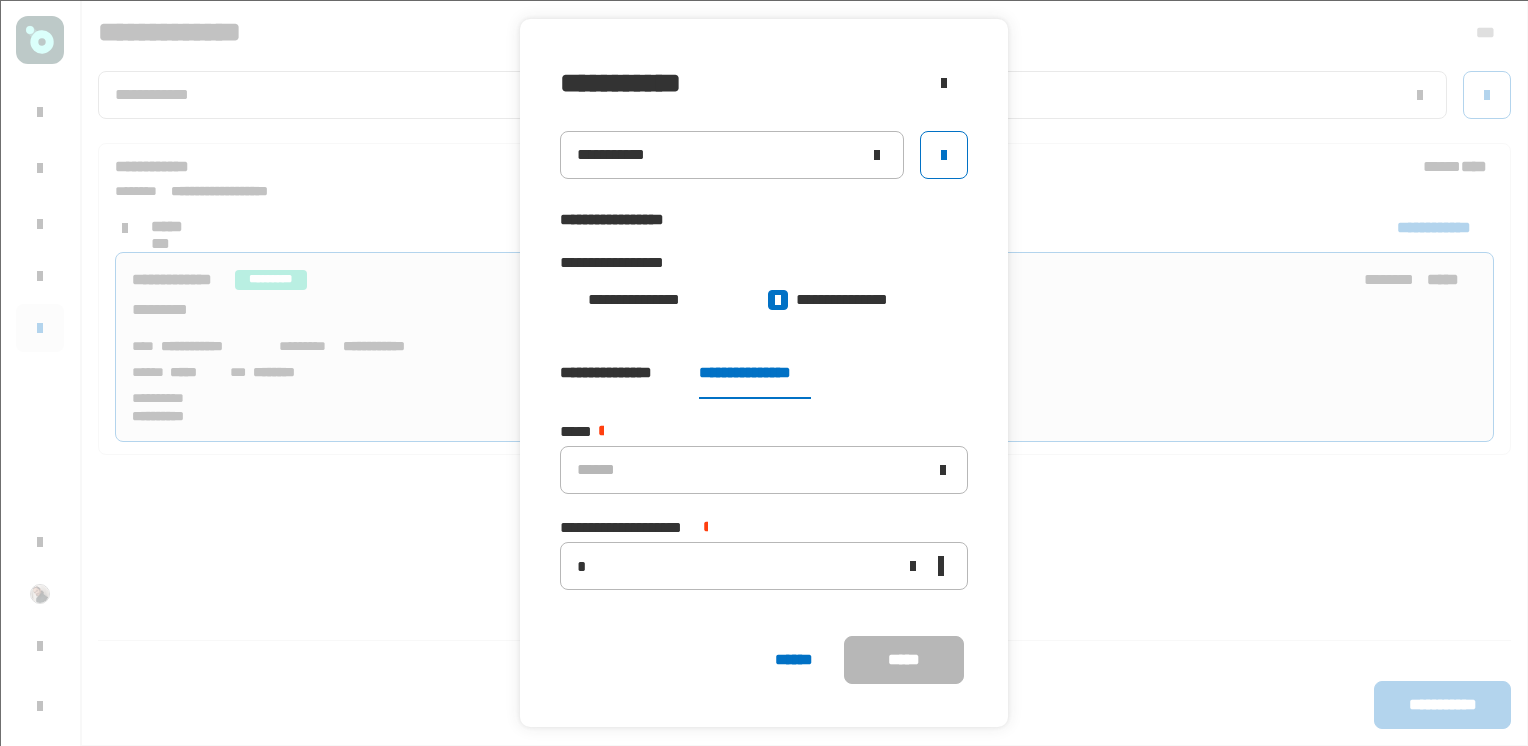 click 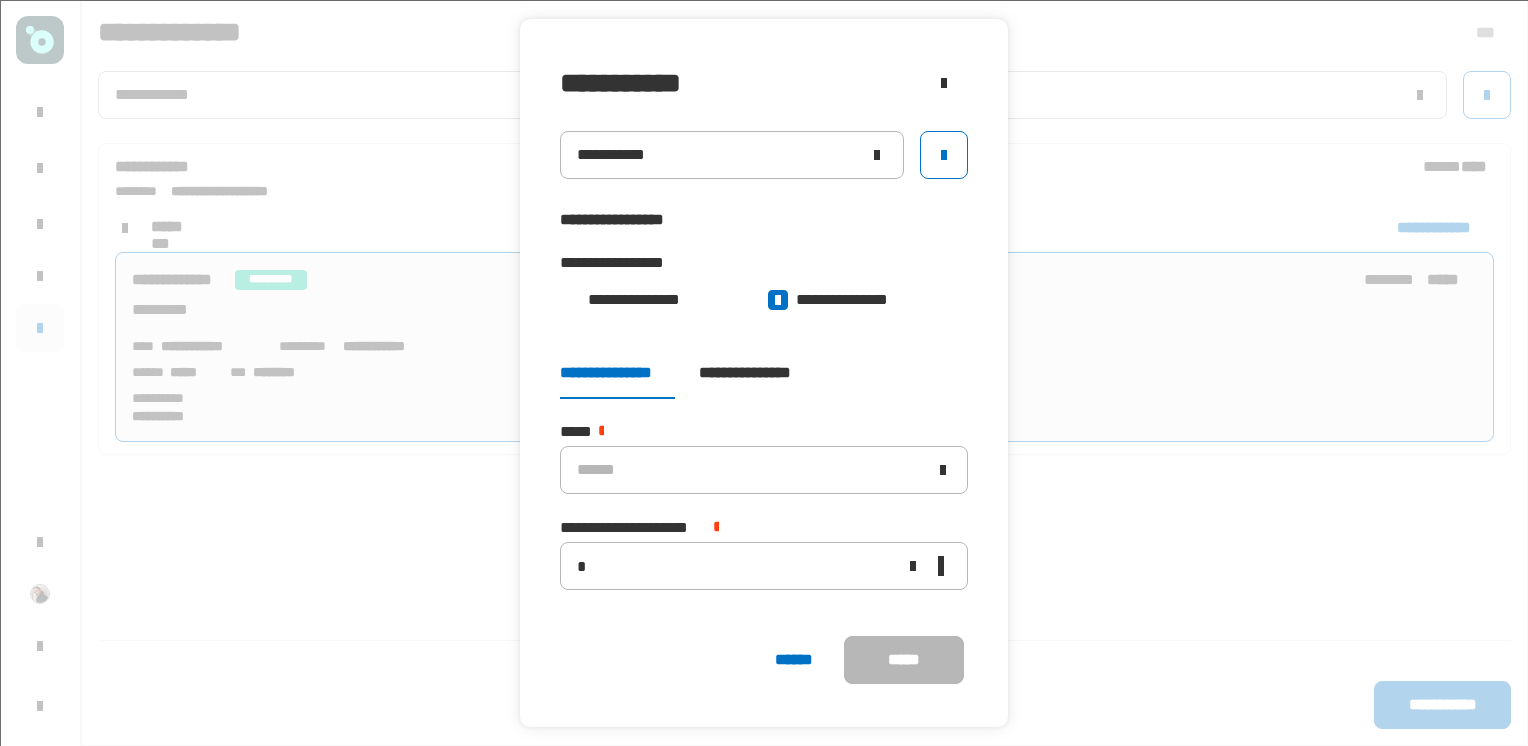 click 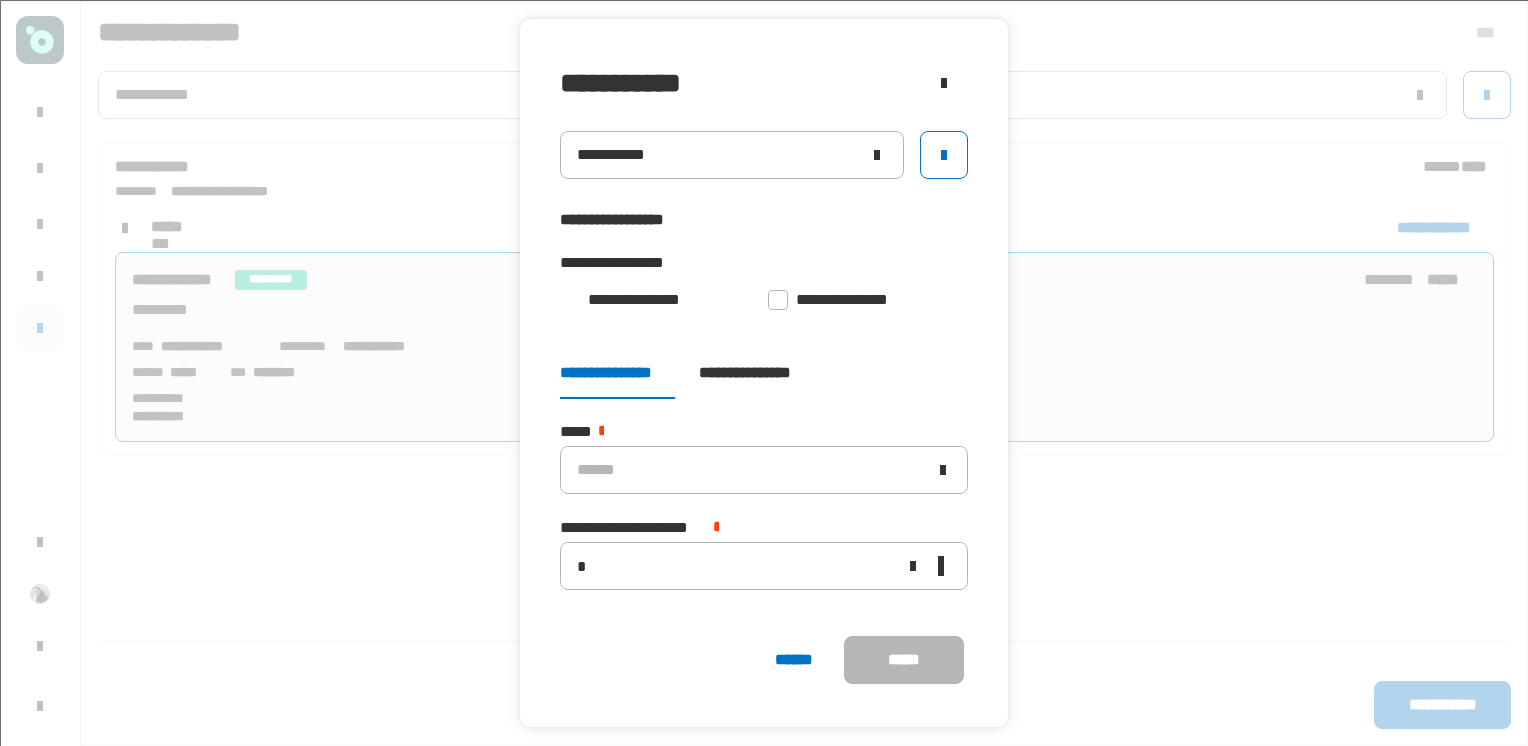 click 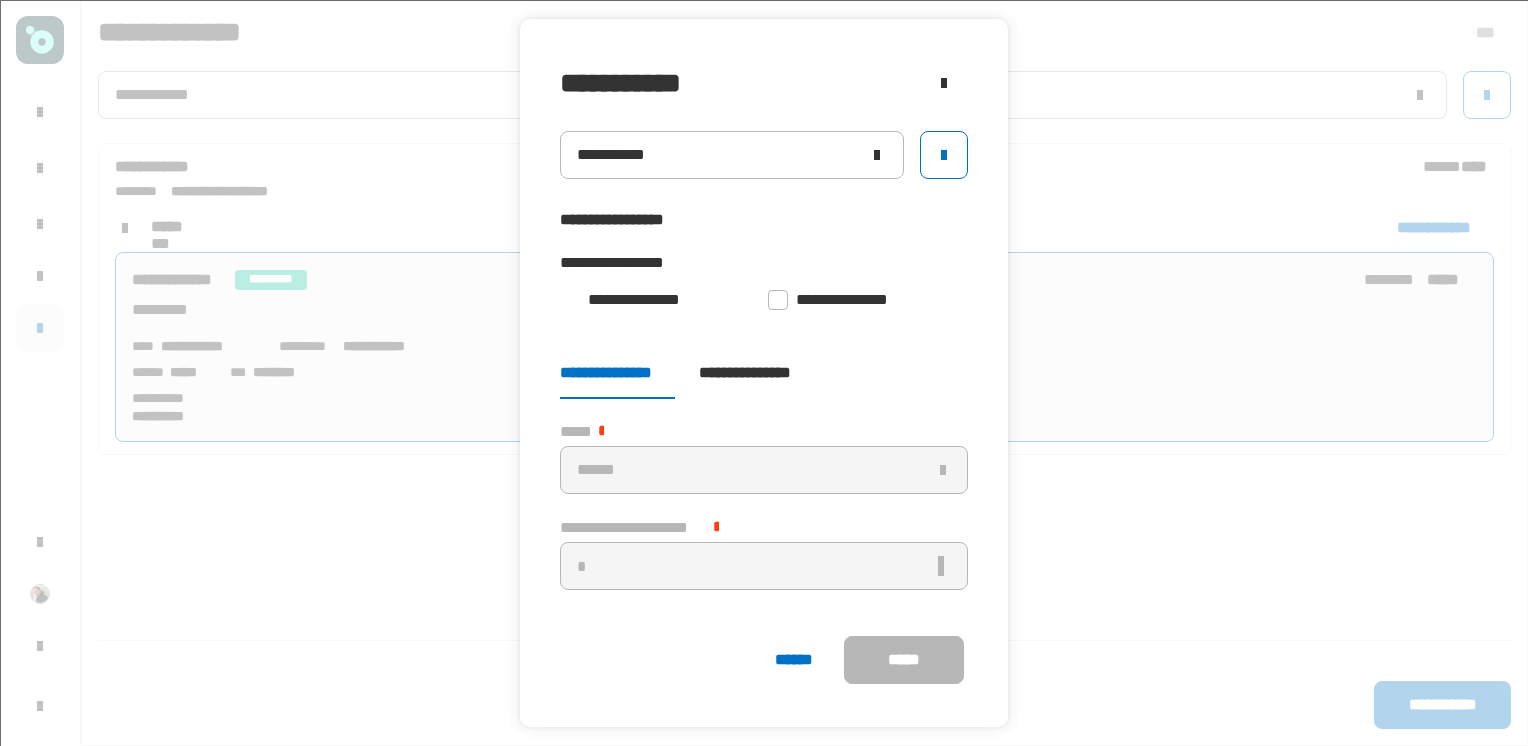 click 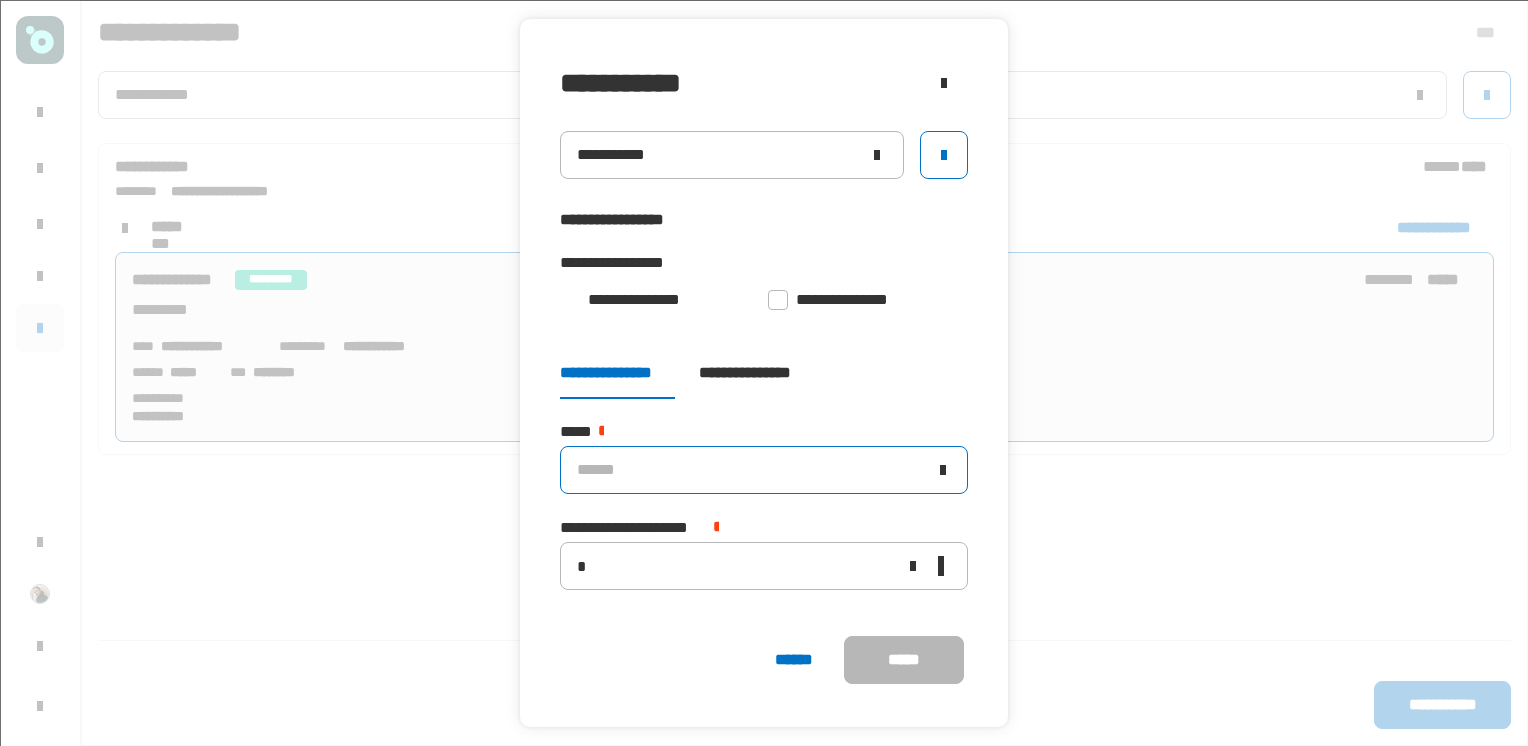 click on "******" 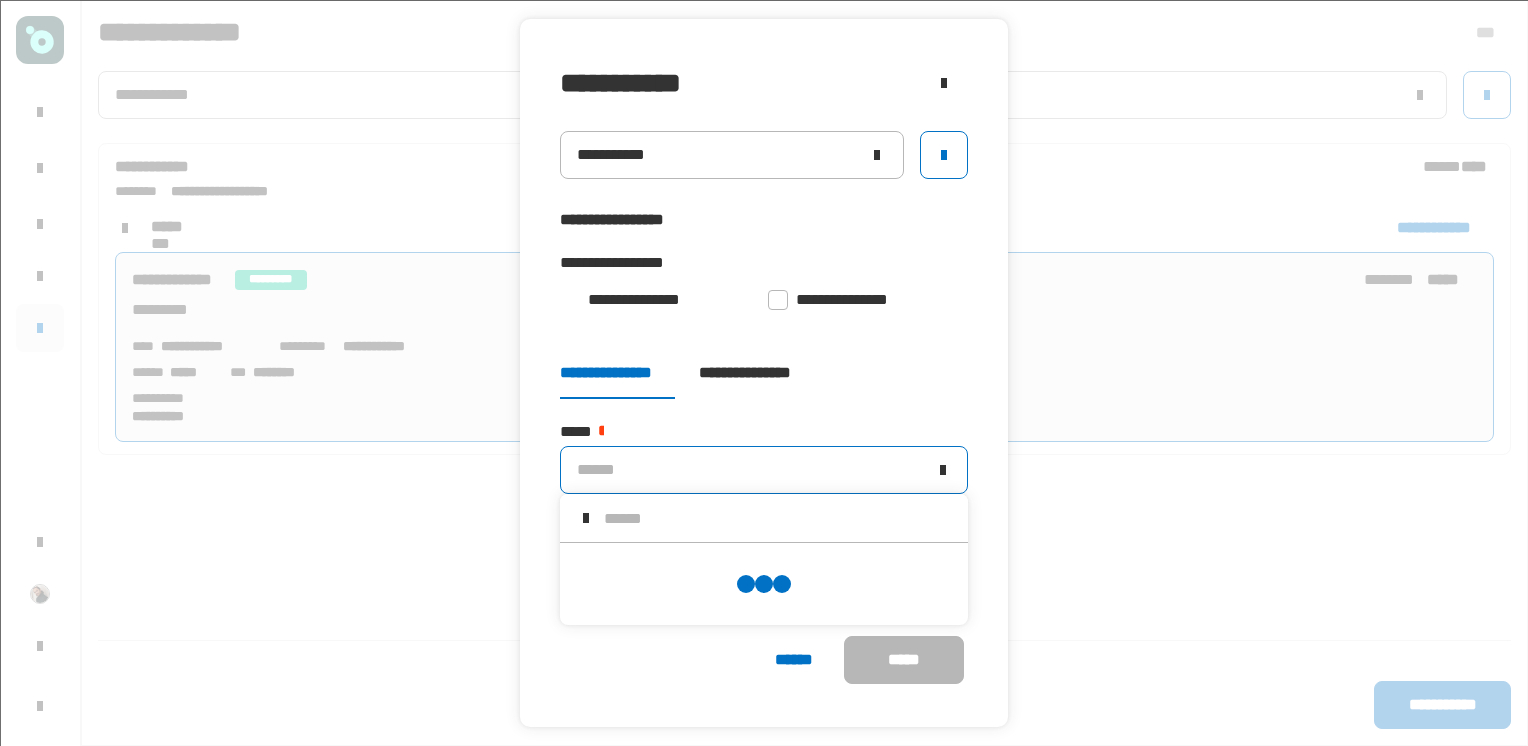 scroll, scrollTop: 0, scrollLeft: 0, axis: both 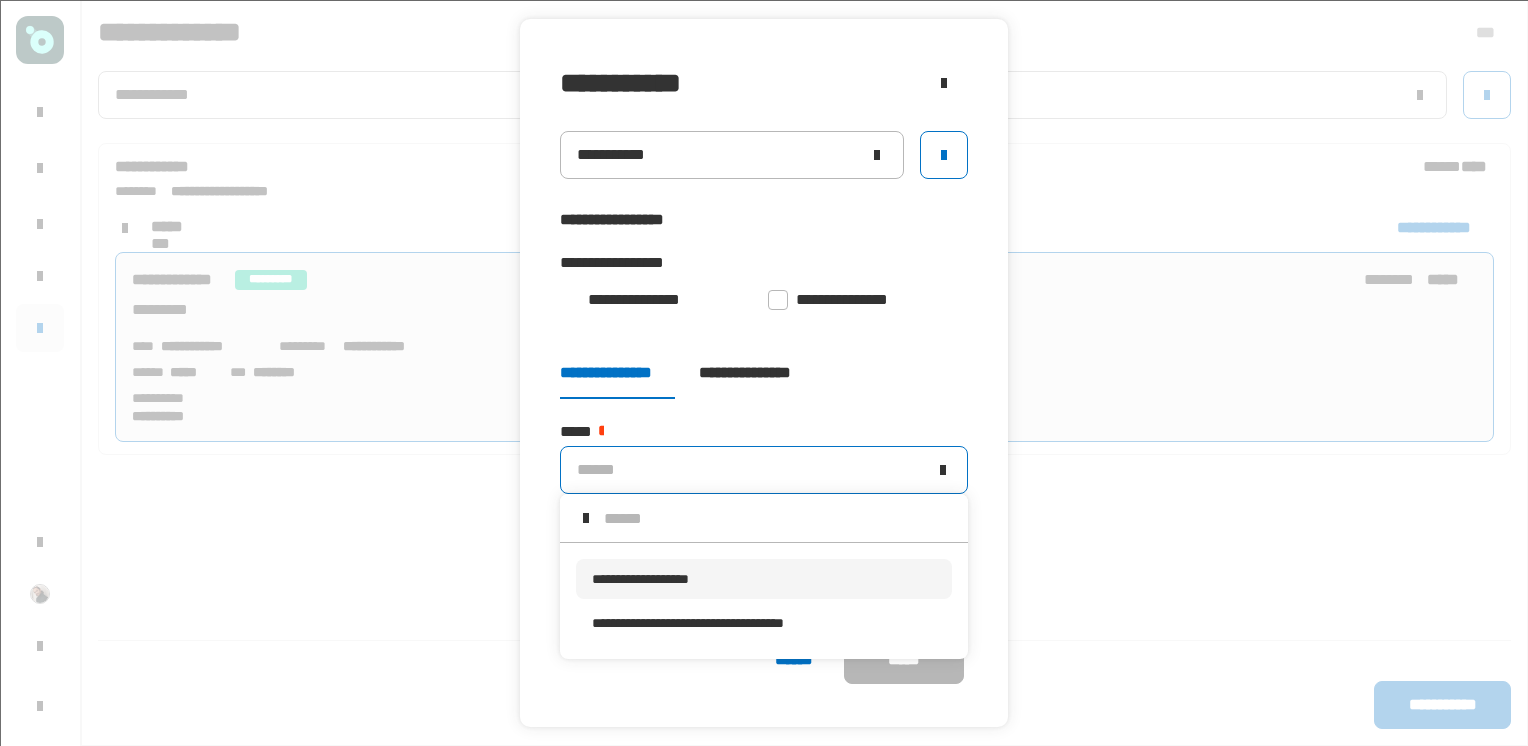 click on "**********" at bounding box center (764, 579) 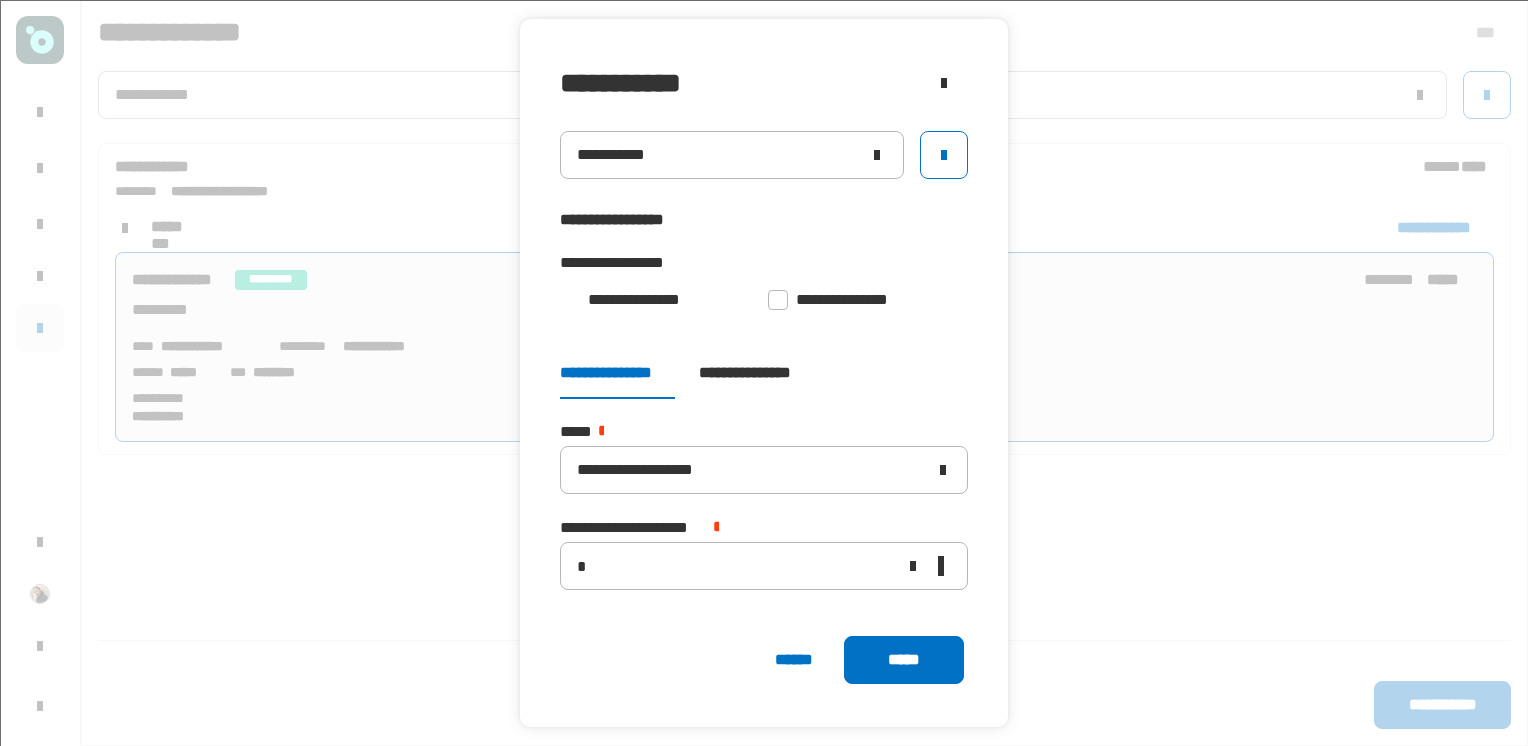 click 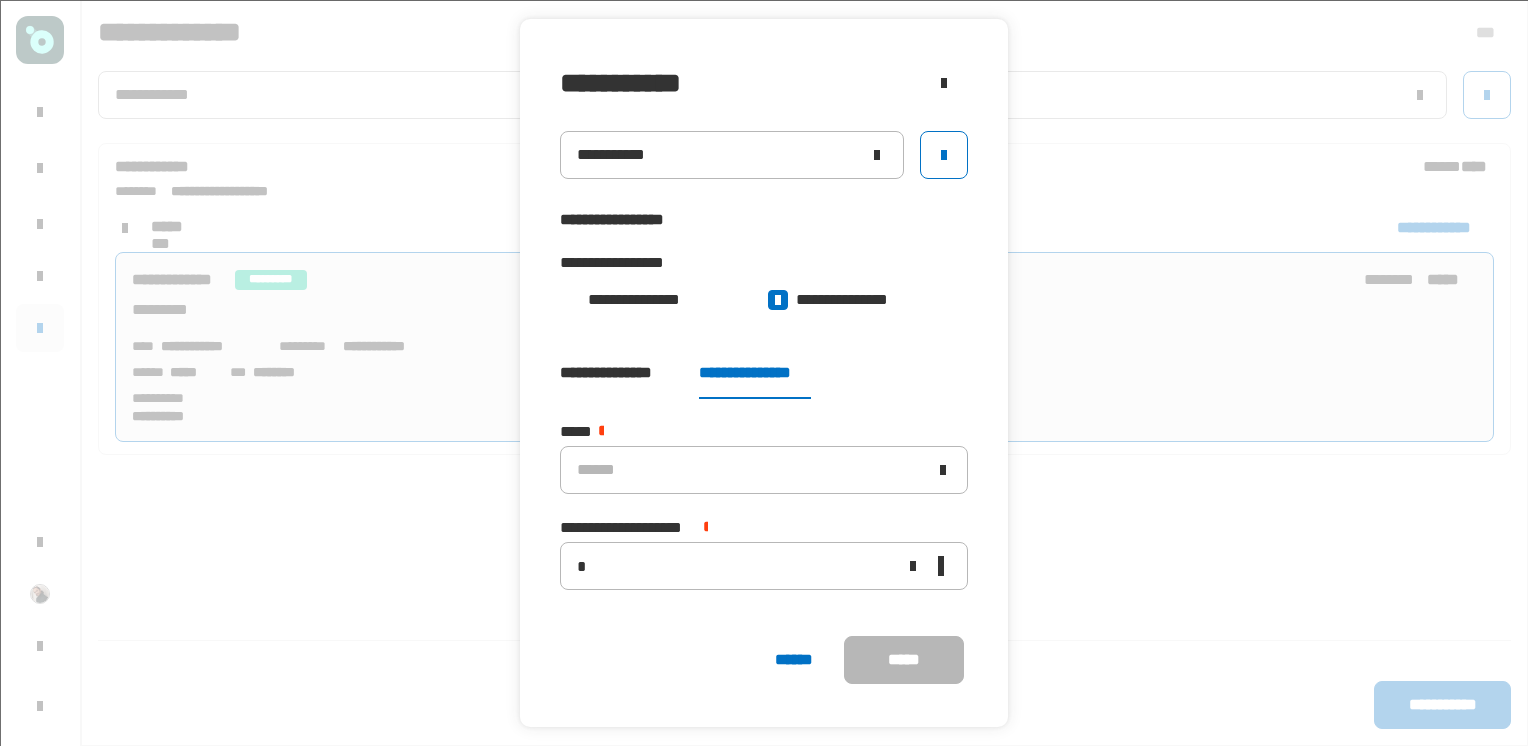 click 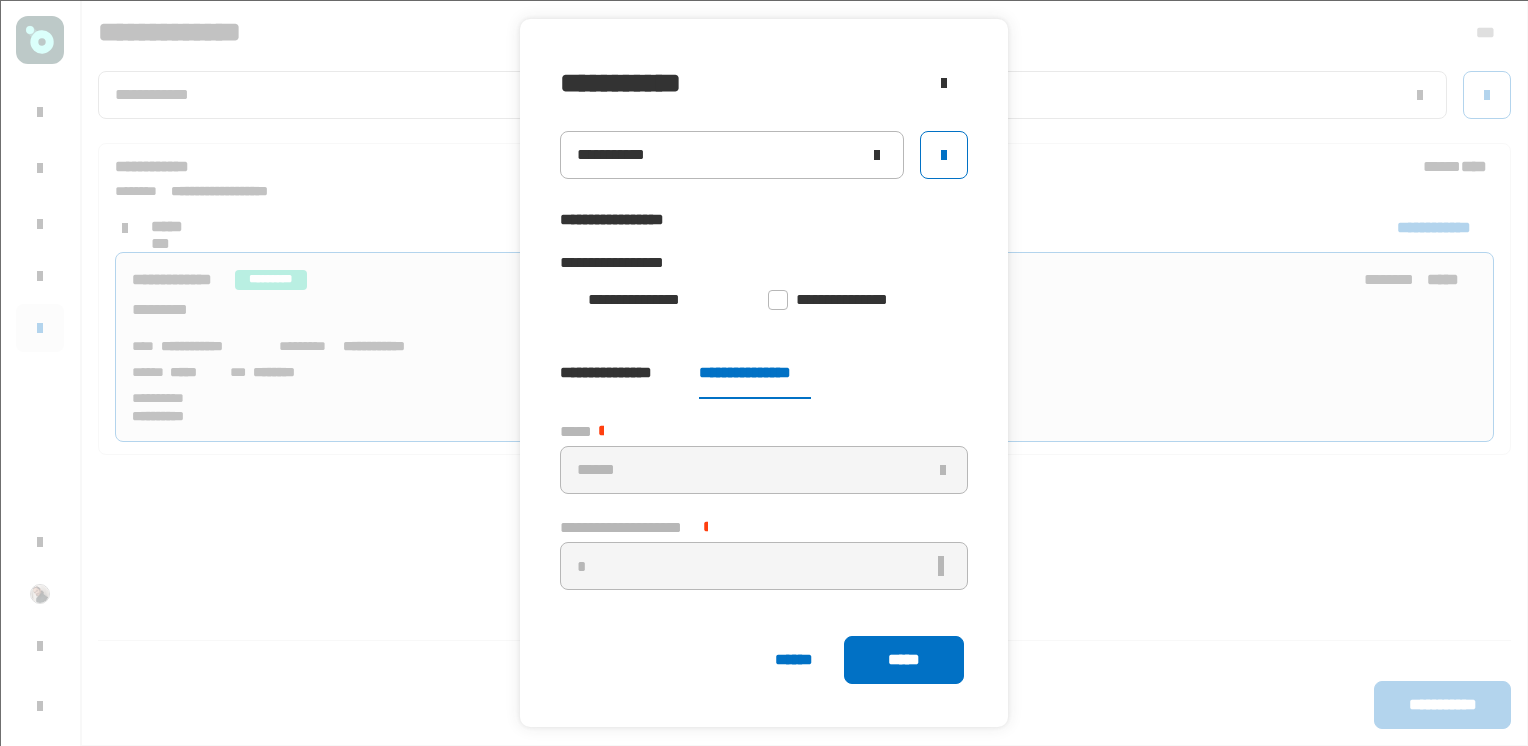 click 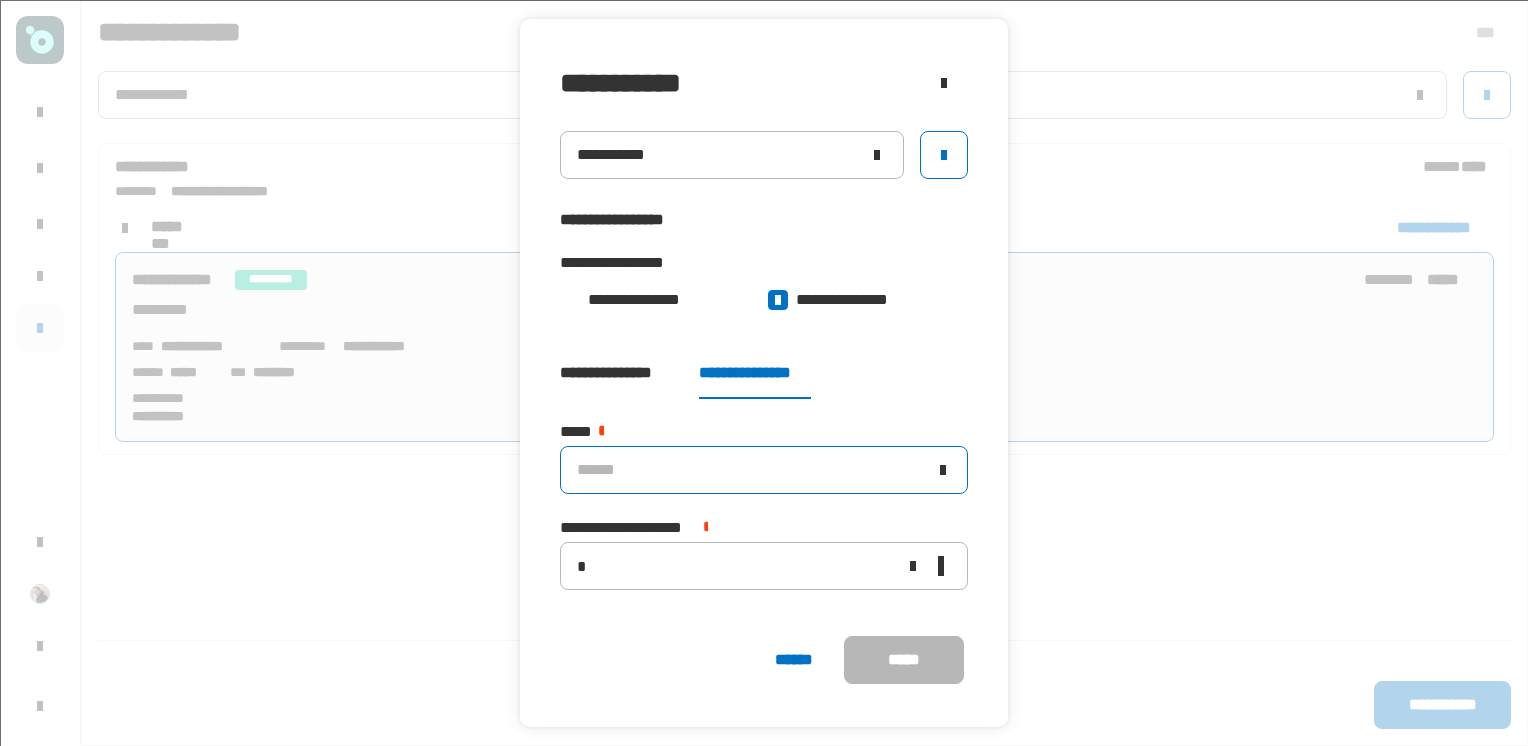 click on "******" 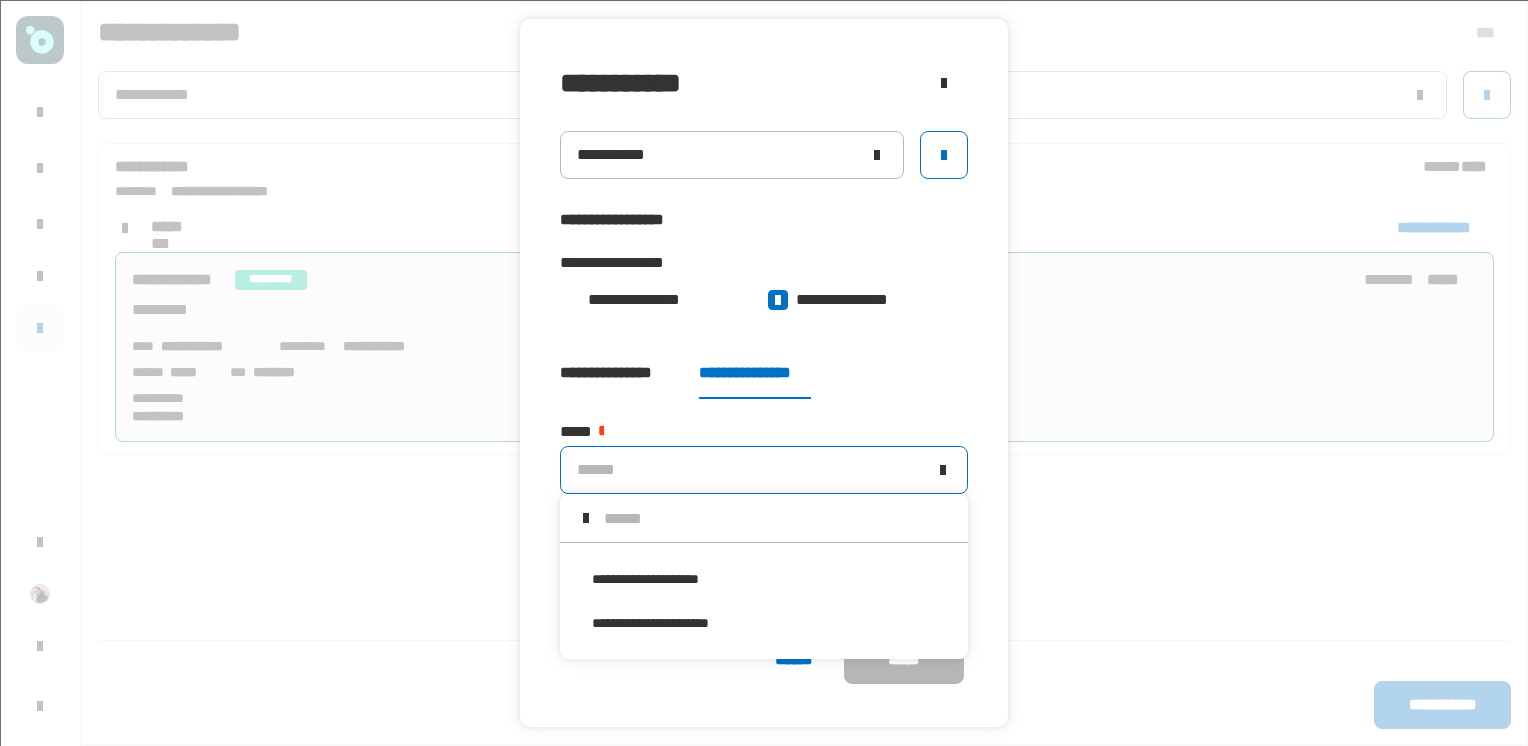 scroll, scrollTop: 0, scrollLeft: 0, axis: both 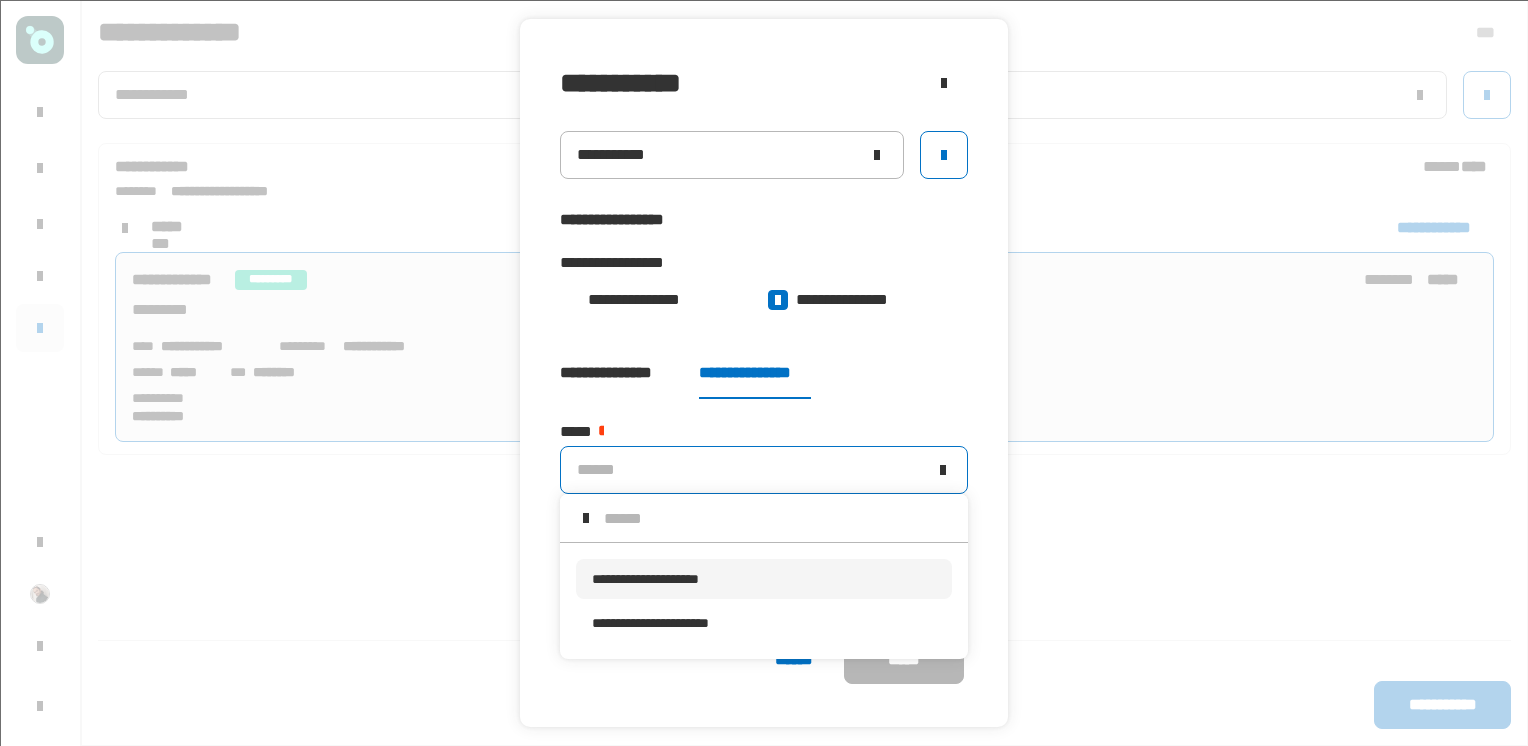 click on "**********" at bounding box center [645, 579] 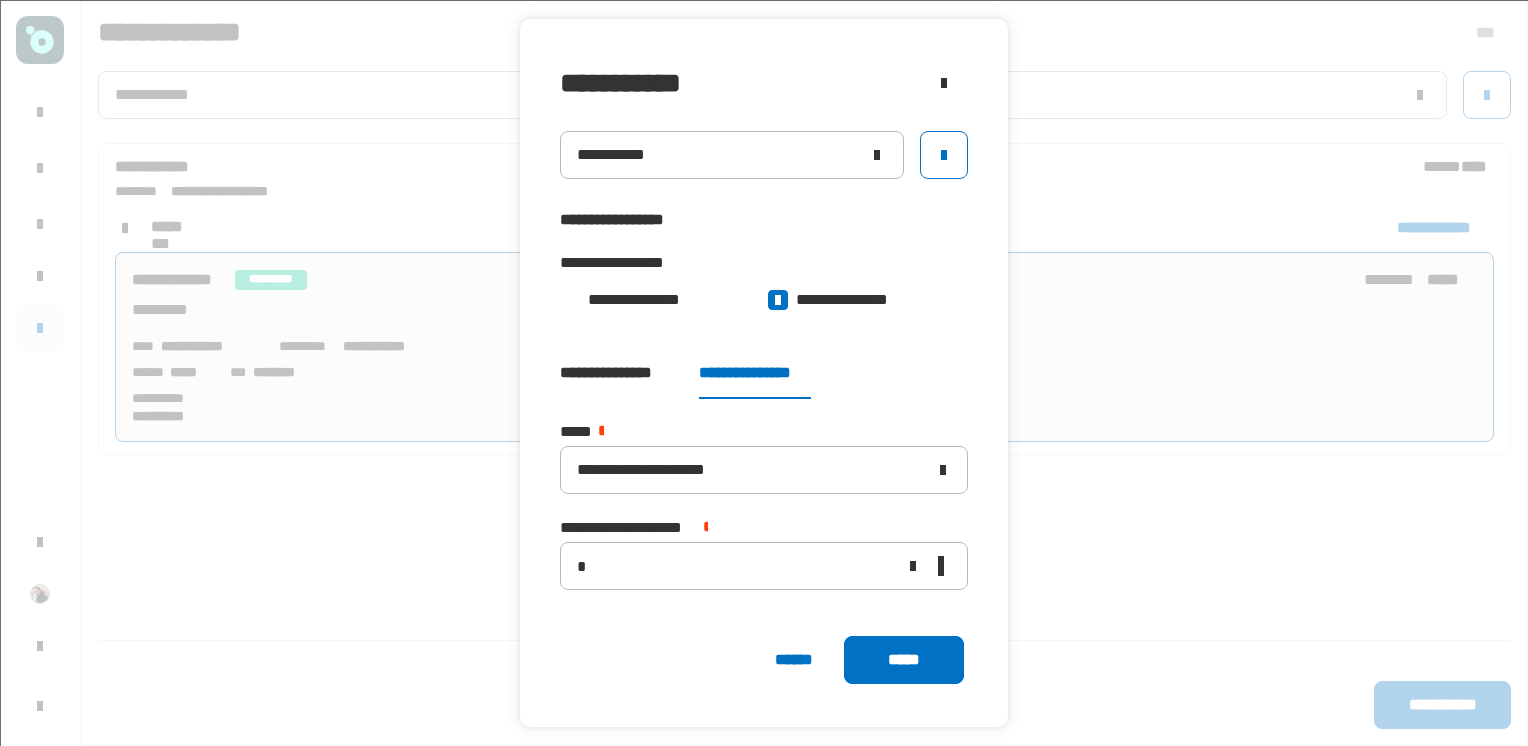 click 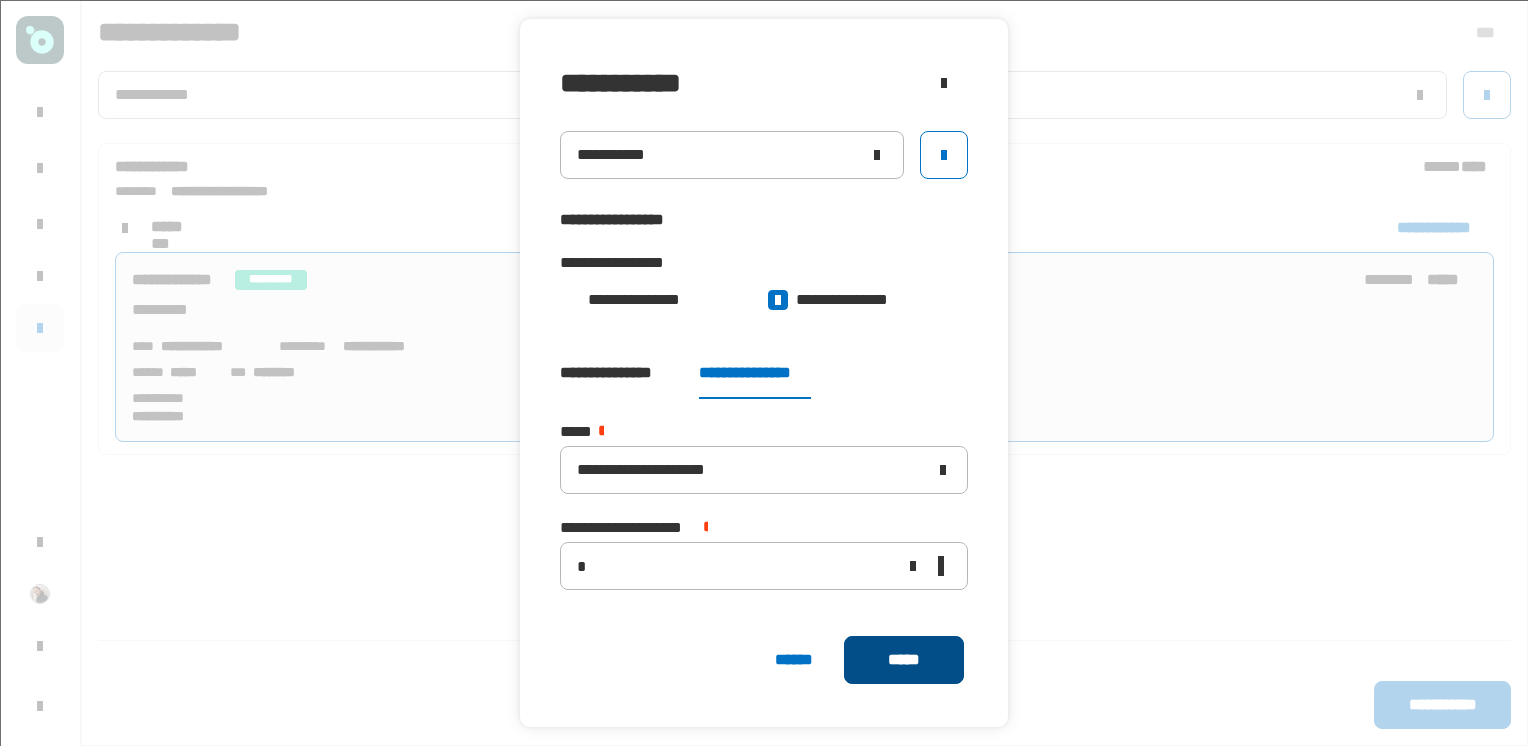 click on "*****" 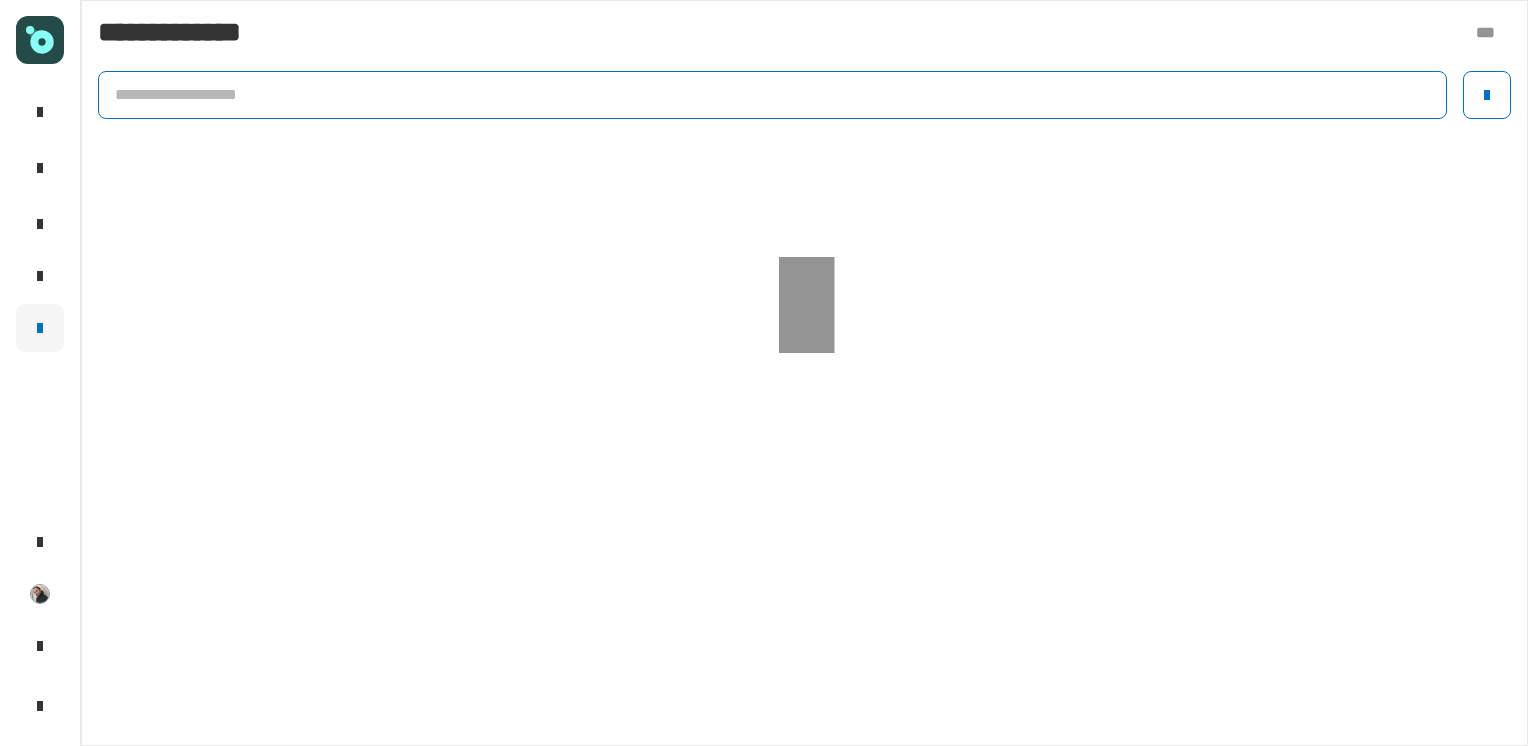 click 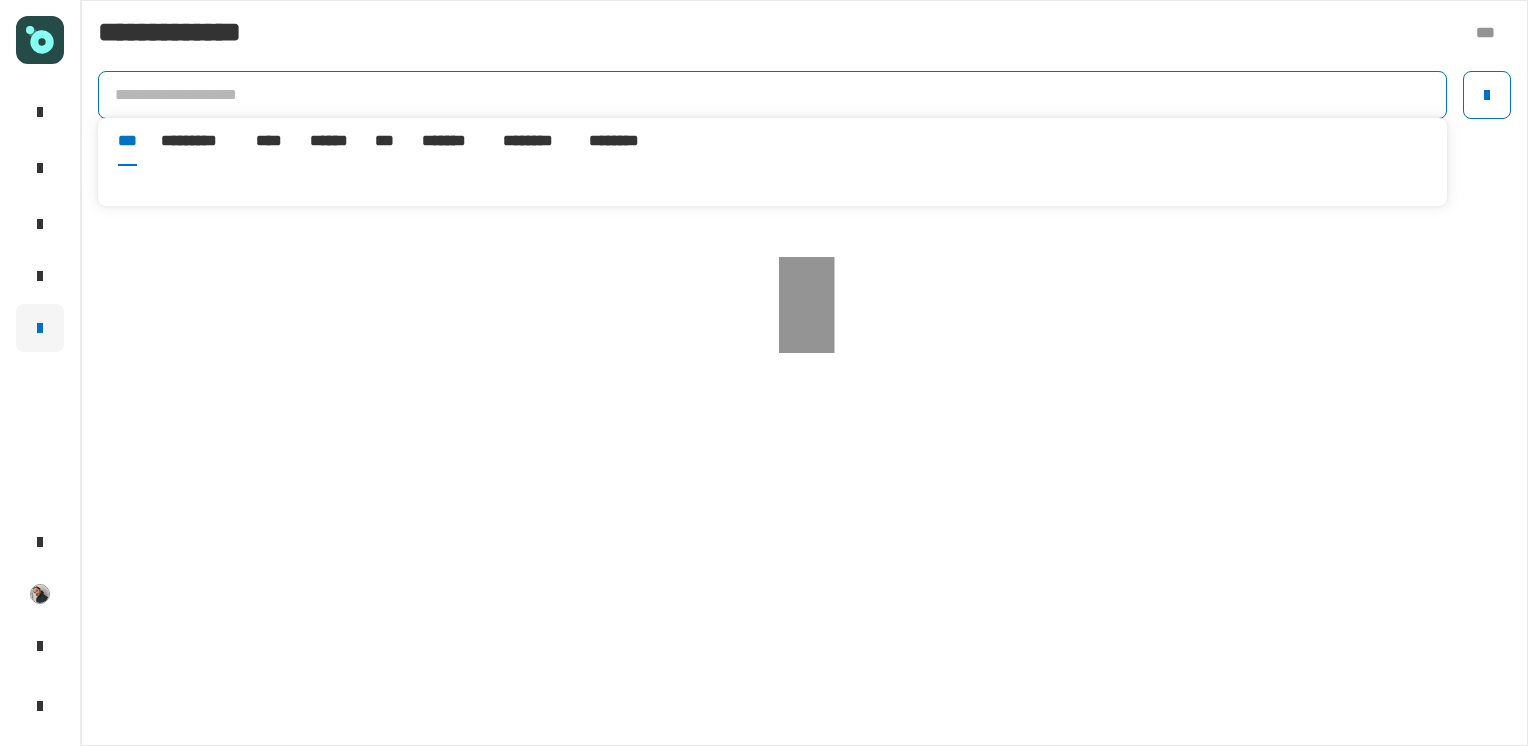 paste on "**********" 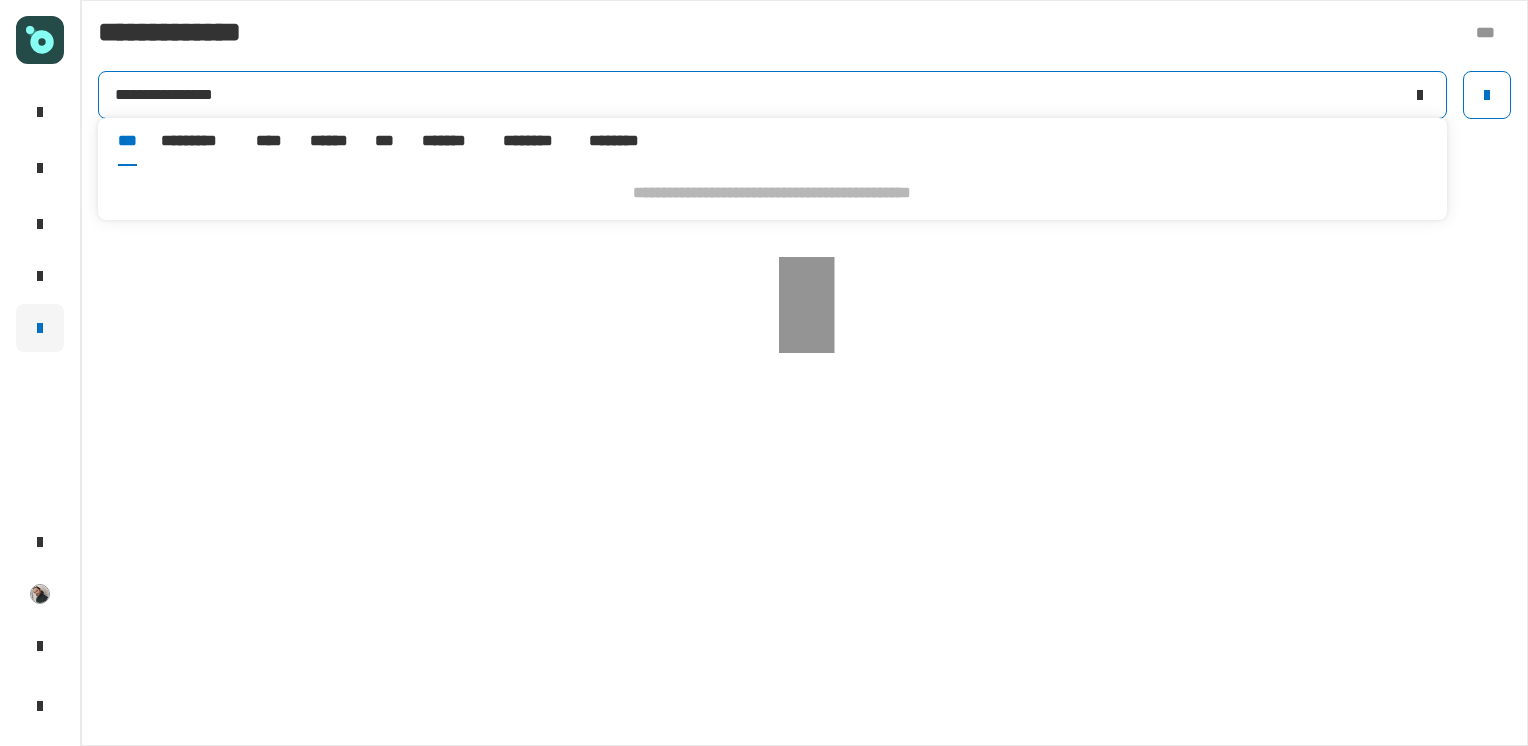 drag, startPoint x: 147, startPoint y: 93, endPoint x: 10, endPoint y: 85, distance: 137.23338 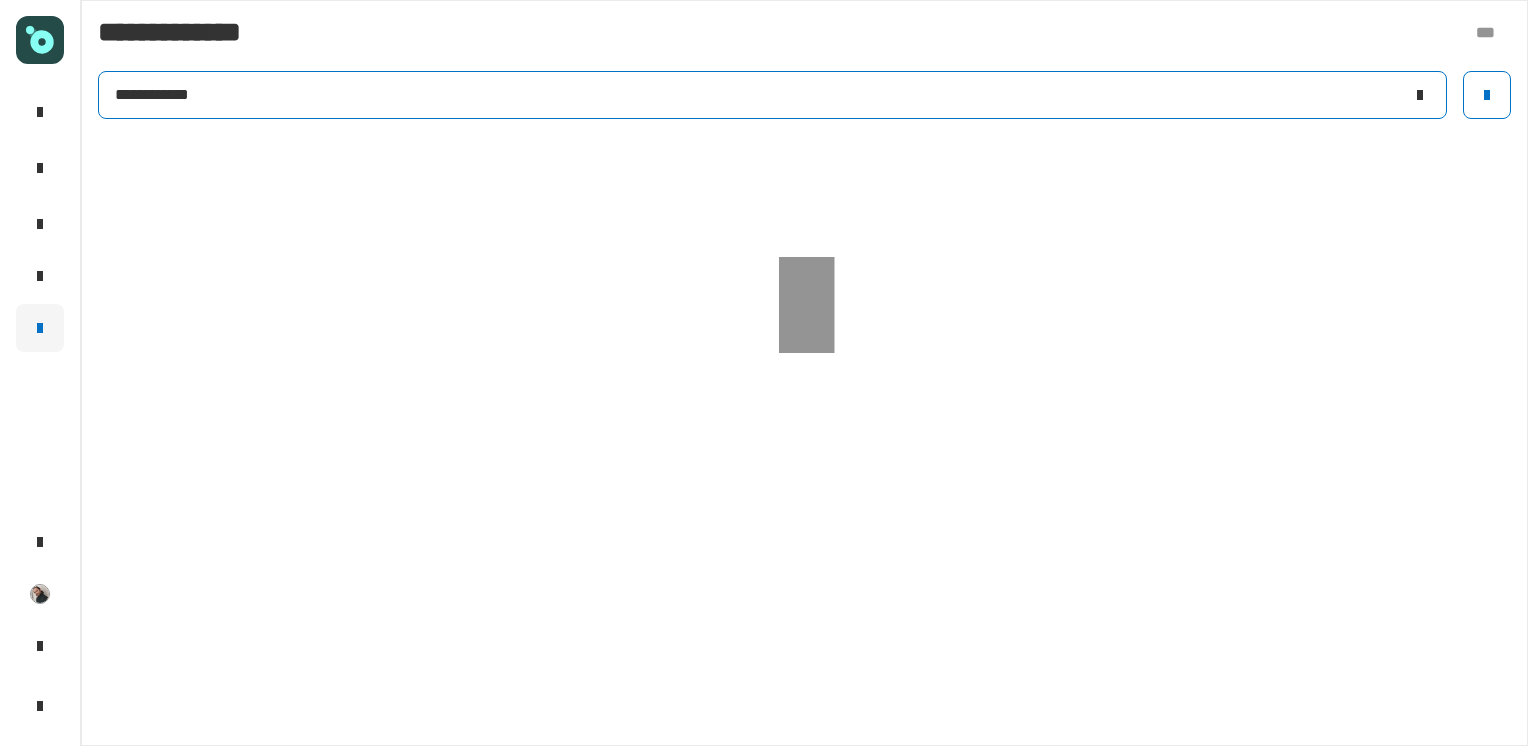 click on "**********" 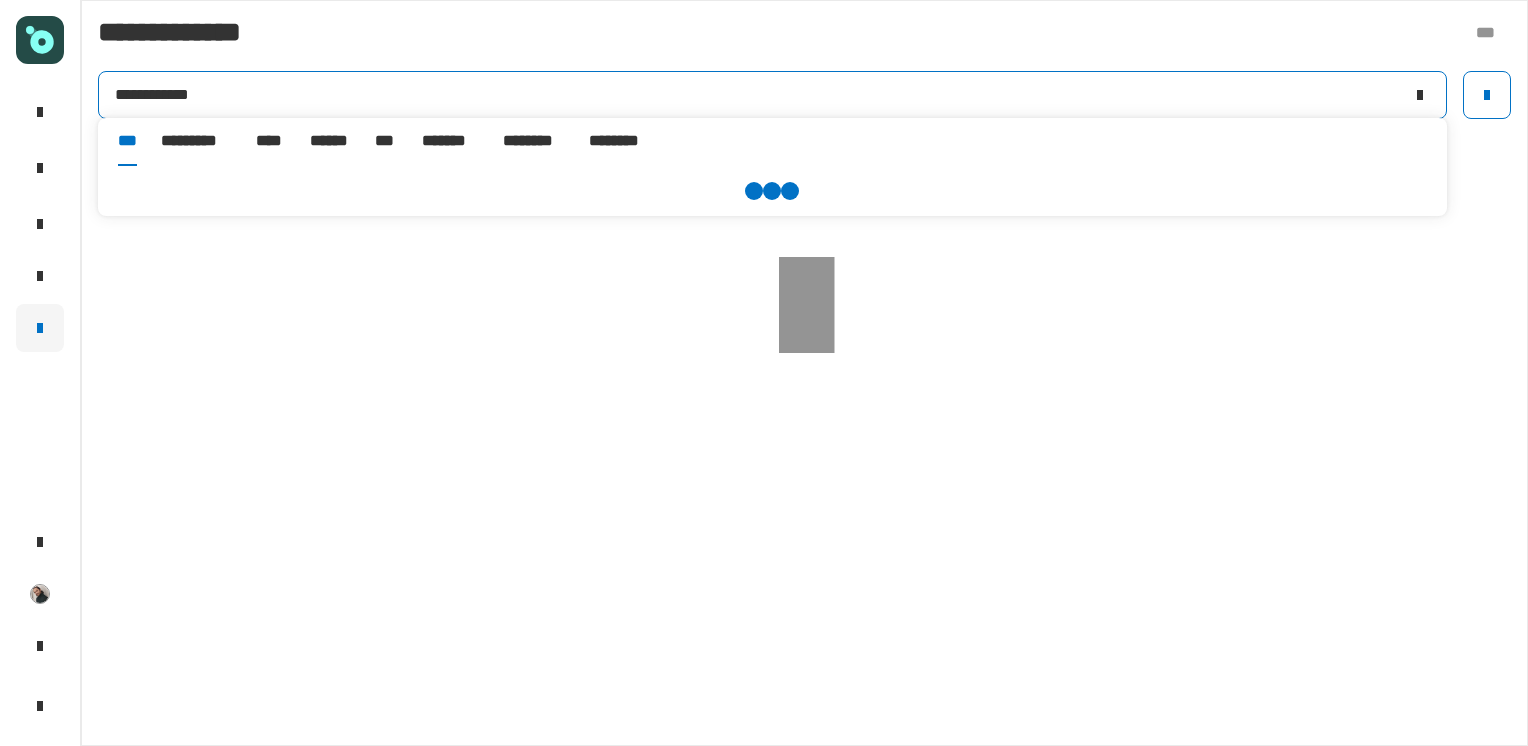 click on "**********" 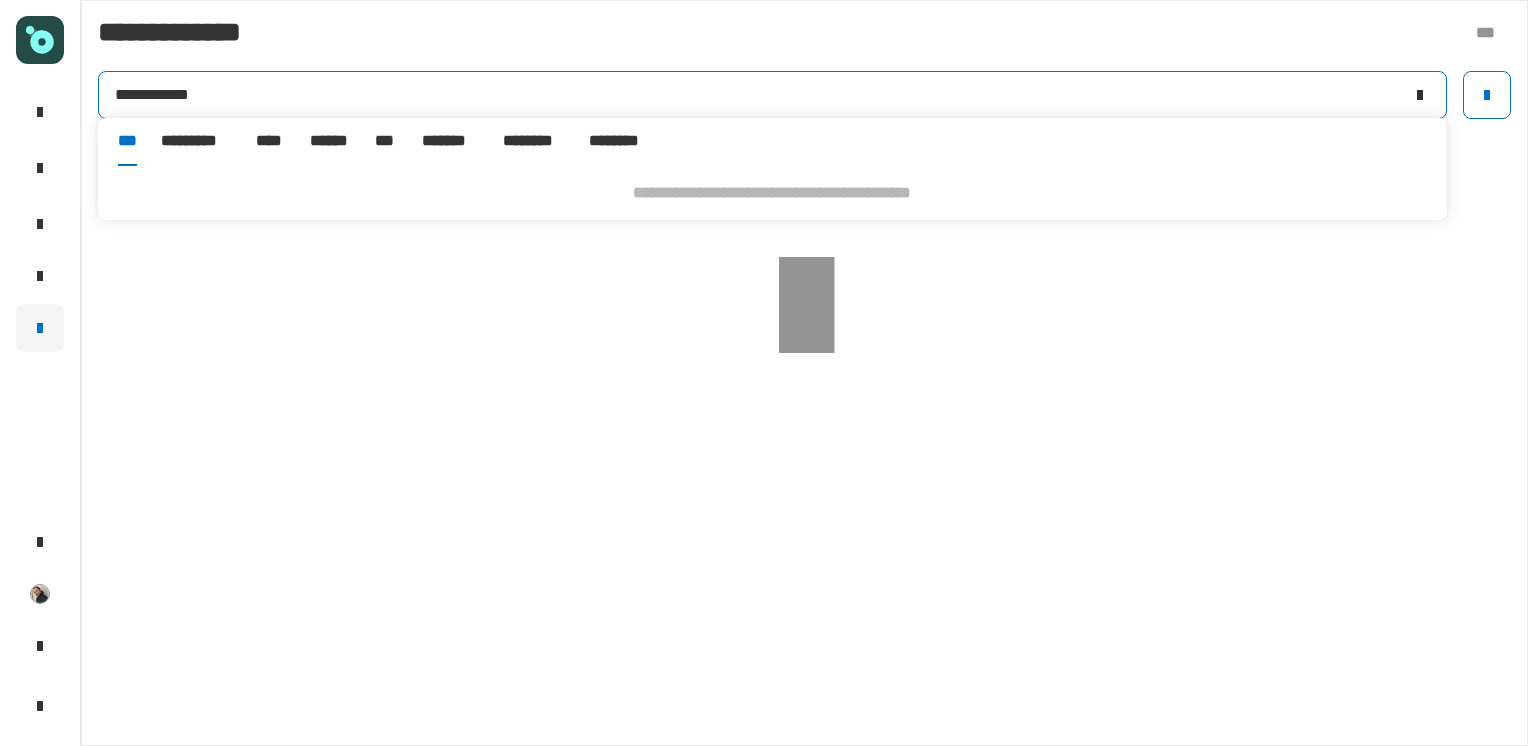paste on "**********" 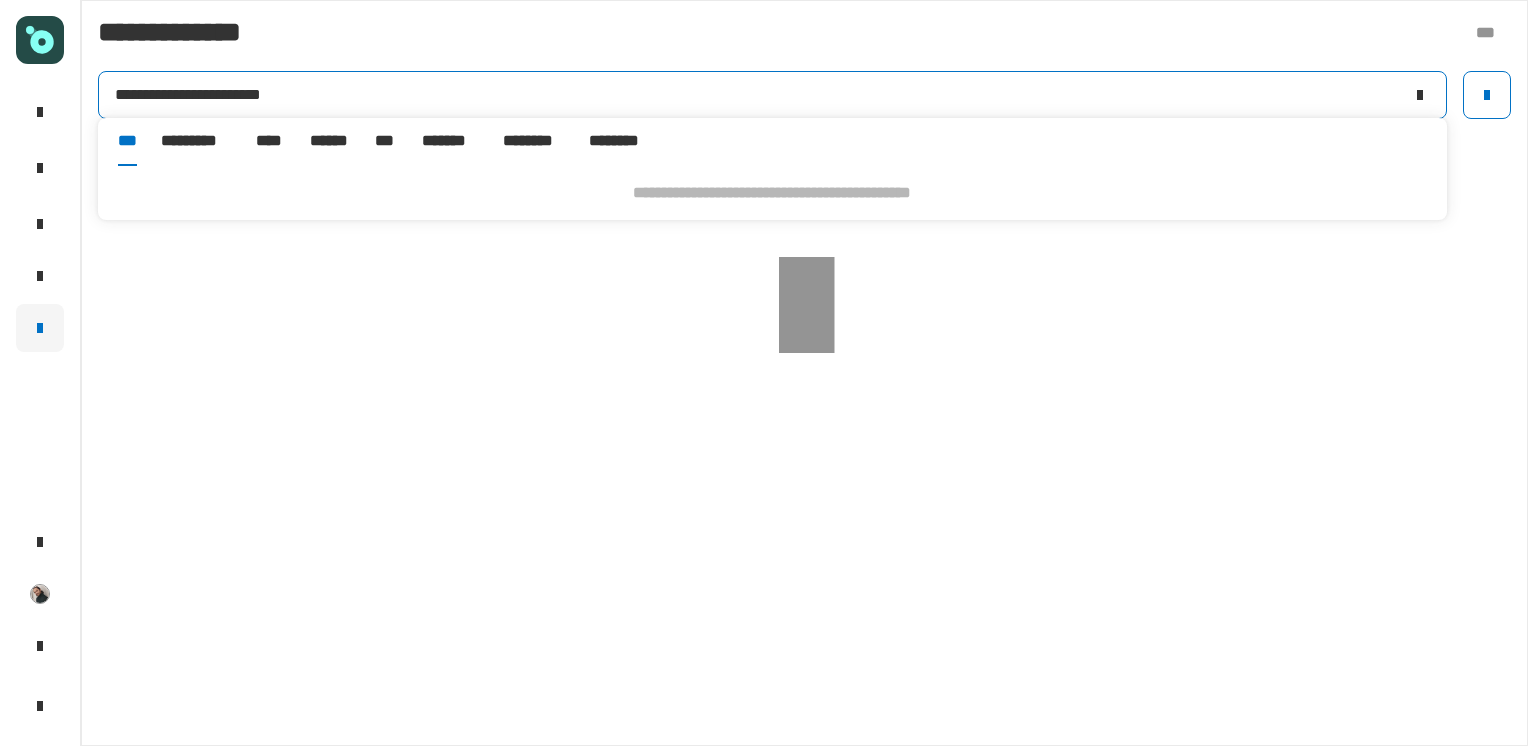 type on "**********" 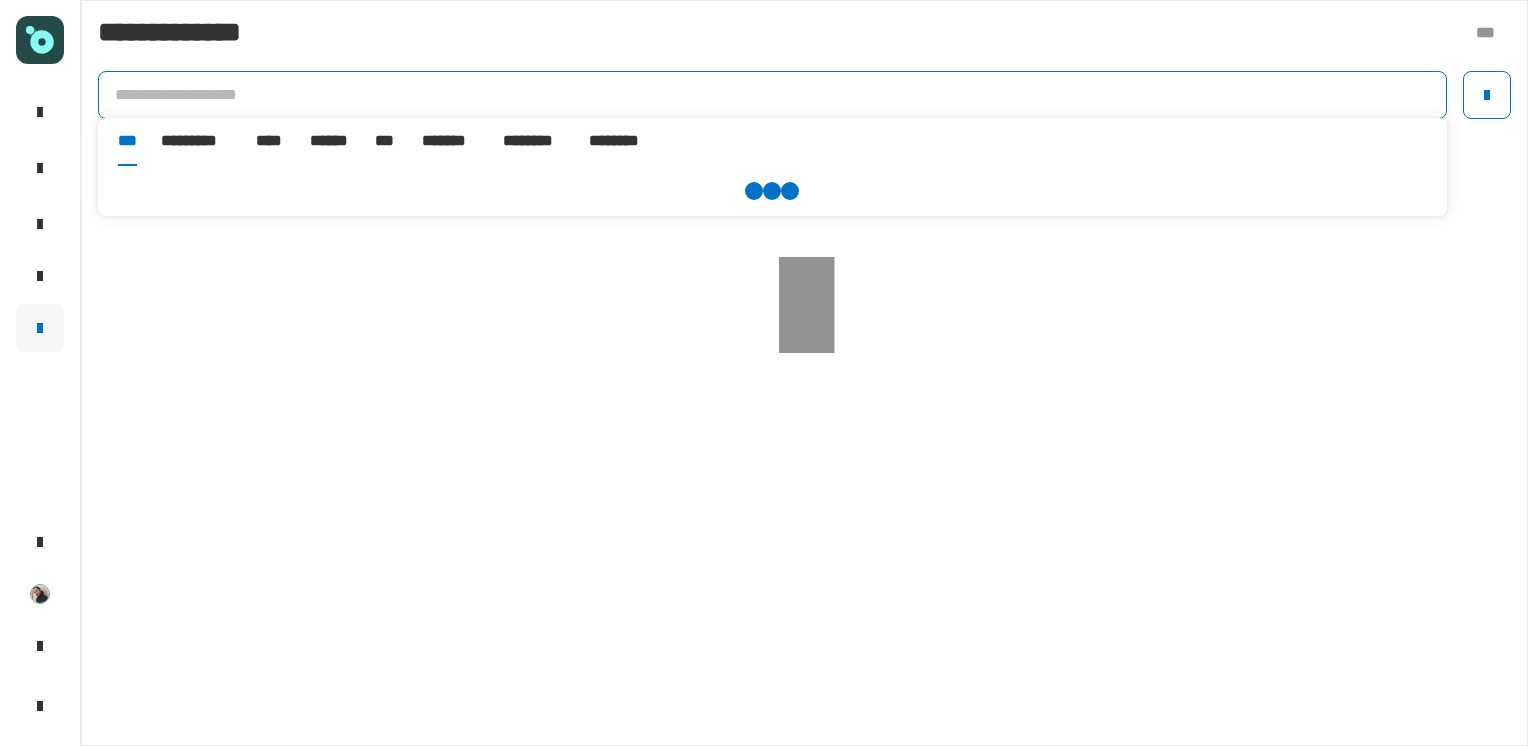 type on "**********" 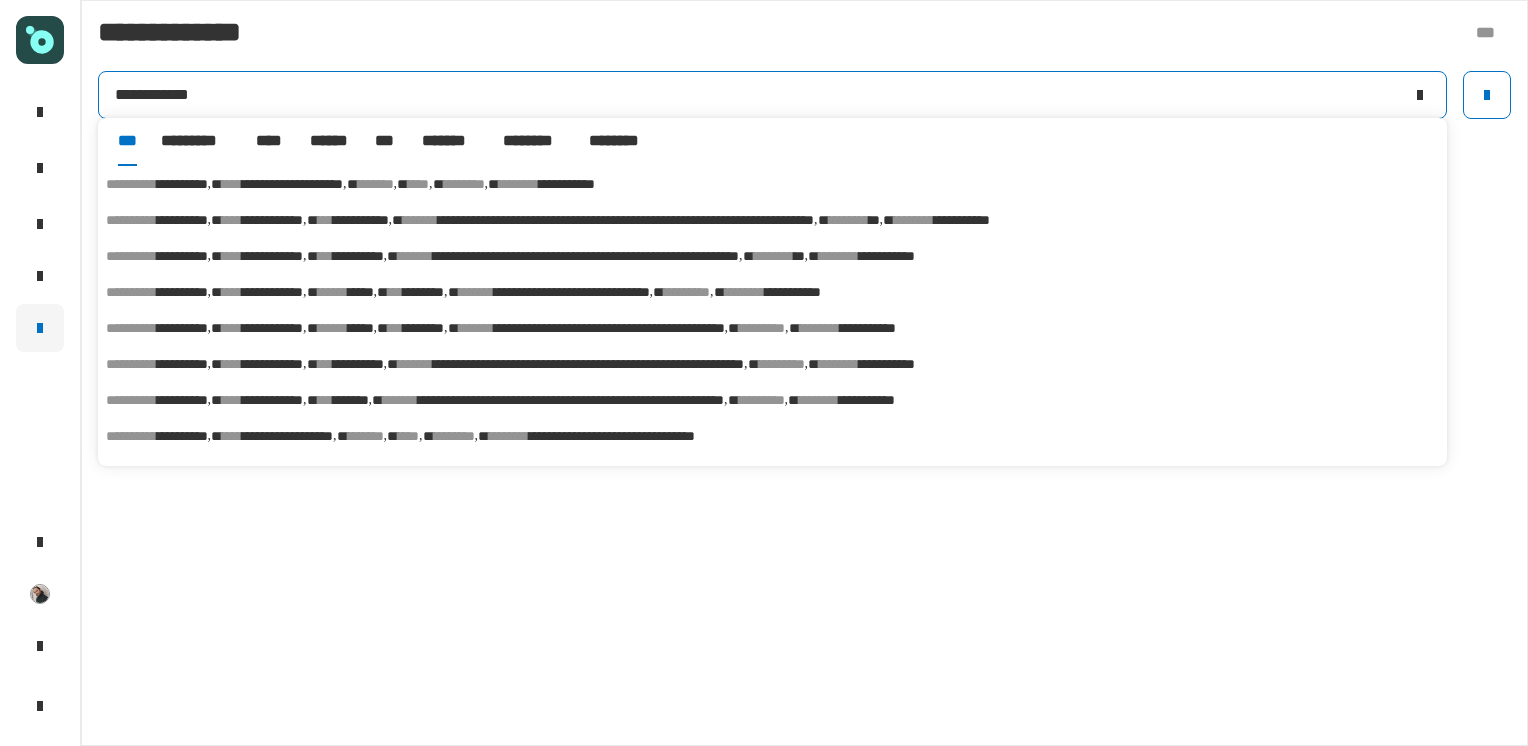 click on "*** ********* **** ****** *** ******* ******** ********" at bounding box center [385, 142] 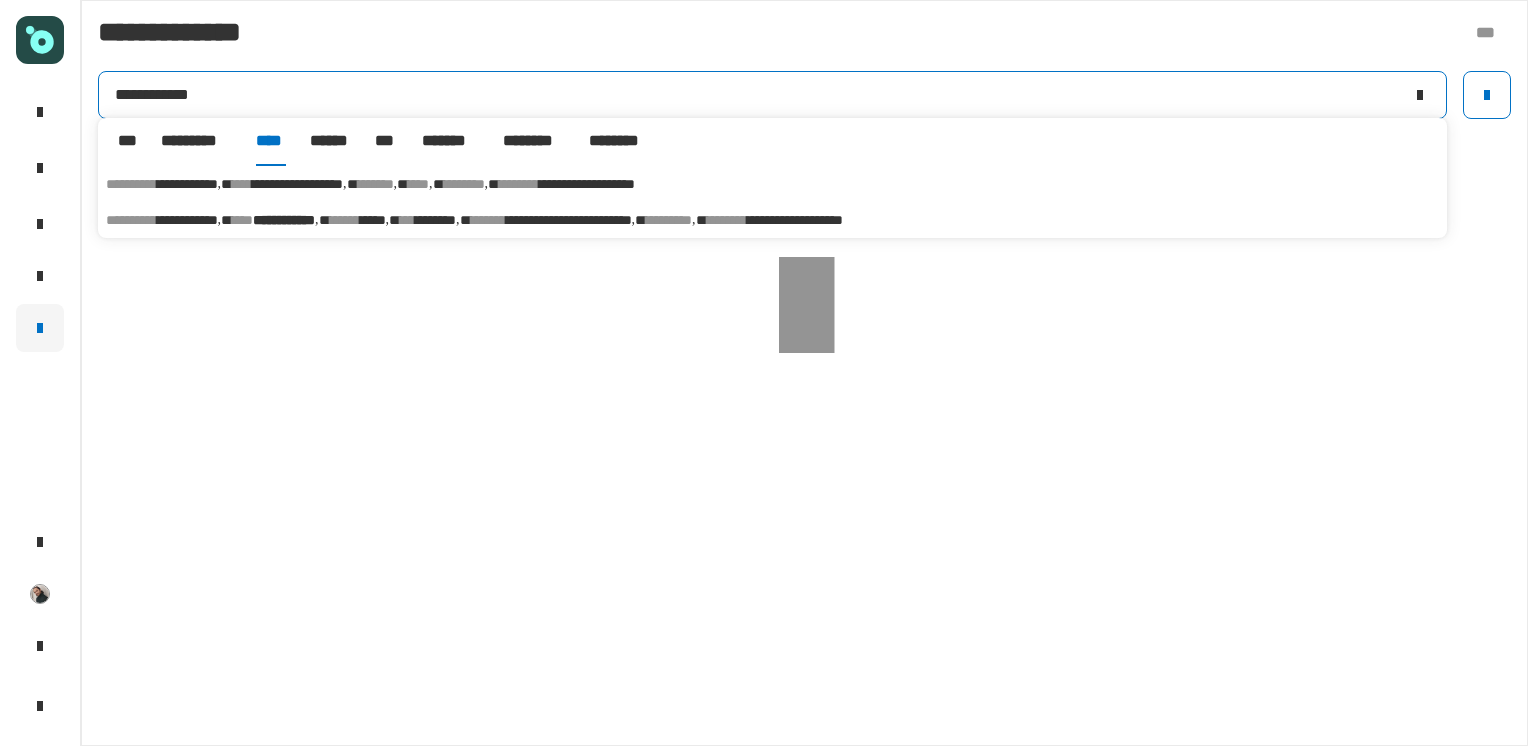 click on "**********" at bounding box center (284, 220) 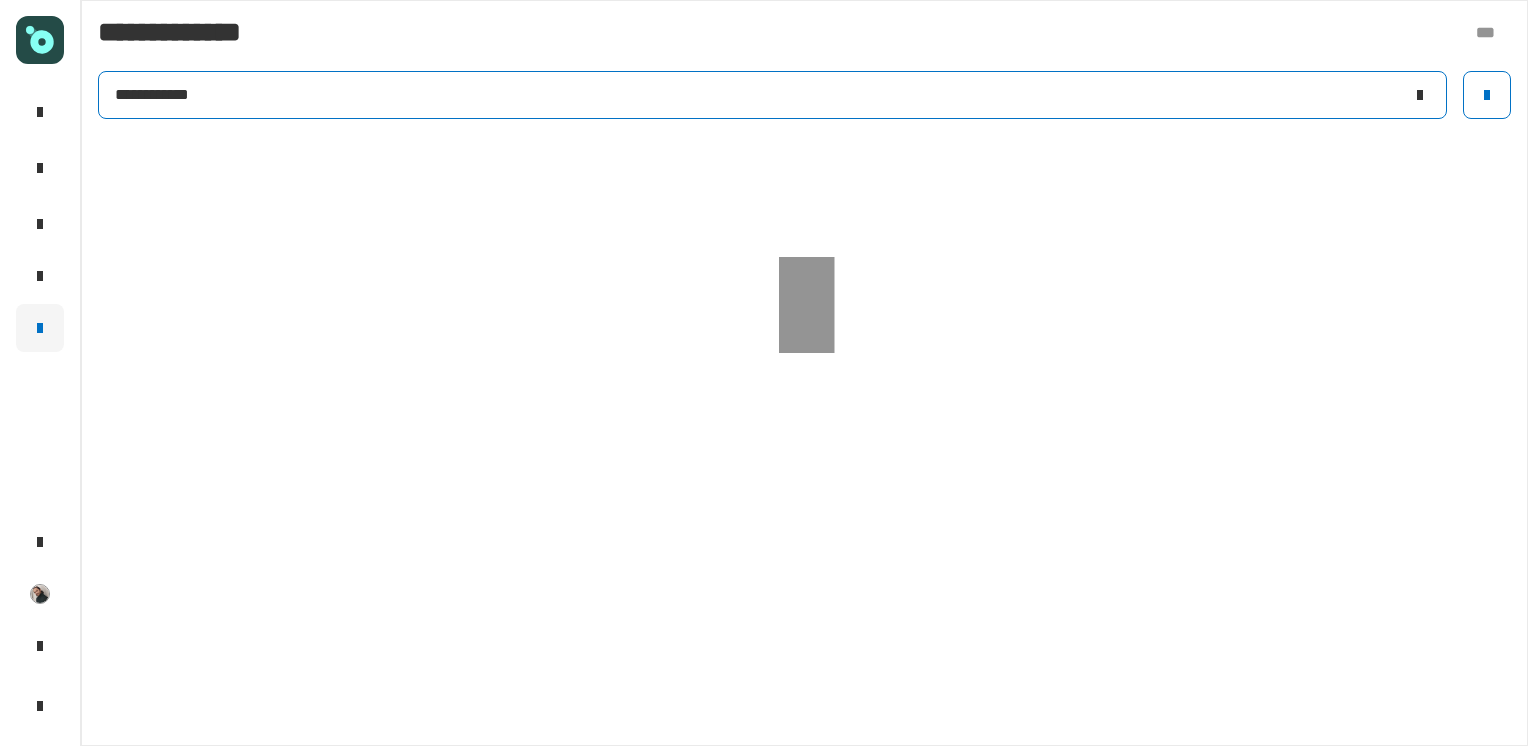 click on "**********" 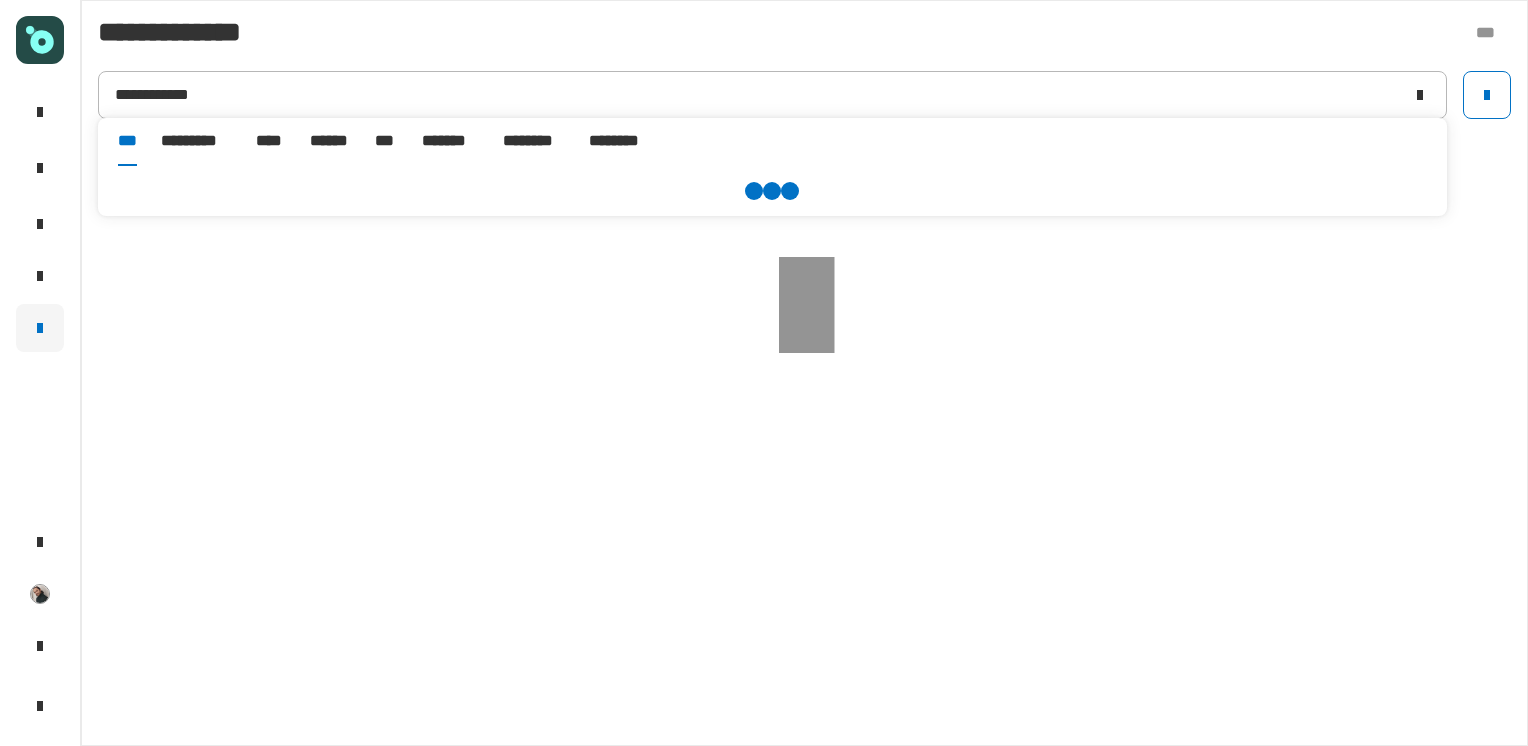 click on "****" at bounding box center [271, 141] 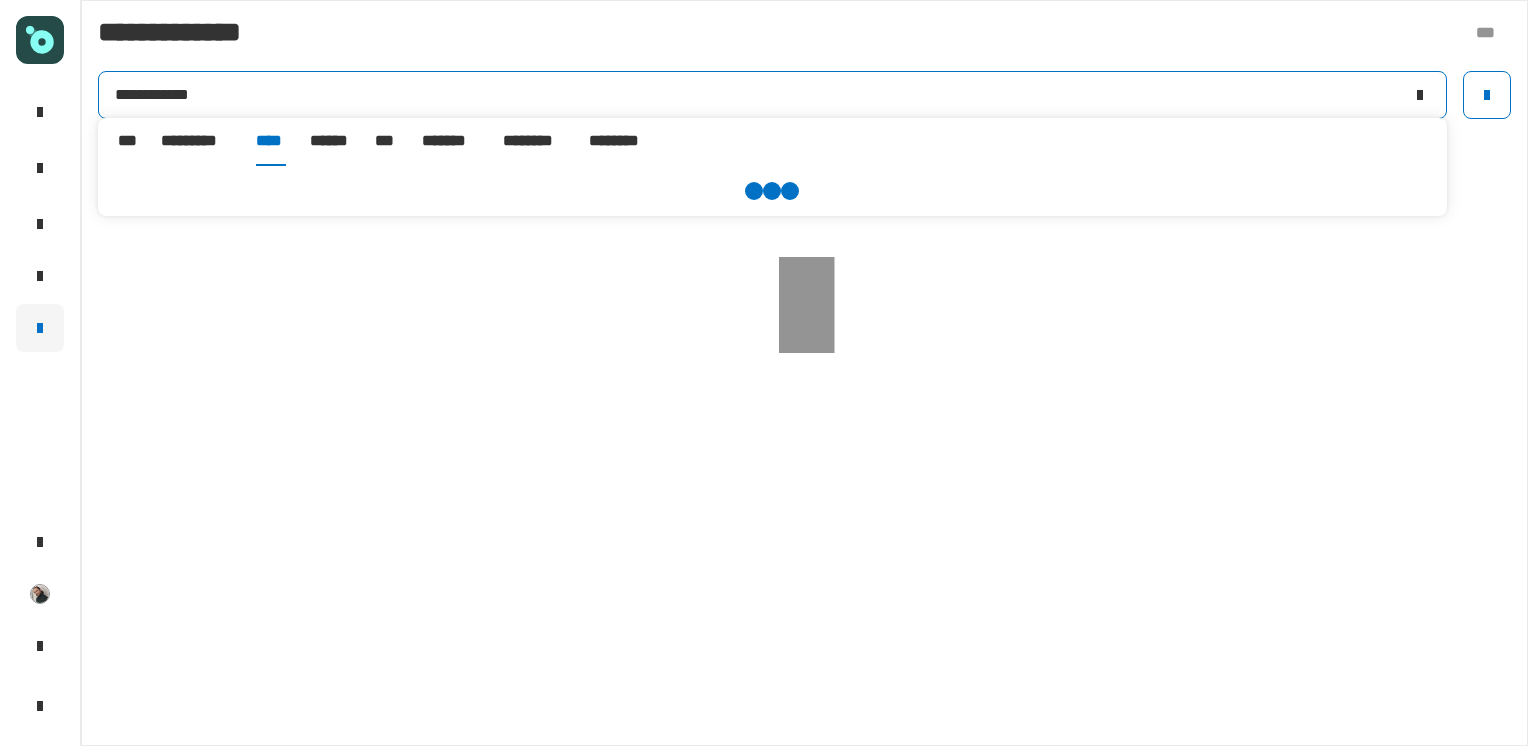 click on "**********" 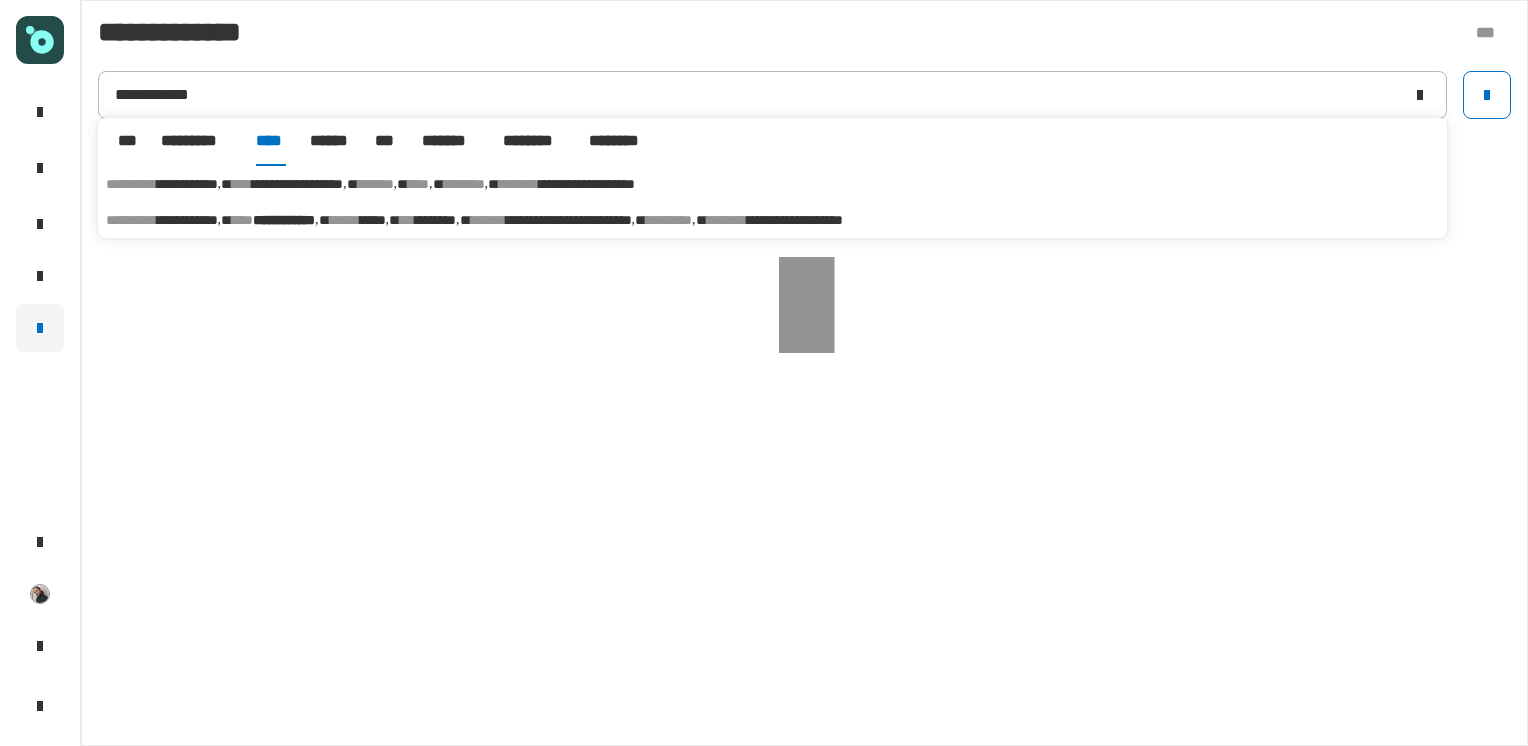 click 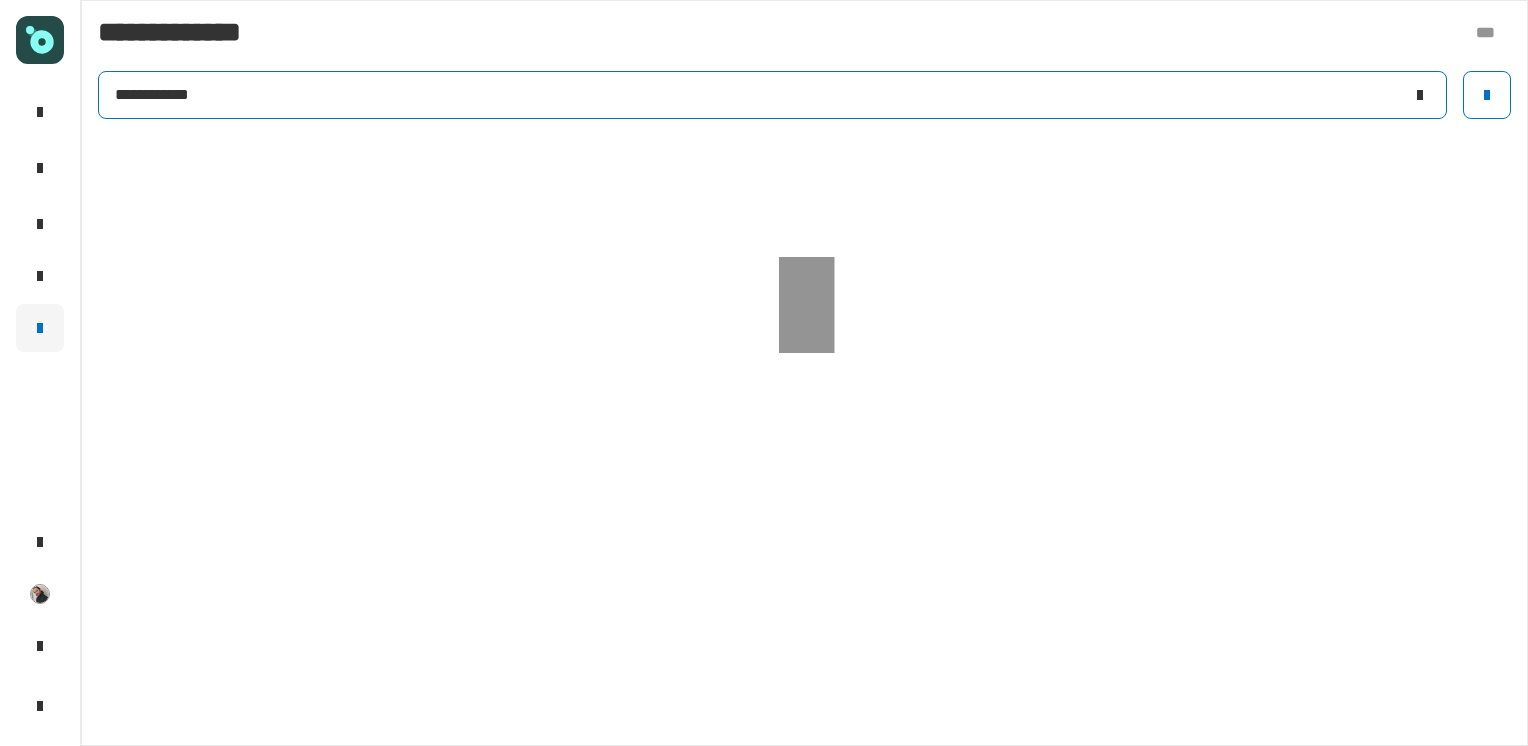 click on "**********" 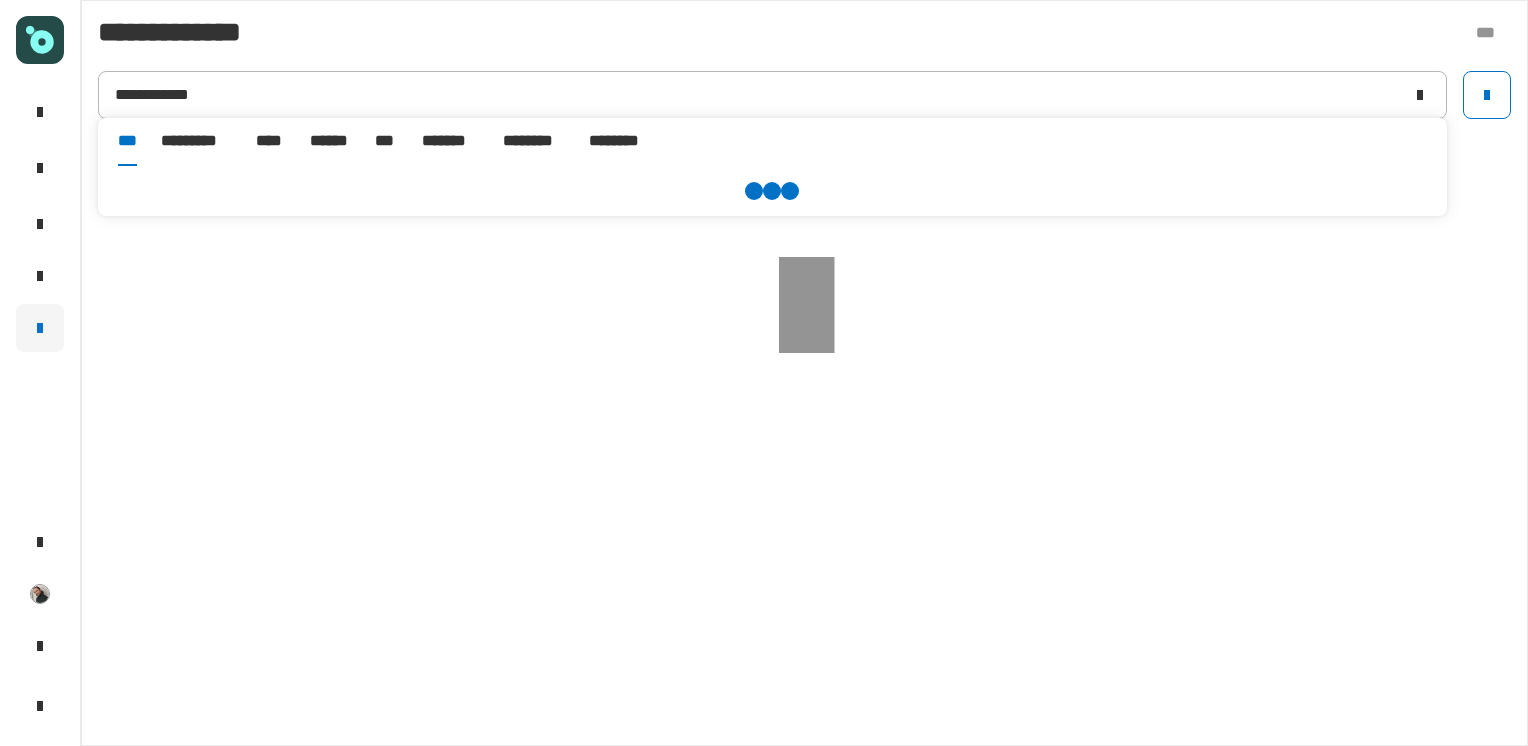 click on "****" at bounding box center [271, 141] 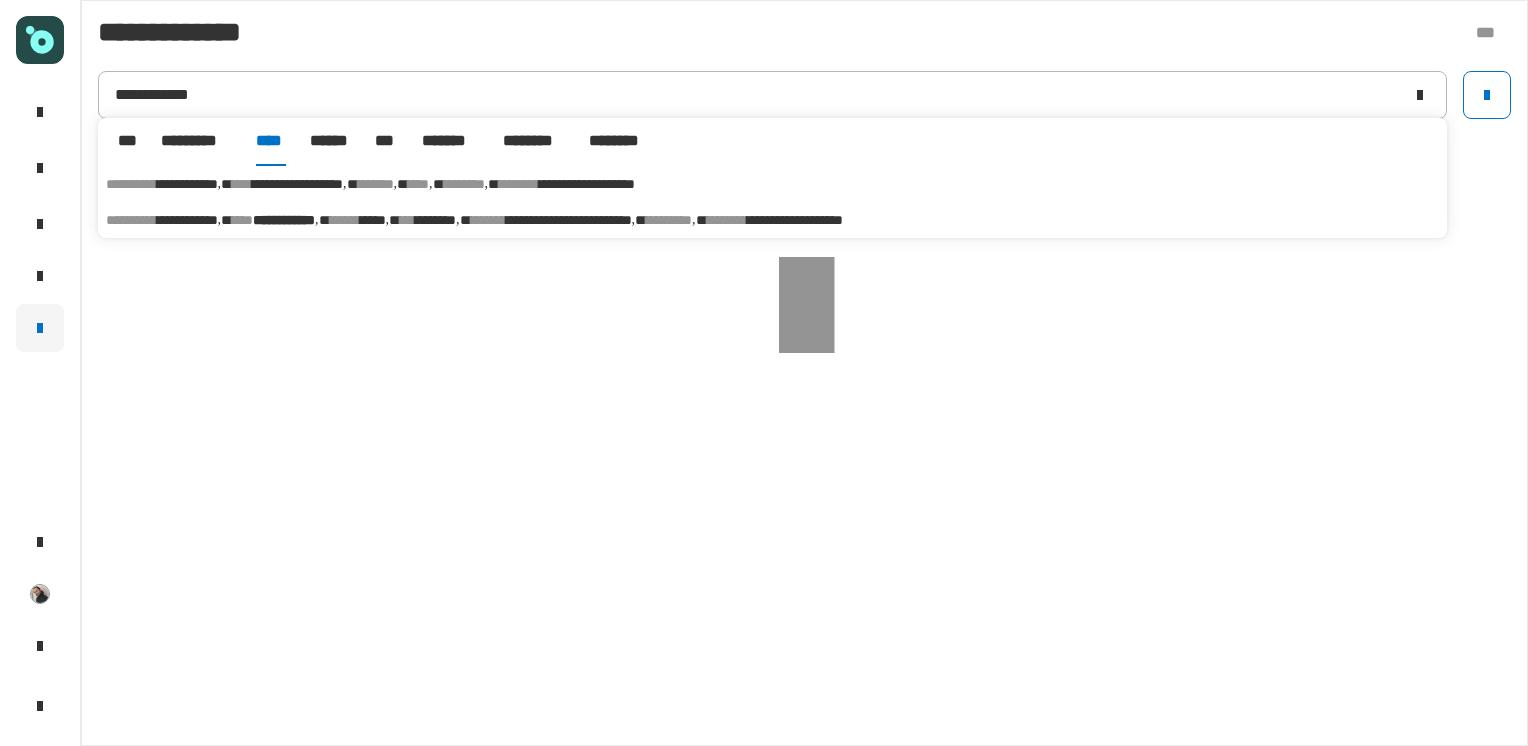 click on "**********" at bounding box center (284, 220) 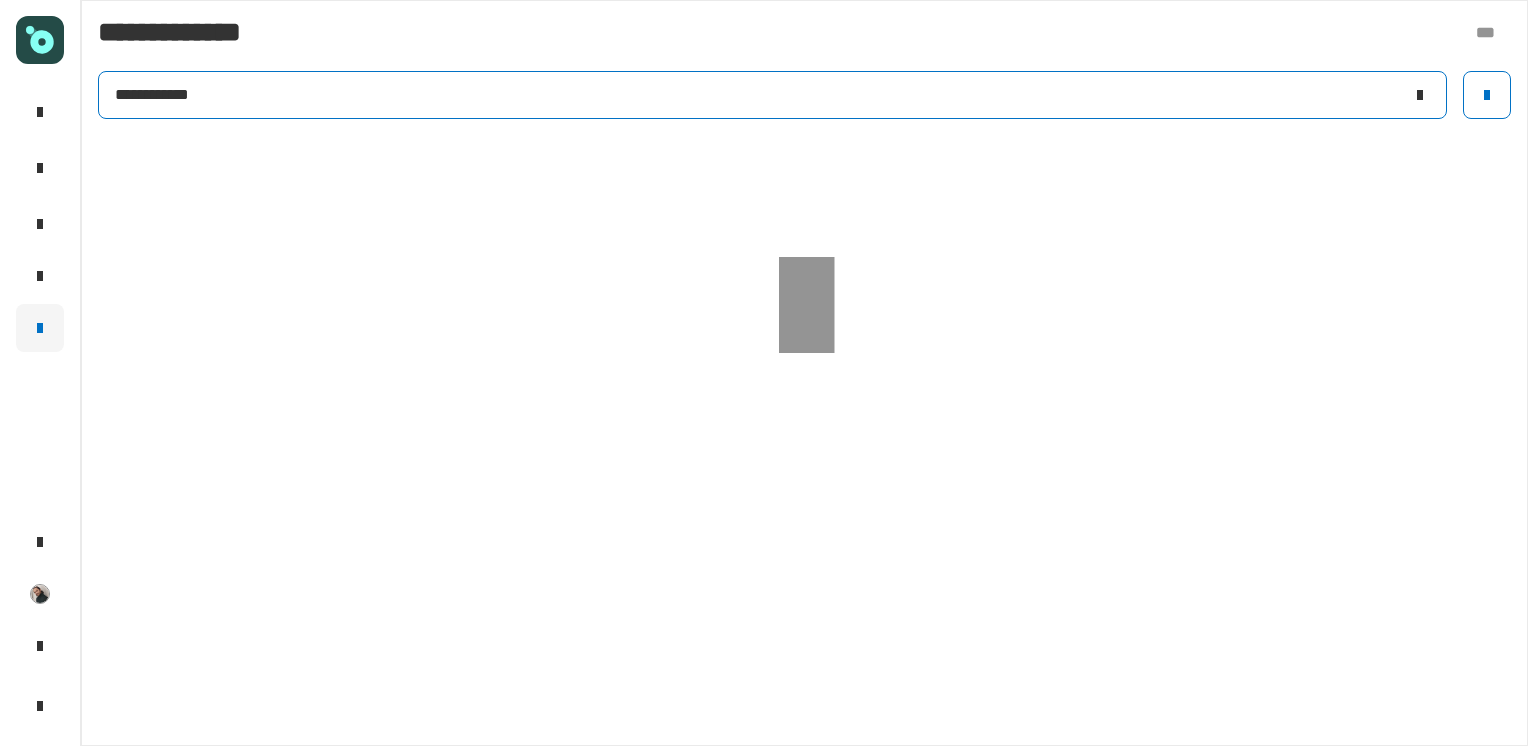 click on "**********" 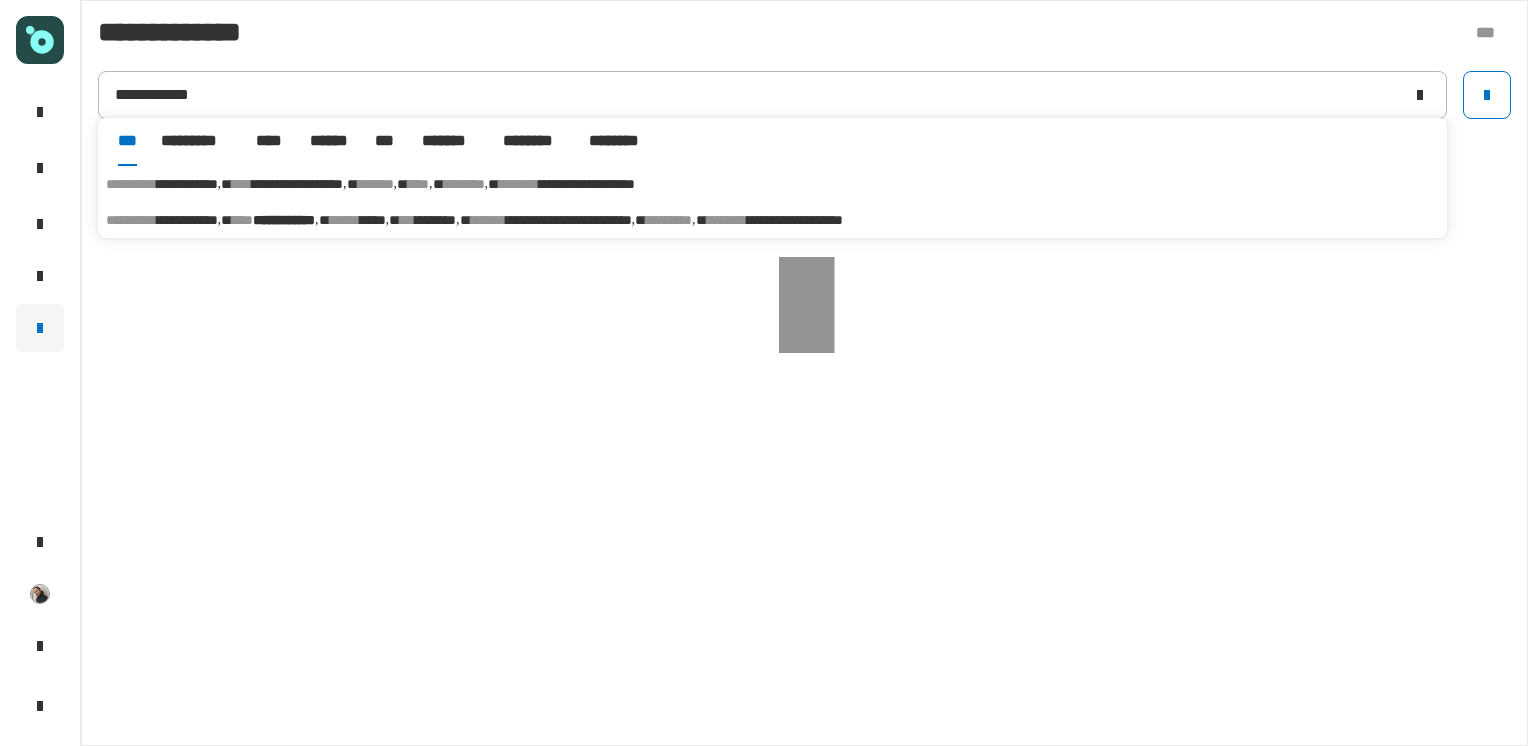 click on "**********" at bounding box center [297, 184] 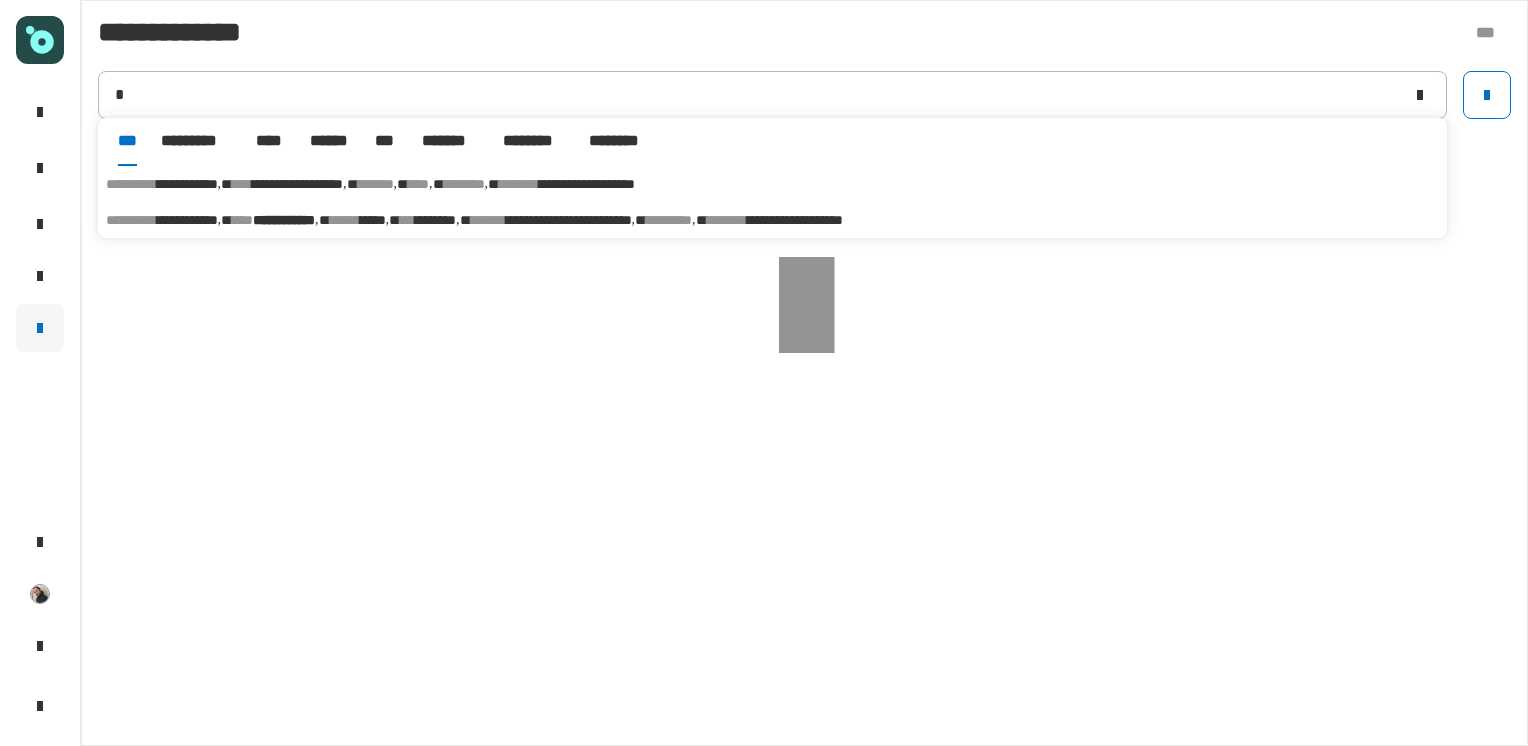type on "**********" 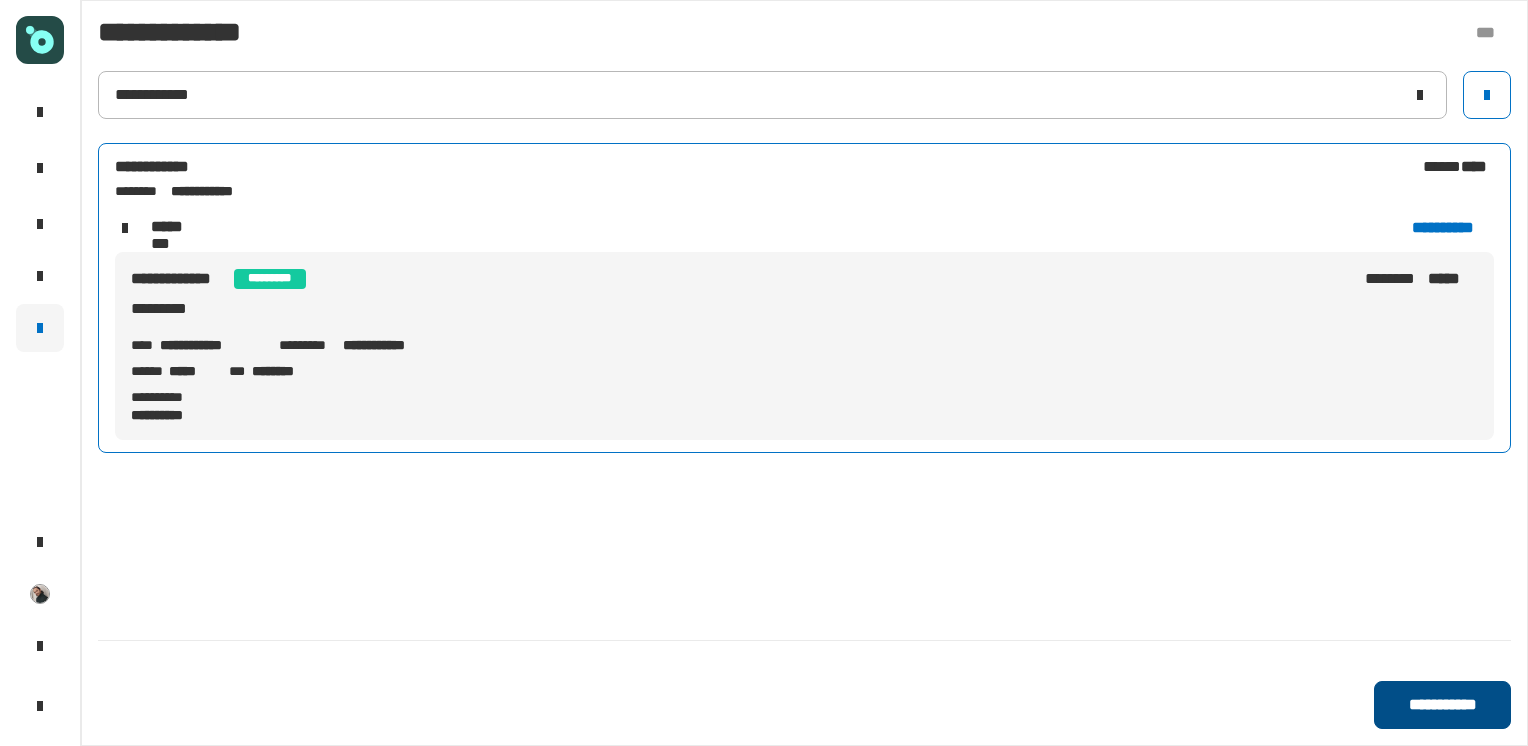 click on "**********" 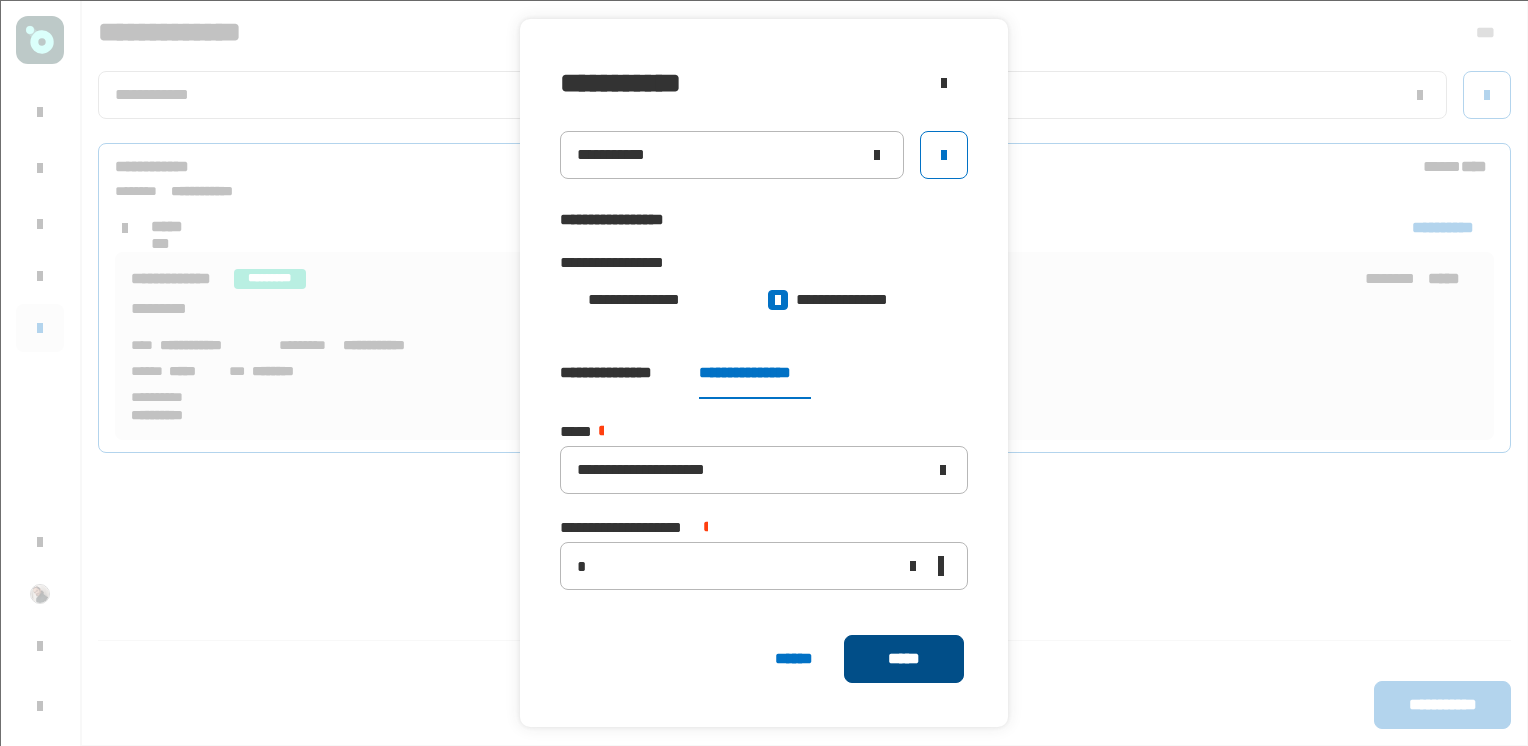 click on "*****" 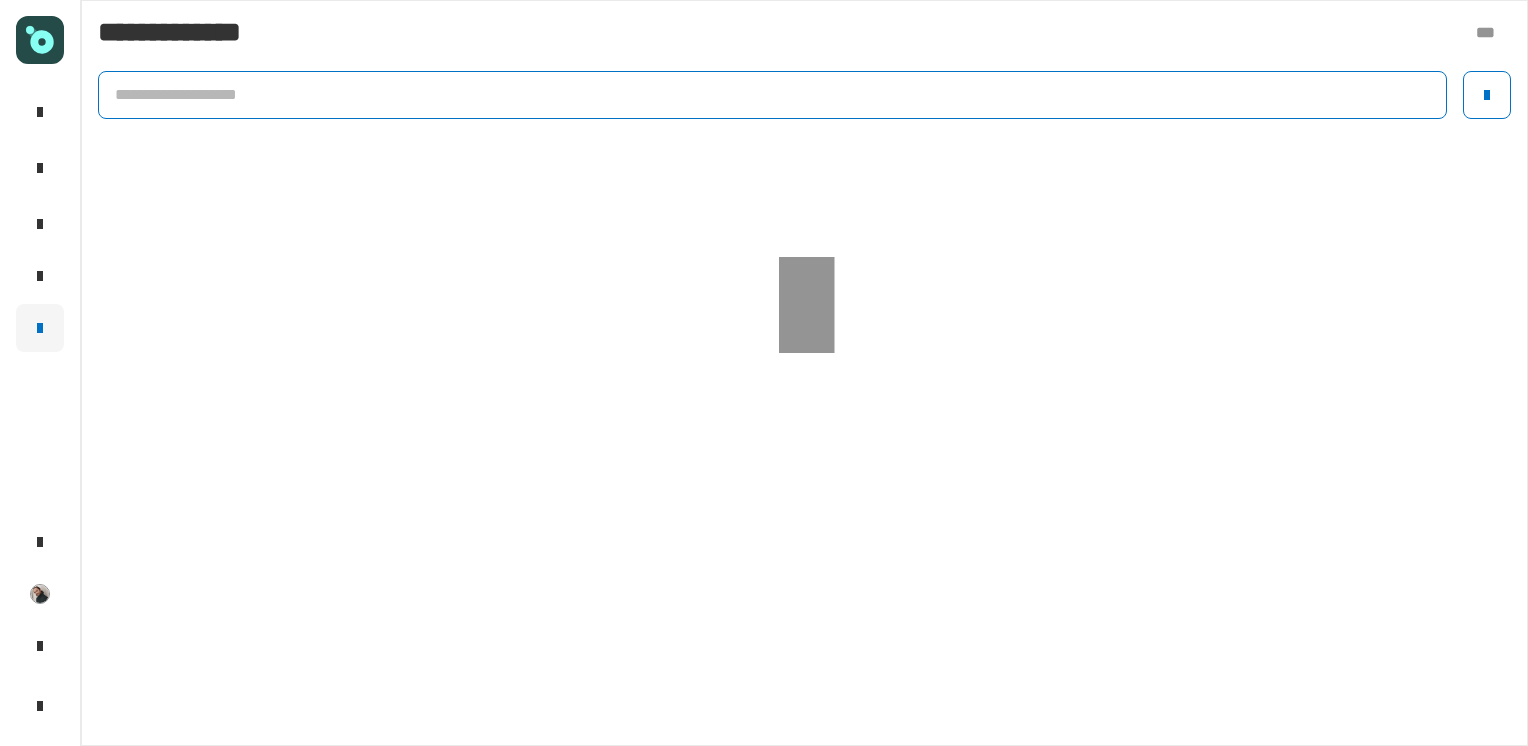 click 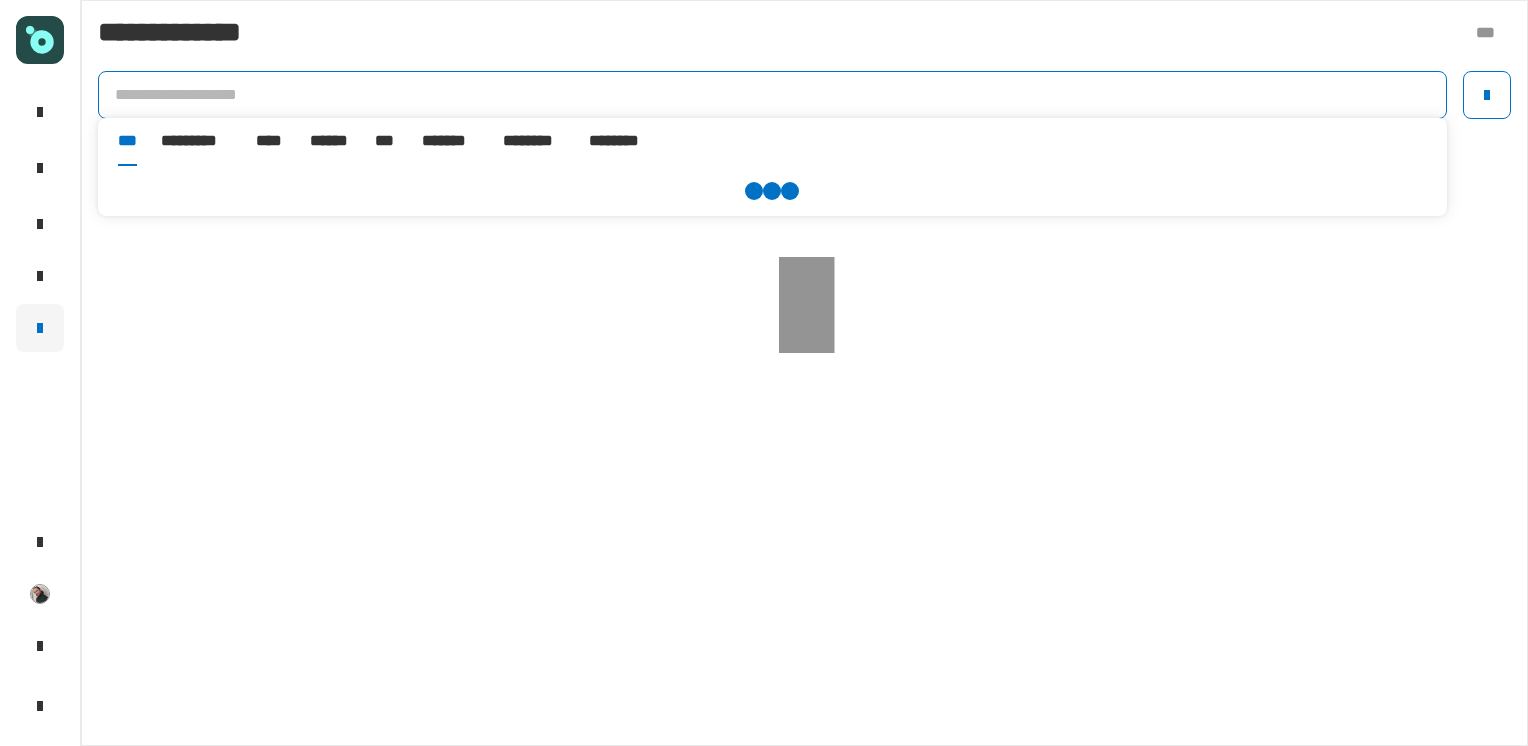 paste on "**********" 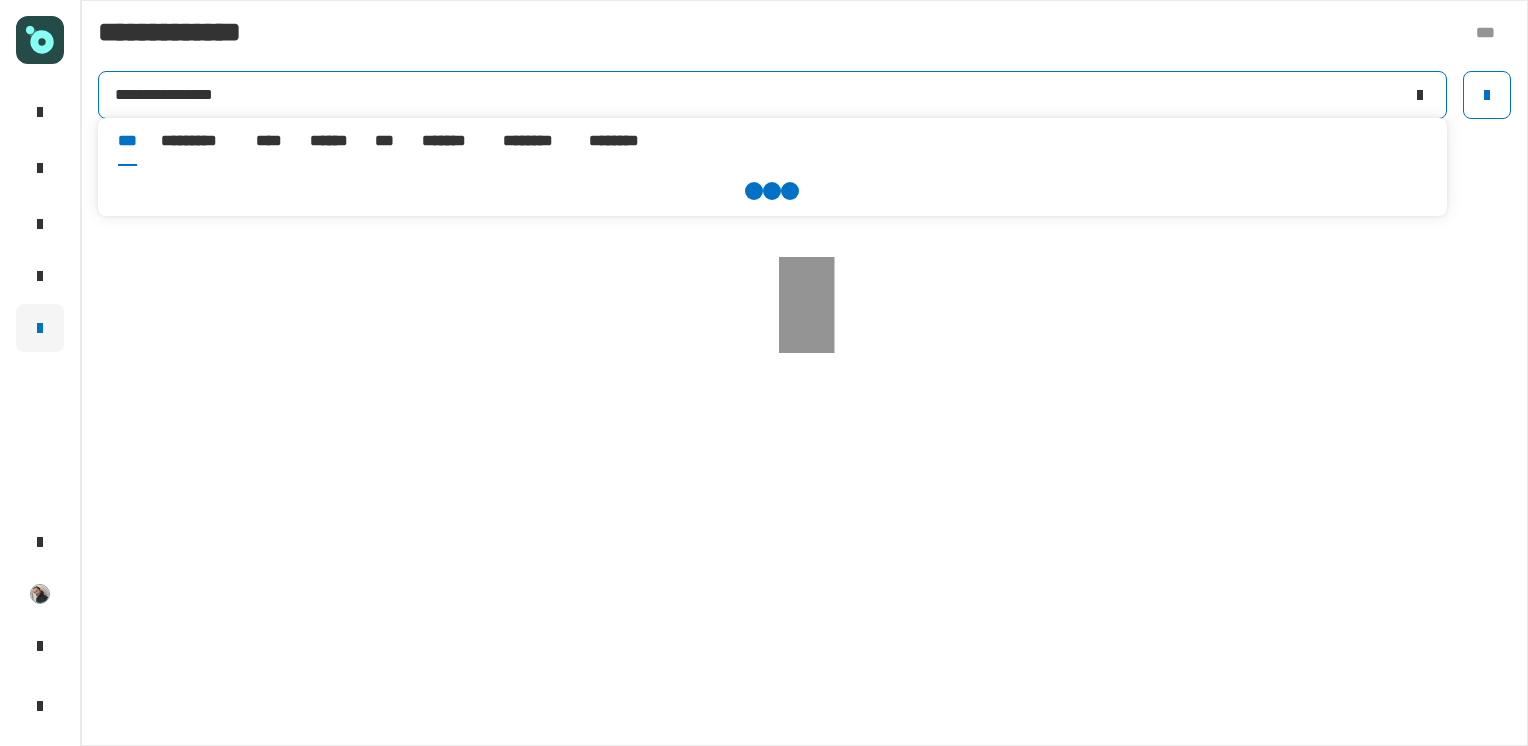 click on "**********" 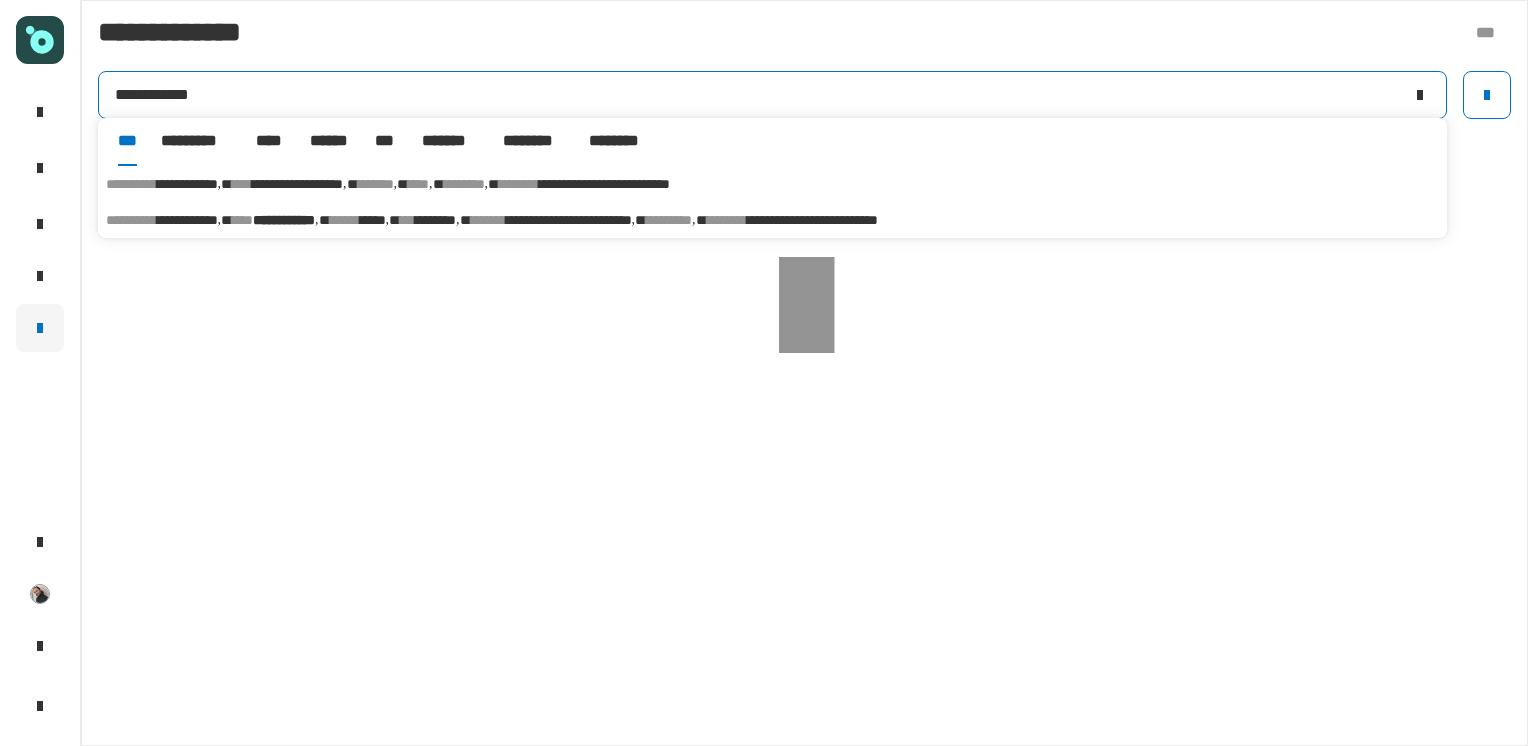 type on "**********" 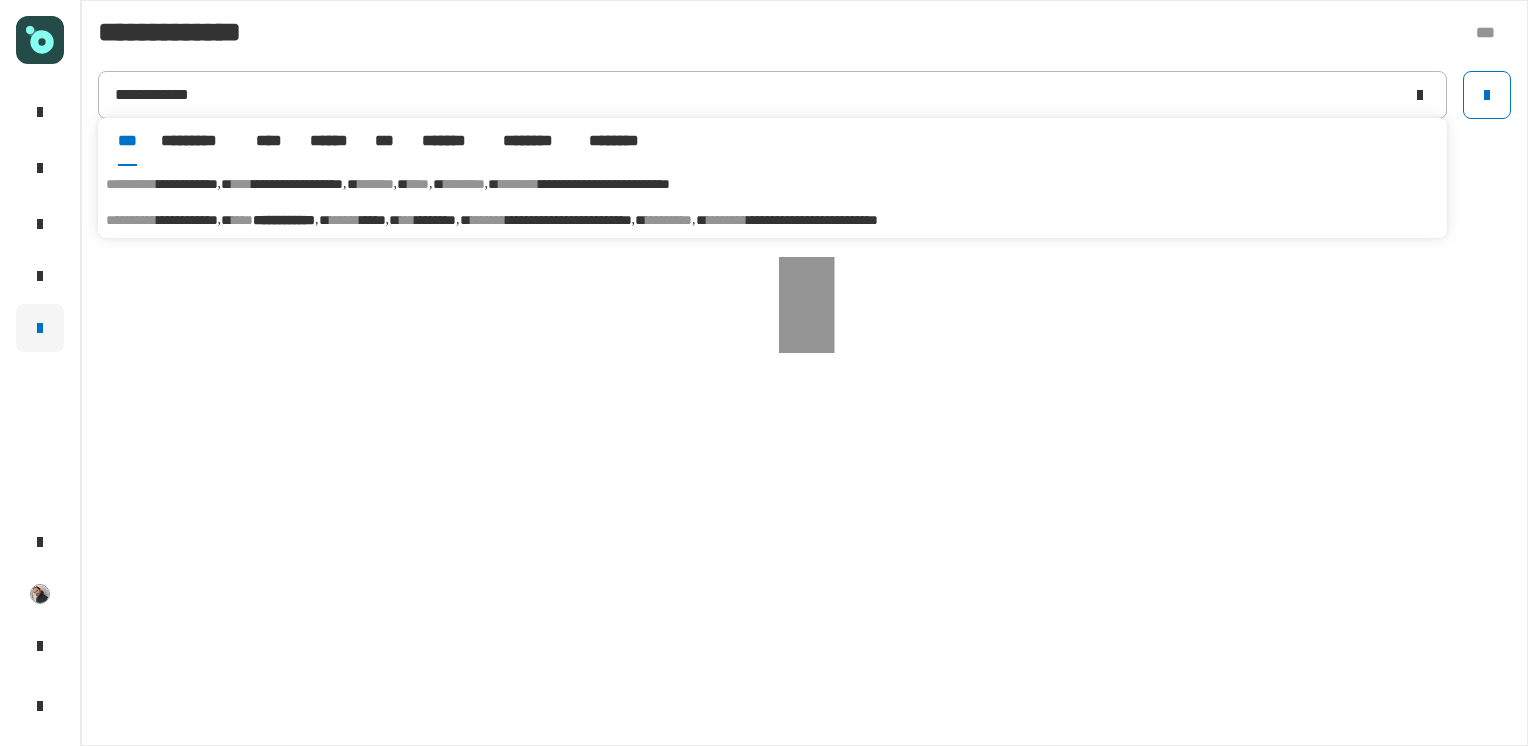 click on "****" at bounding box center (242, 220) 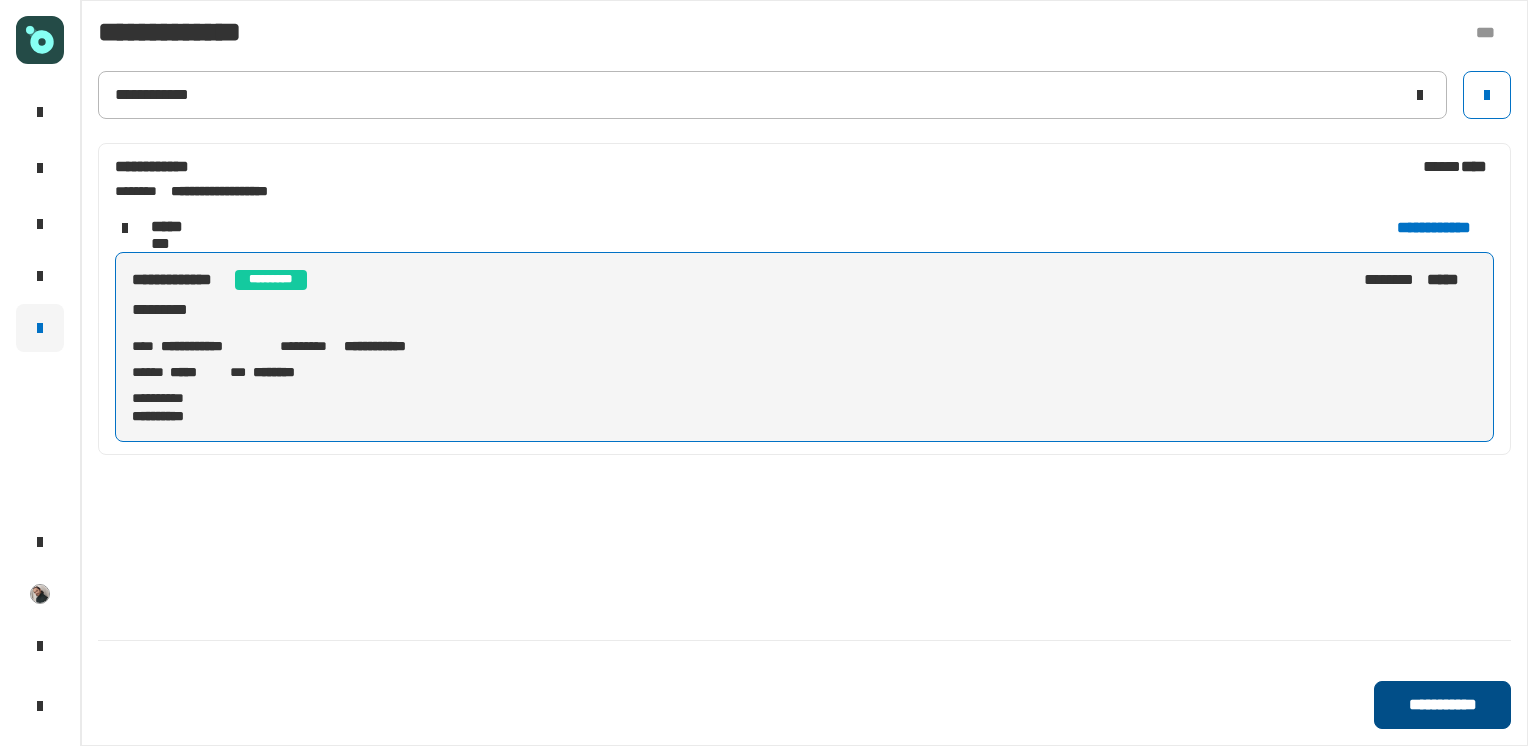 click on "**********" 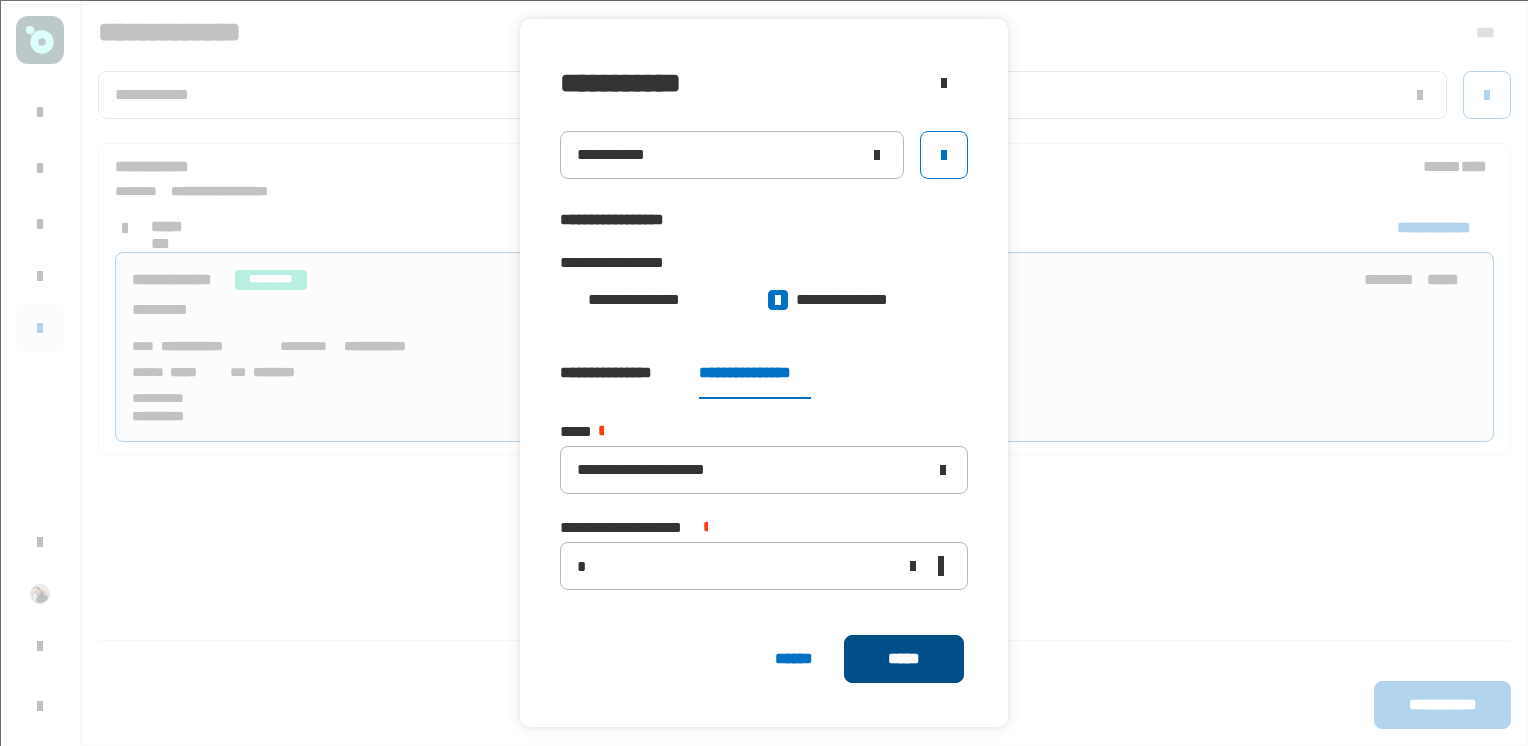 click on "*****" 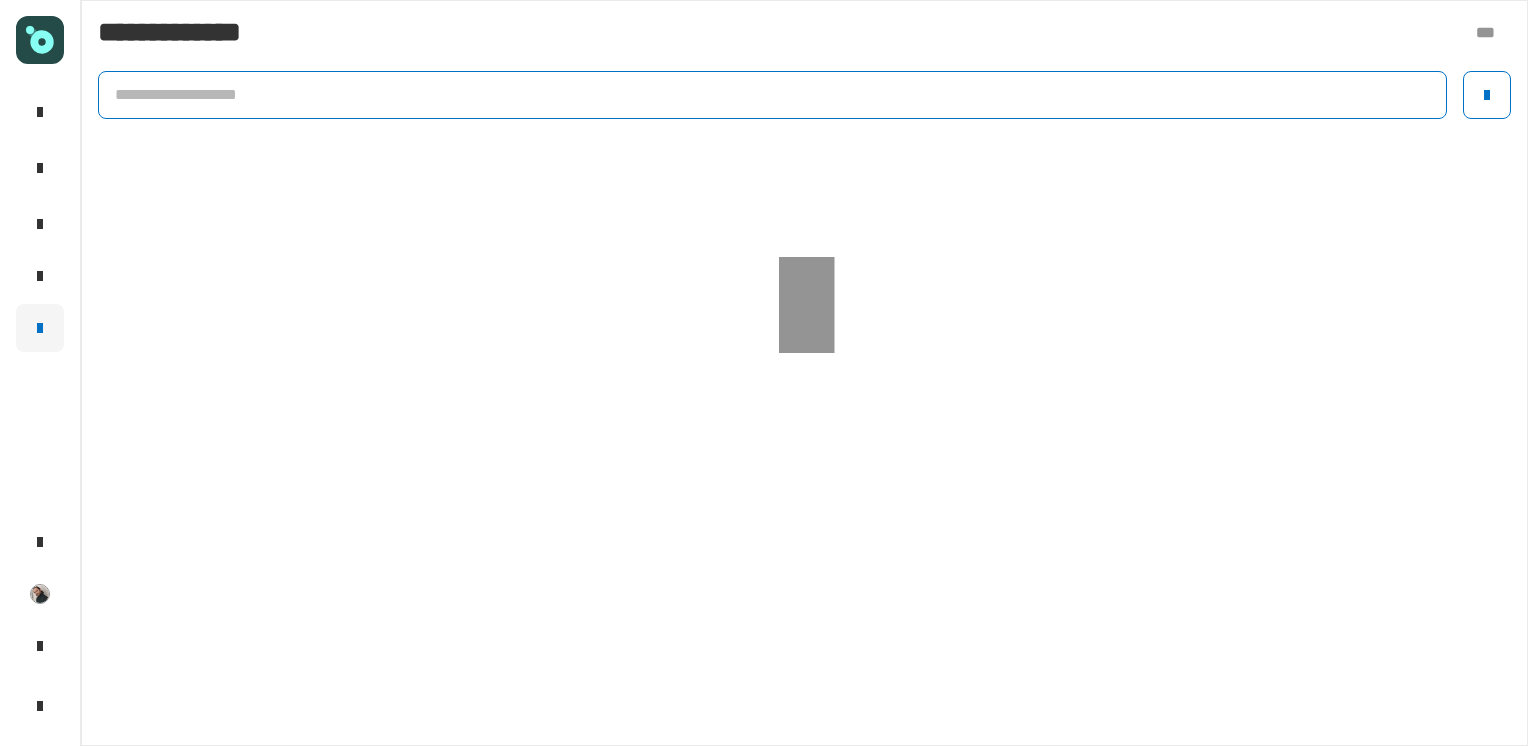 click 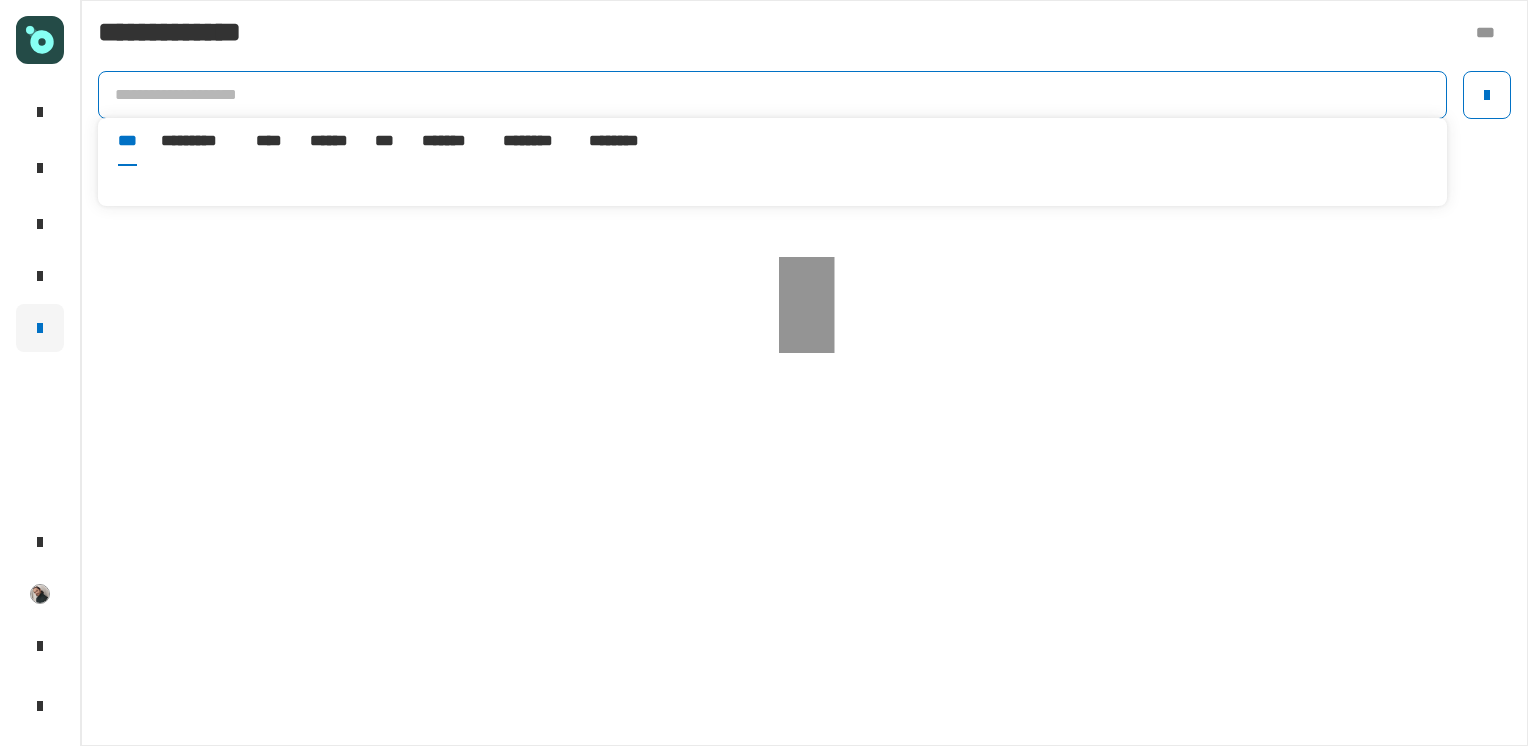 paste on "**********" 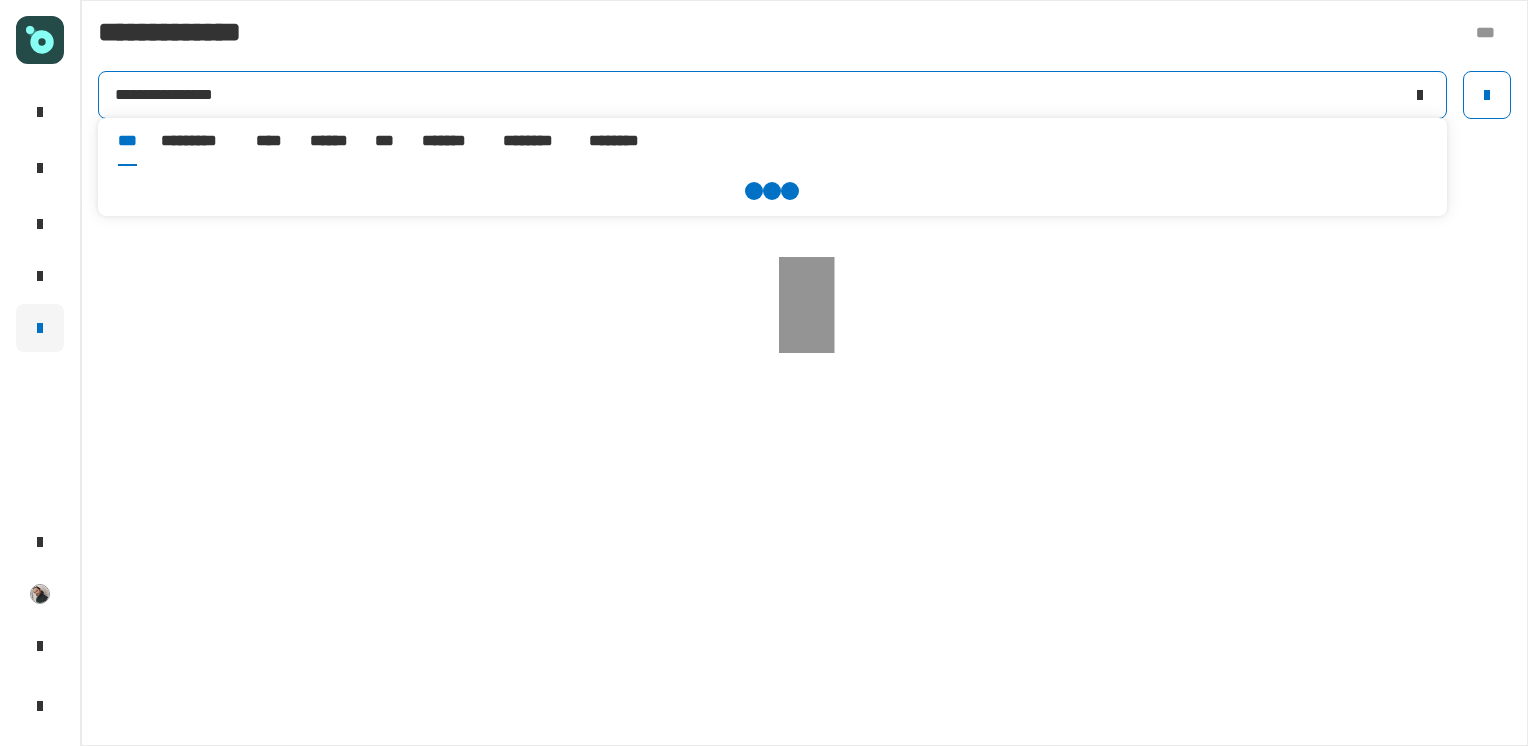 click on "**********" 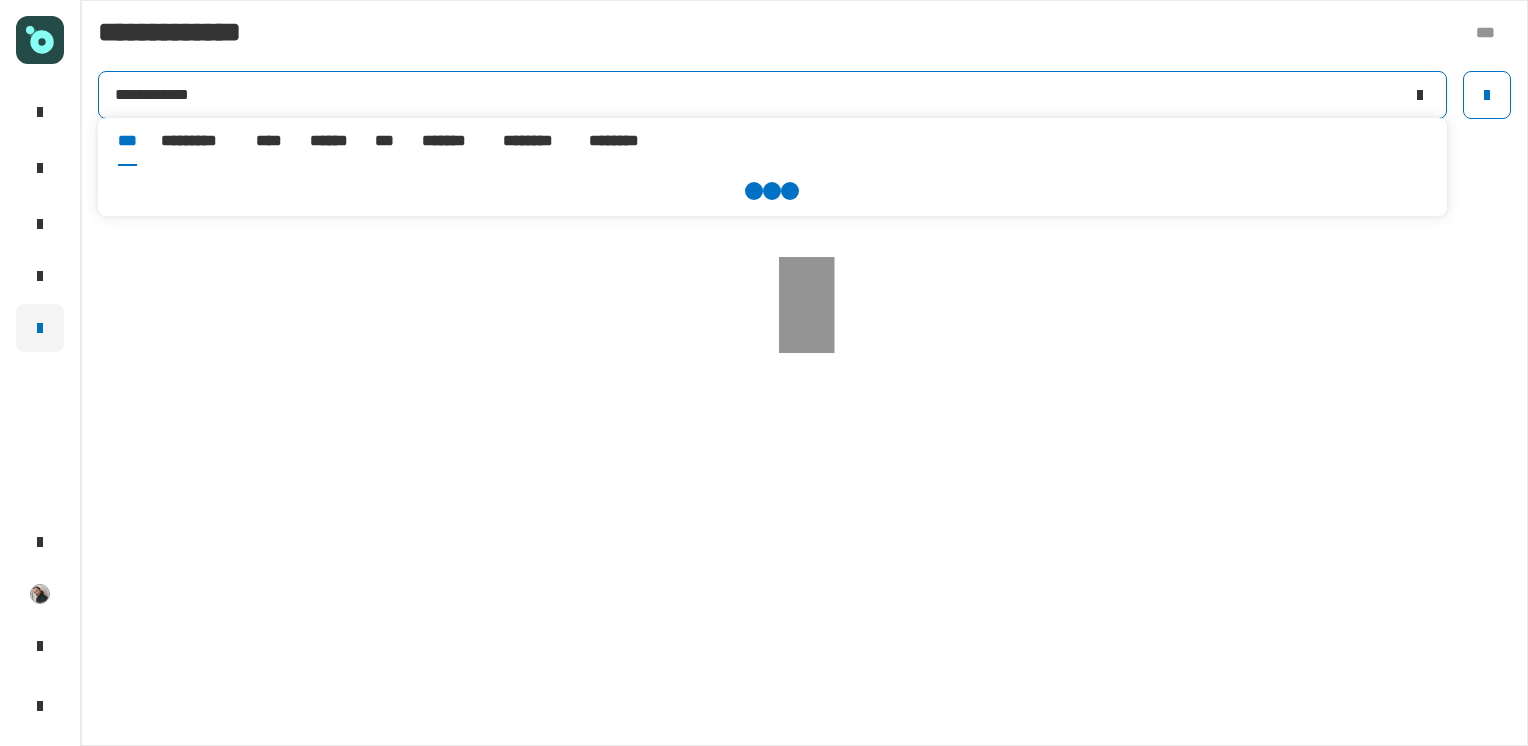 drag, startPoint x: 142, startPoint y: 90, endPoint x: 249, endPoint y: 135, distance: 116.07756 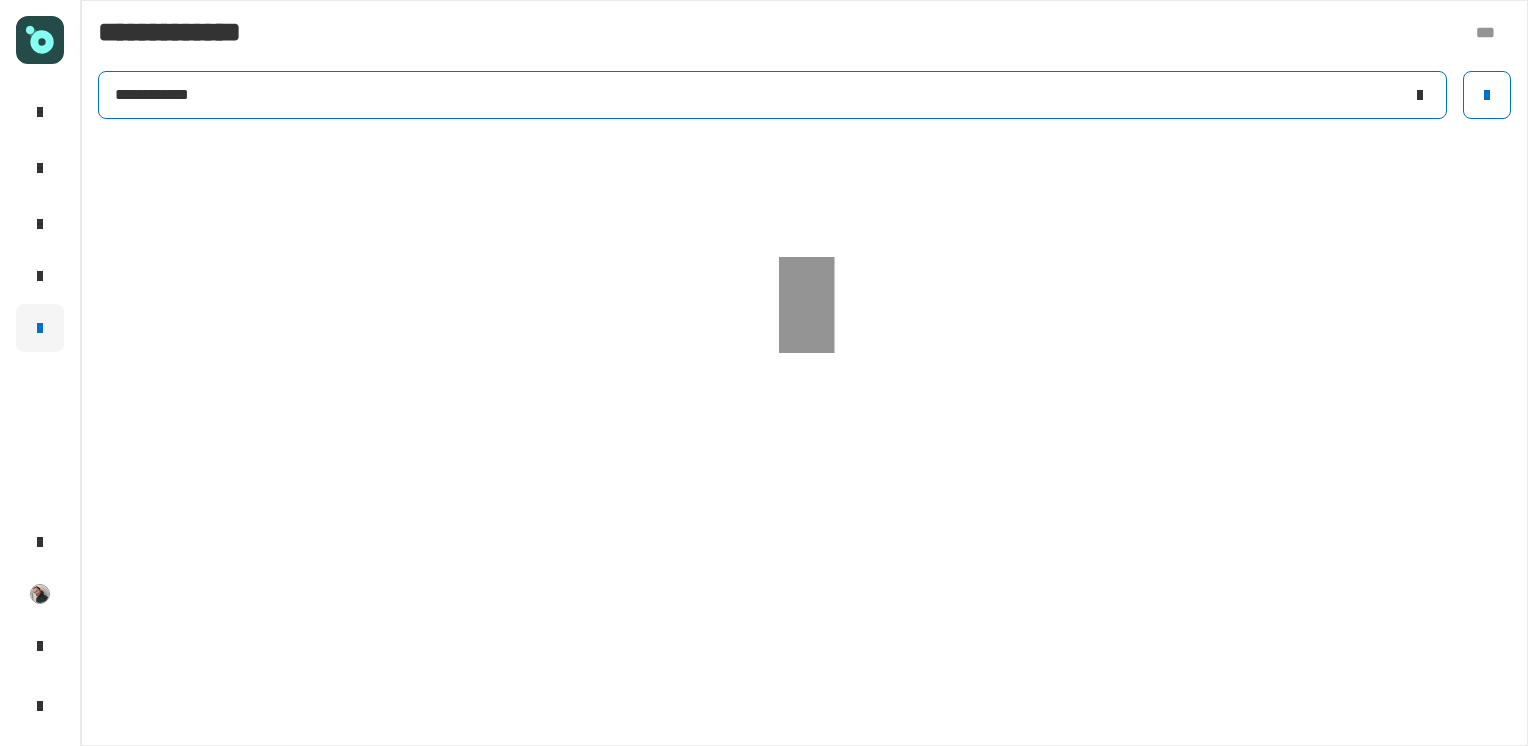 click on "**********" 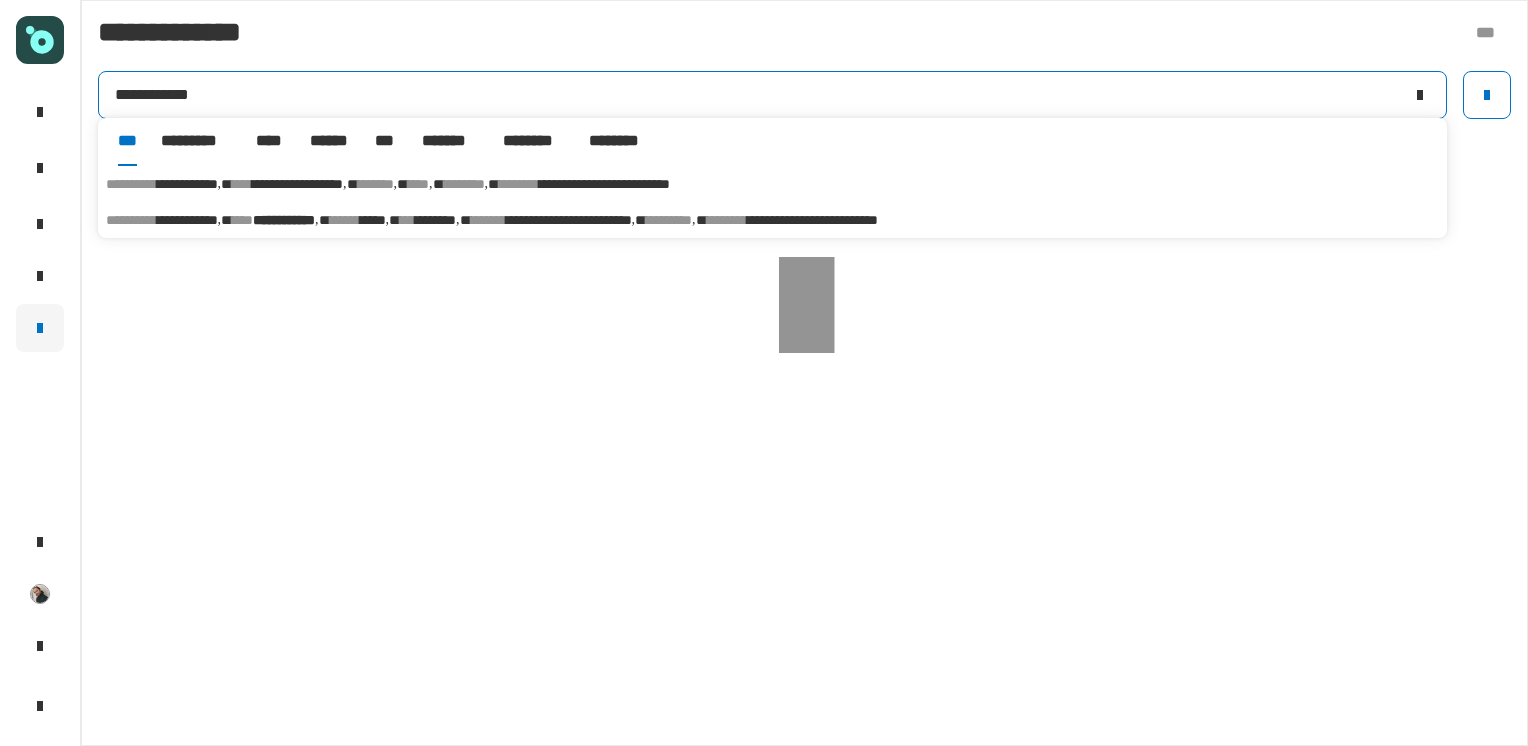 type on "**********" 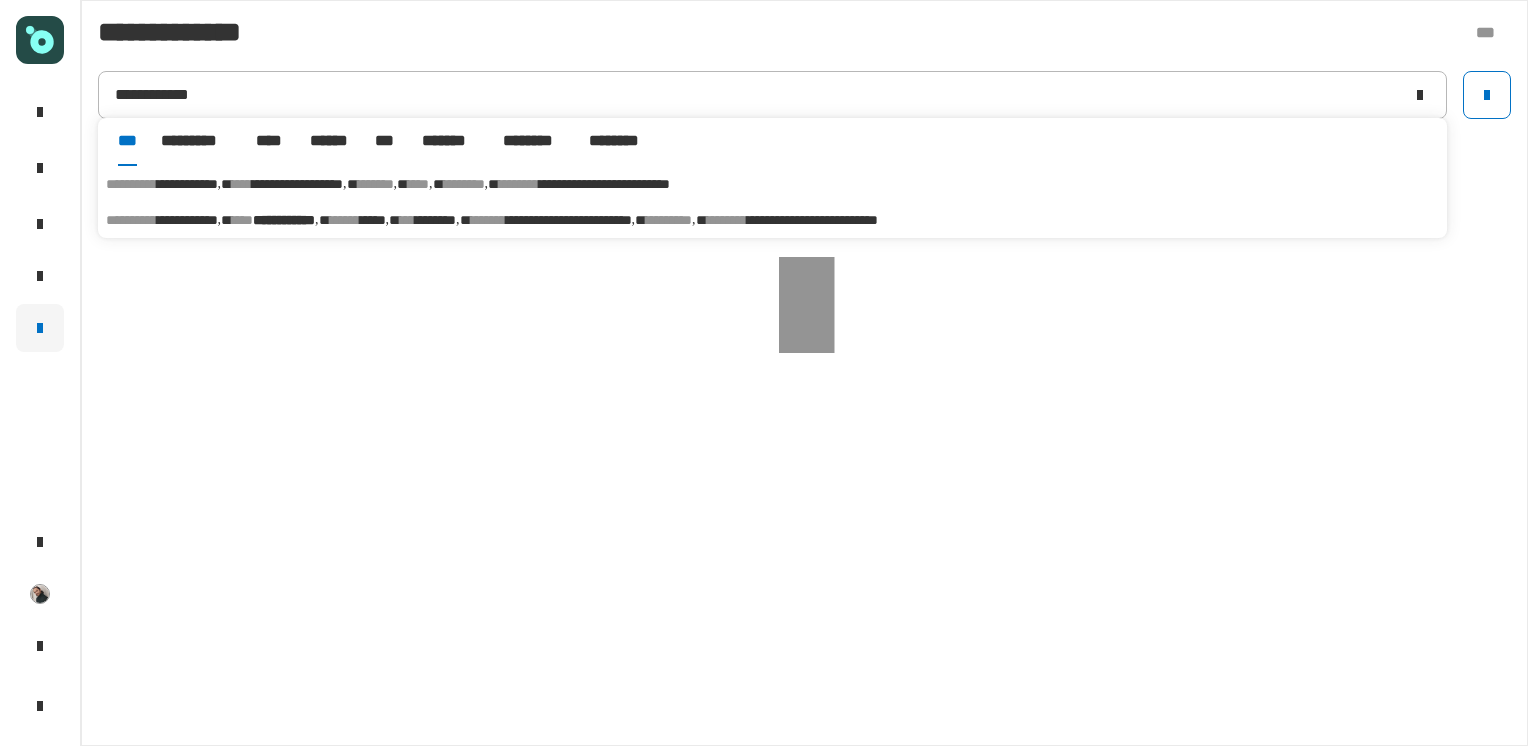 click on "****" at bounding box center (242, 220) 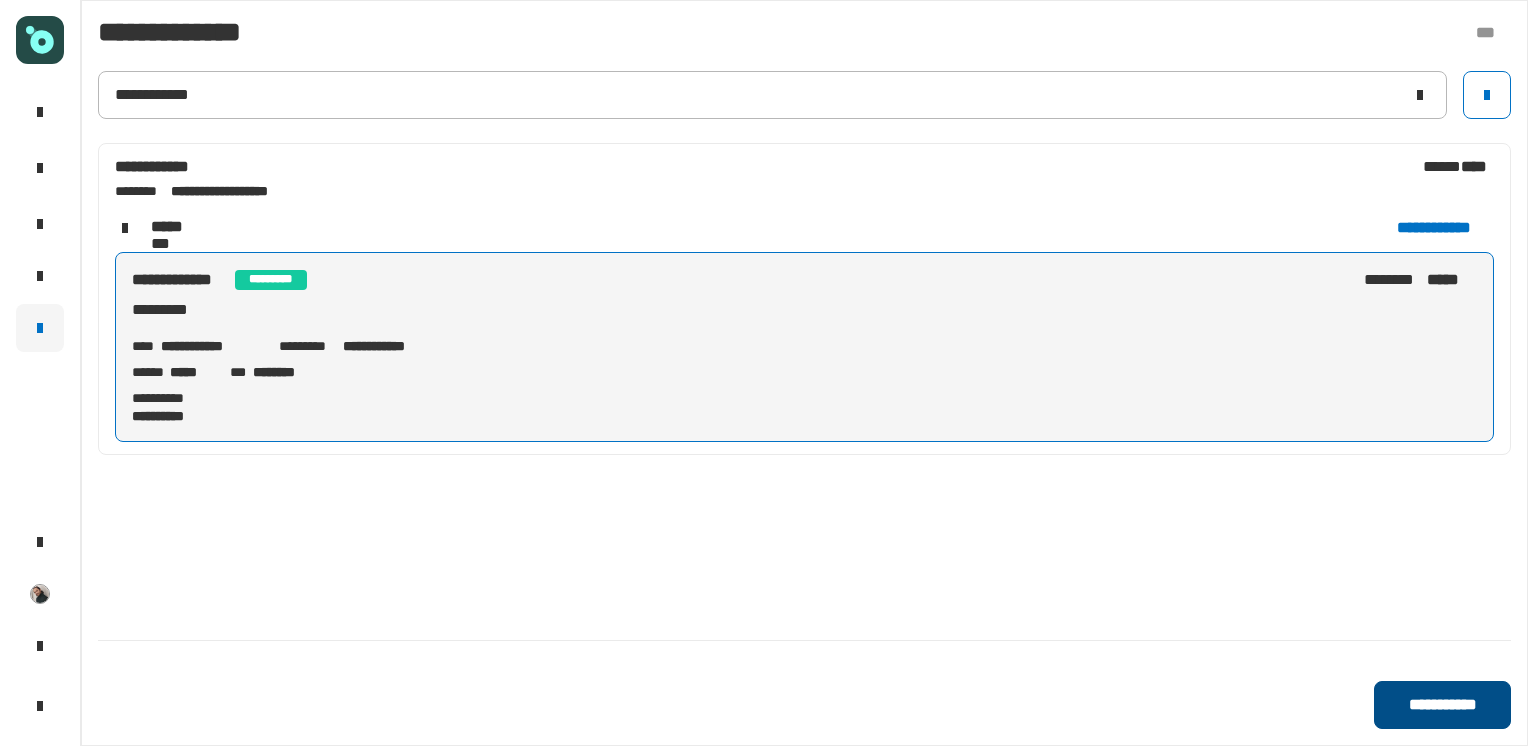 click on "**********" 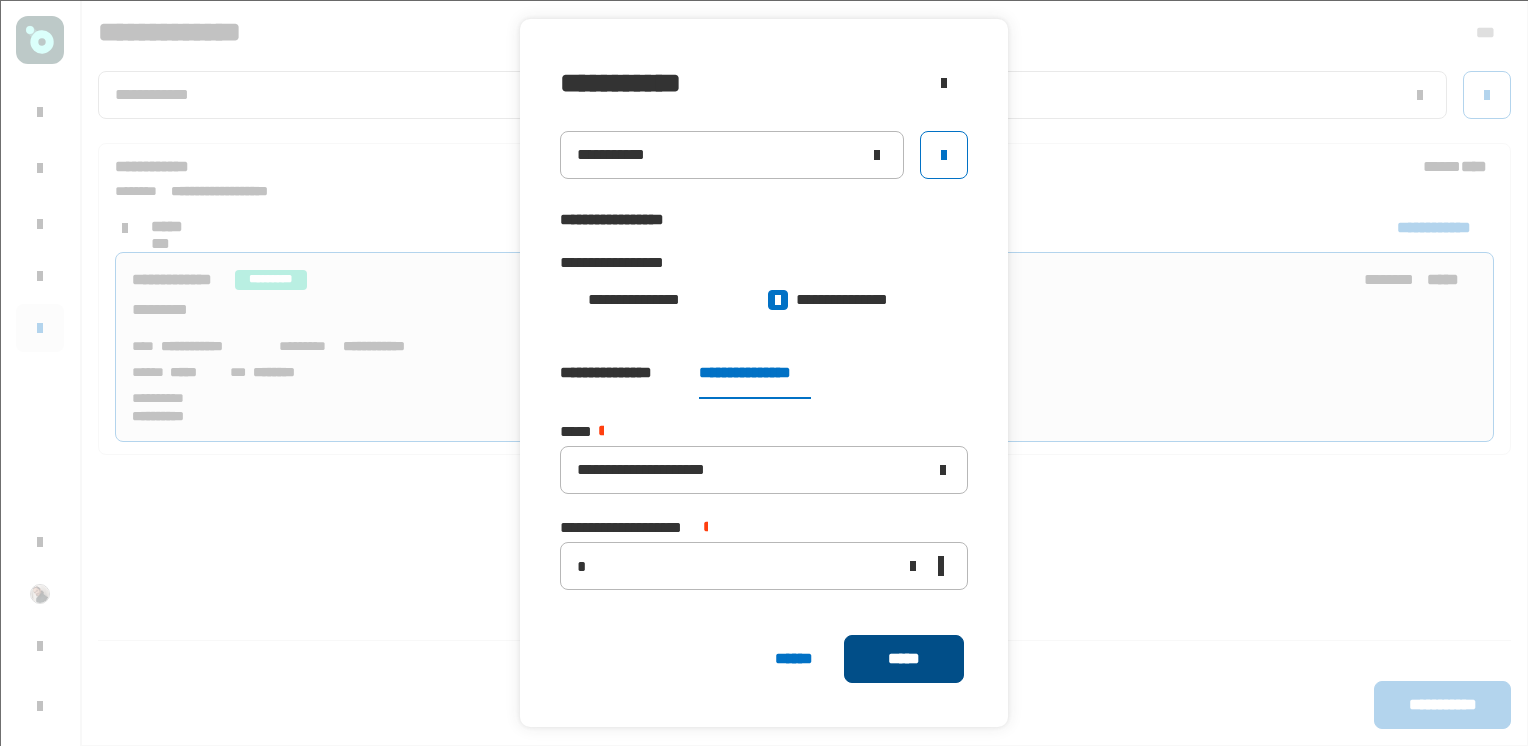 click on "*****" 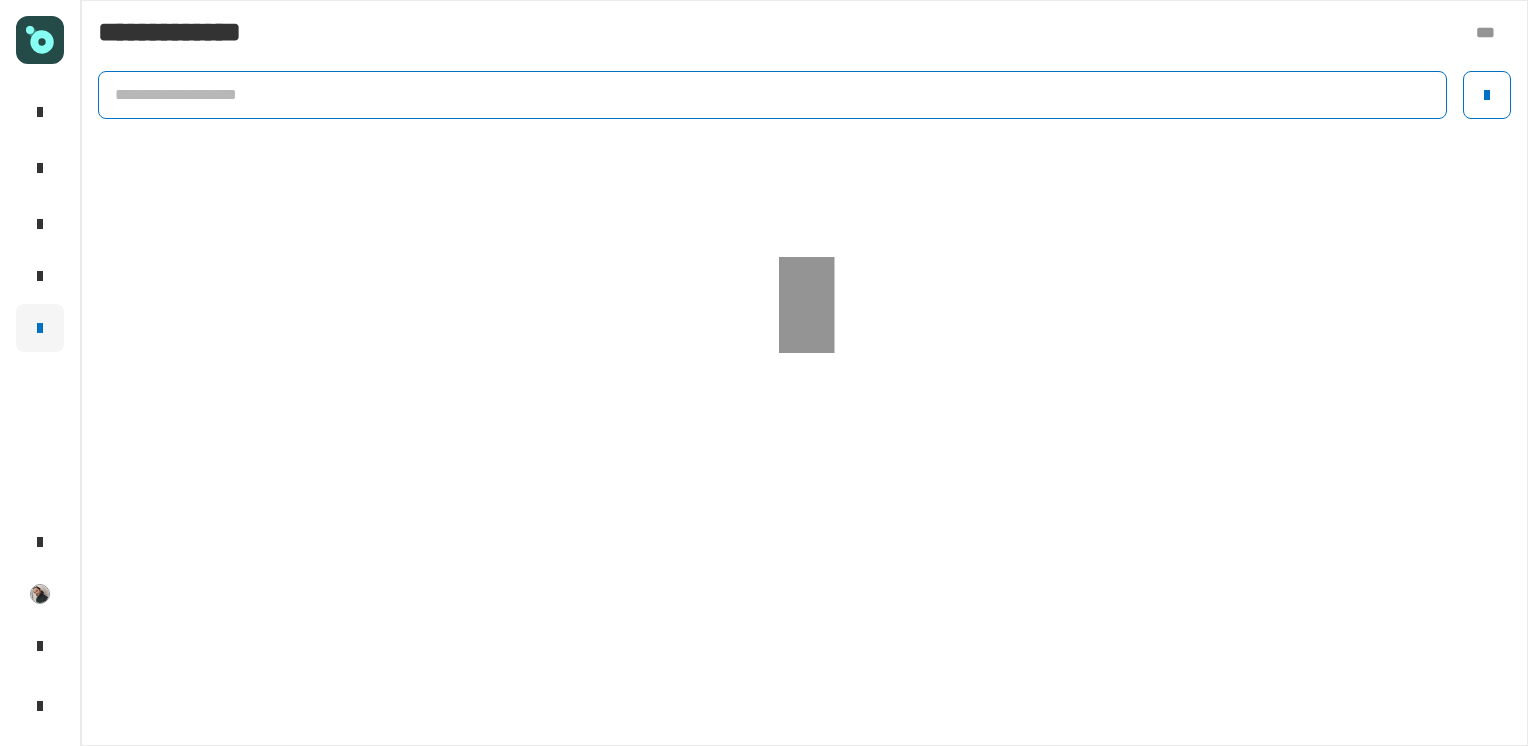 click 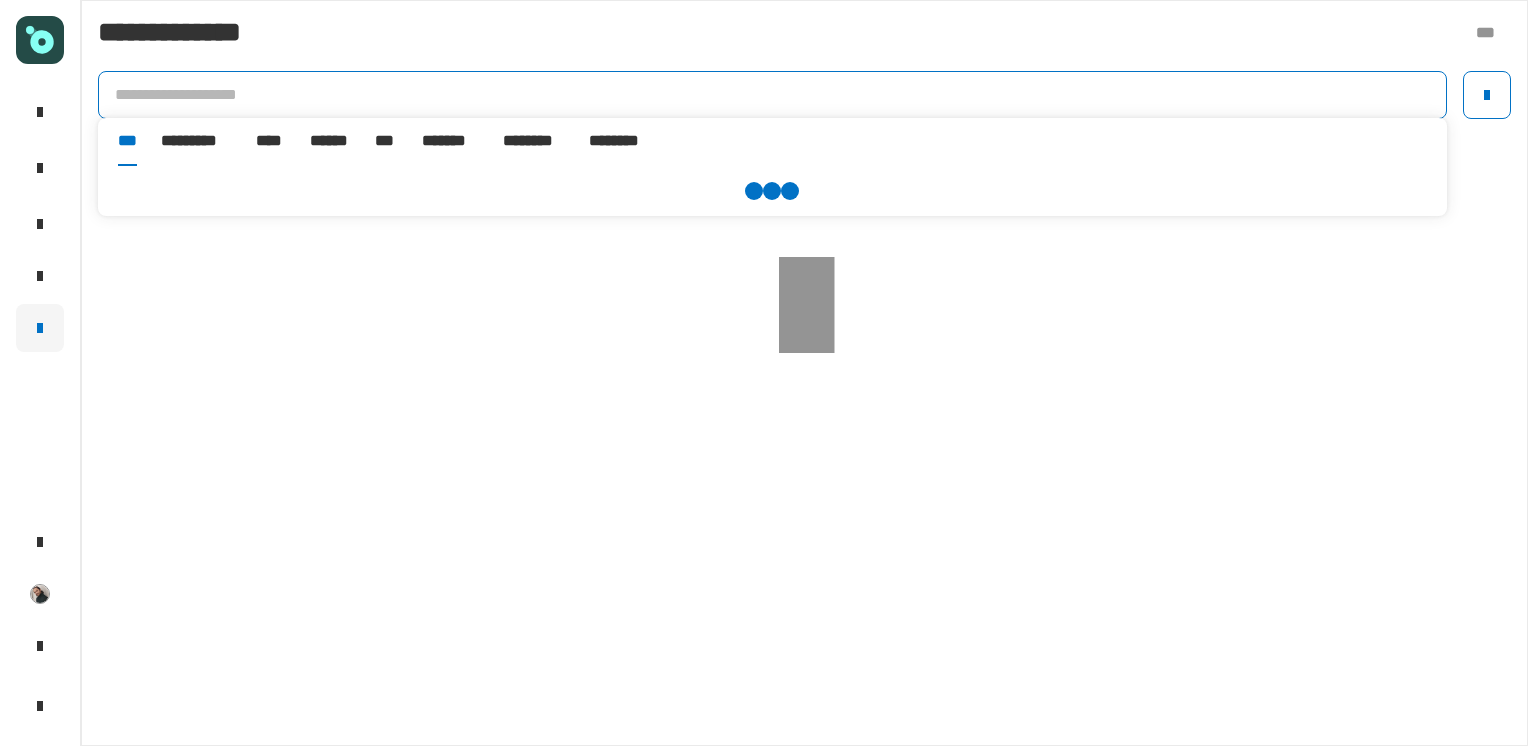 paste on "**********" 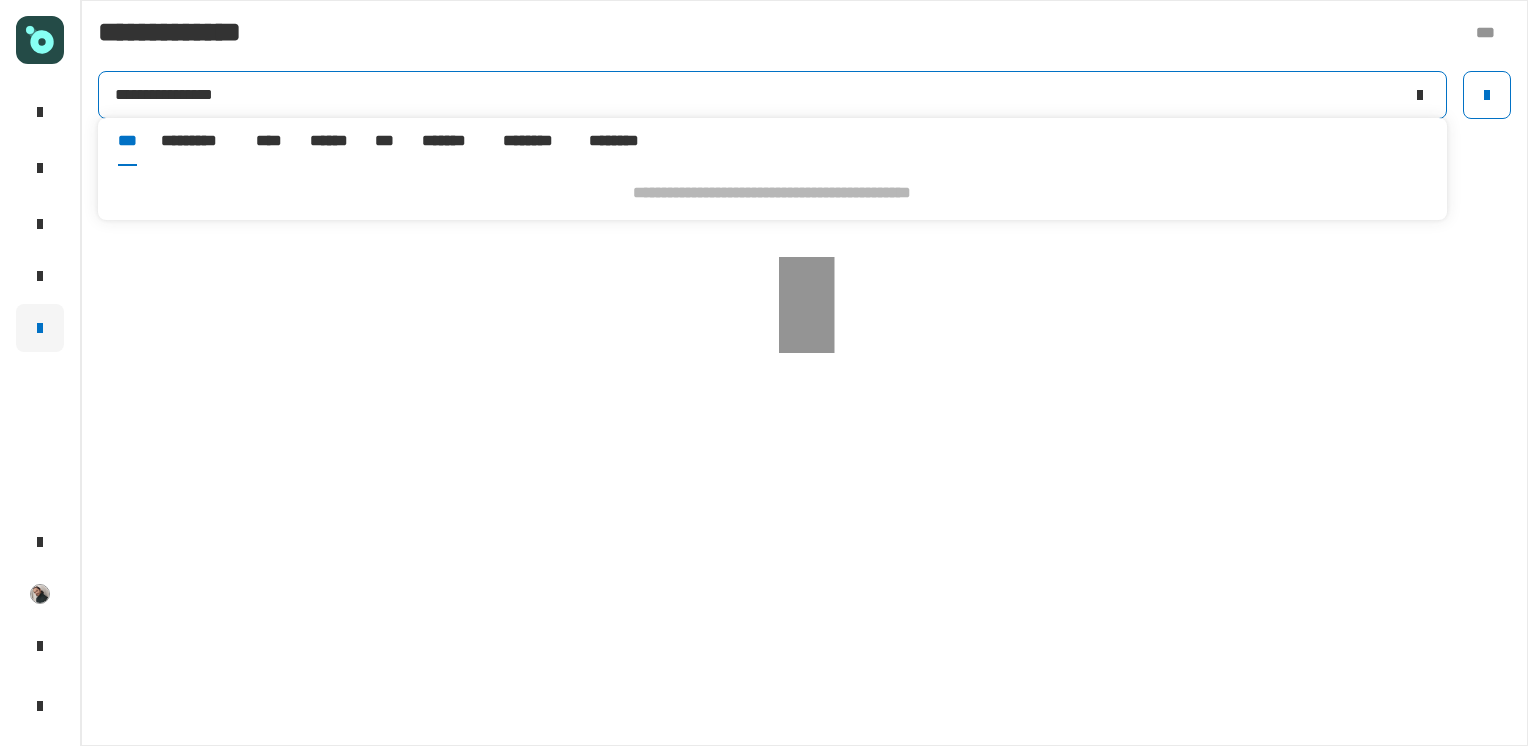 click on "**********" 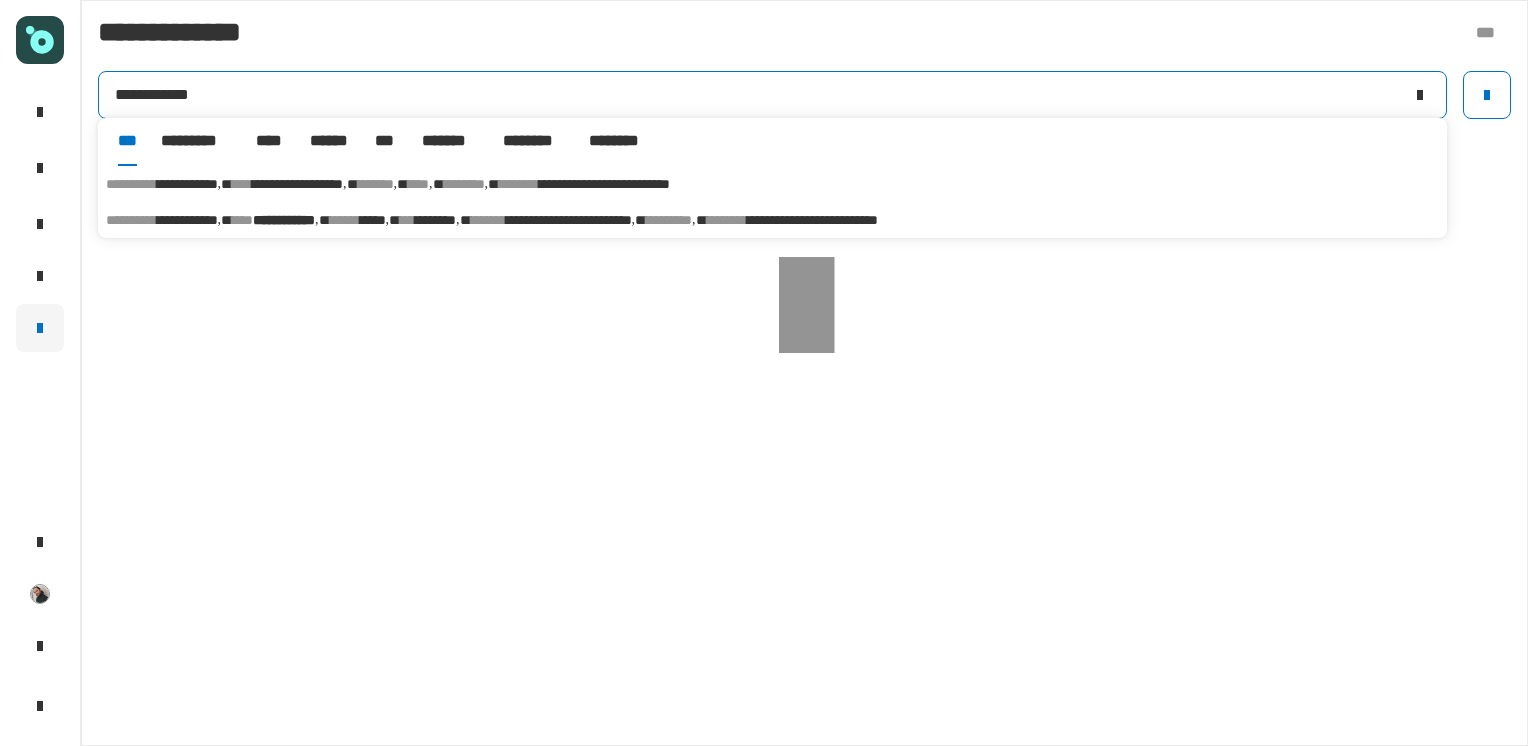 type on "**********" 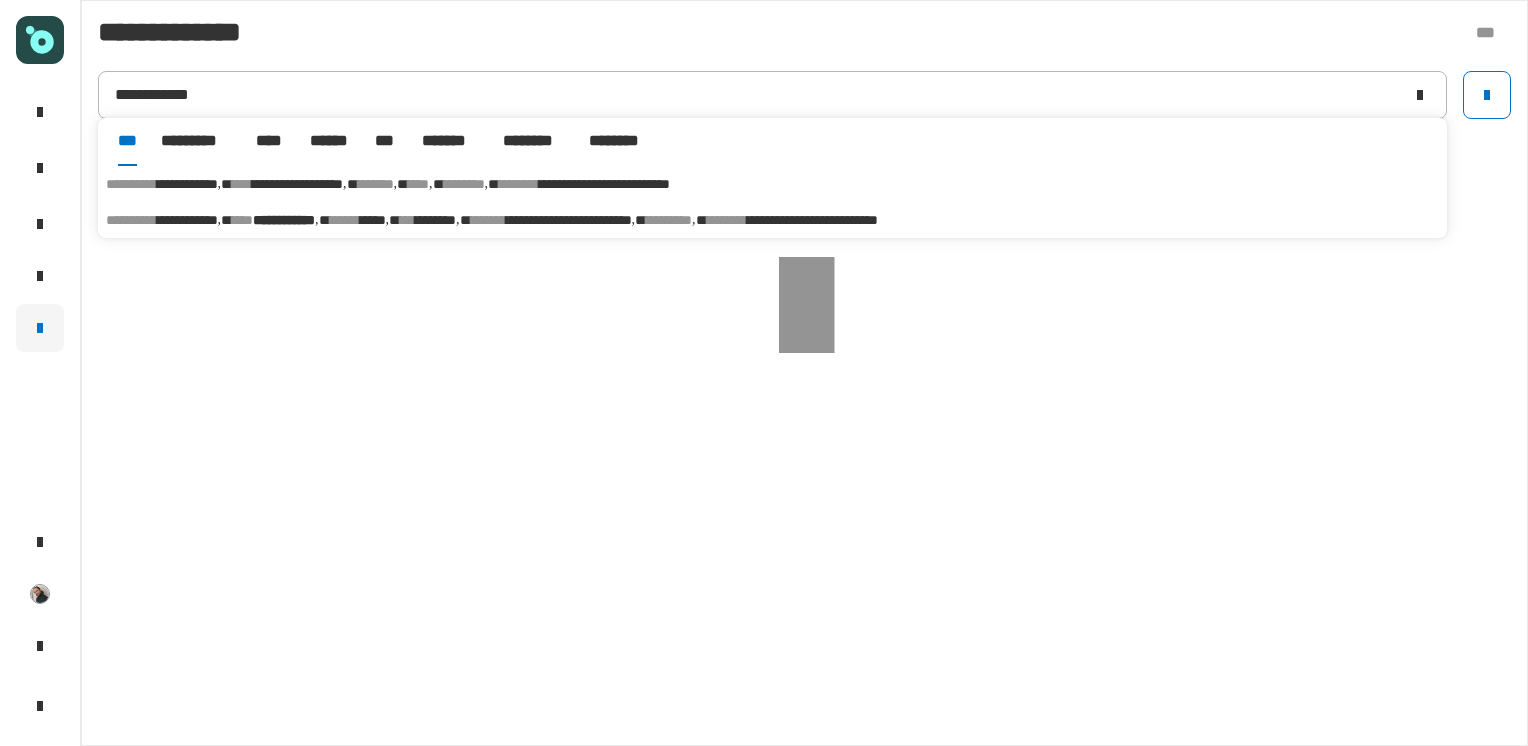 click on "**********" at bounding box center (284, 220) 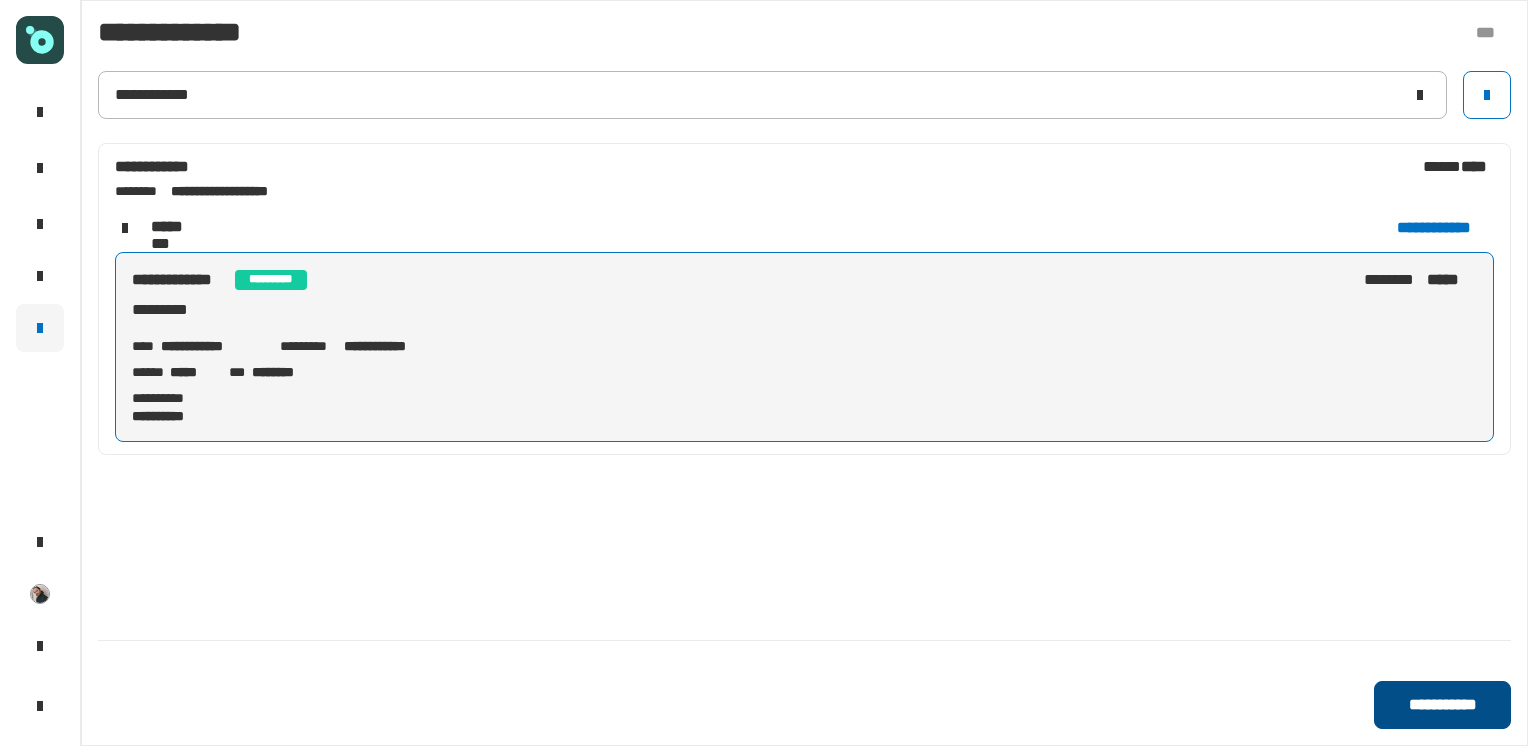 click on "**********" 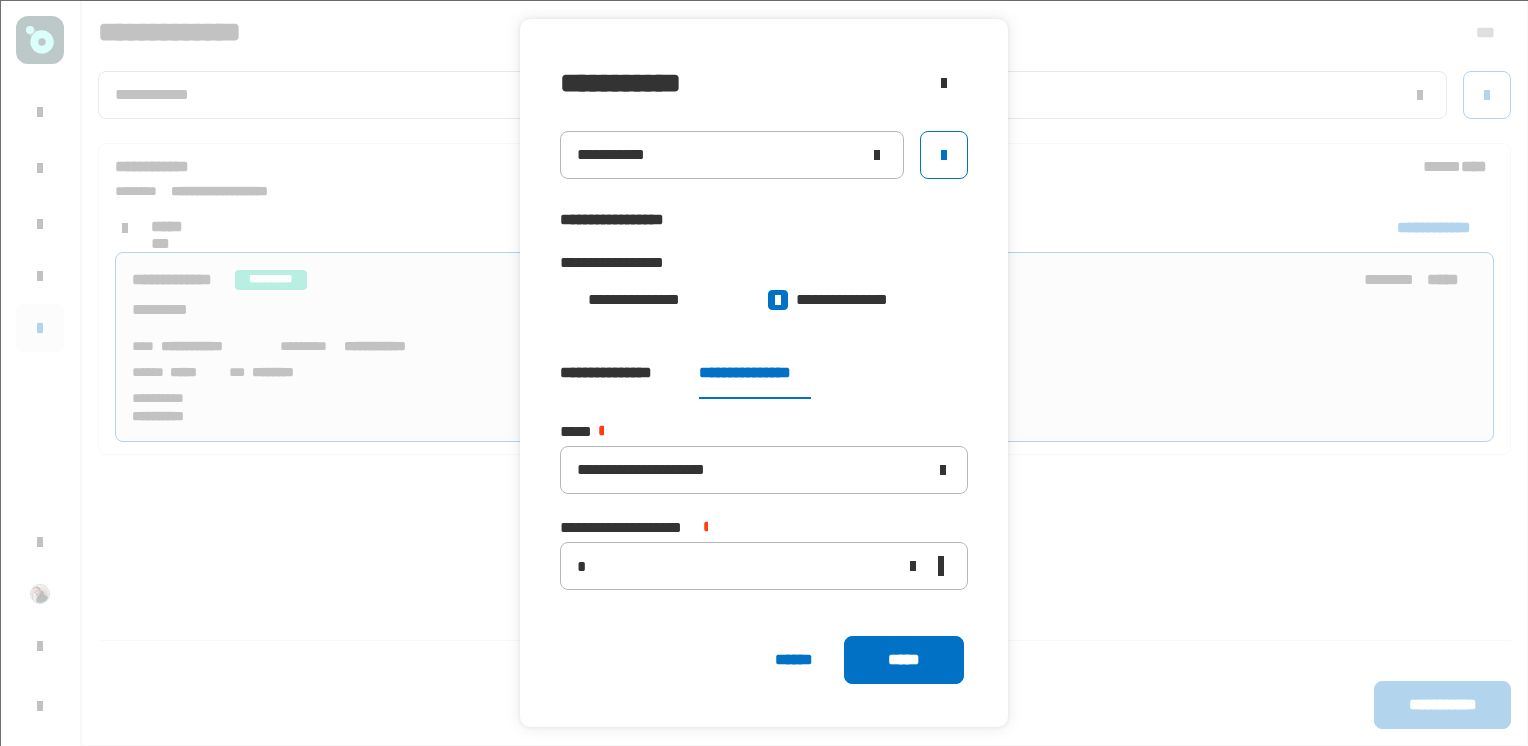 scroll, scrollTop: 0, scrollLeft: 0, axis: both 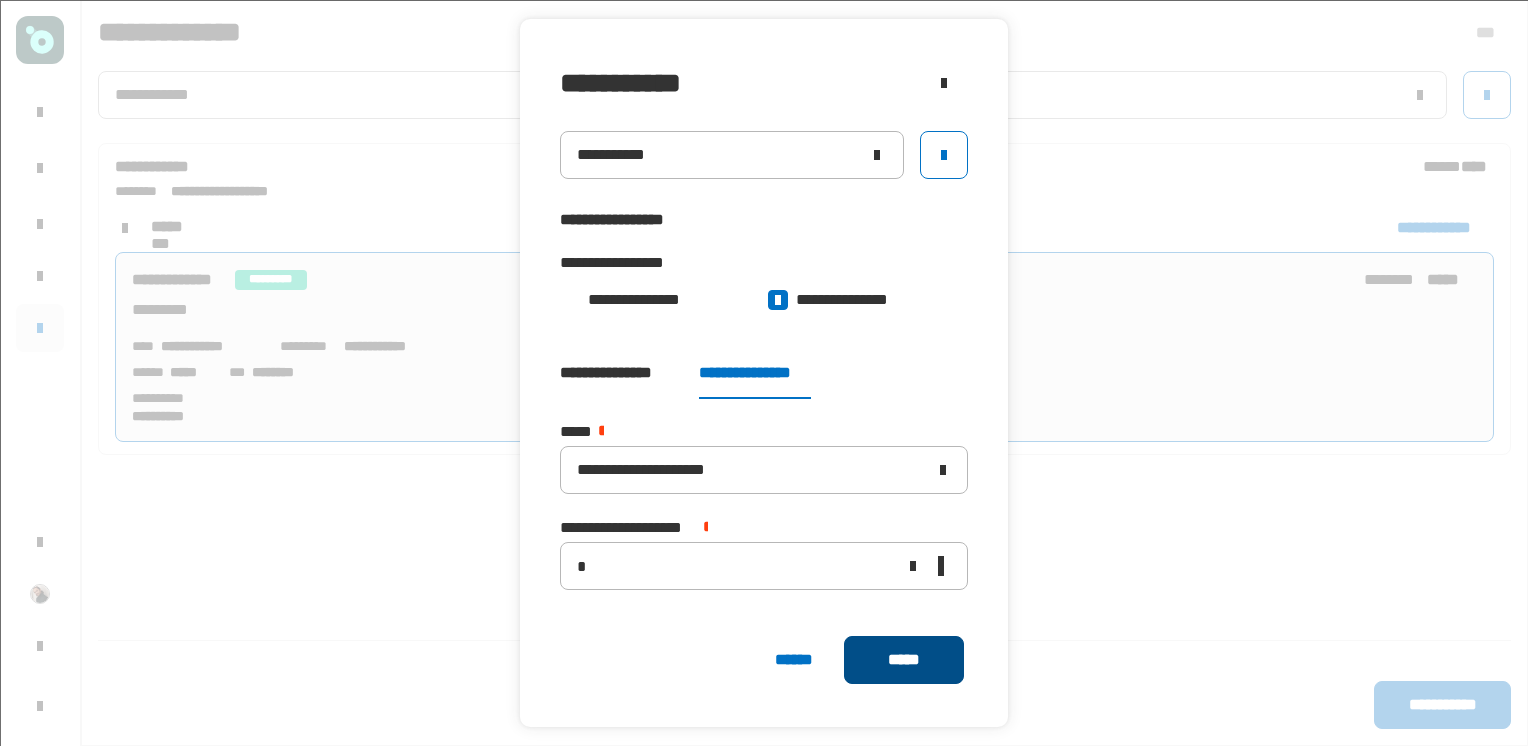 click on "*****" 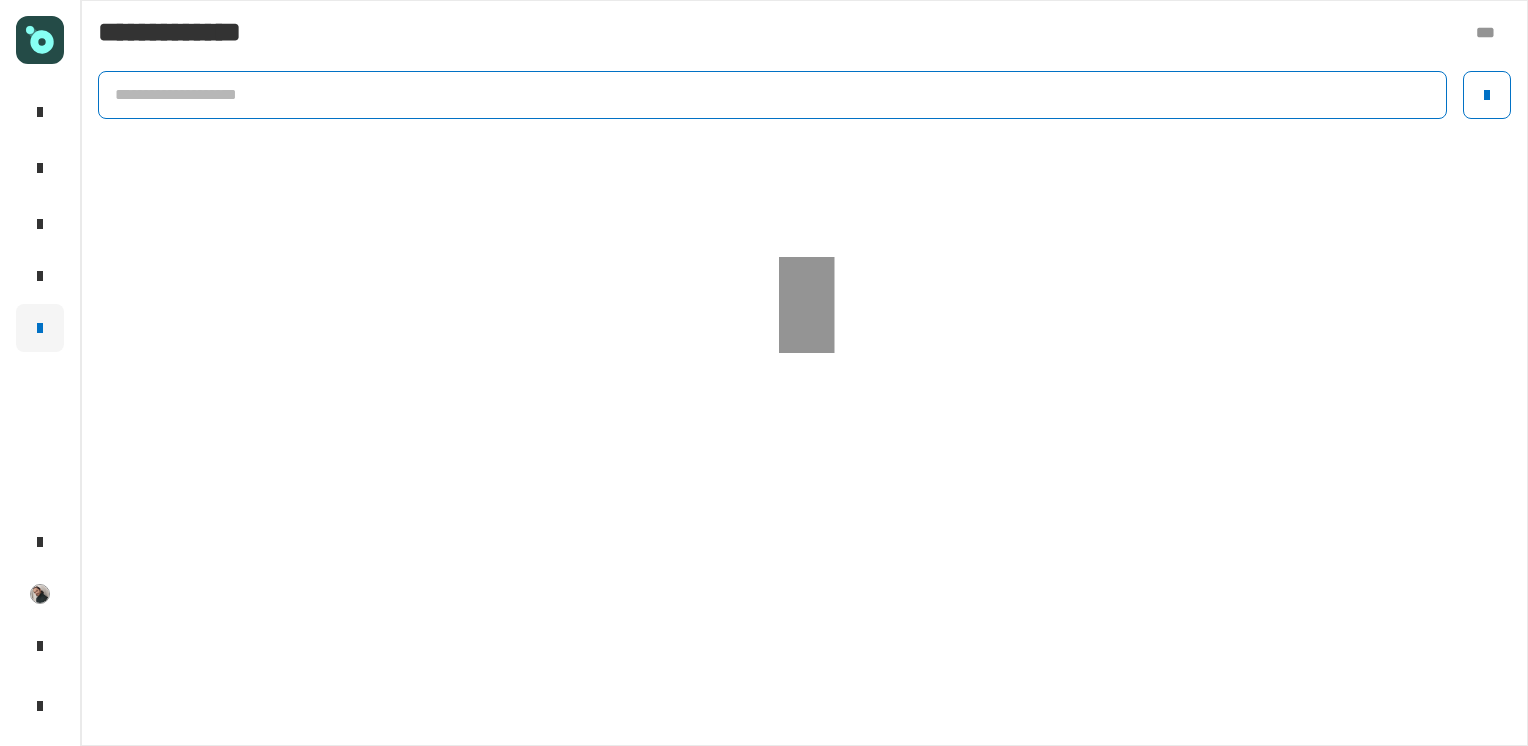 click 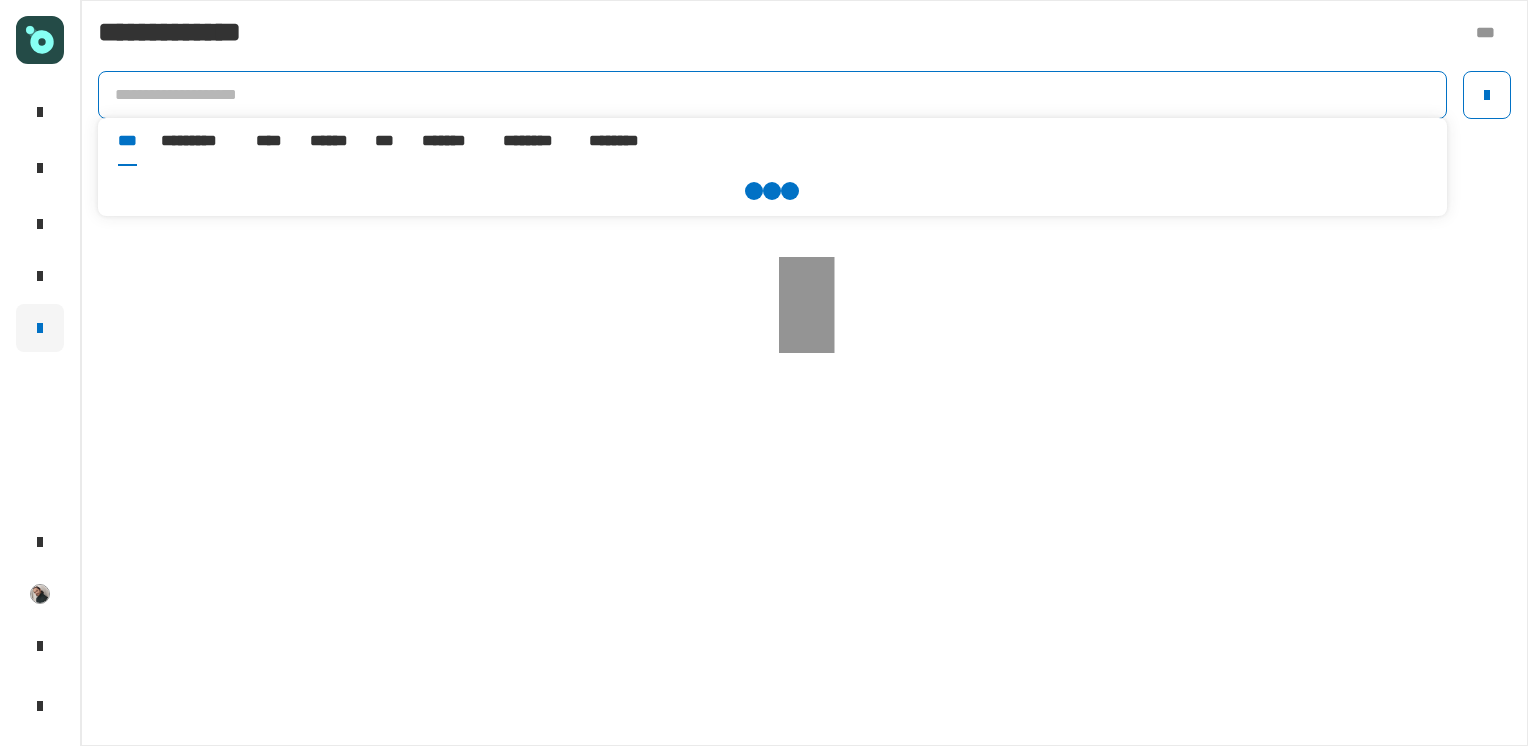 paste on "**********" 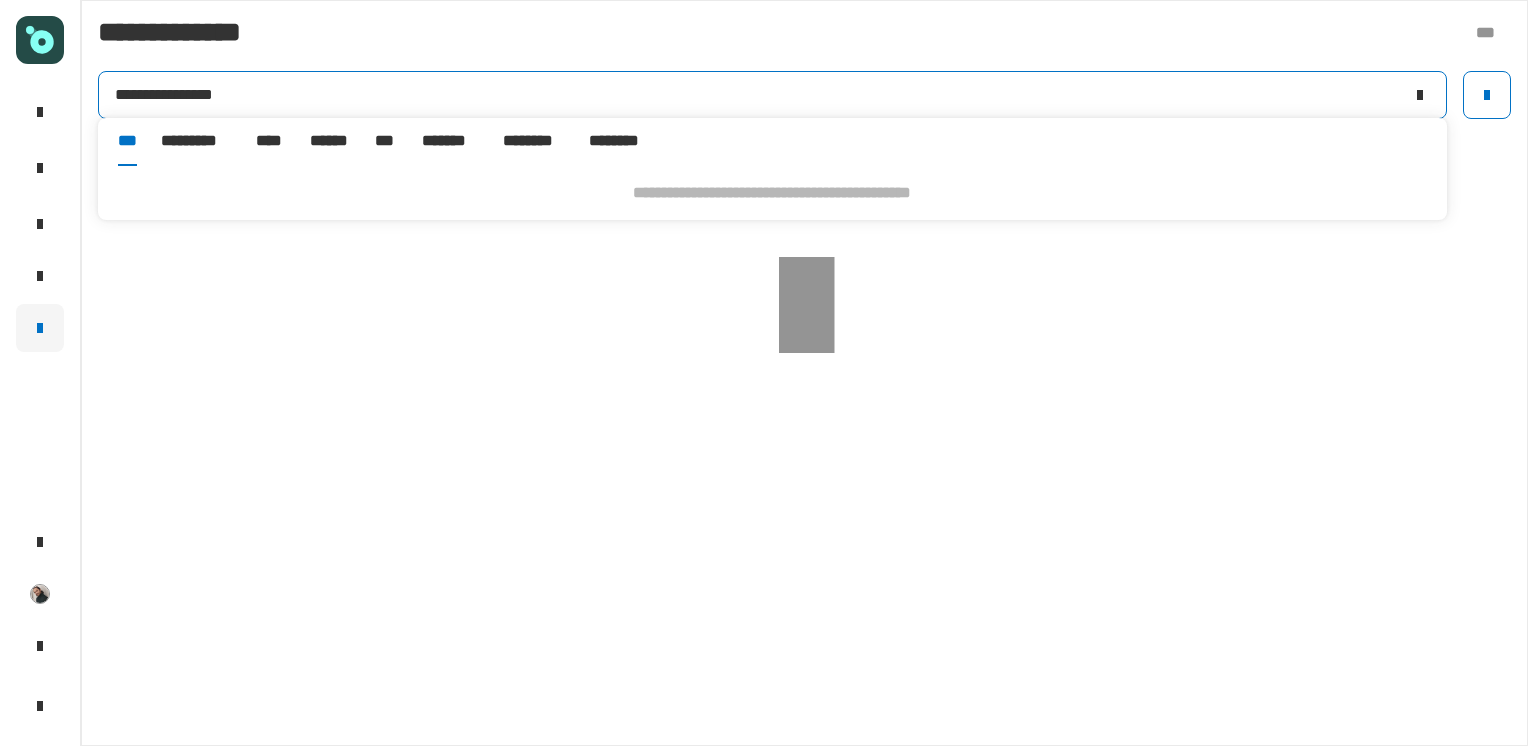 click on "**********" 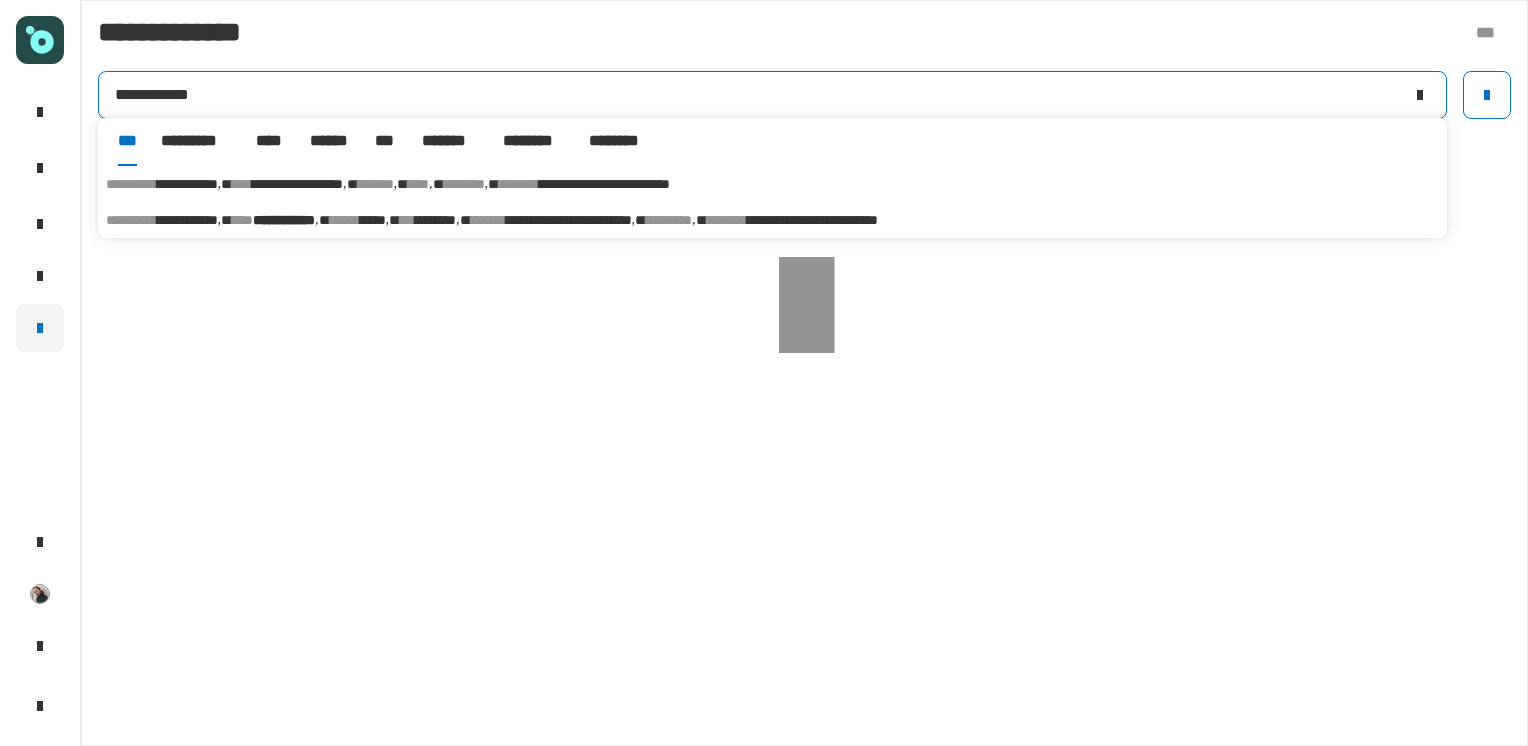 type on "**********" 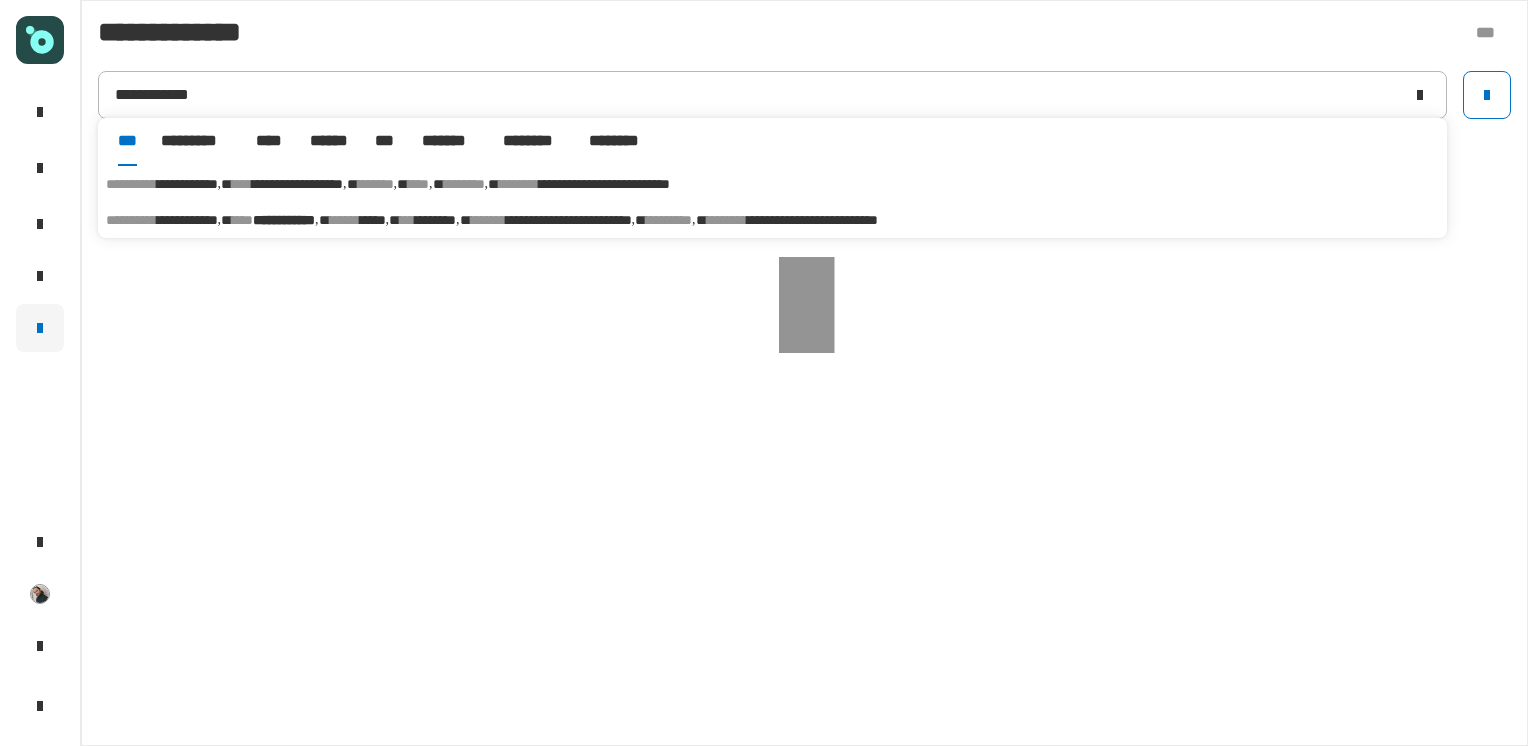 click on "**********" at bounding box center [284, 220] 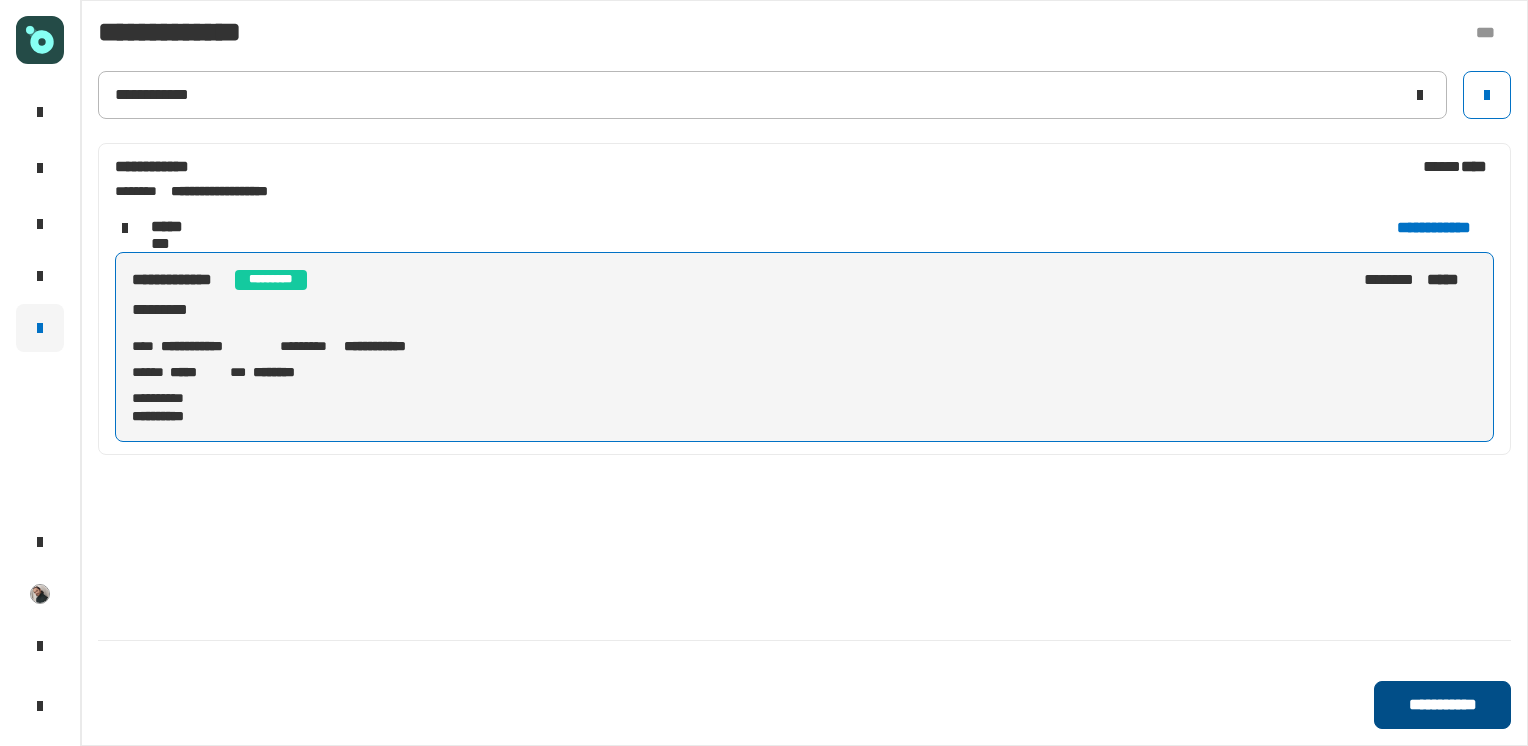 click on "**********" 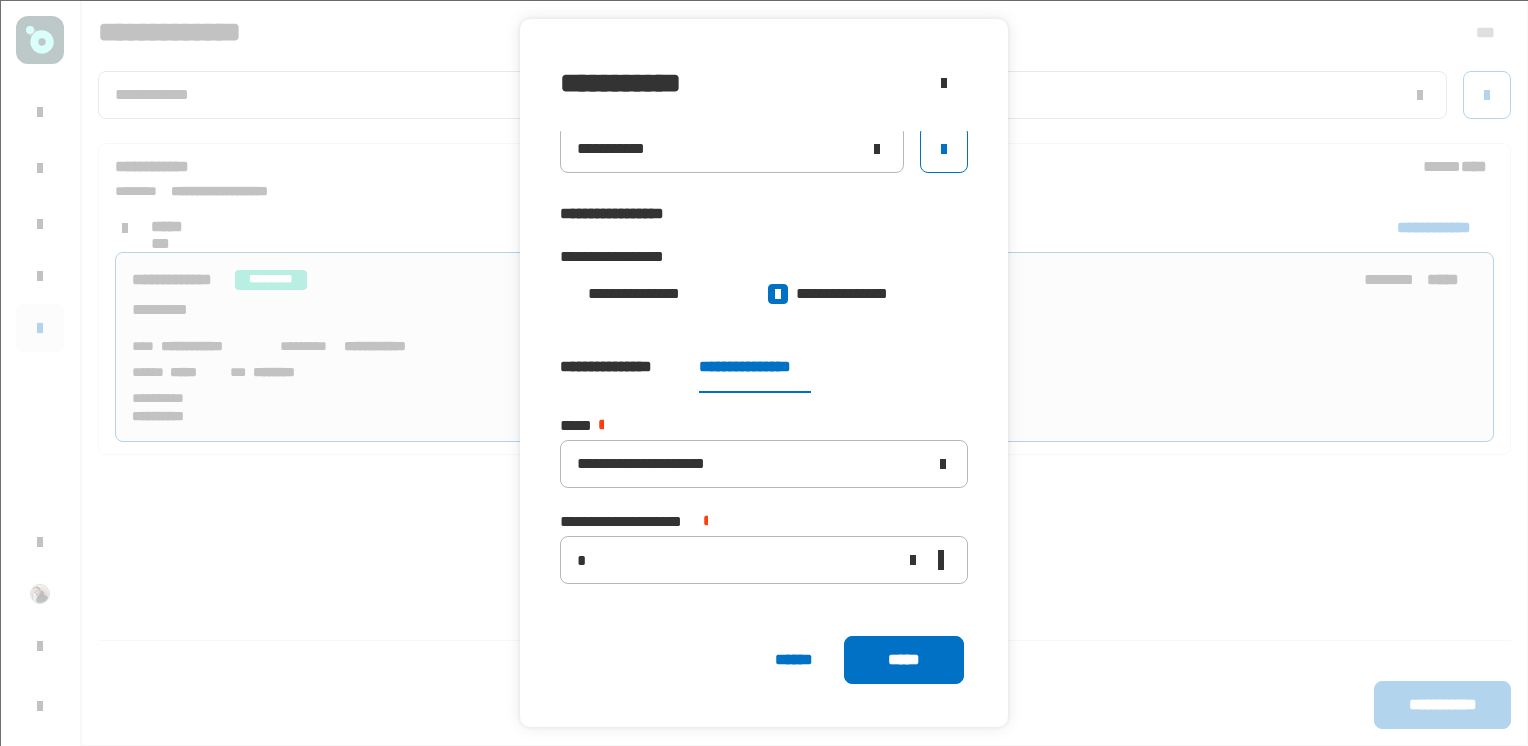 scroll, scrollTop: 0, scrollLeft: 0, axis: both 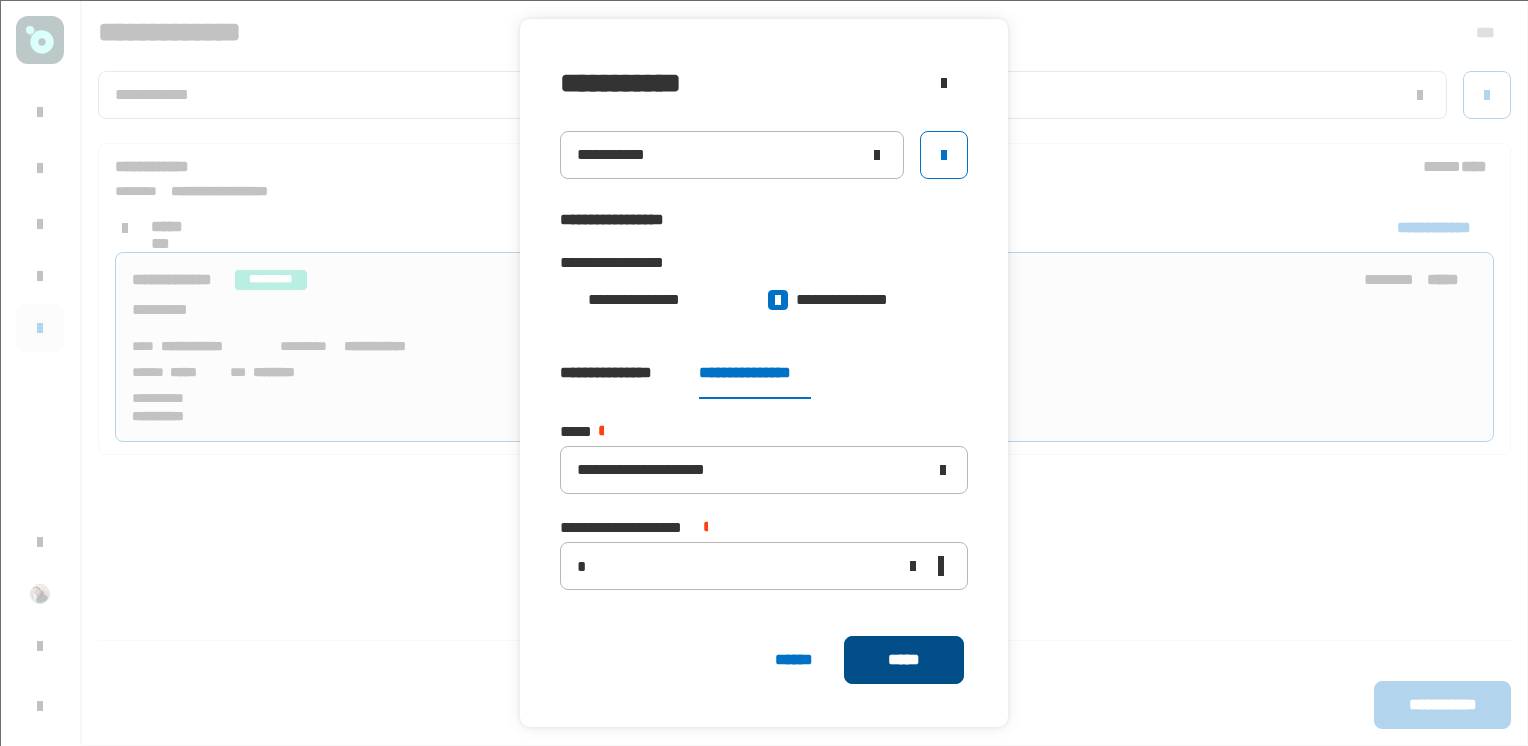 click on "*****" 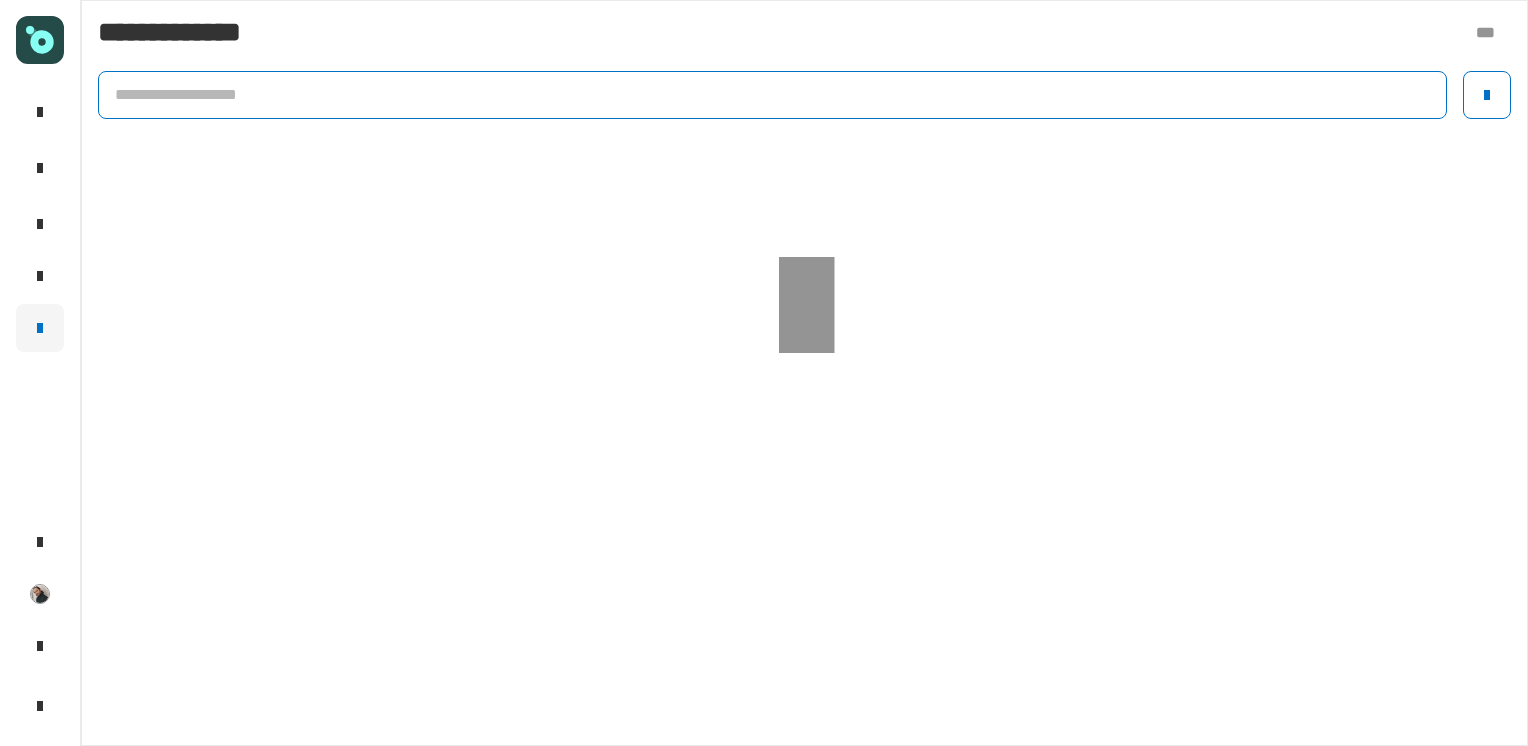 click 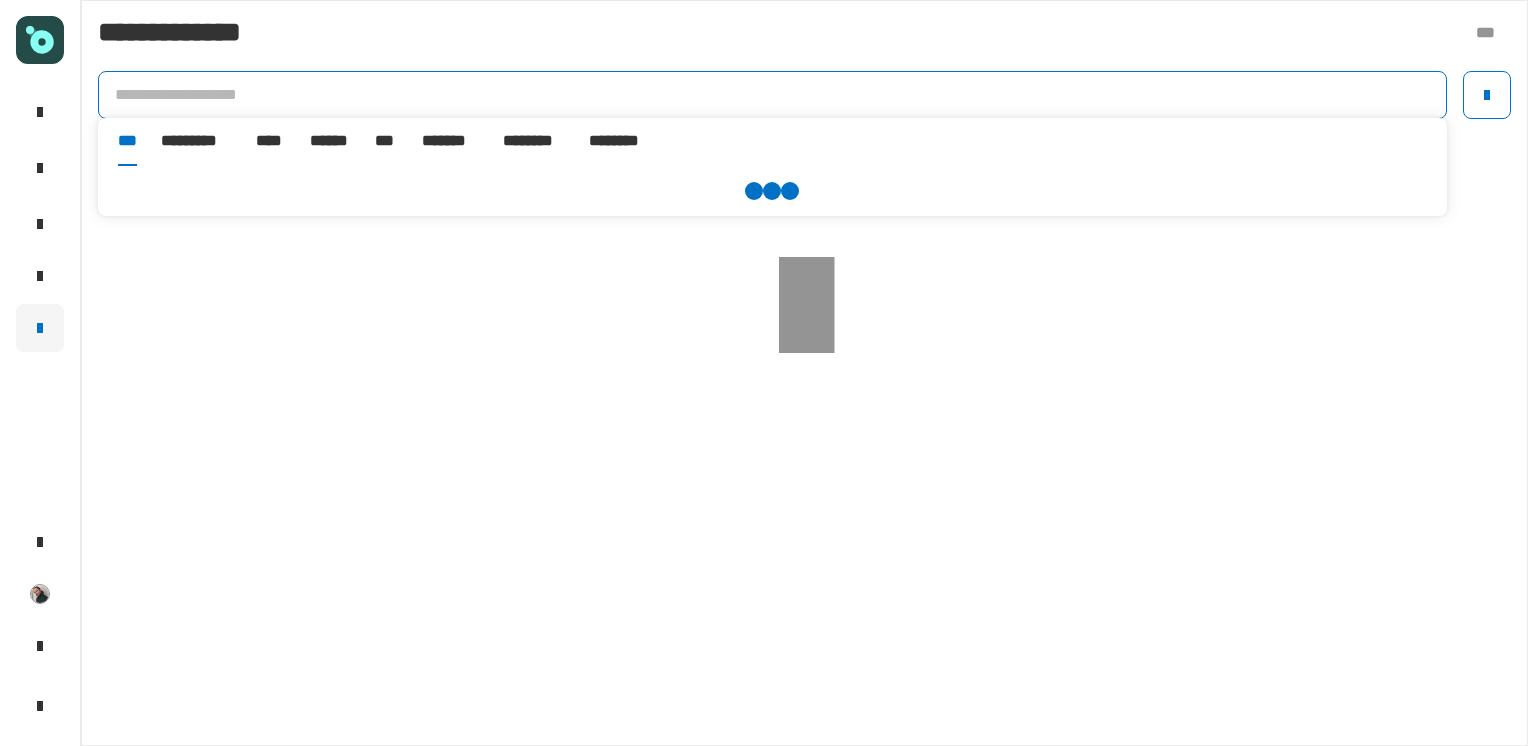 paste on "**********" 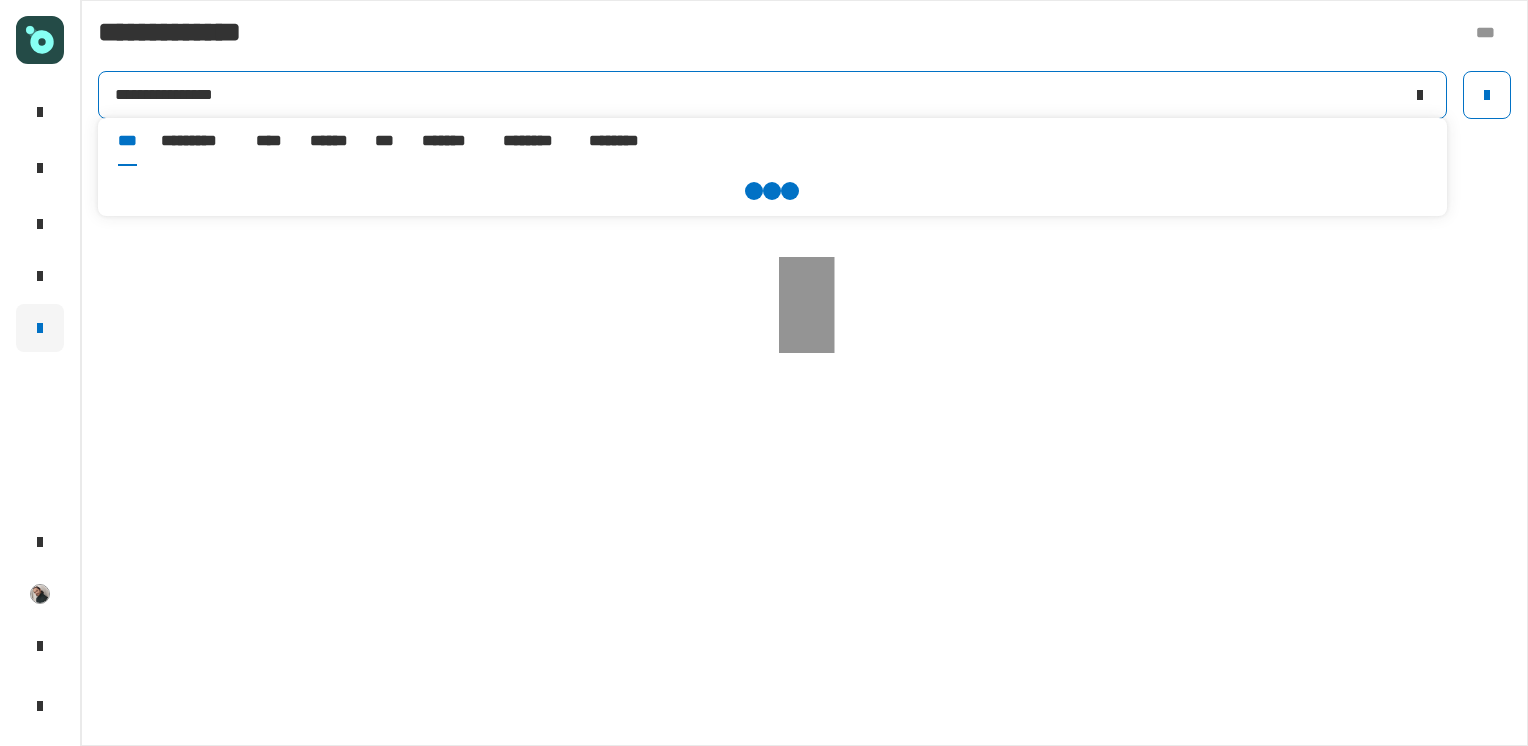 click on "**********" 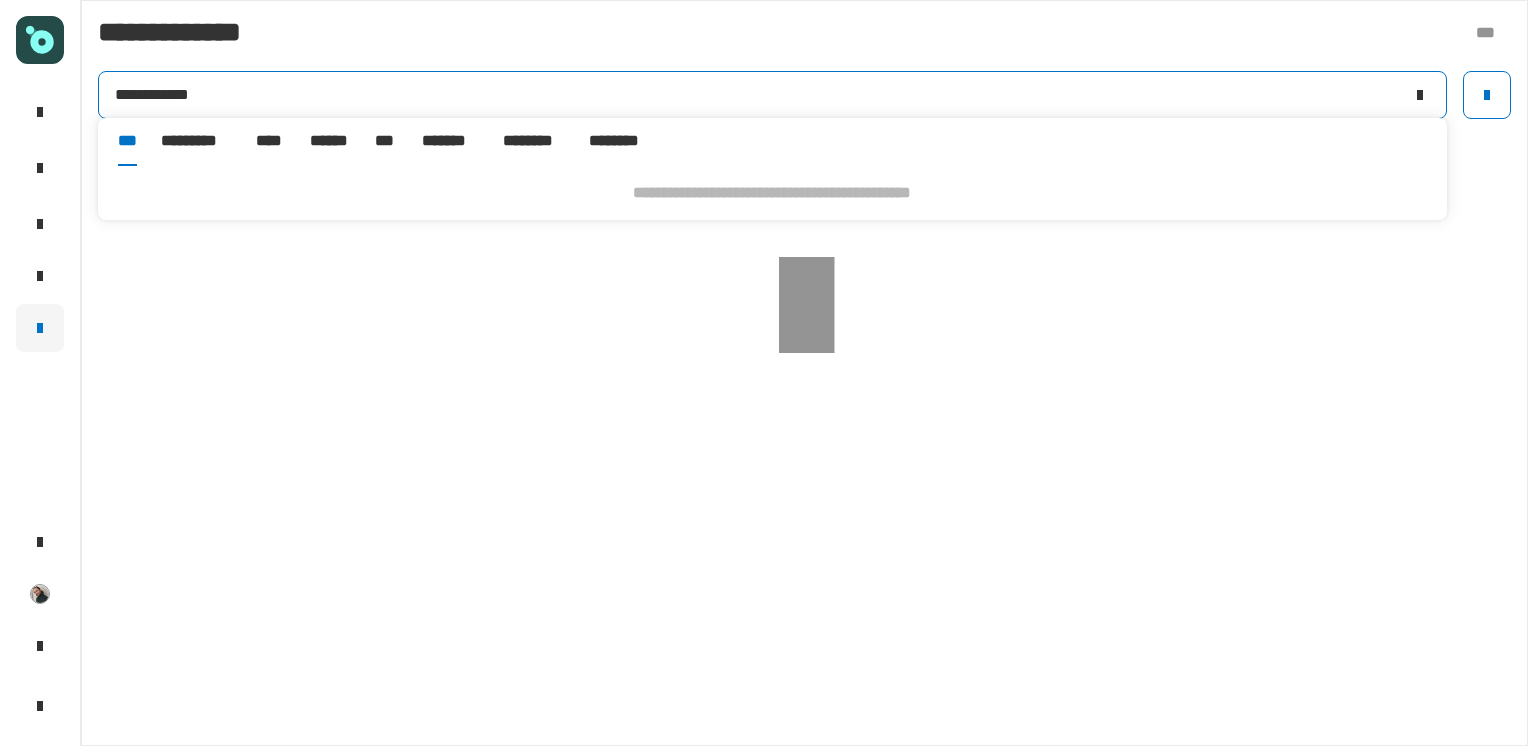 type on "**********" 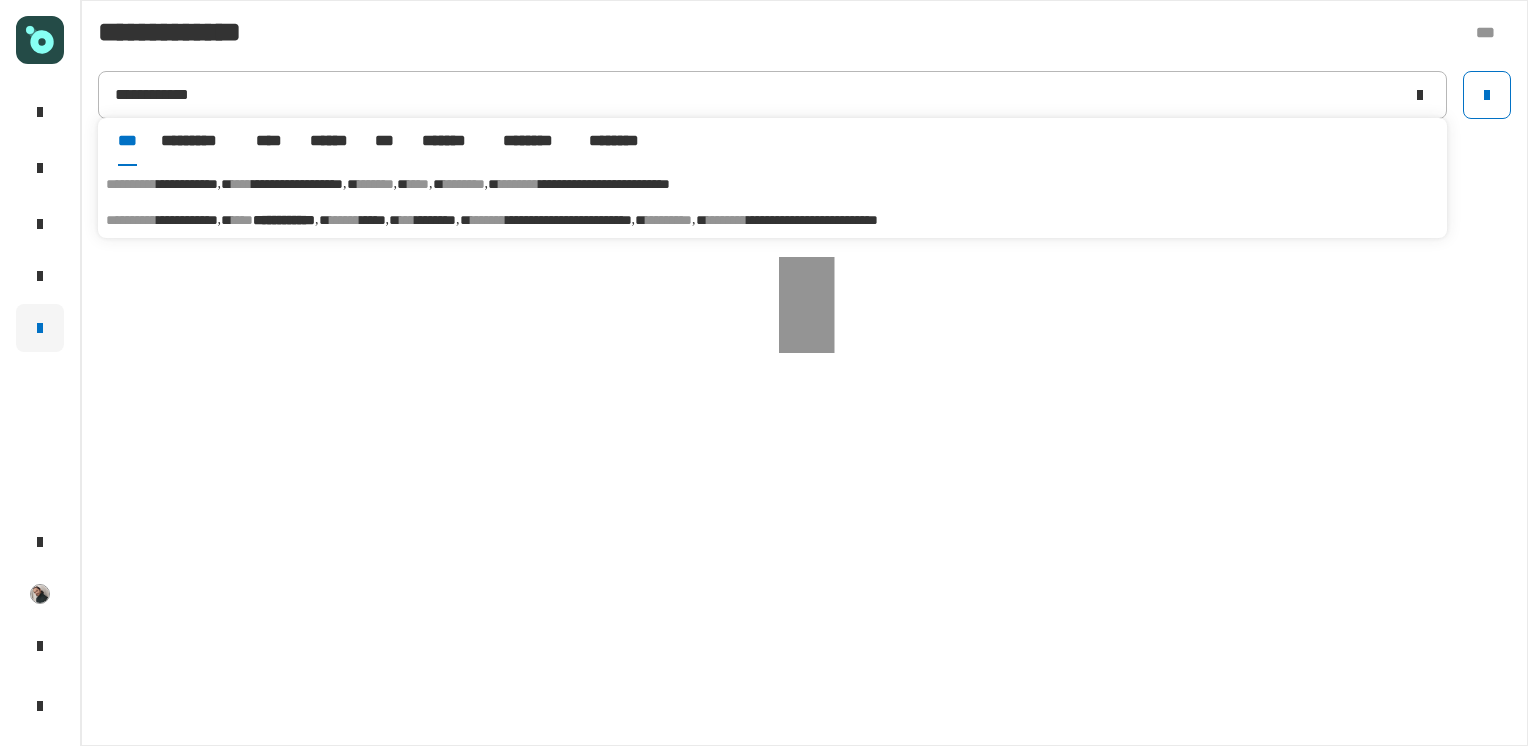 click on "**********" at bounding box center [187, 220] 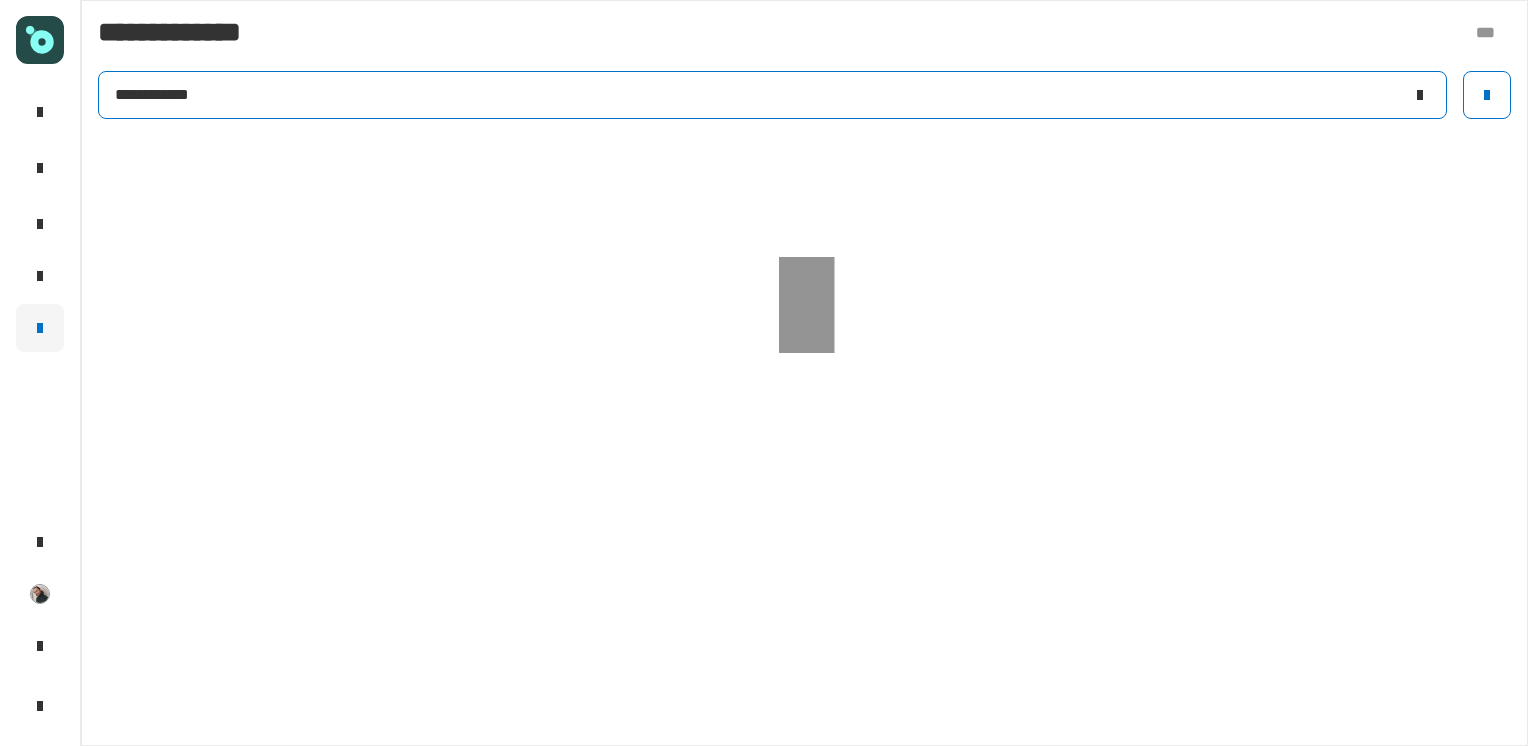 click on "**********" 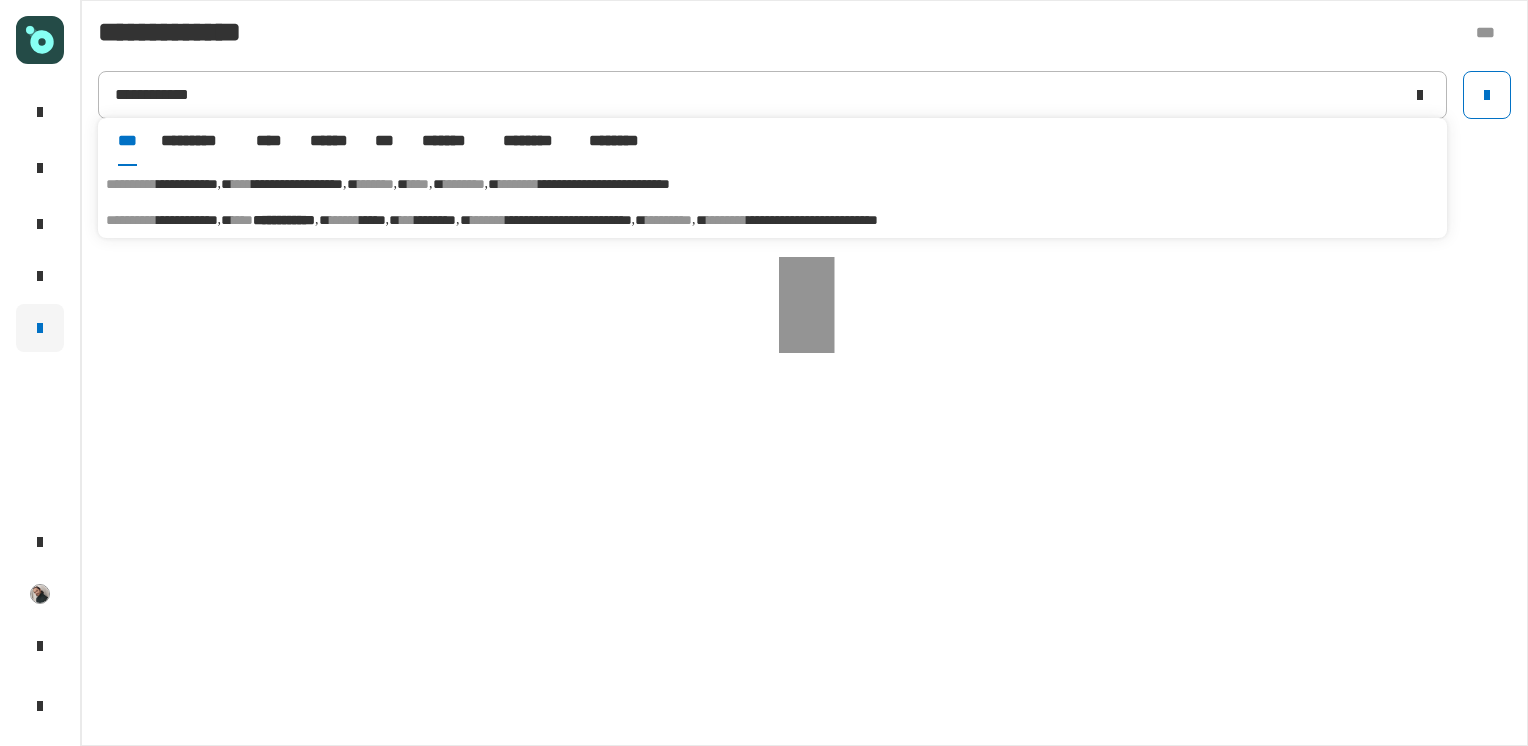click on "**********" at bounding box center (284, 220) 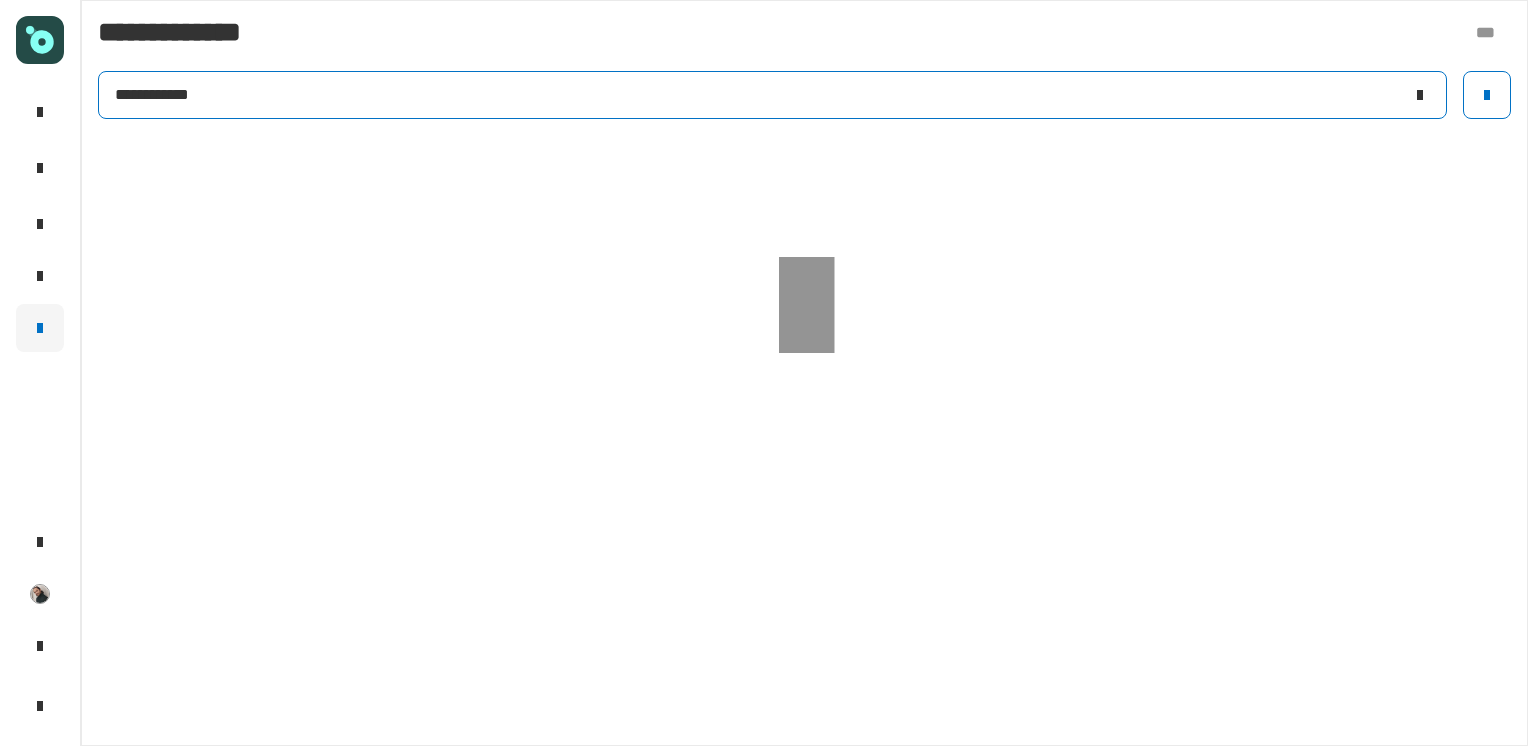 click on "**********" 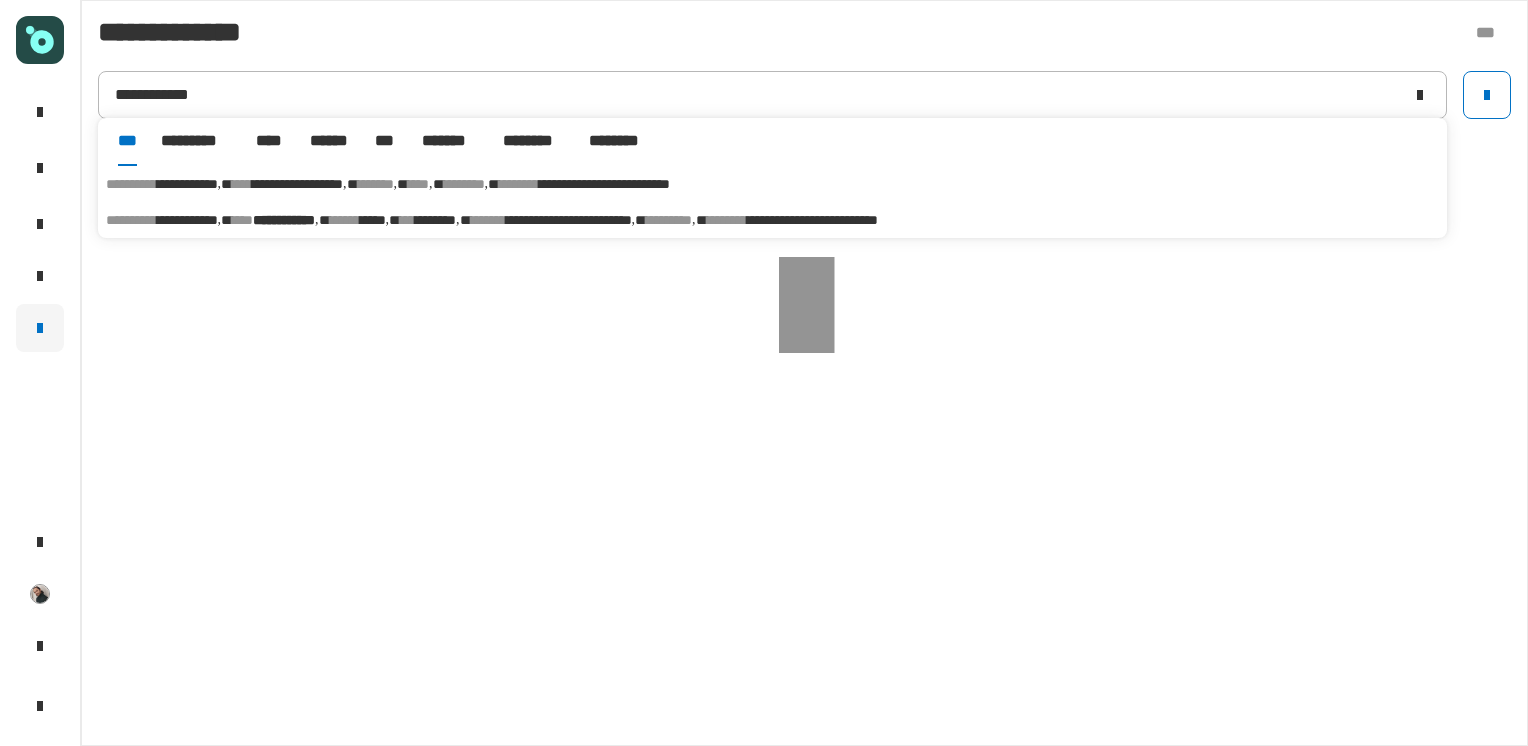 click on "****" at bounding box center [271, 141] 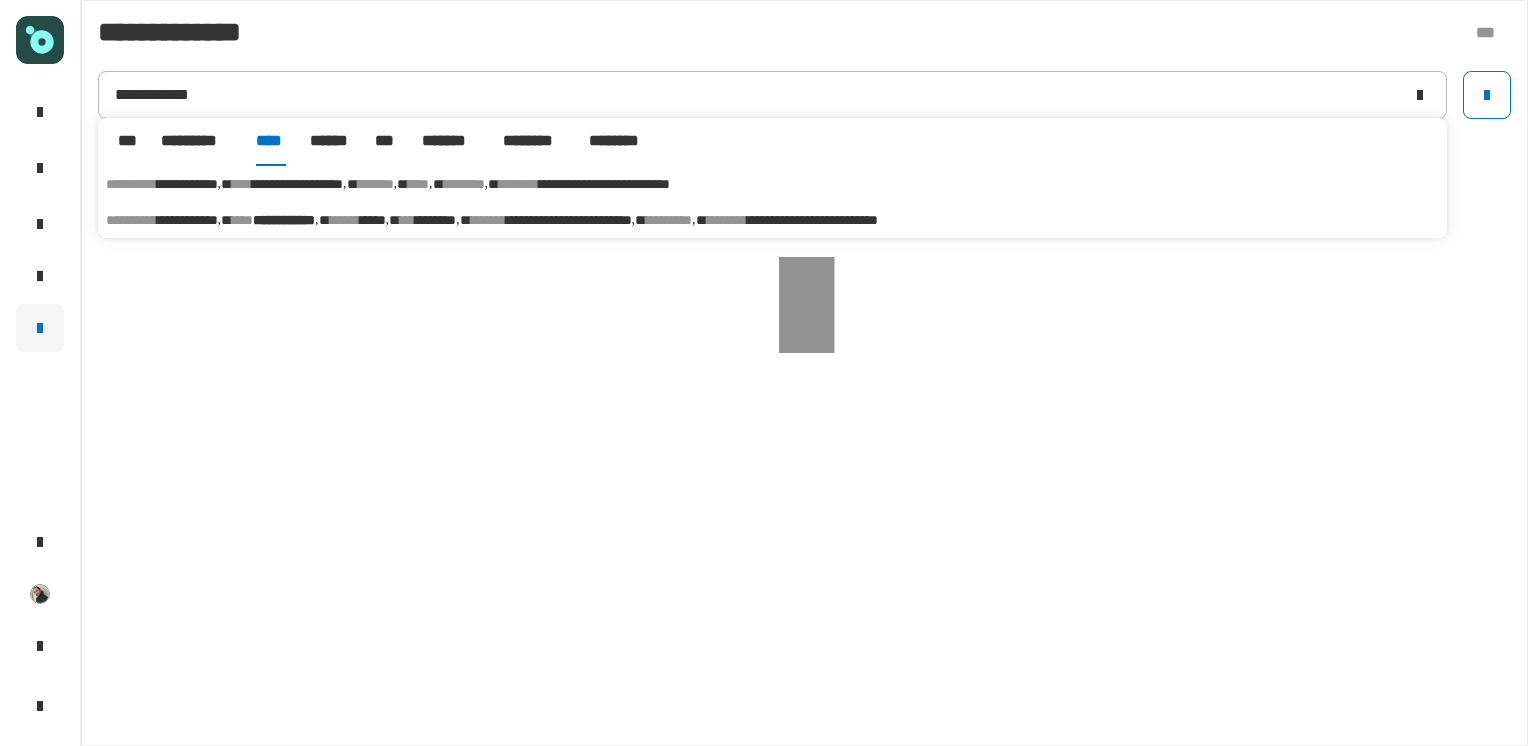 click on "**********" at bounding box center [284, 220] 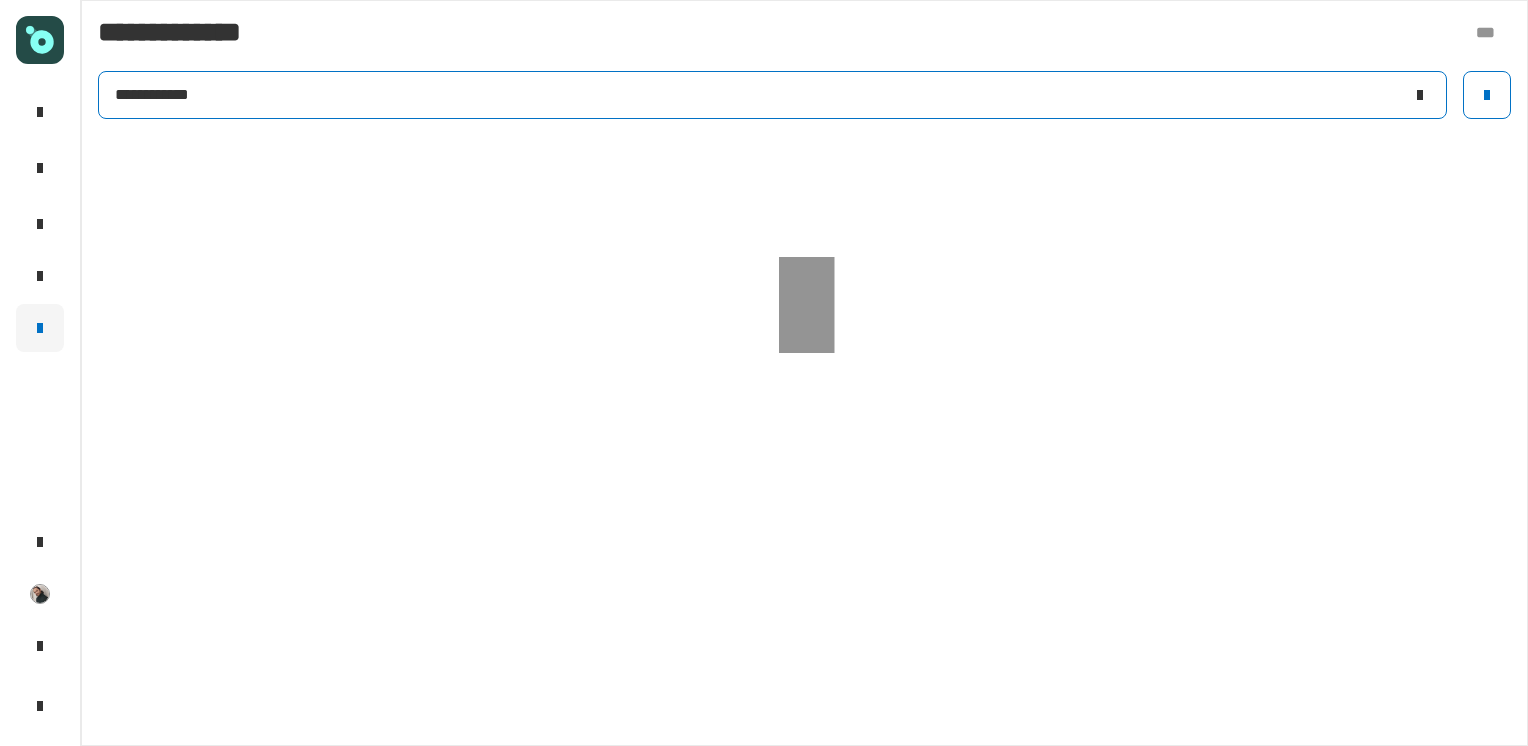click on "**********" 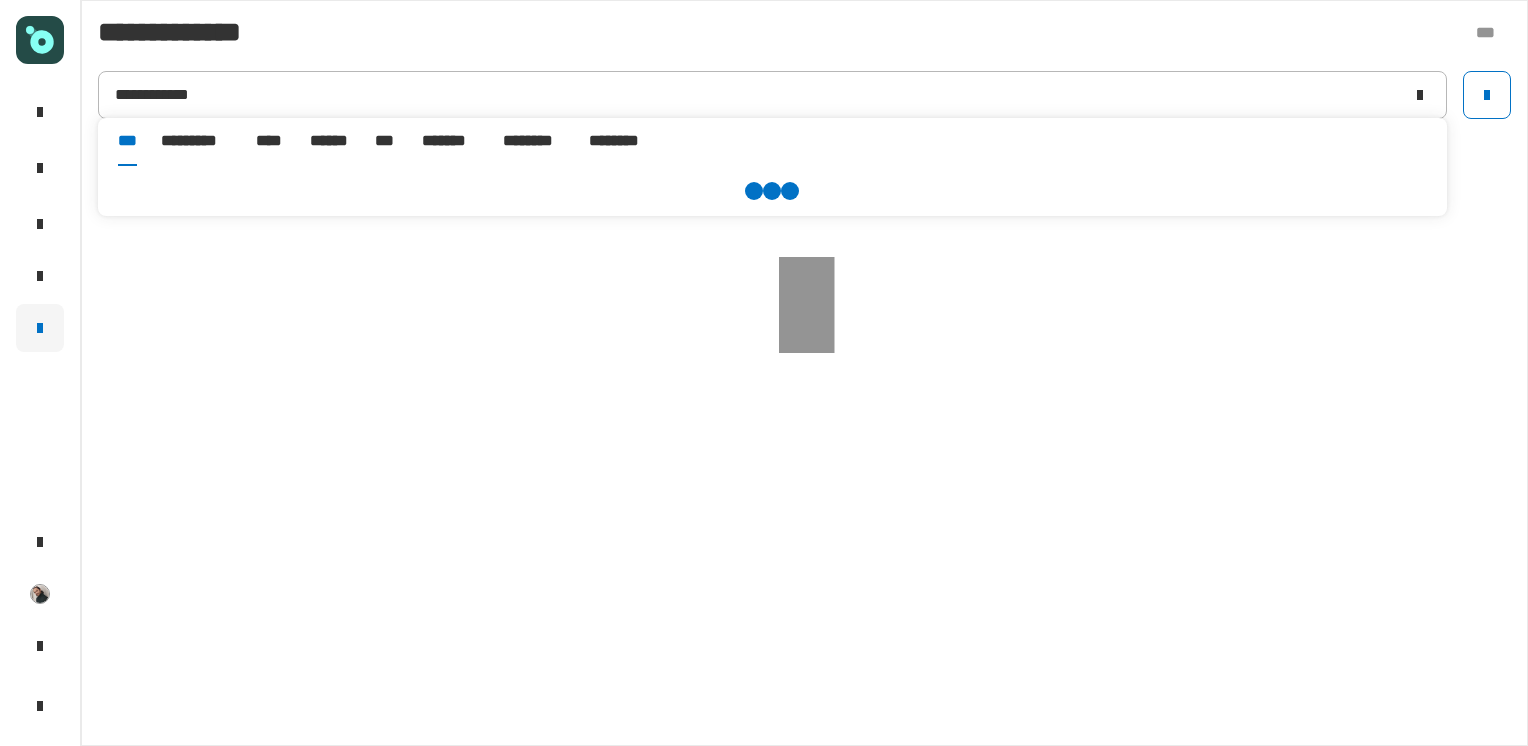 click on "****" at bounding box center [271, 141] 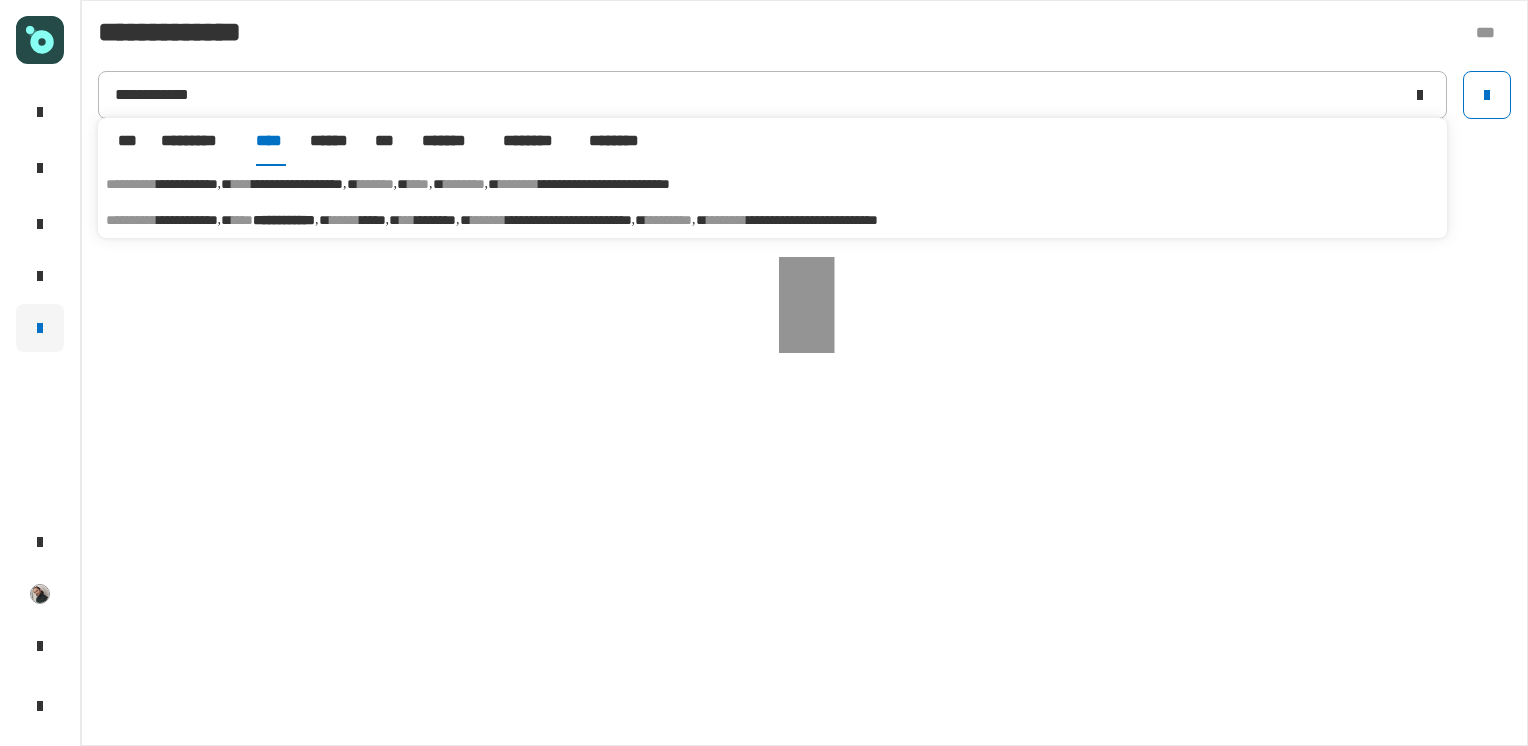 click on "**********" at bounding box center (297, 184) 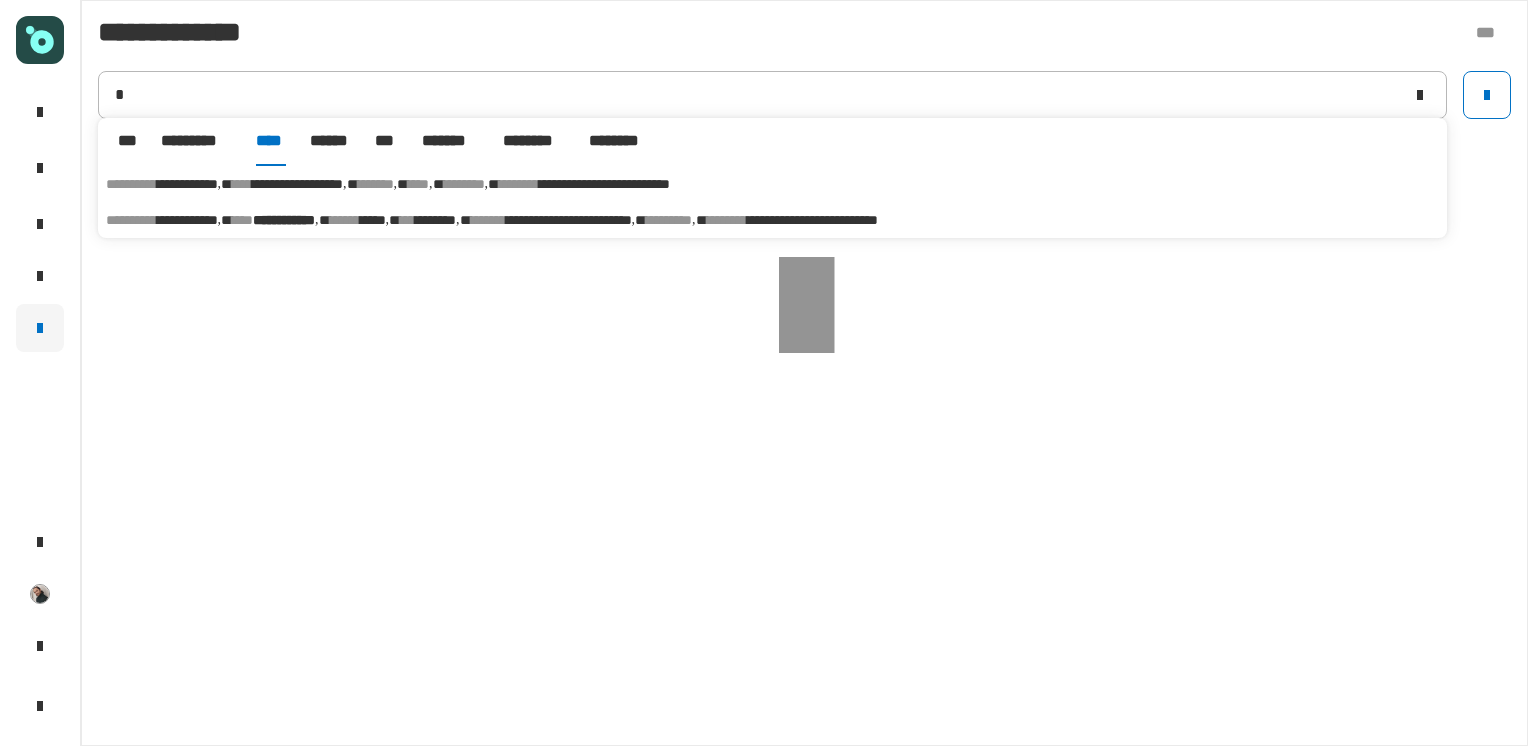 type on "**********" 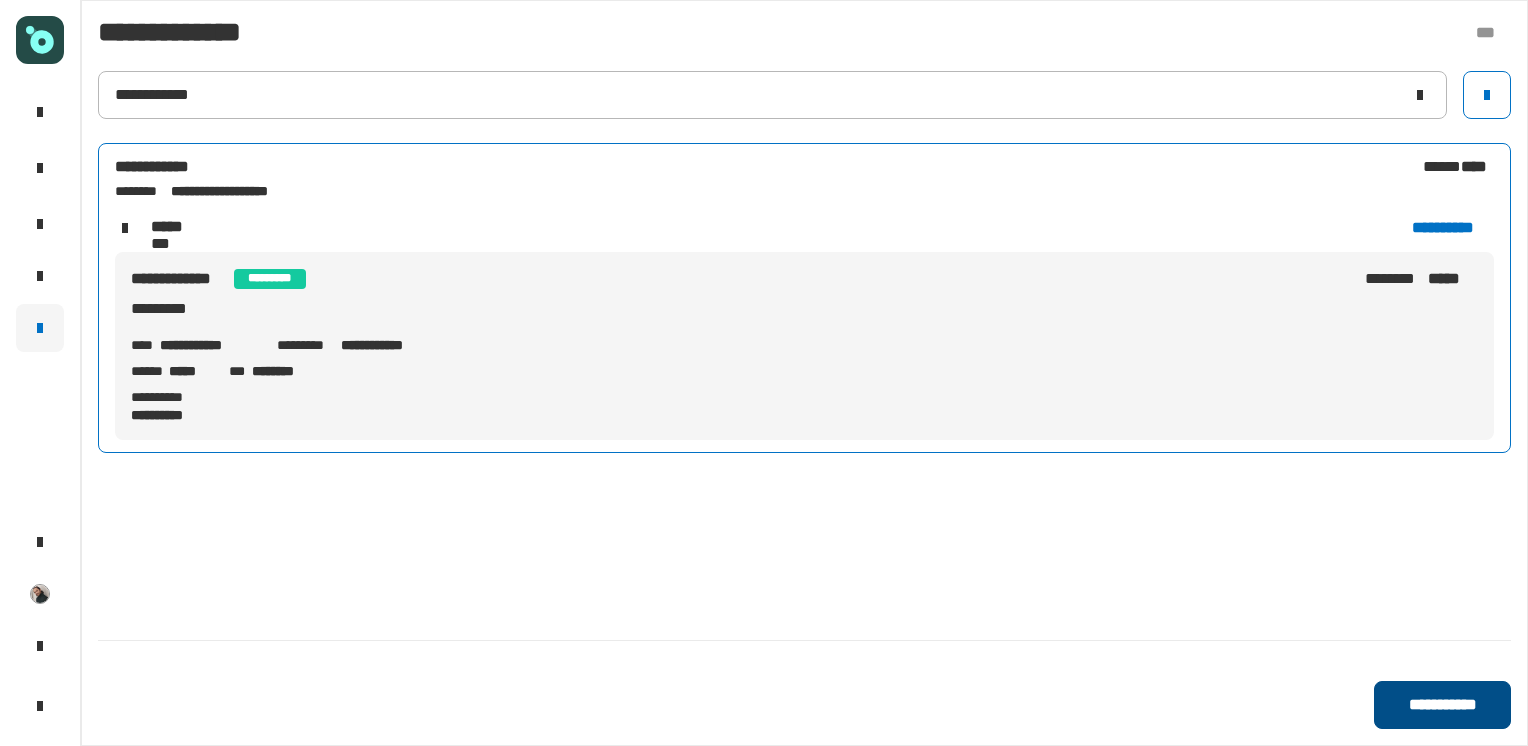 click on "**********" 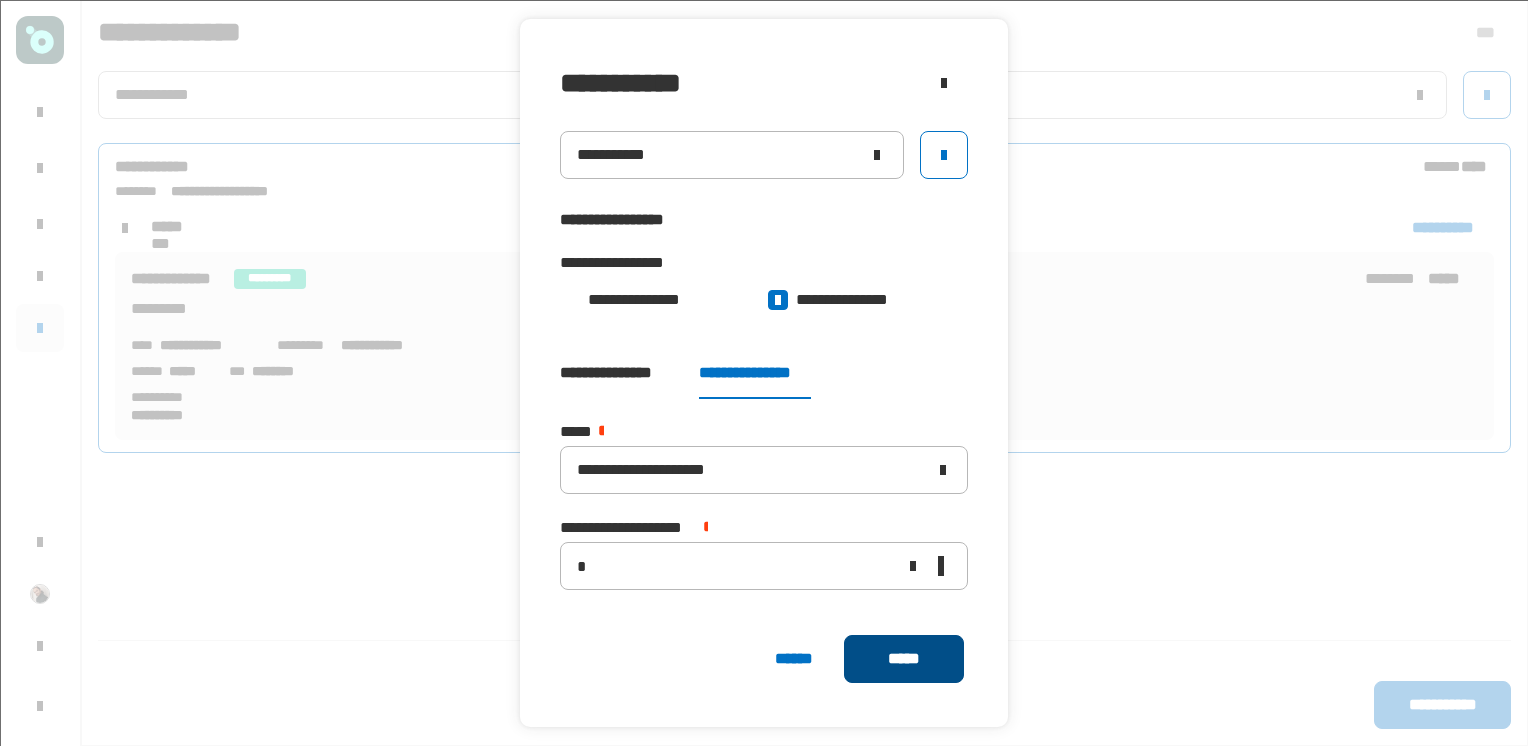click on "*****" 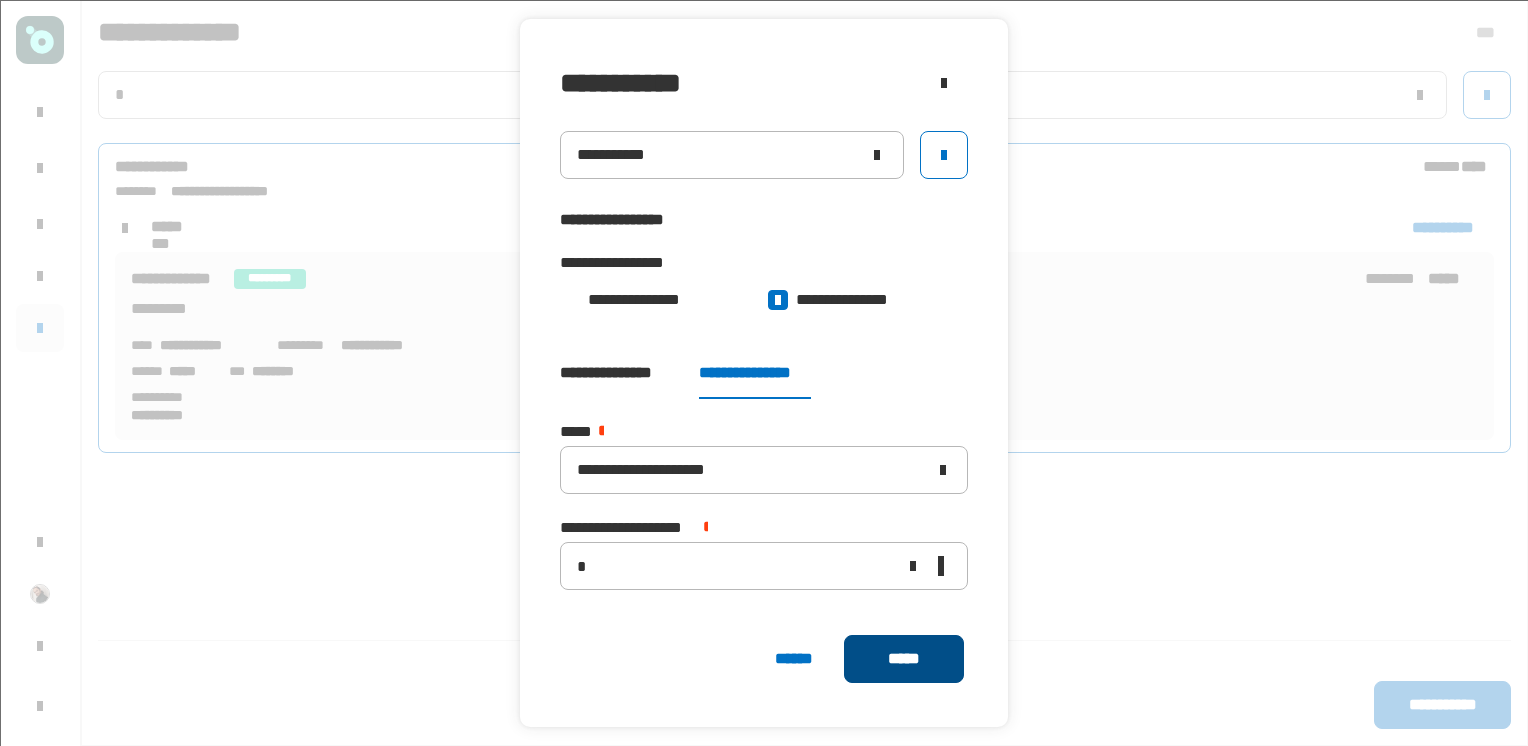 type 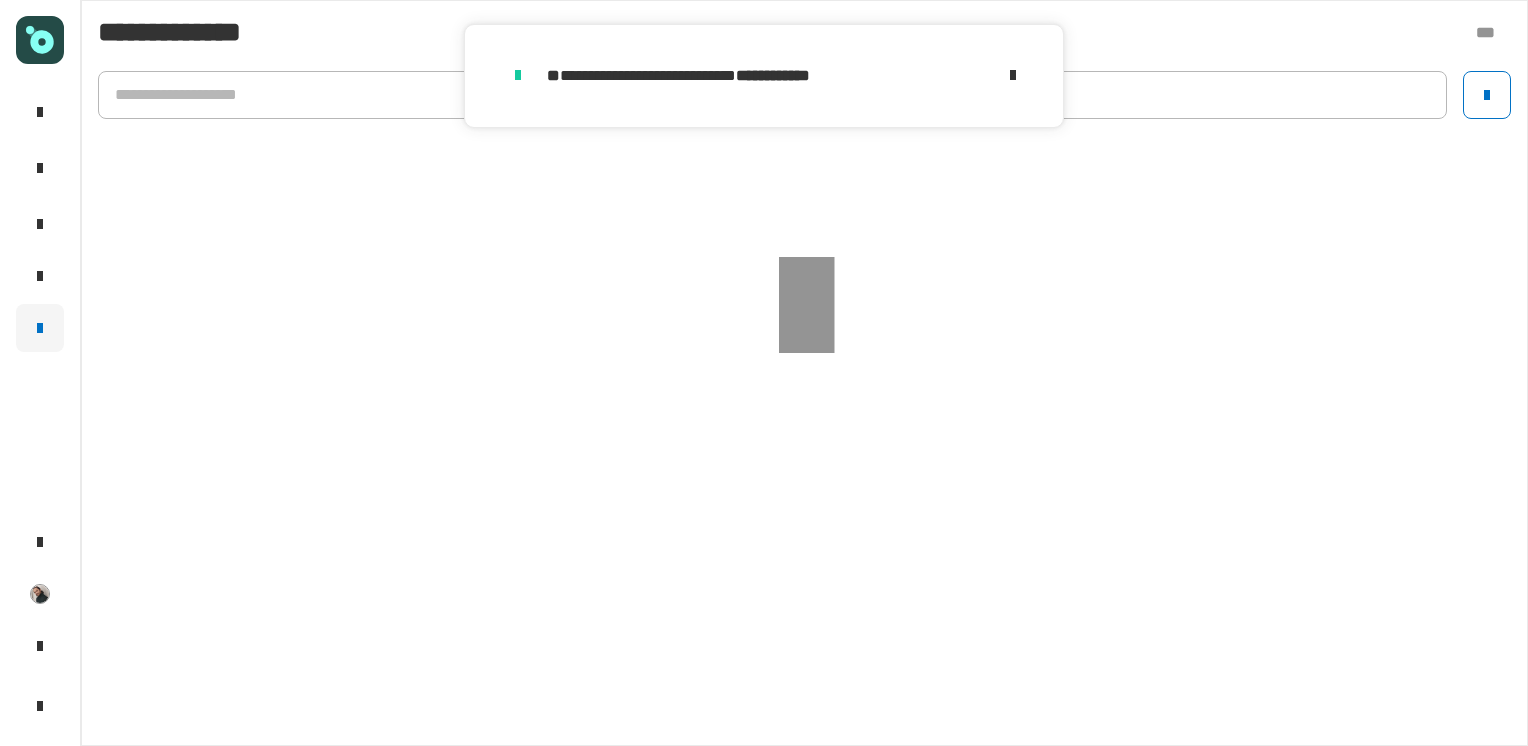 click 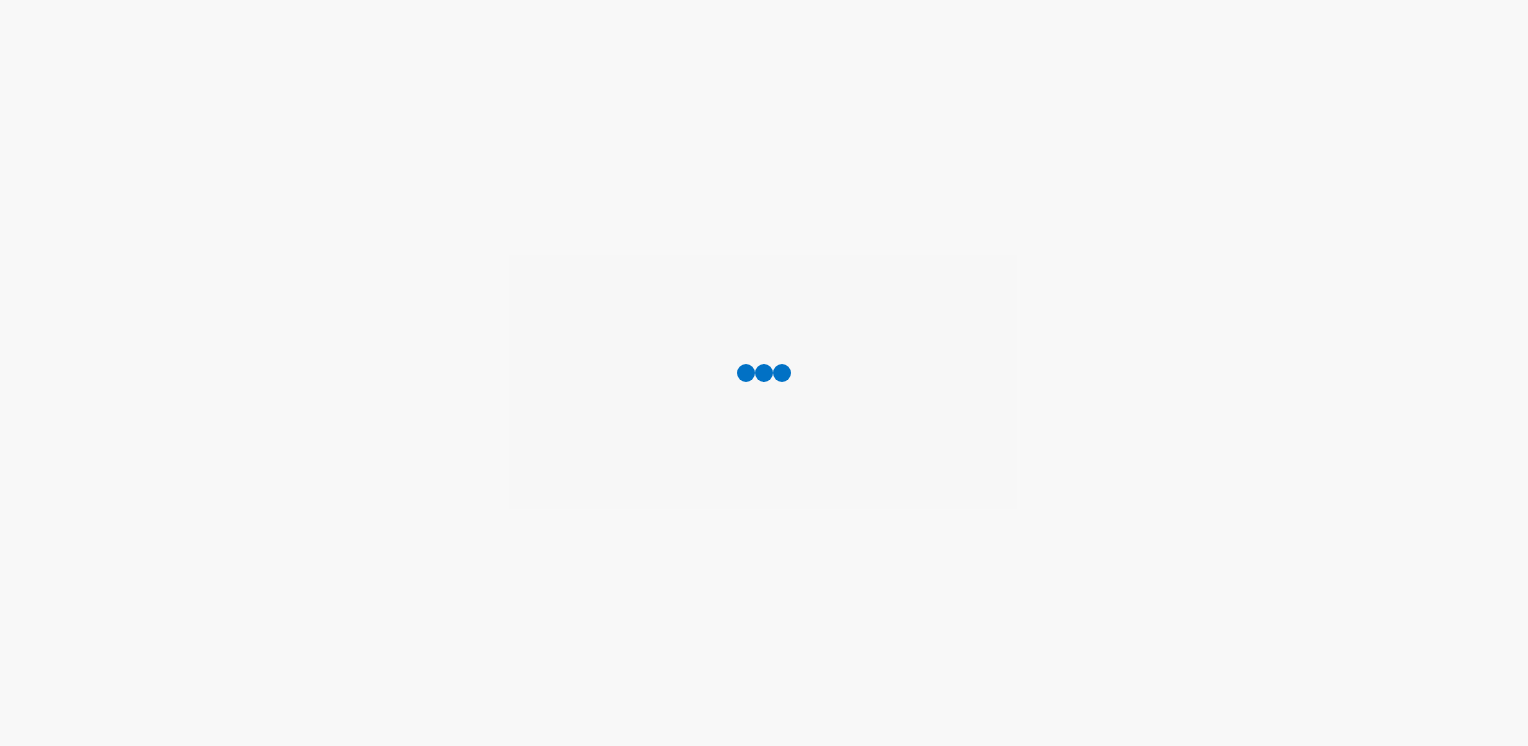 scroll, scrollTop: 0, scrollLeft: 0, axis: both 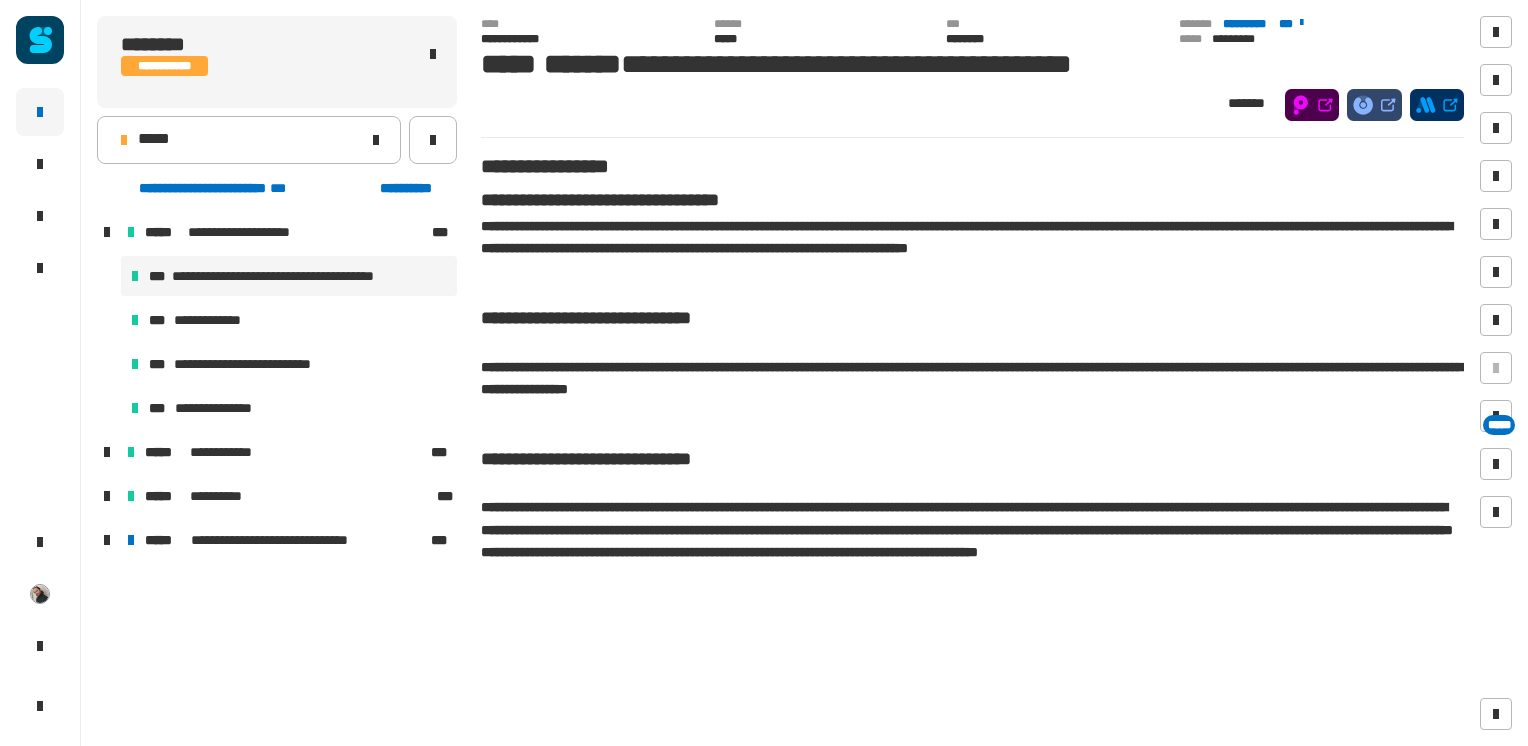 click at bounding box center (107, 540) 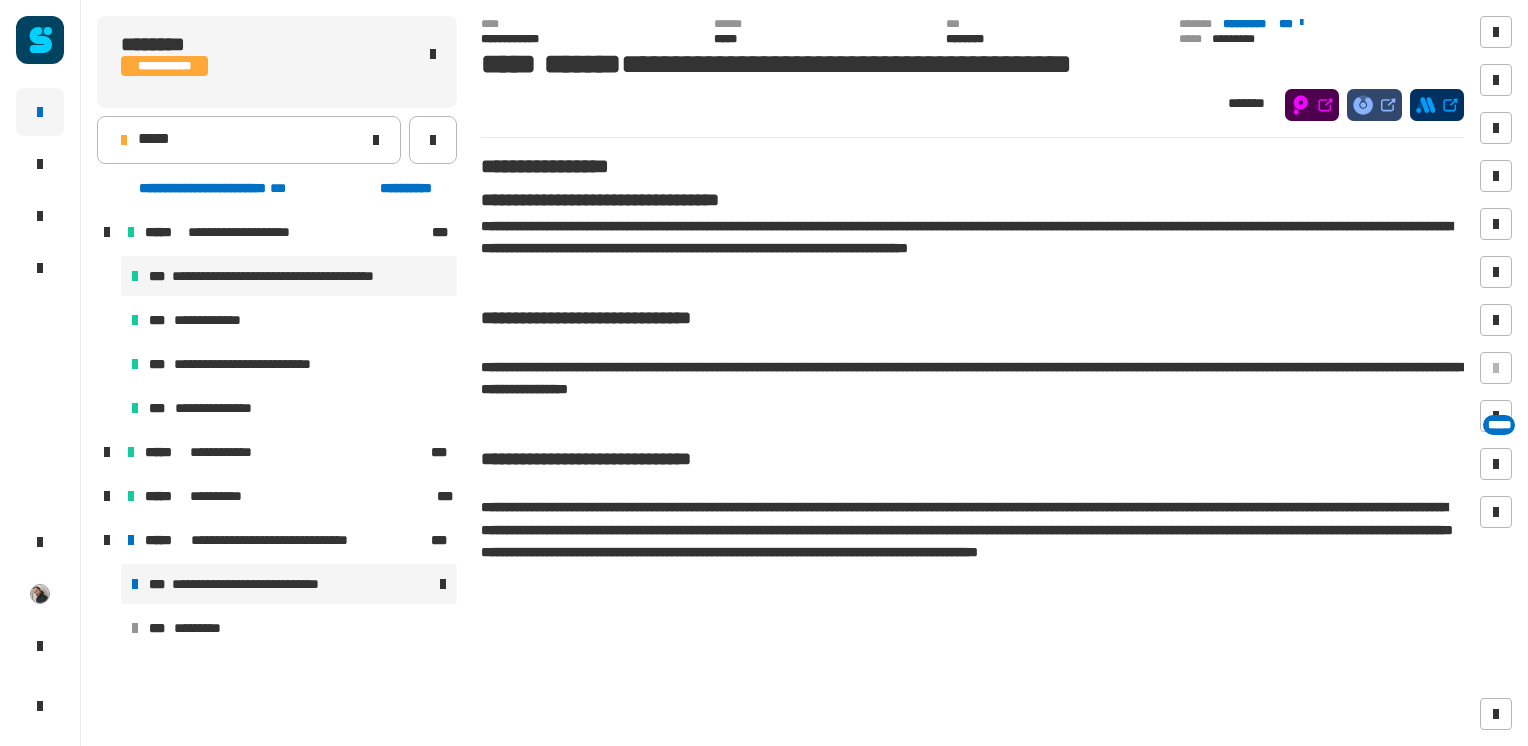 click on "**********" at bounding box center (261, 584) 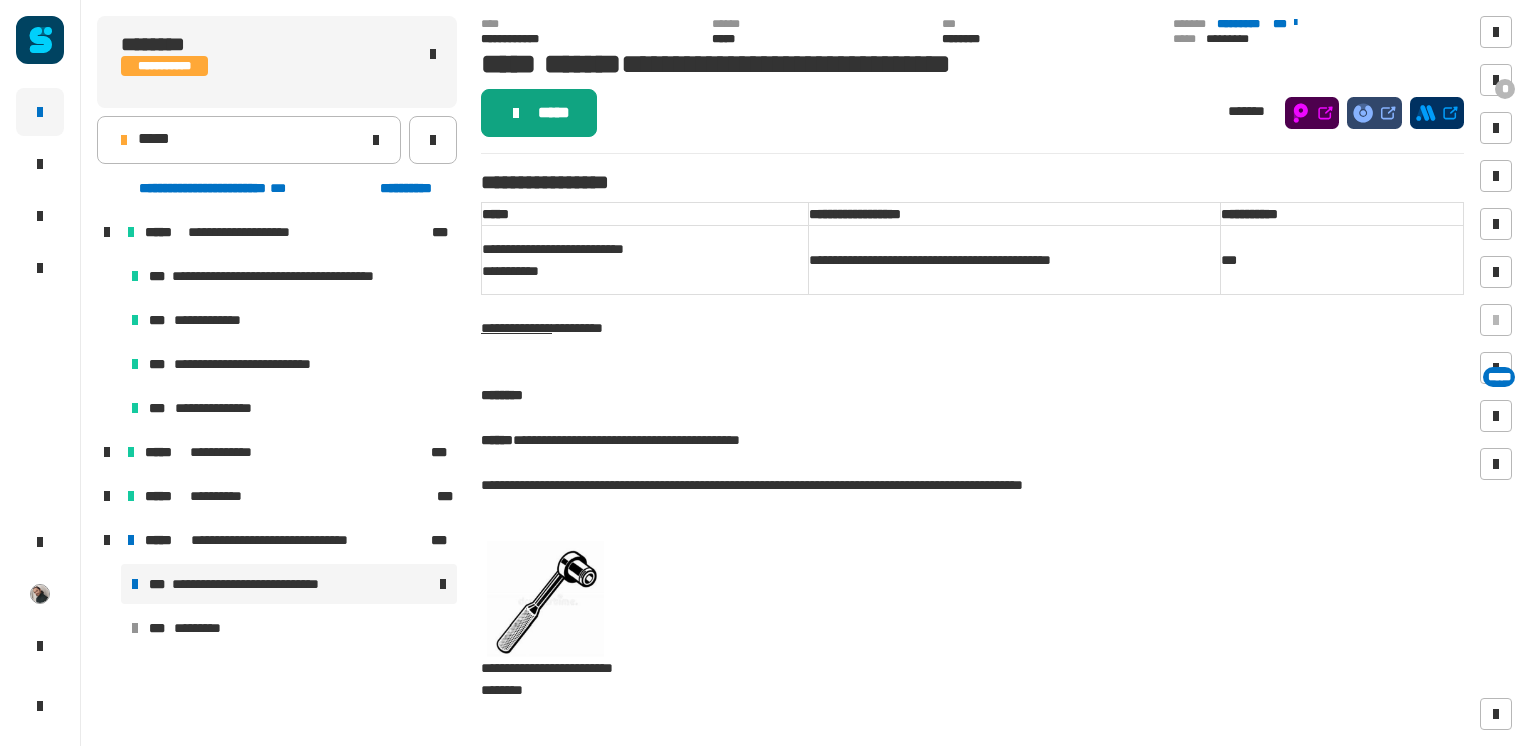 click on "*****" 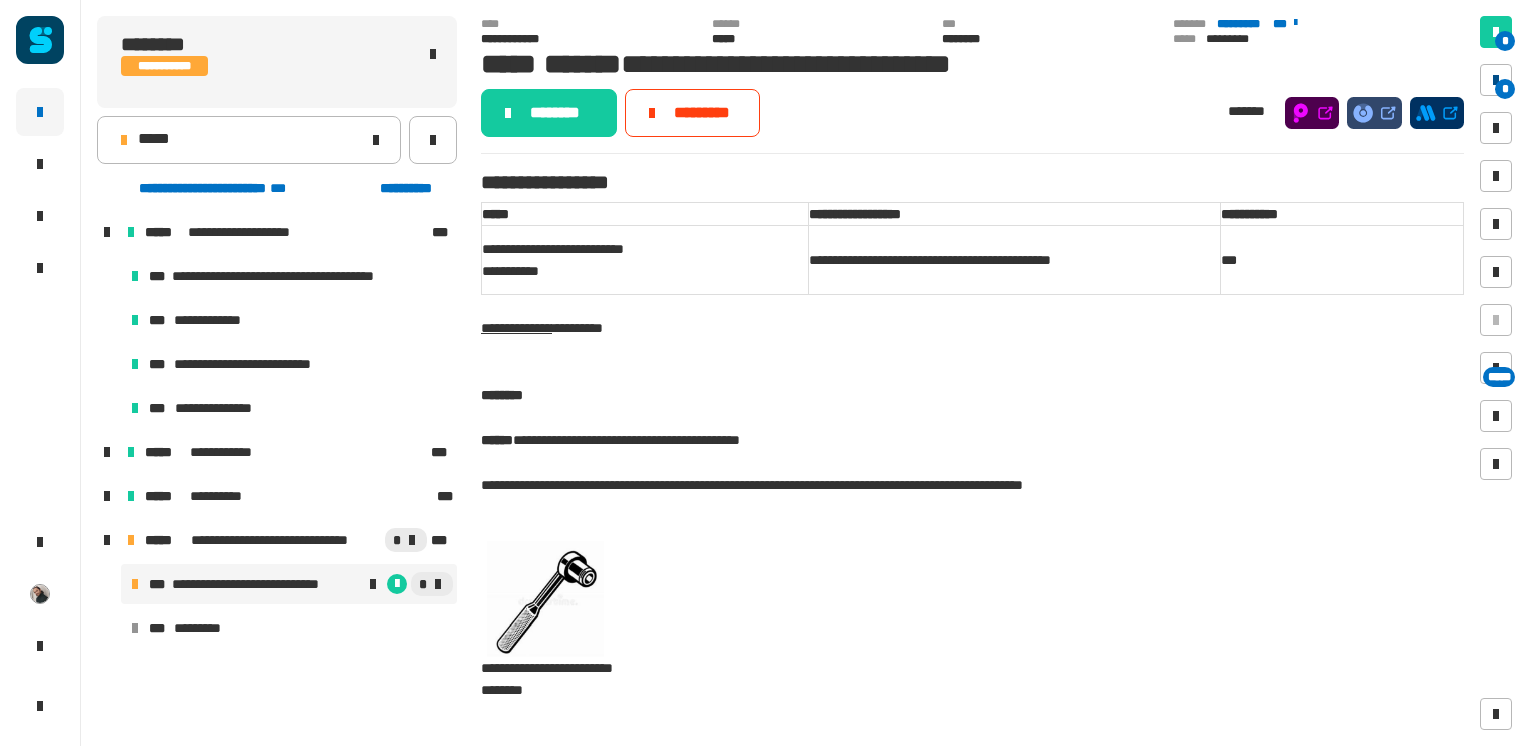 click on "*" at bounding box center (1496, 80) 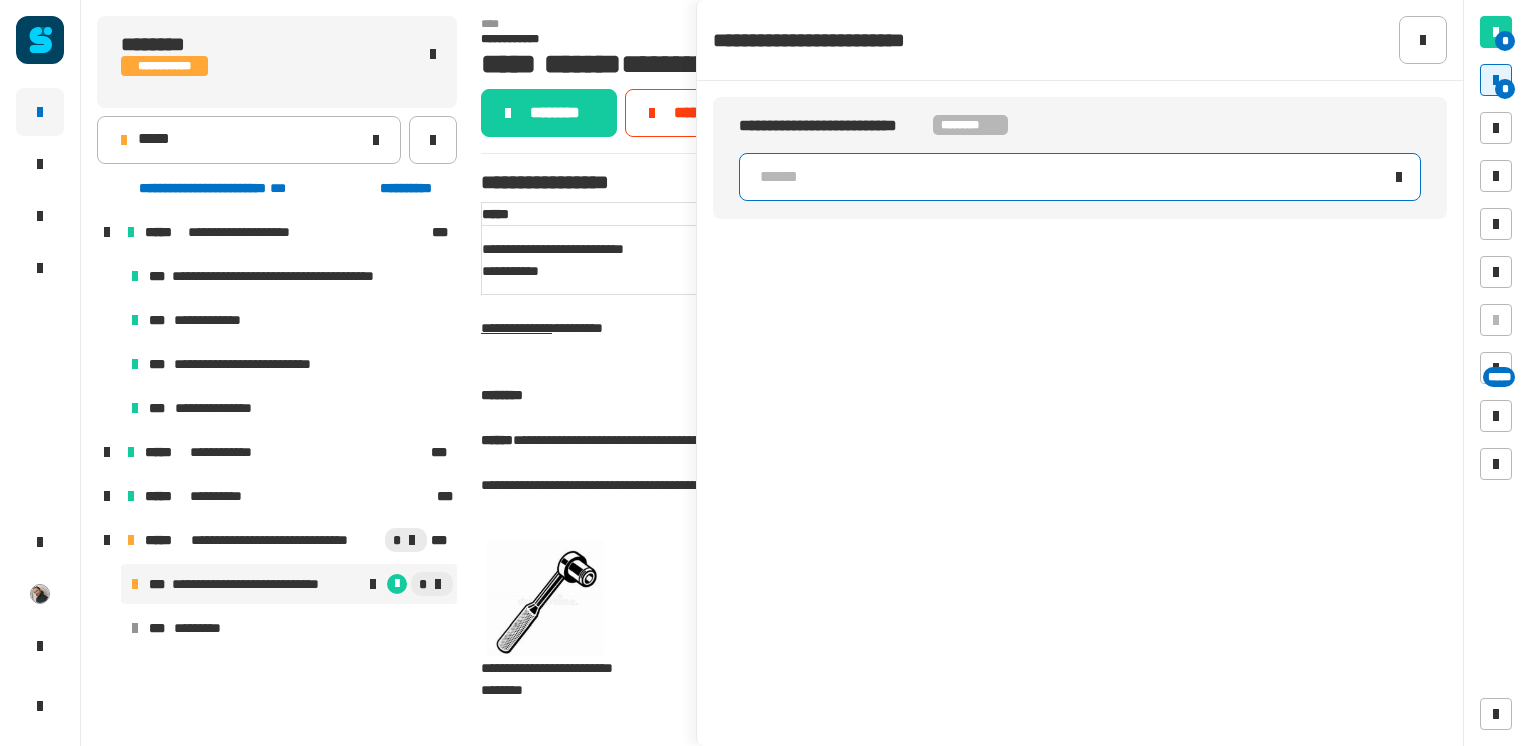 click on "******" 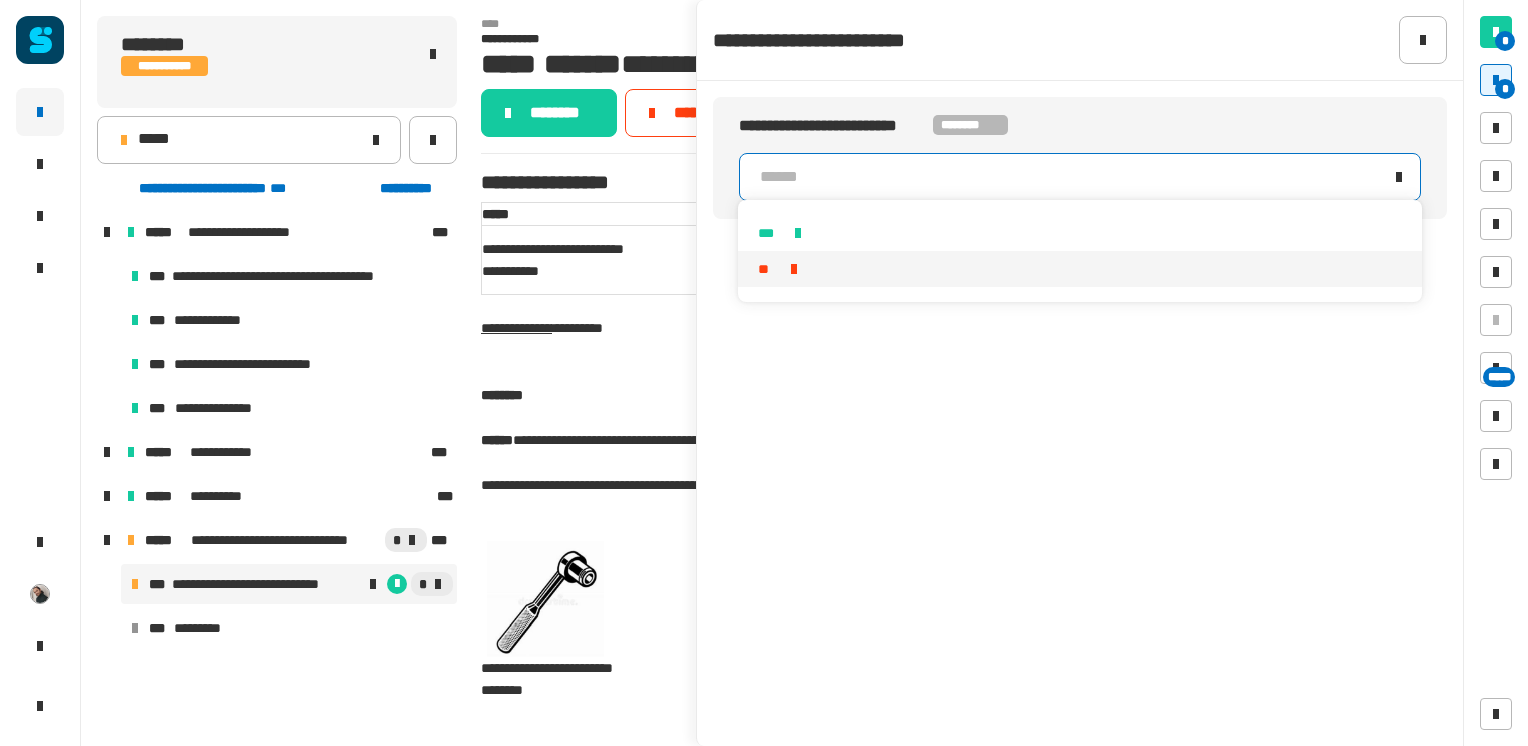 click on "**" at bounding box center (1079, 269) 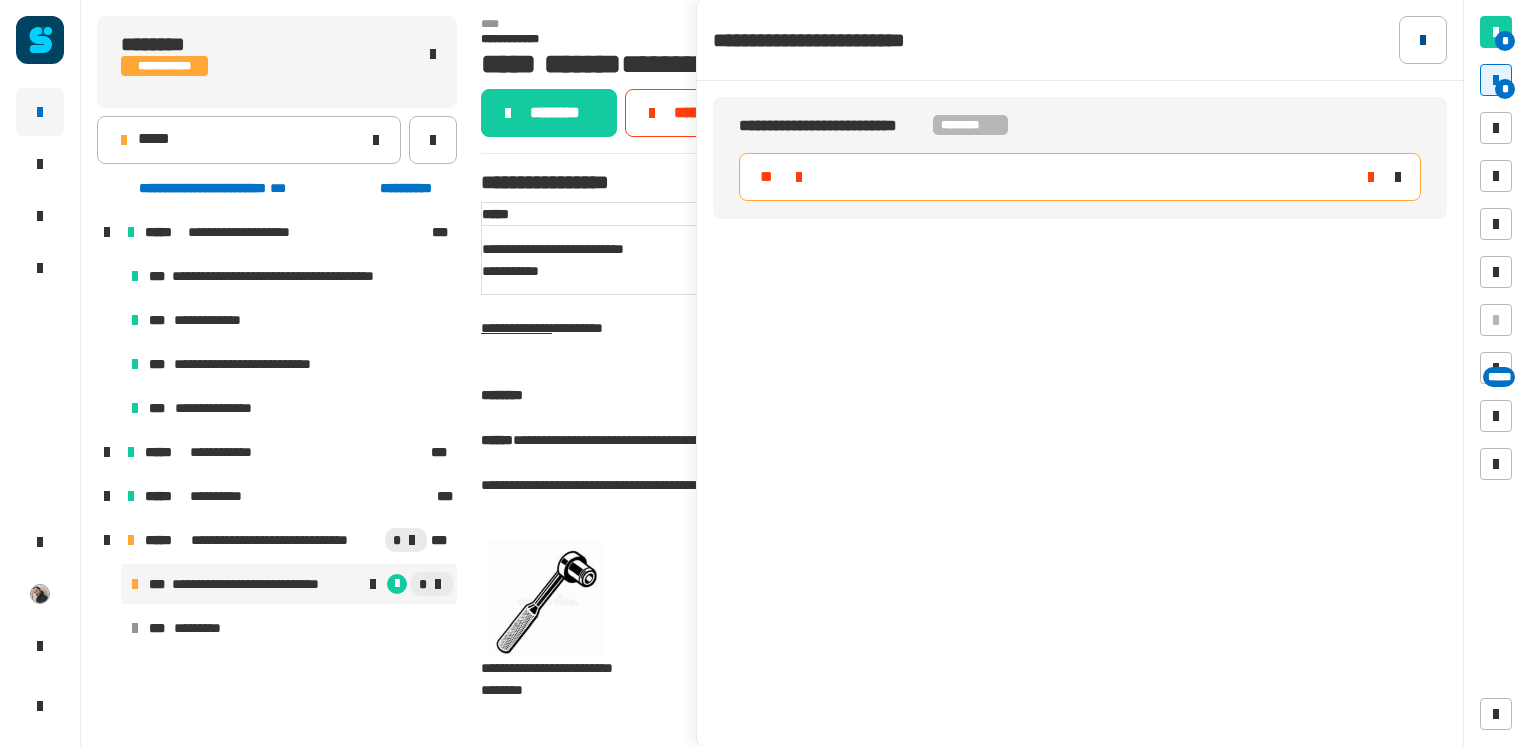 click 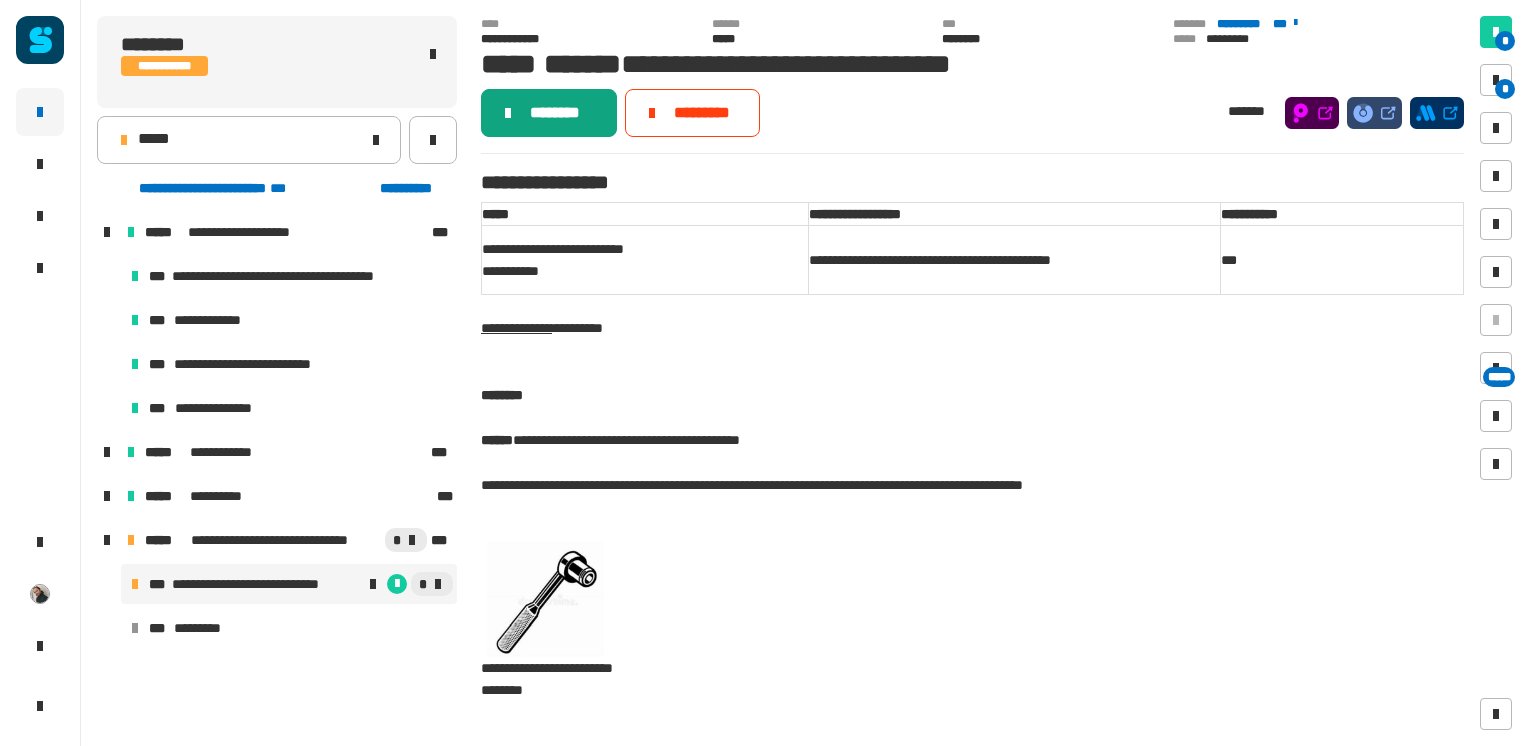 click on "********" 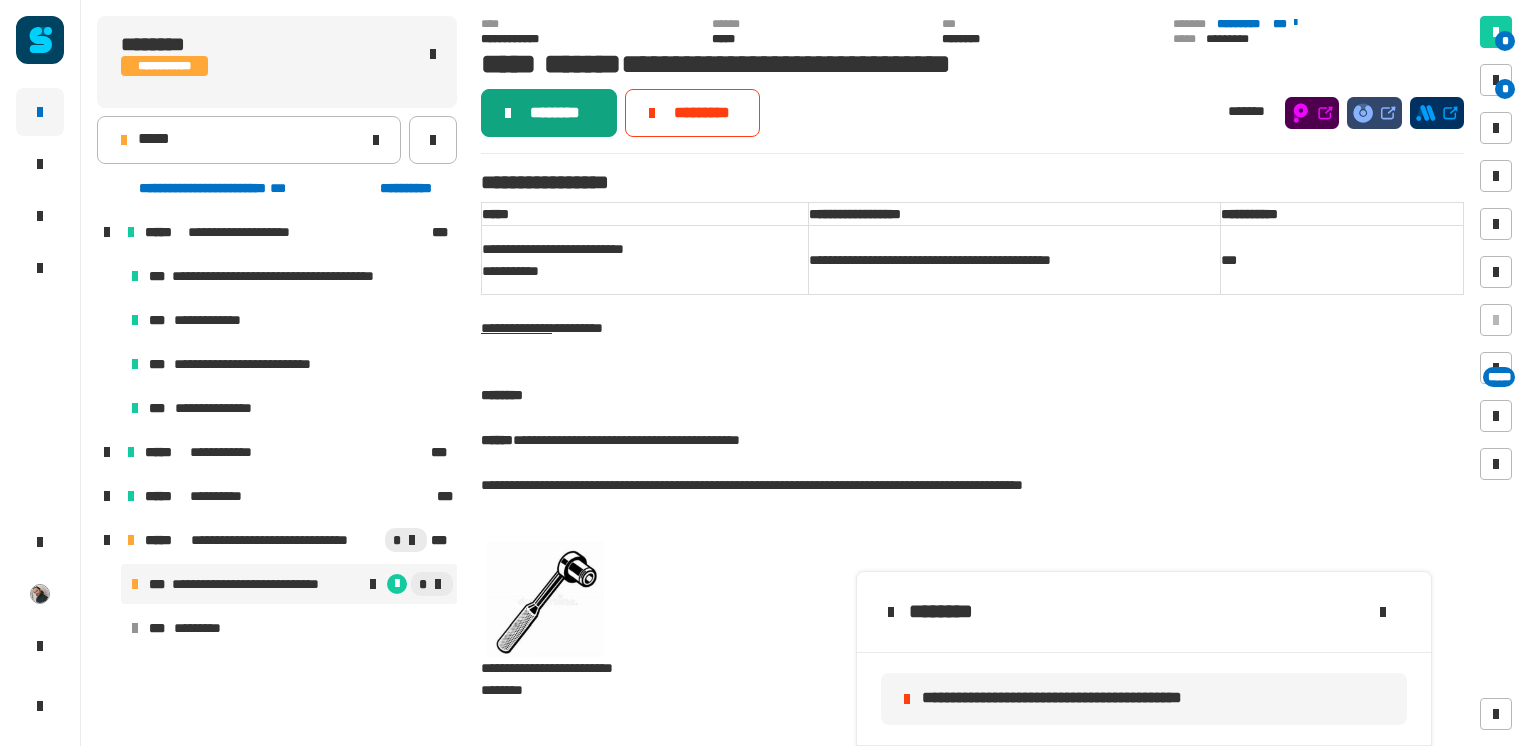 click on "********" 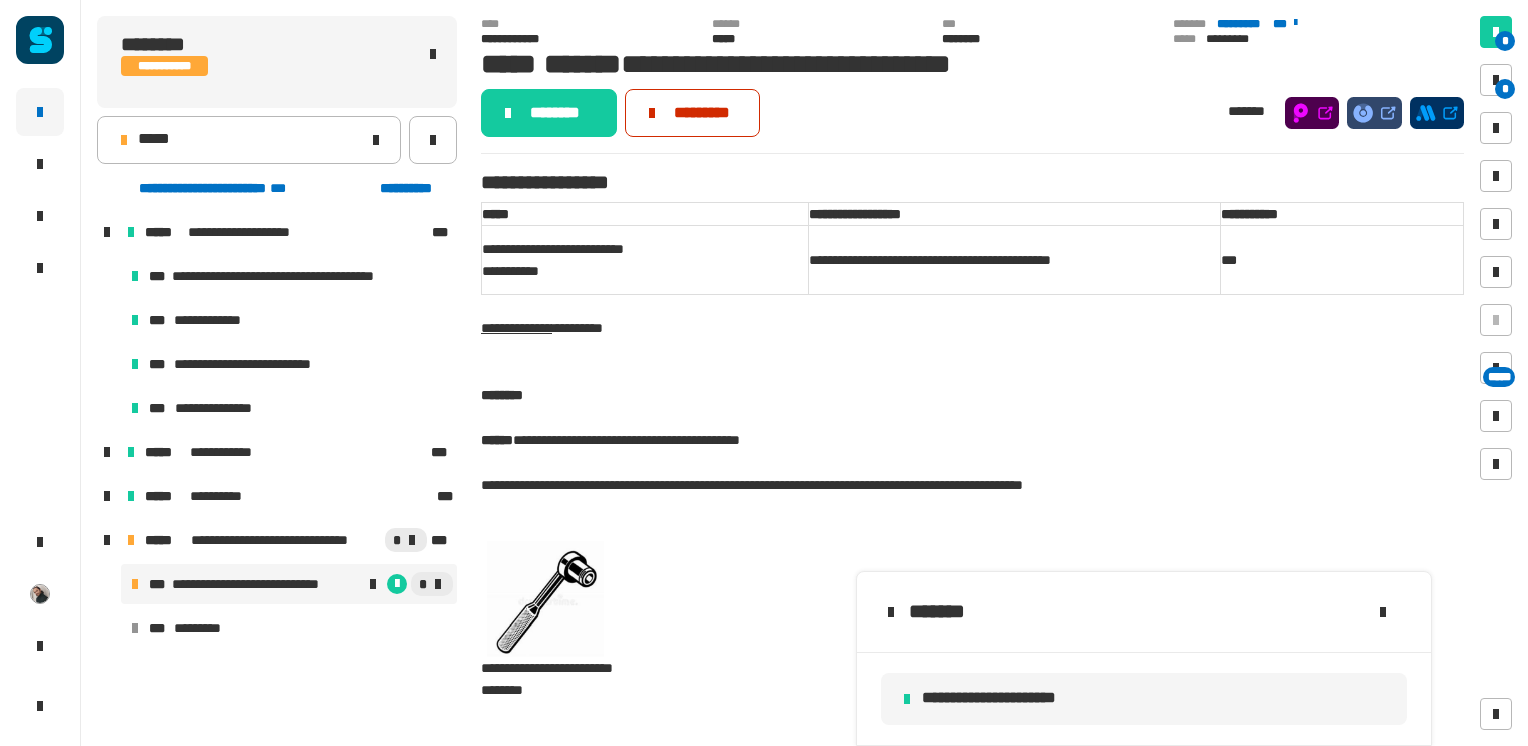 click on "*********" 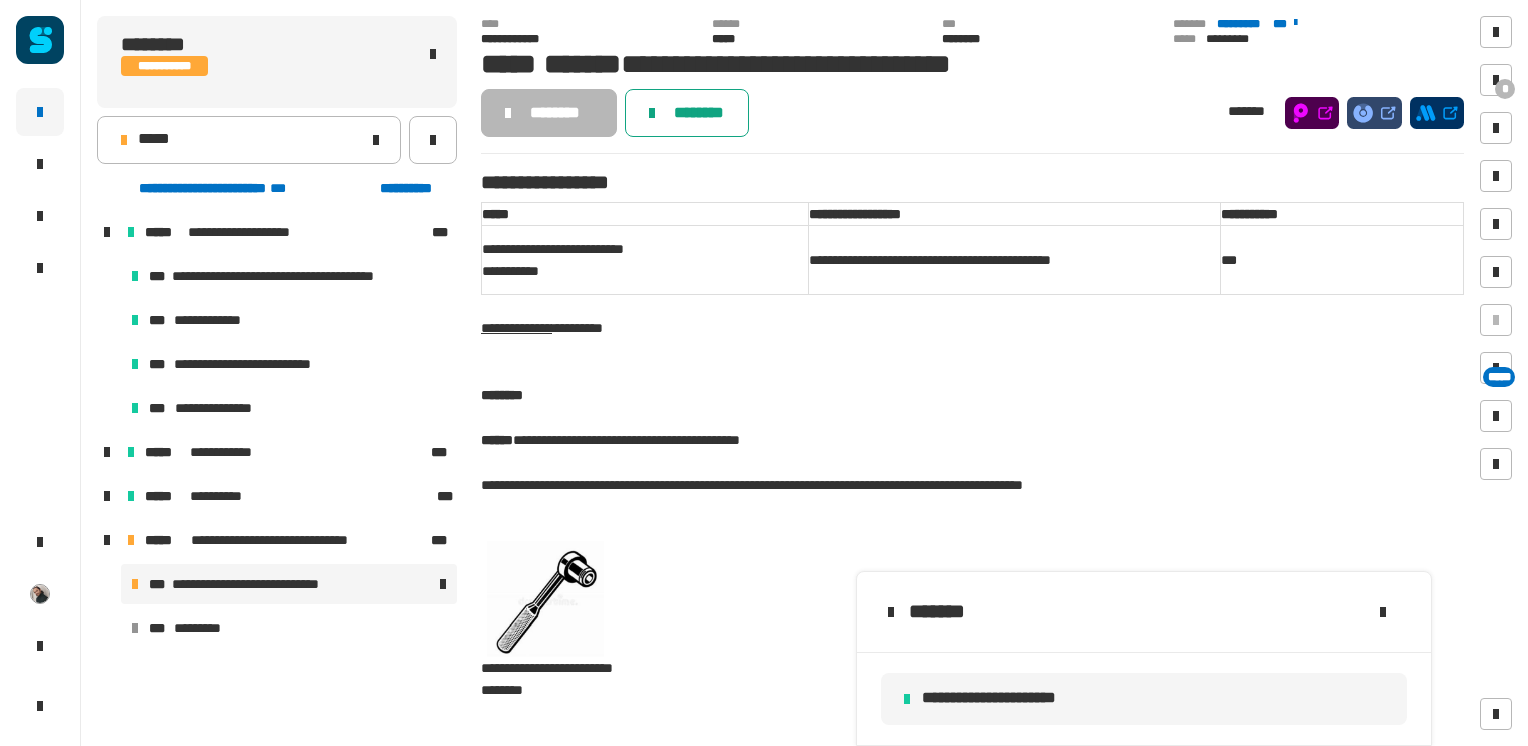 click on "********" 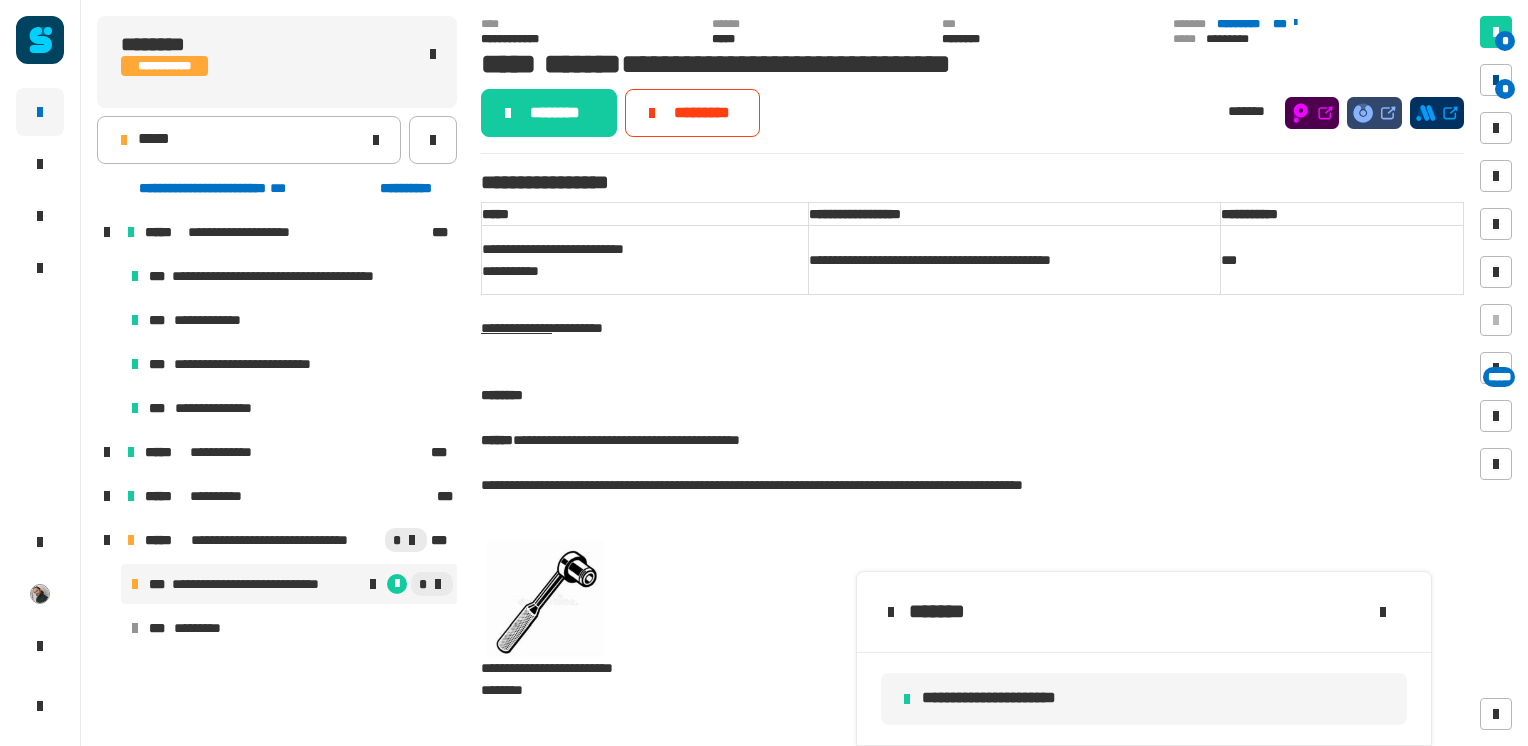drag, startPoint x: 1530, startPoint y: 74, endPoint x: 1499, endPoint y: 77, distance: 31.144823 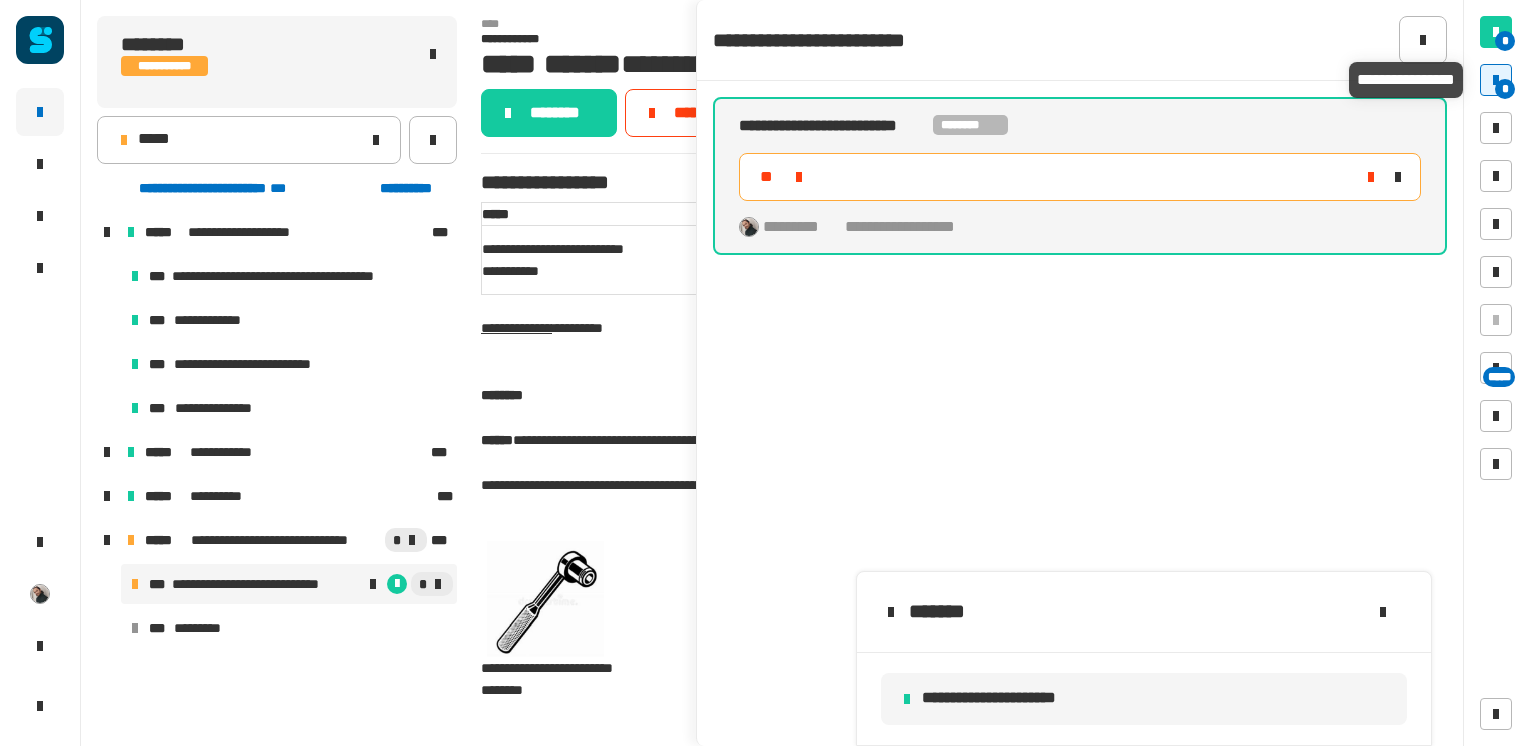 click at bounding box center [1496, 80] 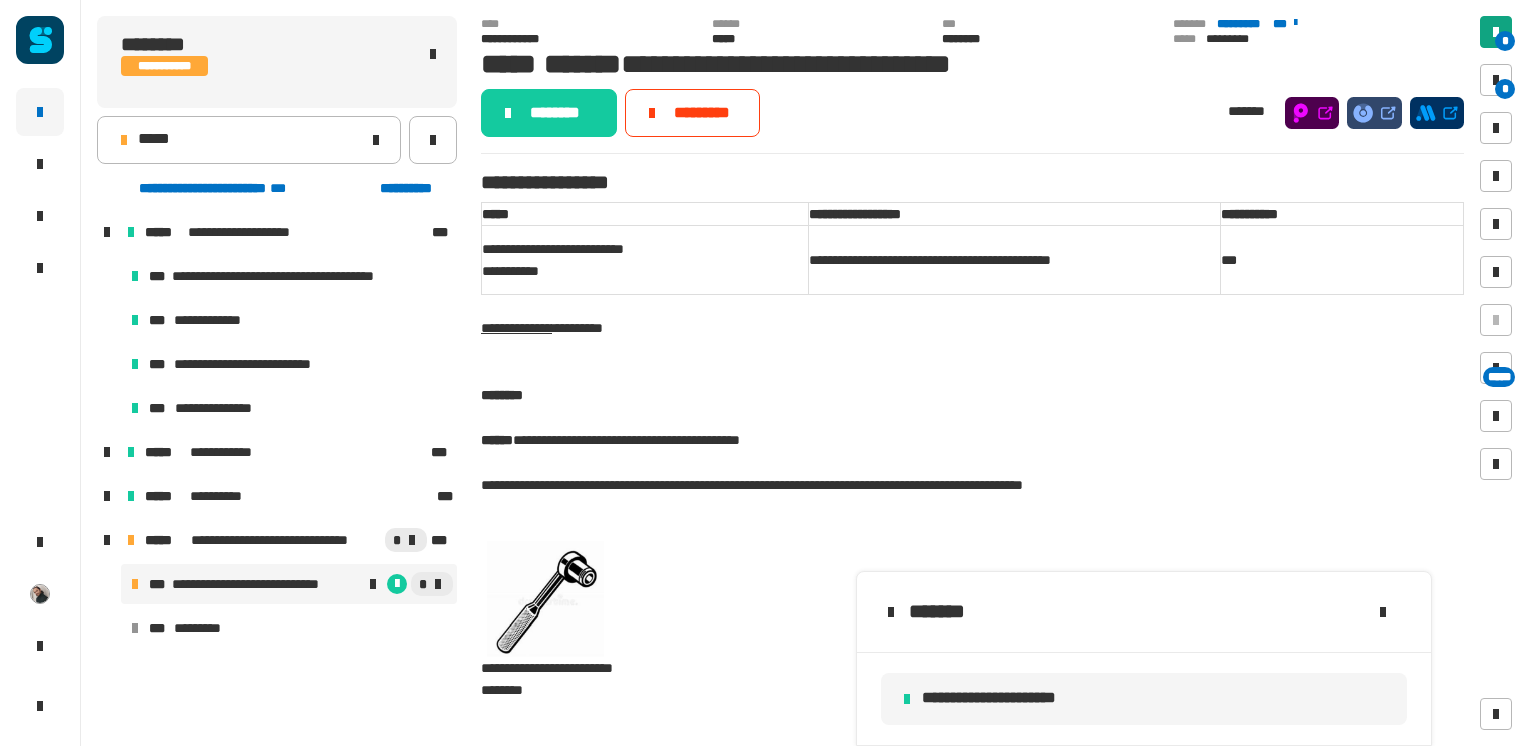 click on "*" at bounding box center [1505, 41] 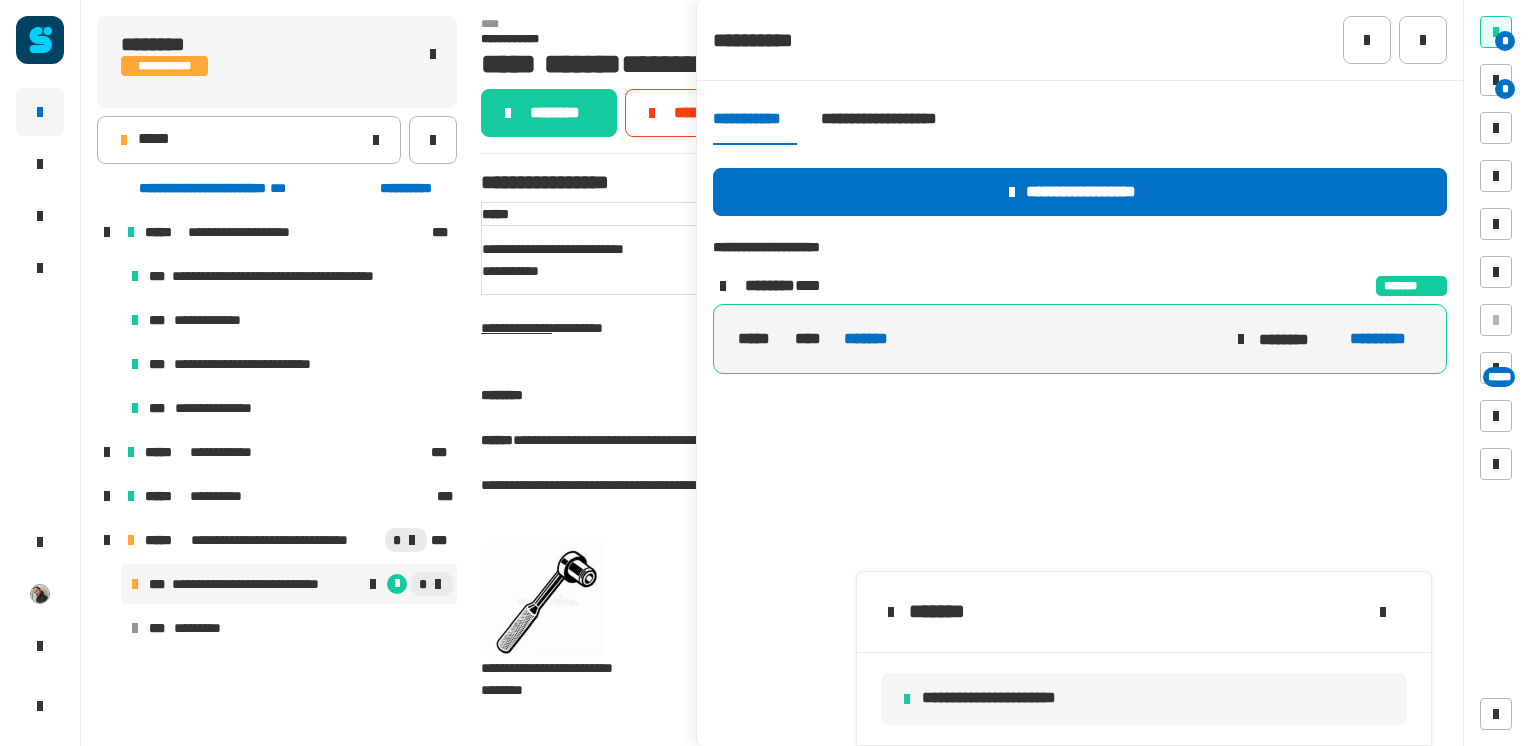 click on "**********" 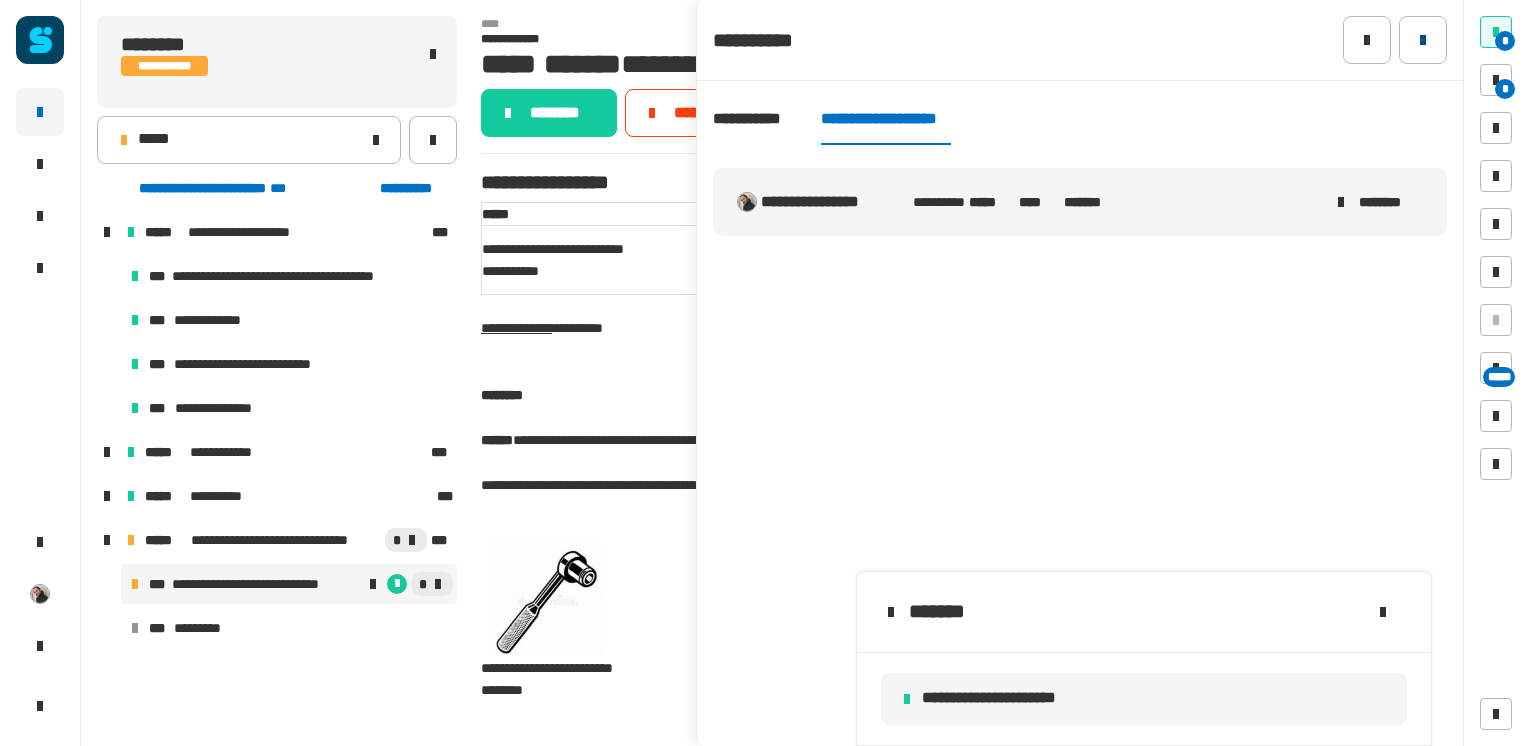 click 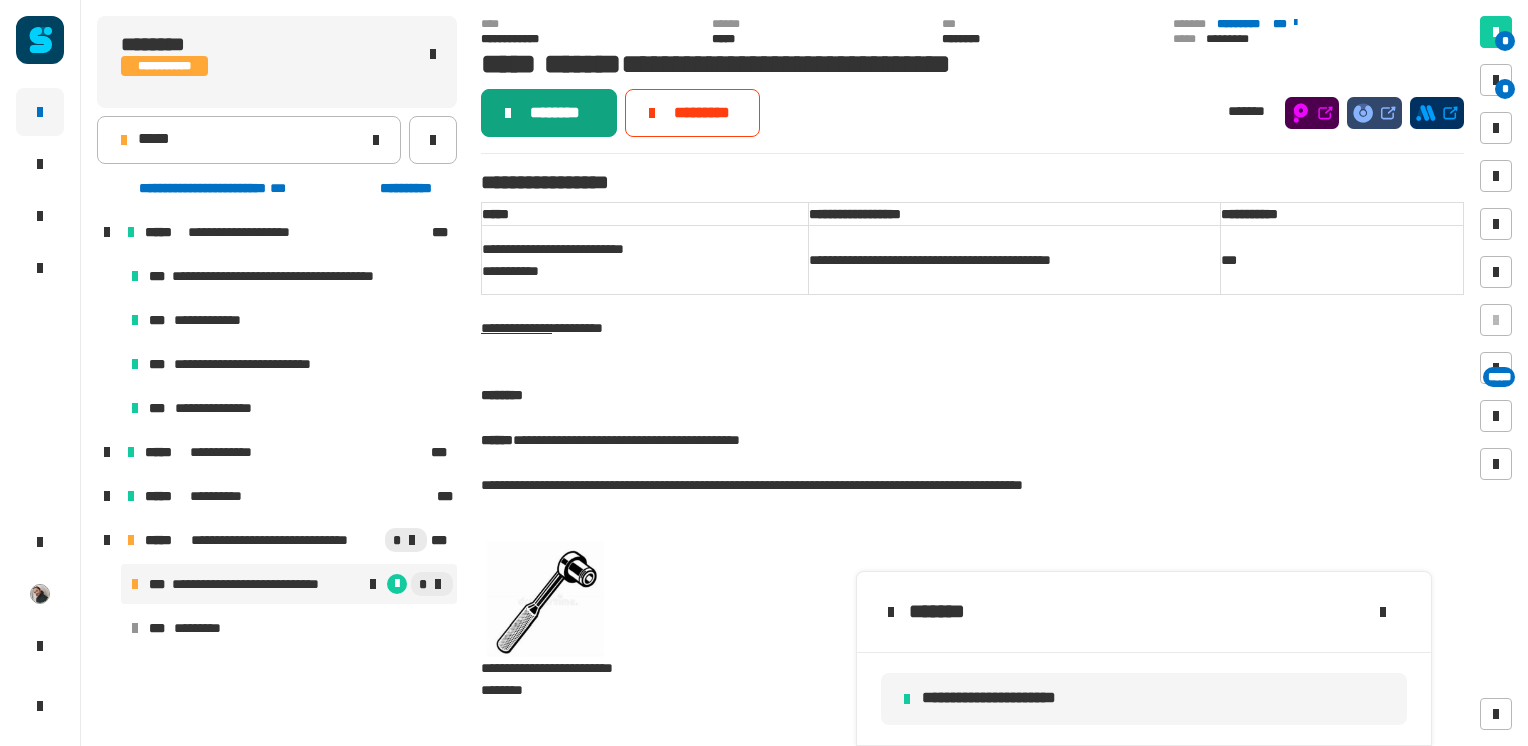 click on "********" 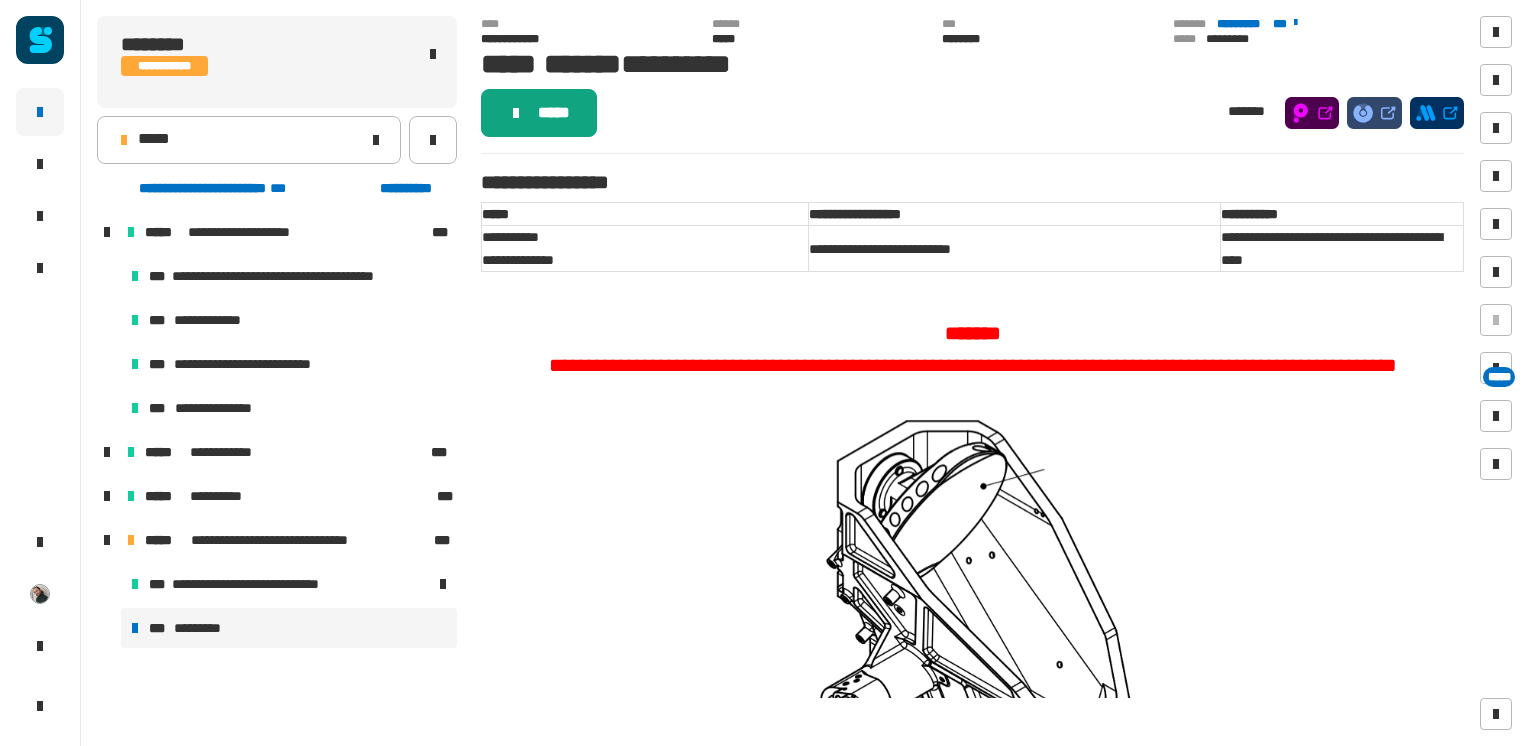 click on "*****" 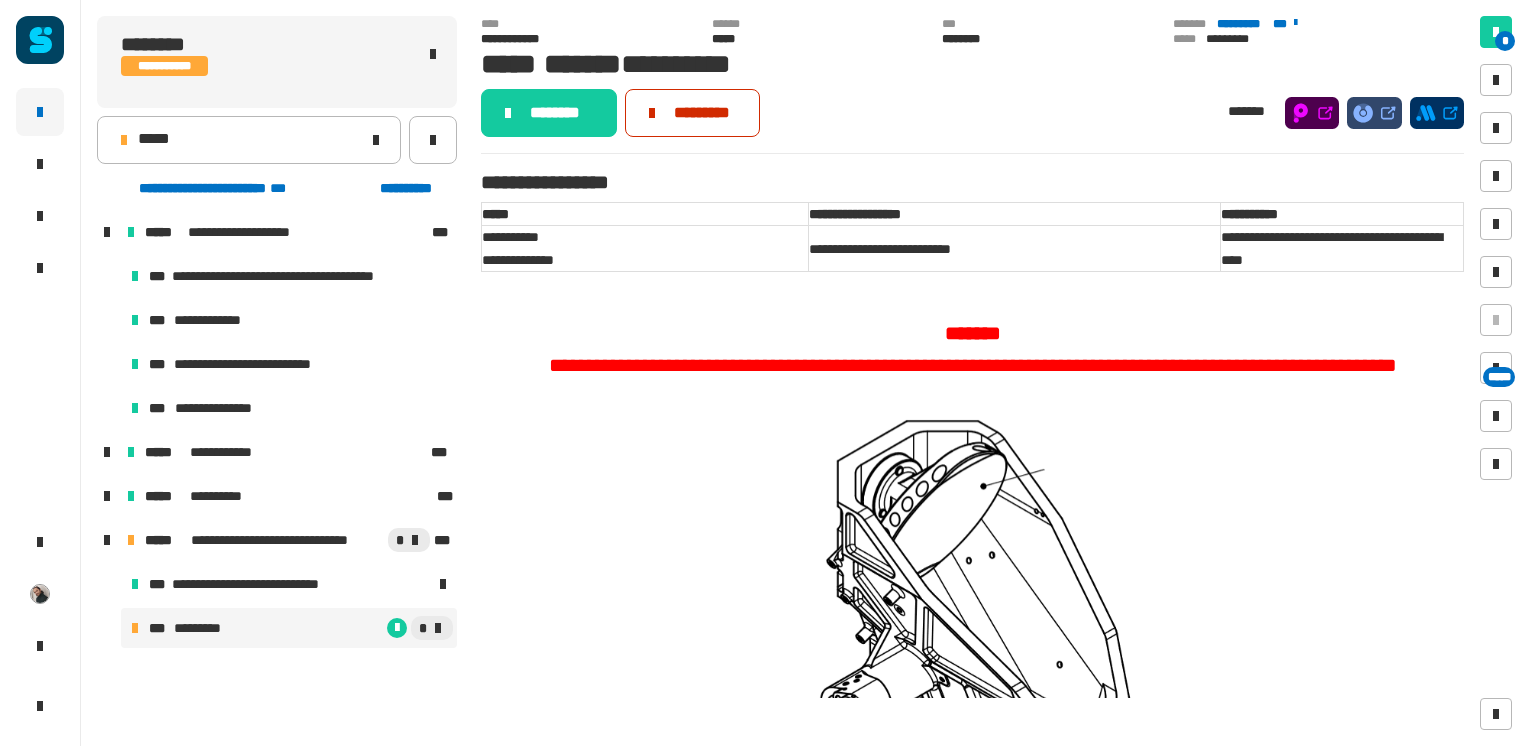 click on "*********" 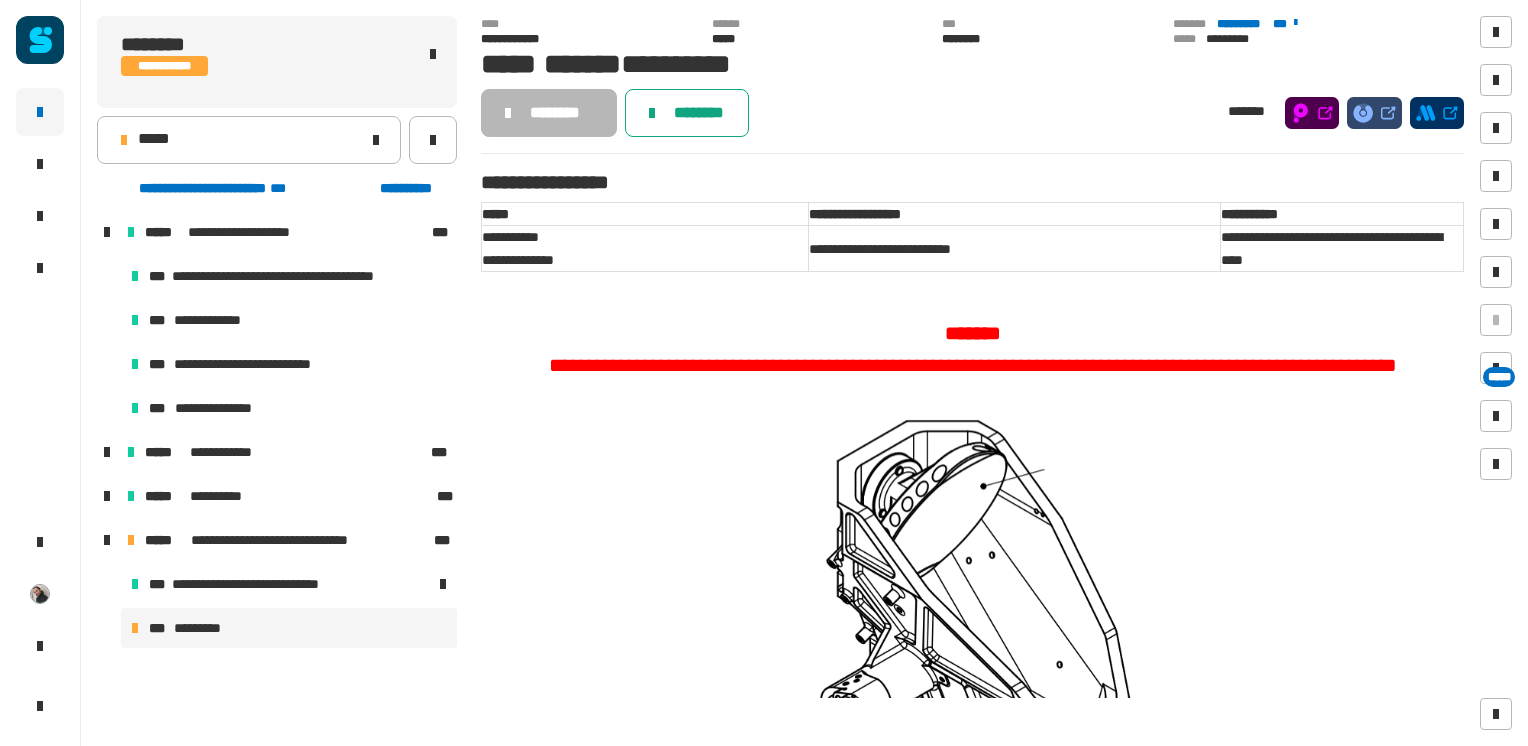 click on "********" 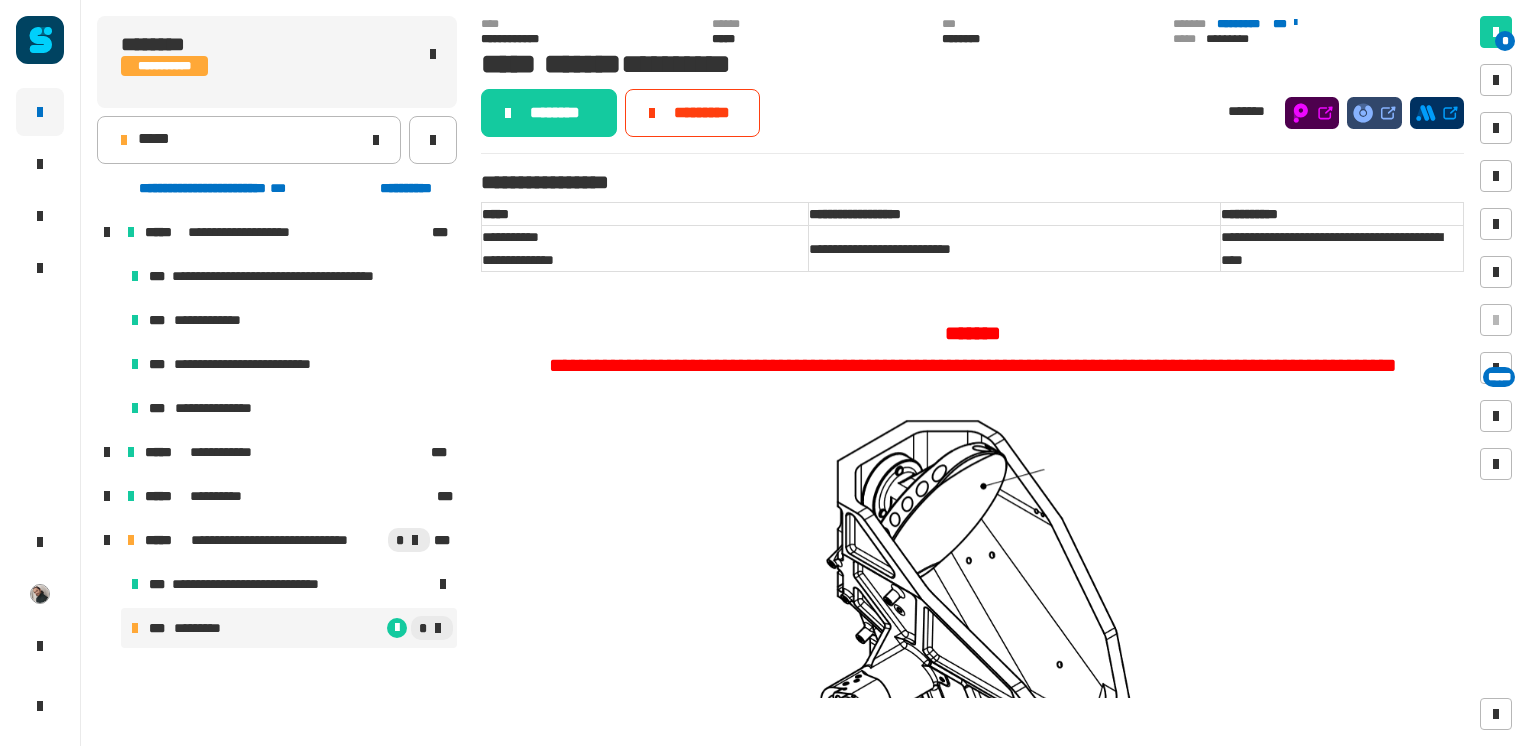 click on "**********" 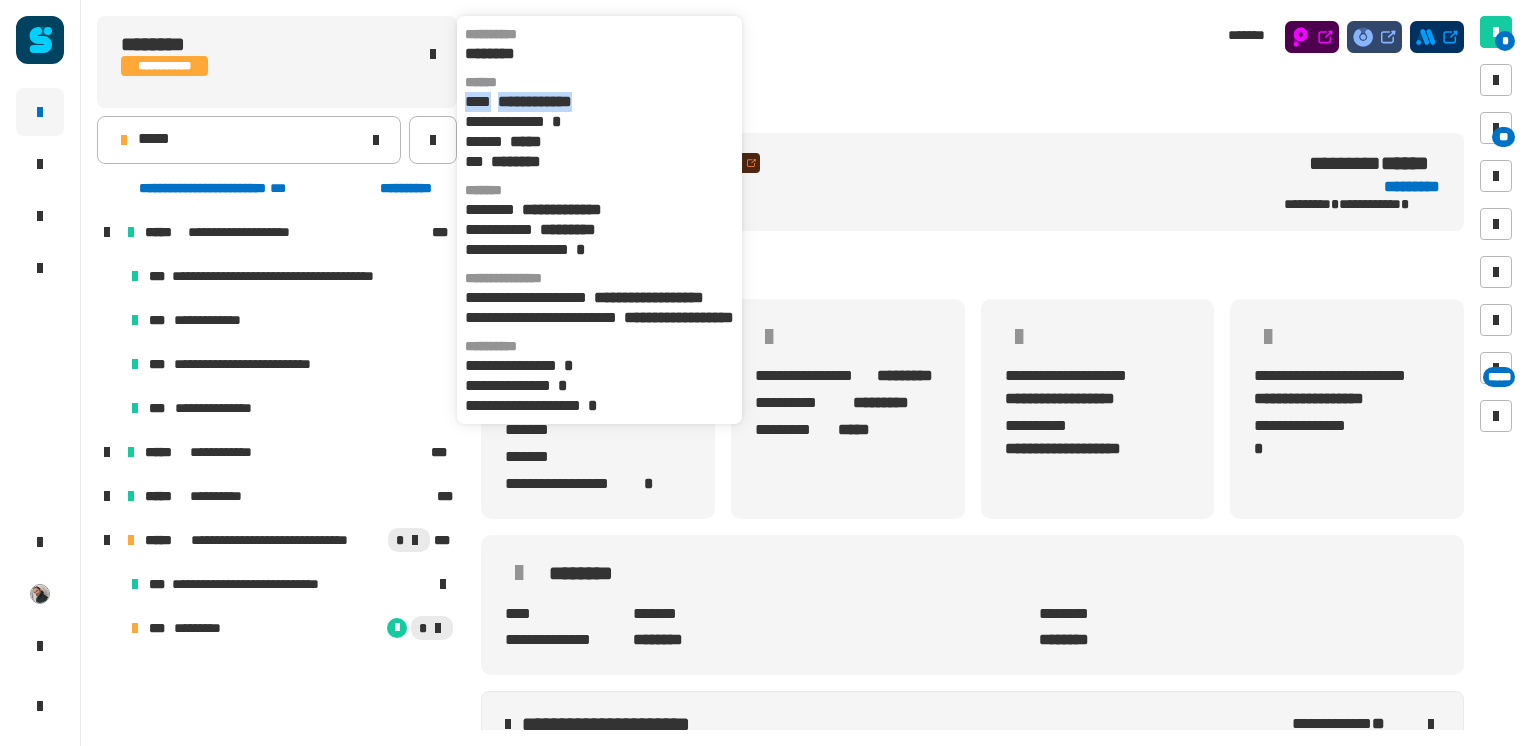drag, startPoint x: 464, startPoint y: 102, endPoint x: 679, endPoint y: 112, distance: 215.23244 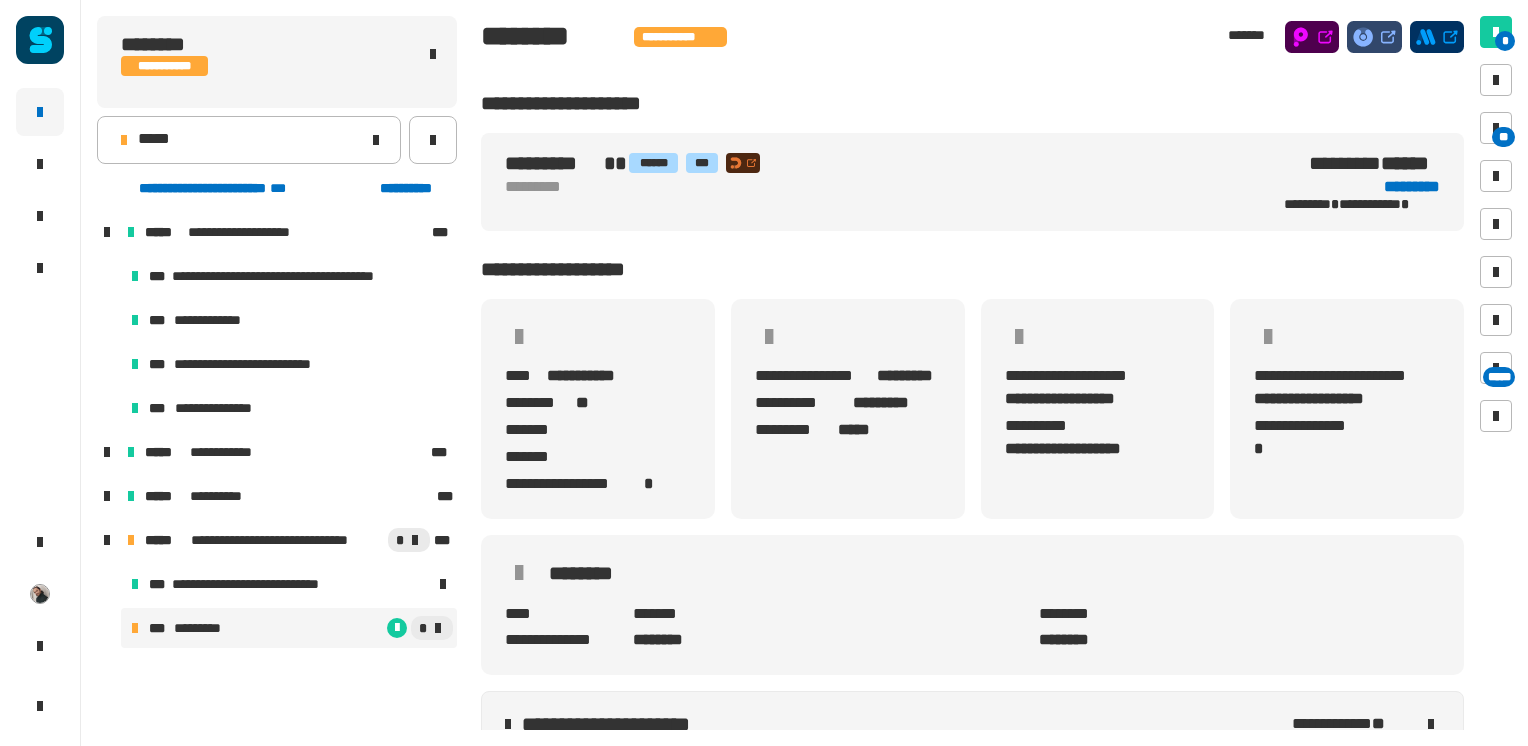 click on "*" at bounding box center [347, 628] 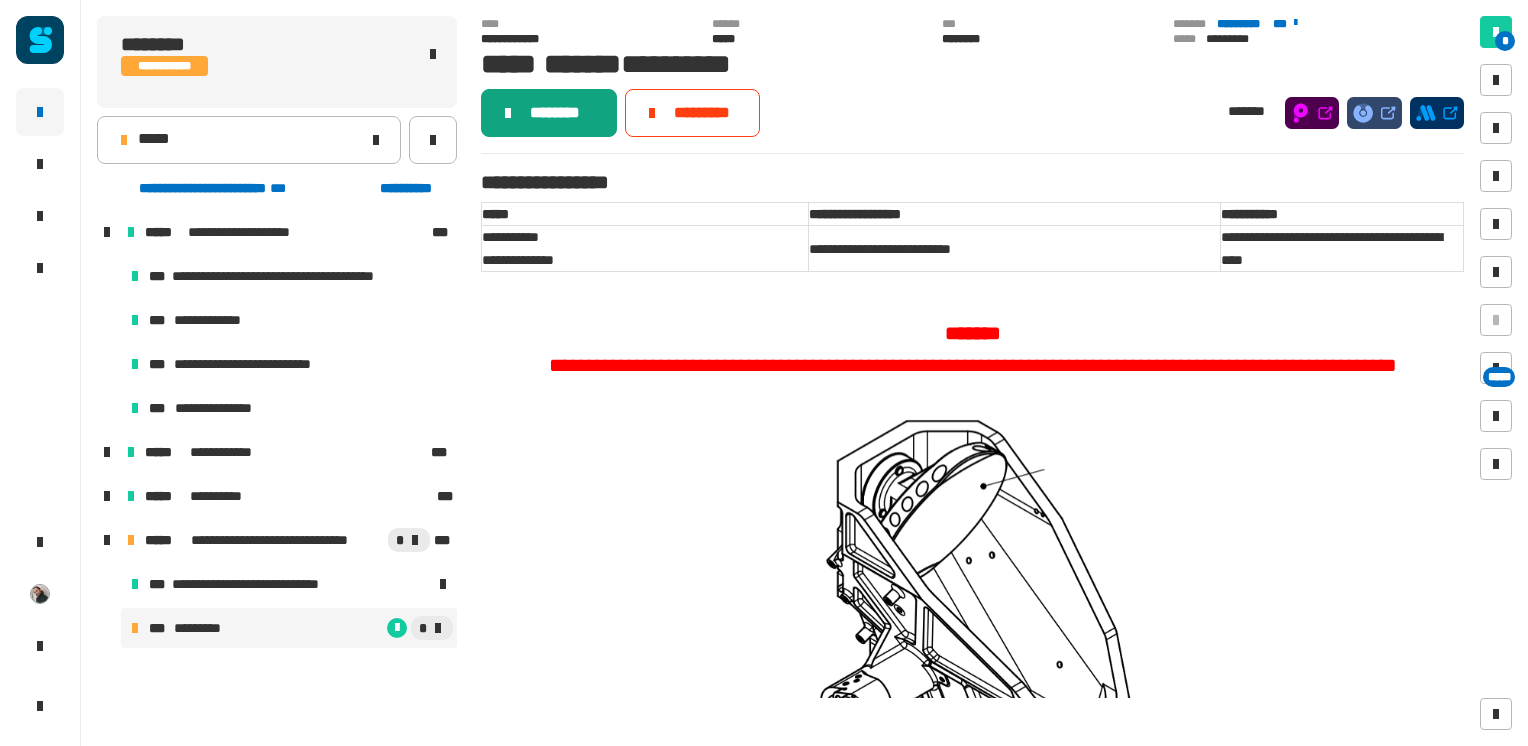 click on "********" 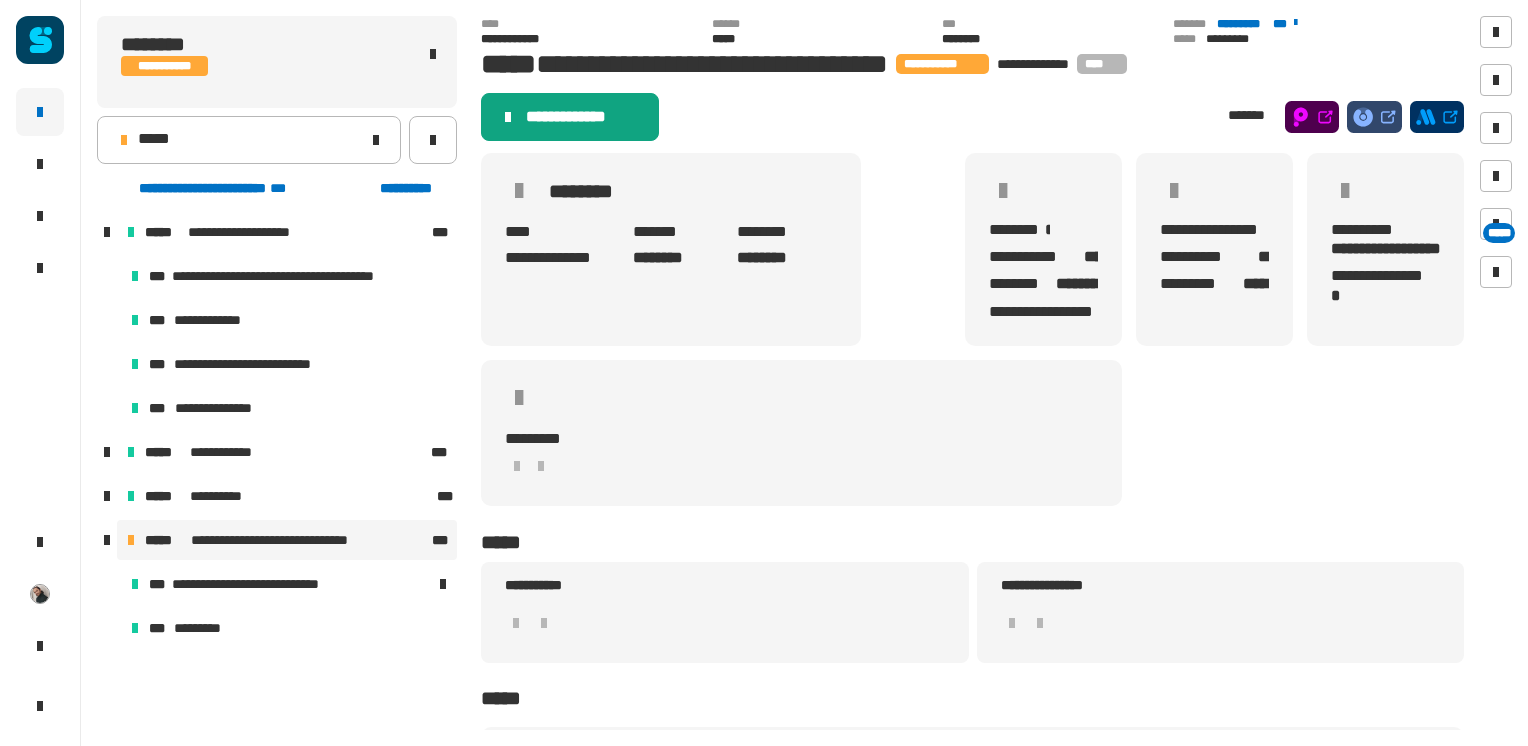 click on "**********" 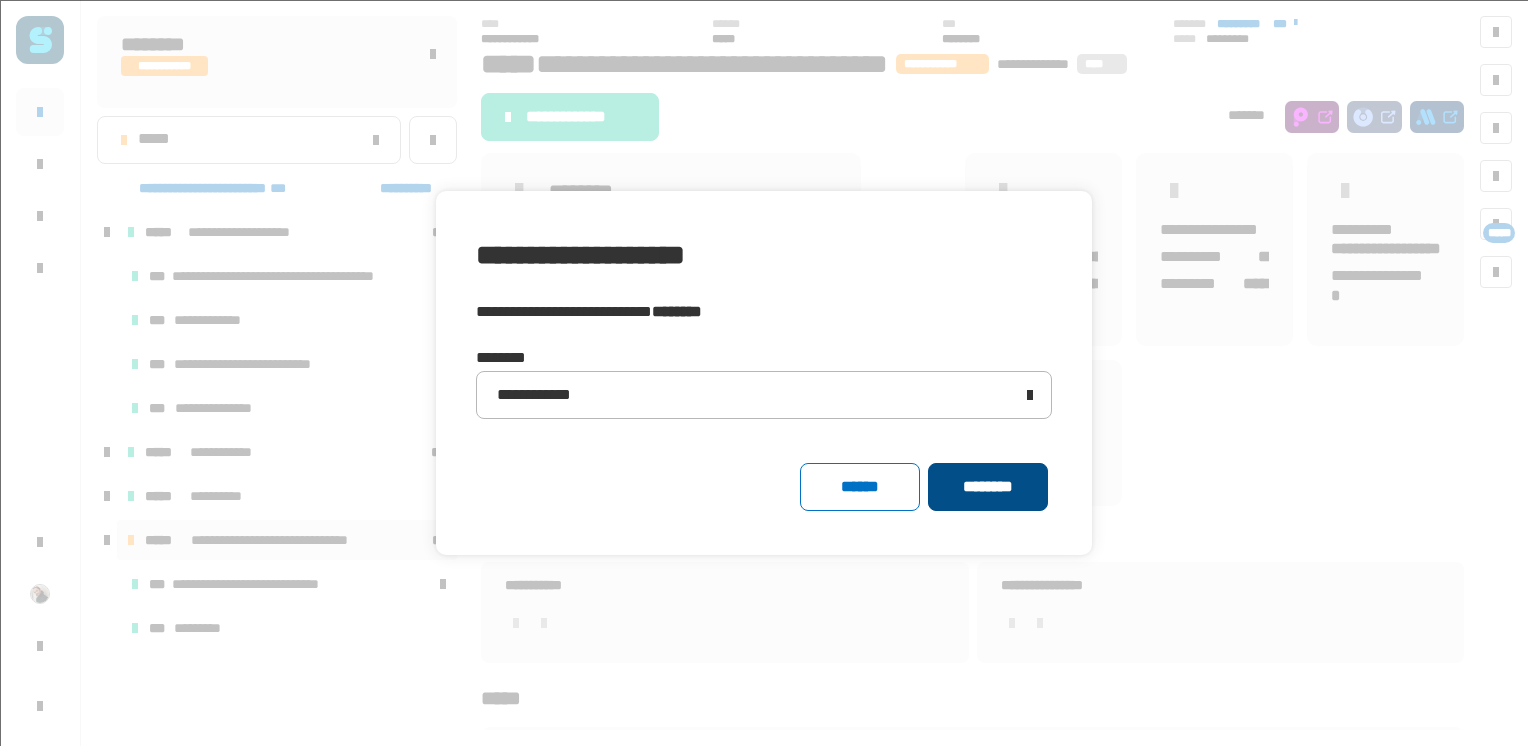 click on "********" 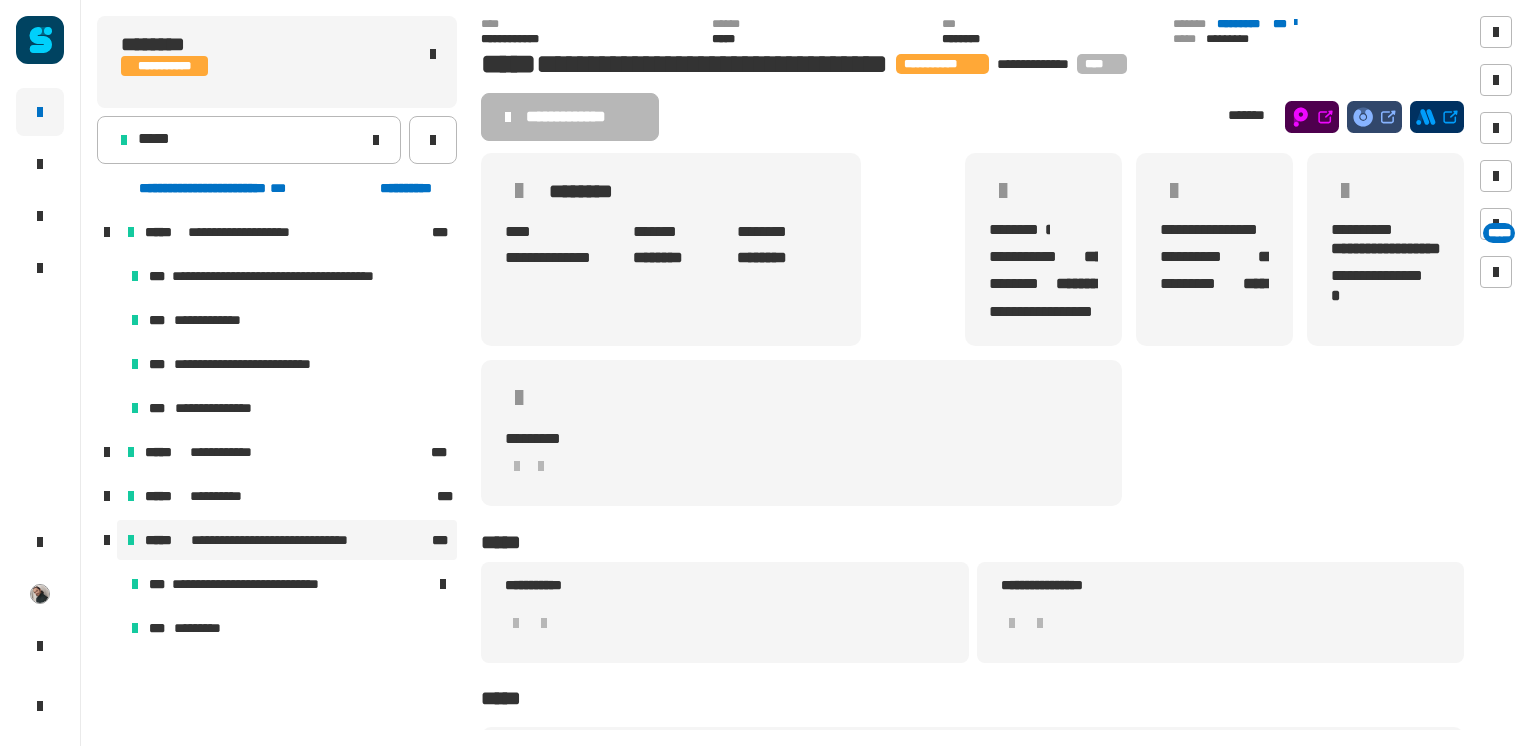 click on "**********" 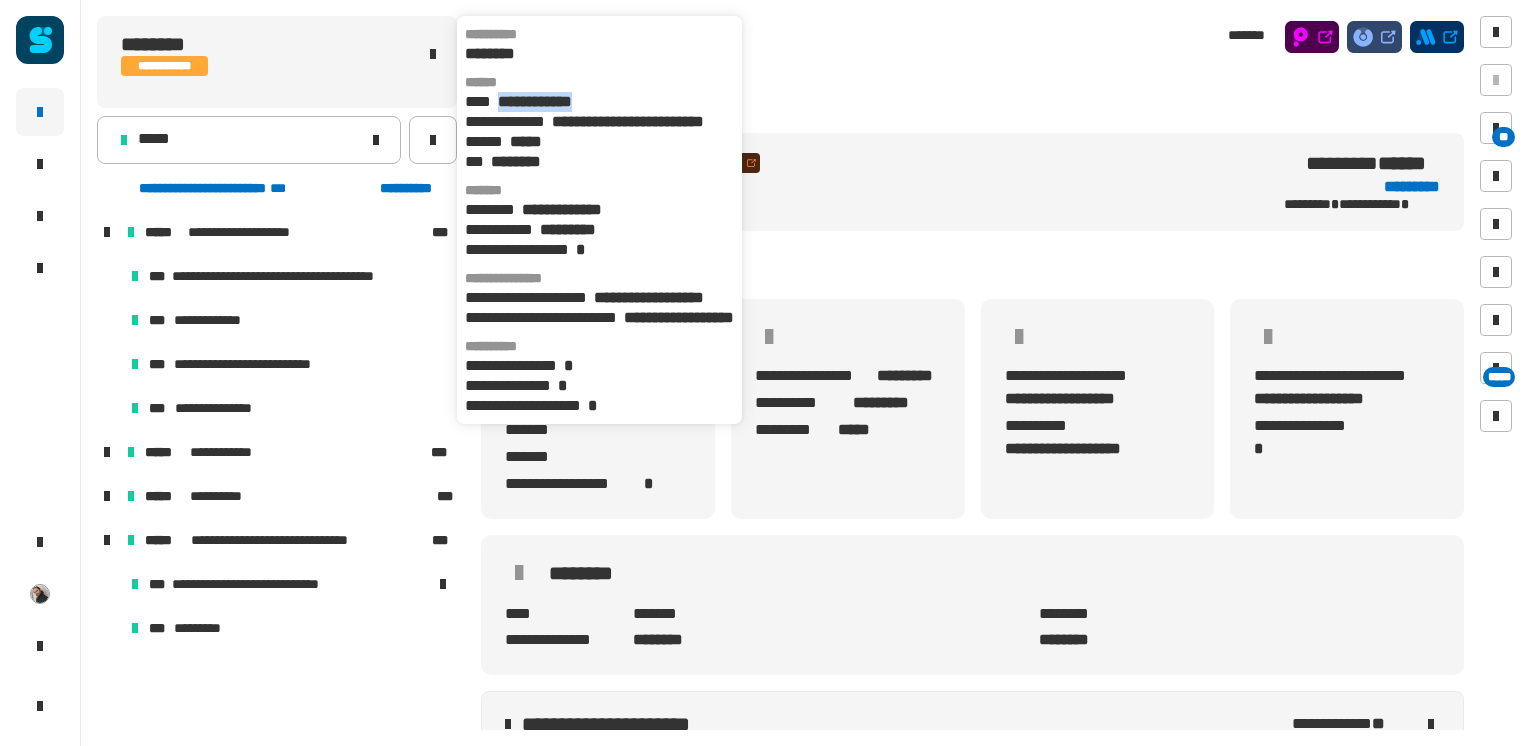 drag, startPoint x: 624, startPoint y: 110, endPoint x: 497, endPoint y: 103, distance: 127.192764 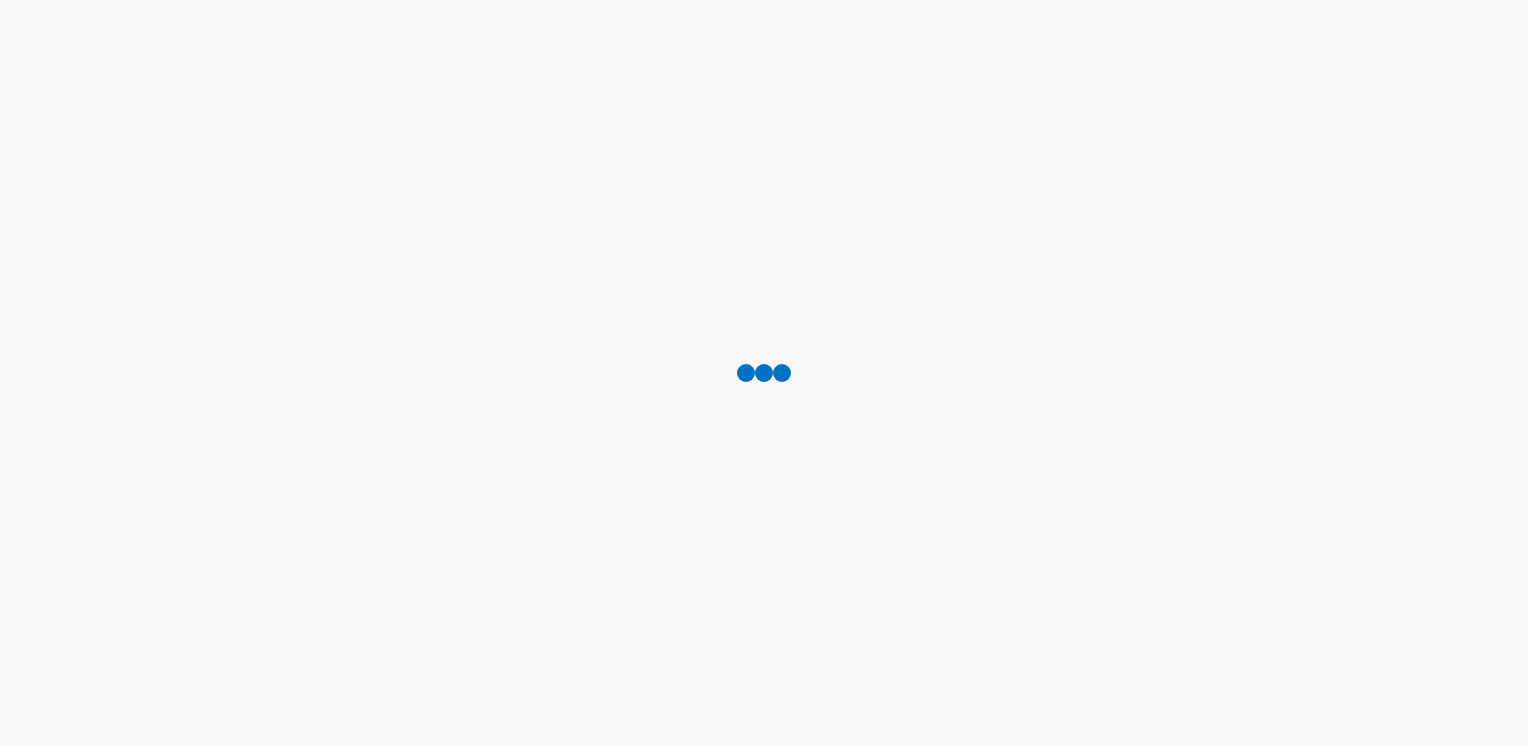 scroll, scrollTop: 0, scrollLeft: 0, axis: both 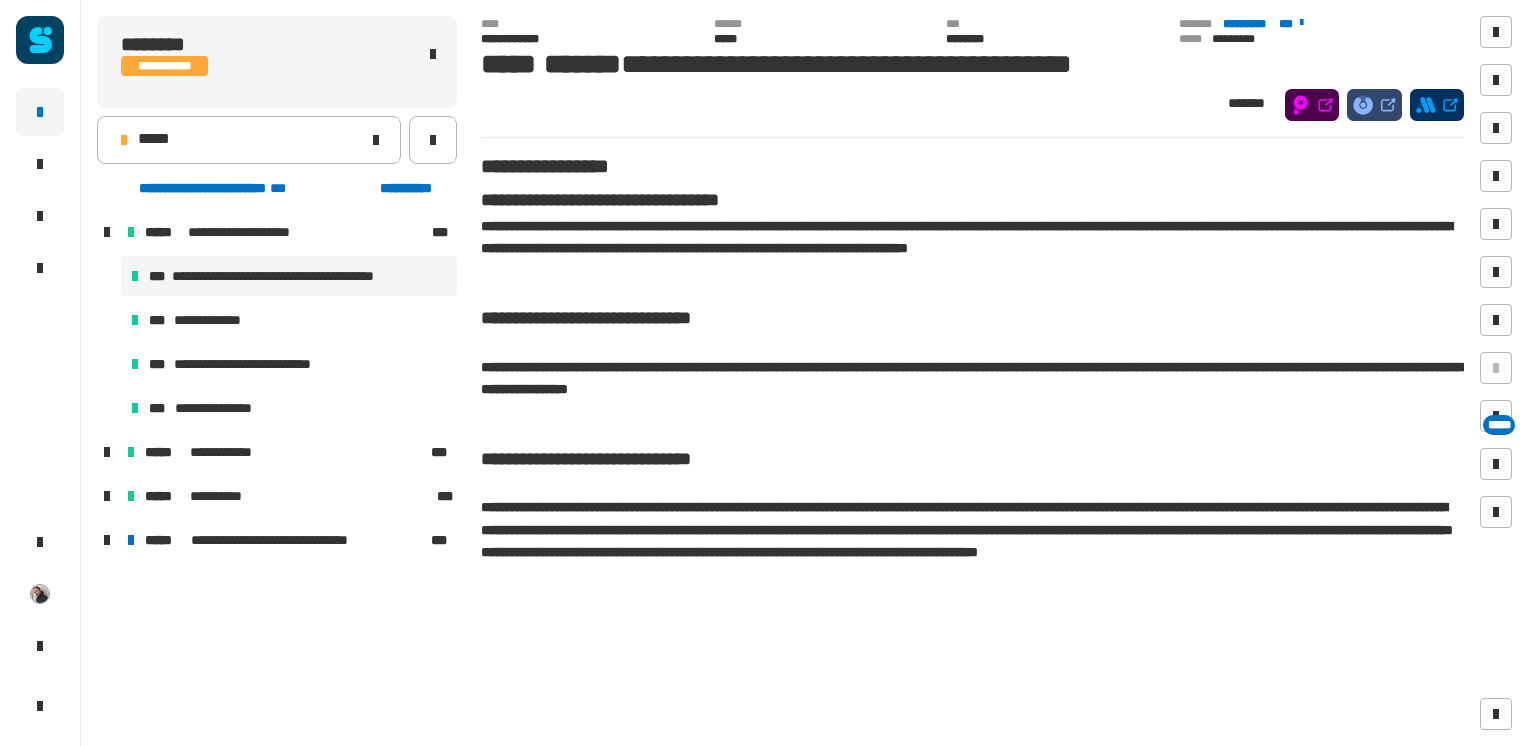 click at bounding box center (107, 540) 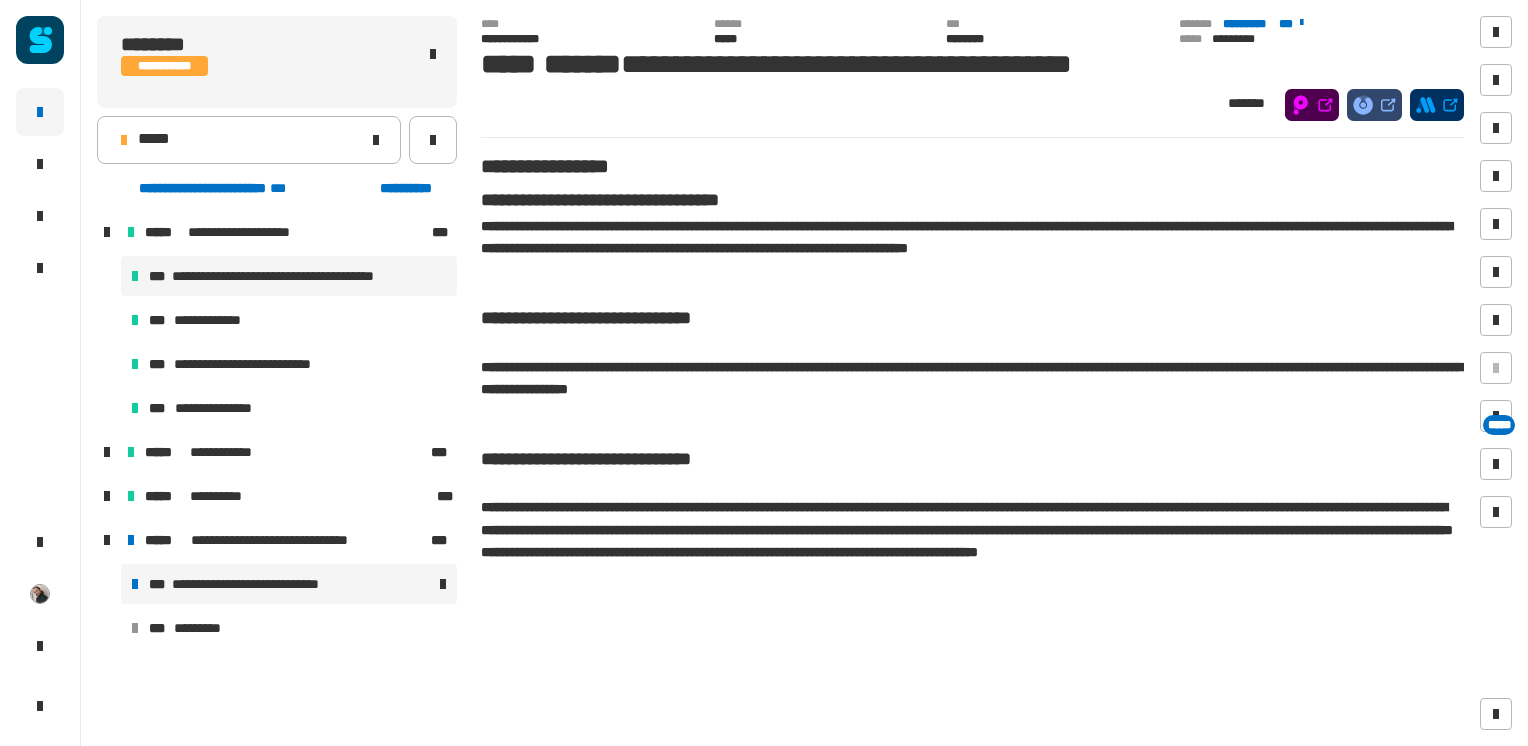click on "**********" at bounding box center [261, 584] 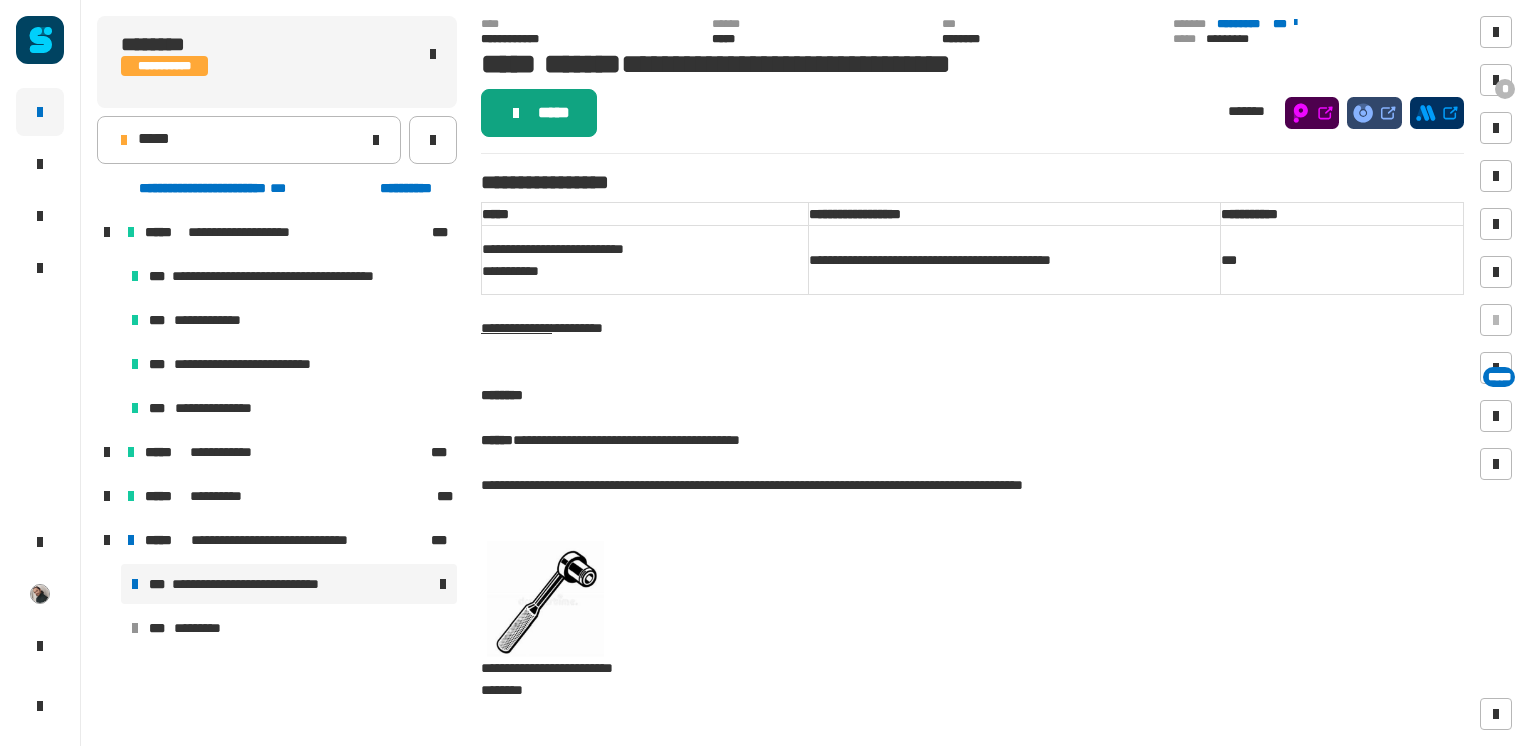 click on "*****" 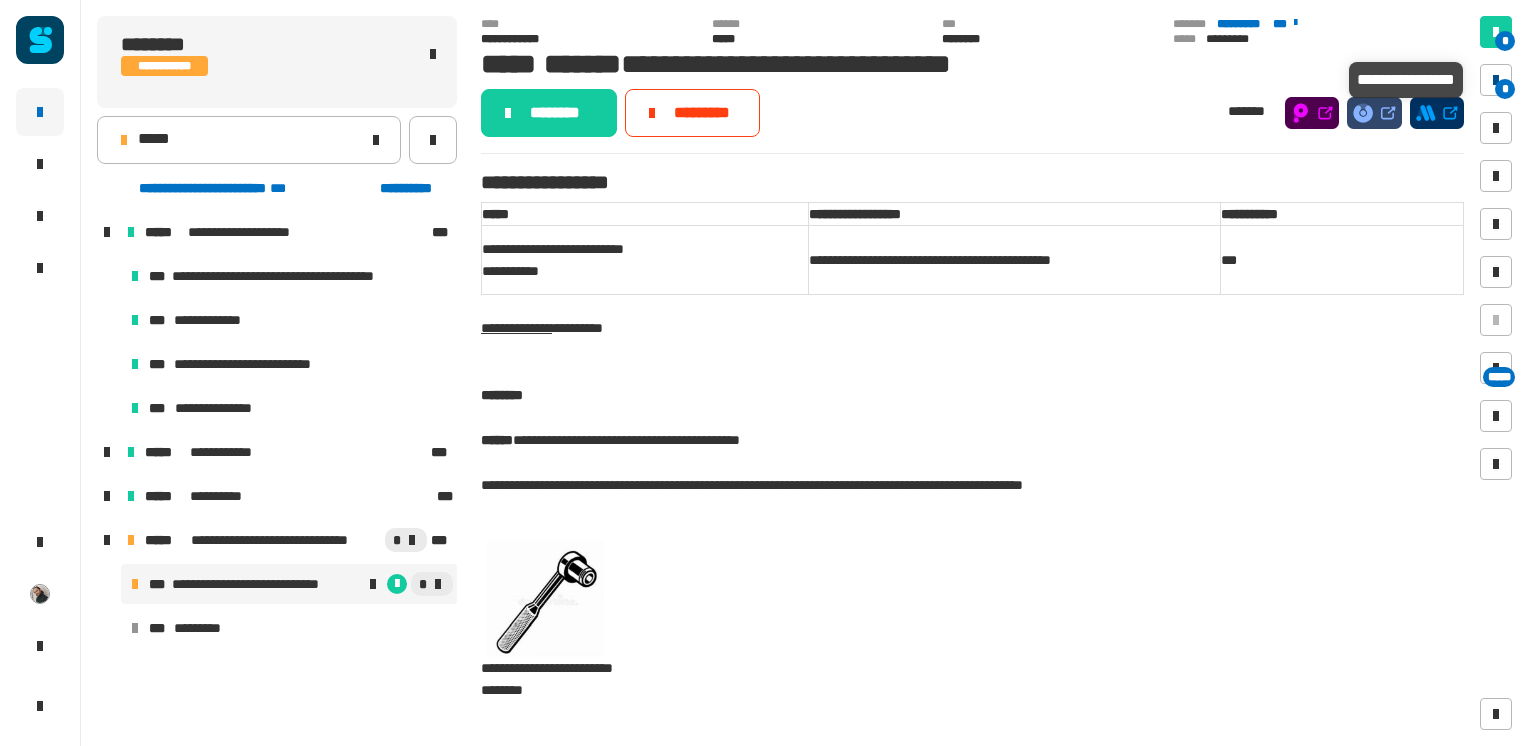 click on "*" at bounding box center (1505, 89) 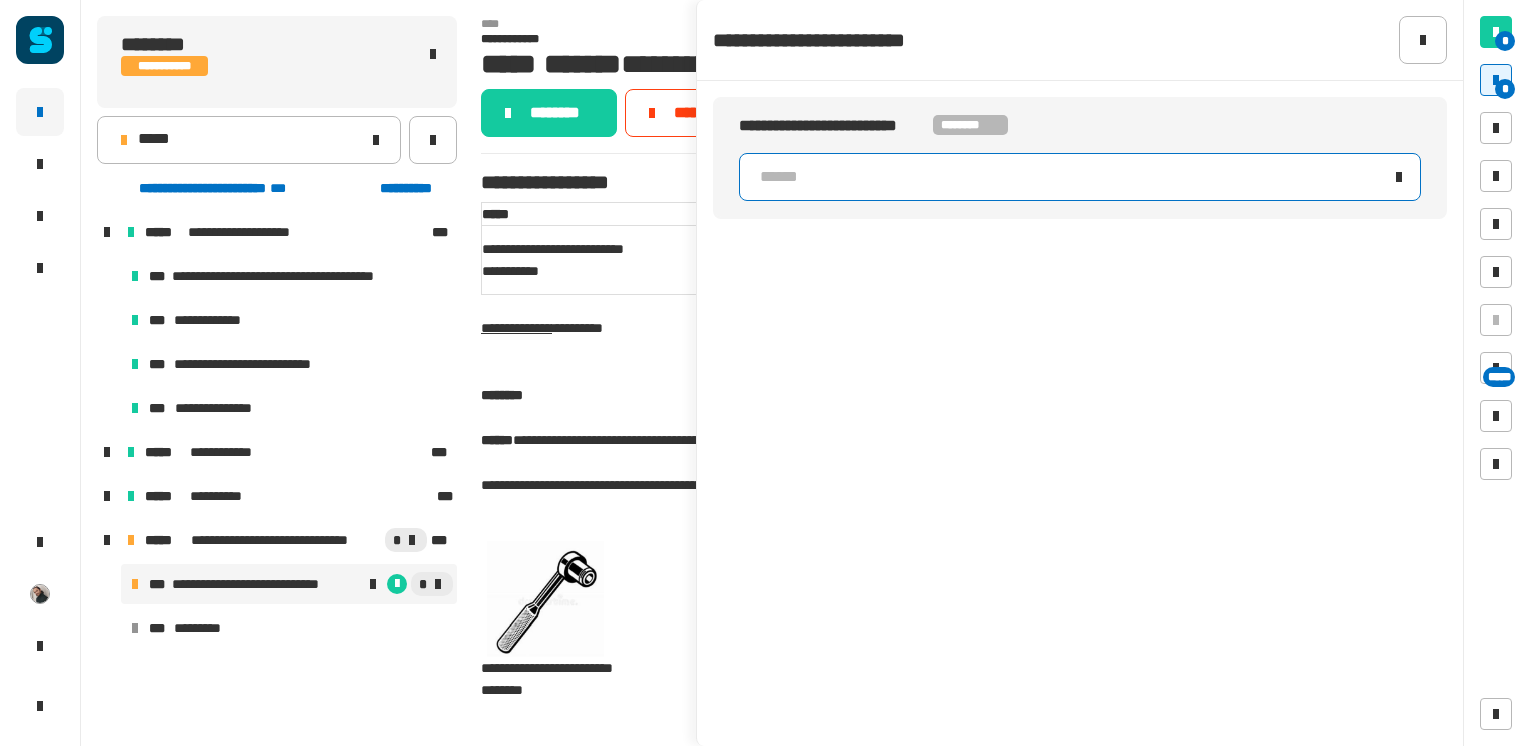 click on "******" 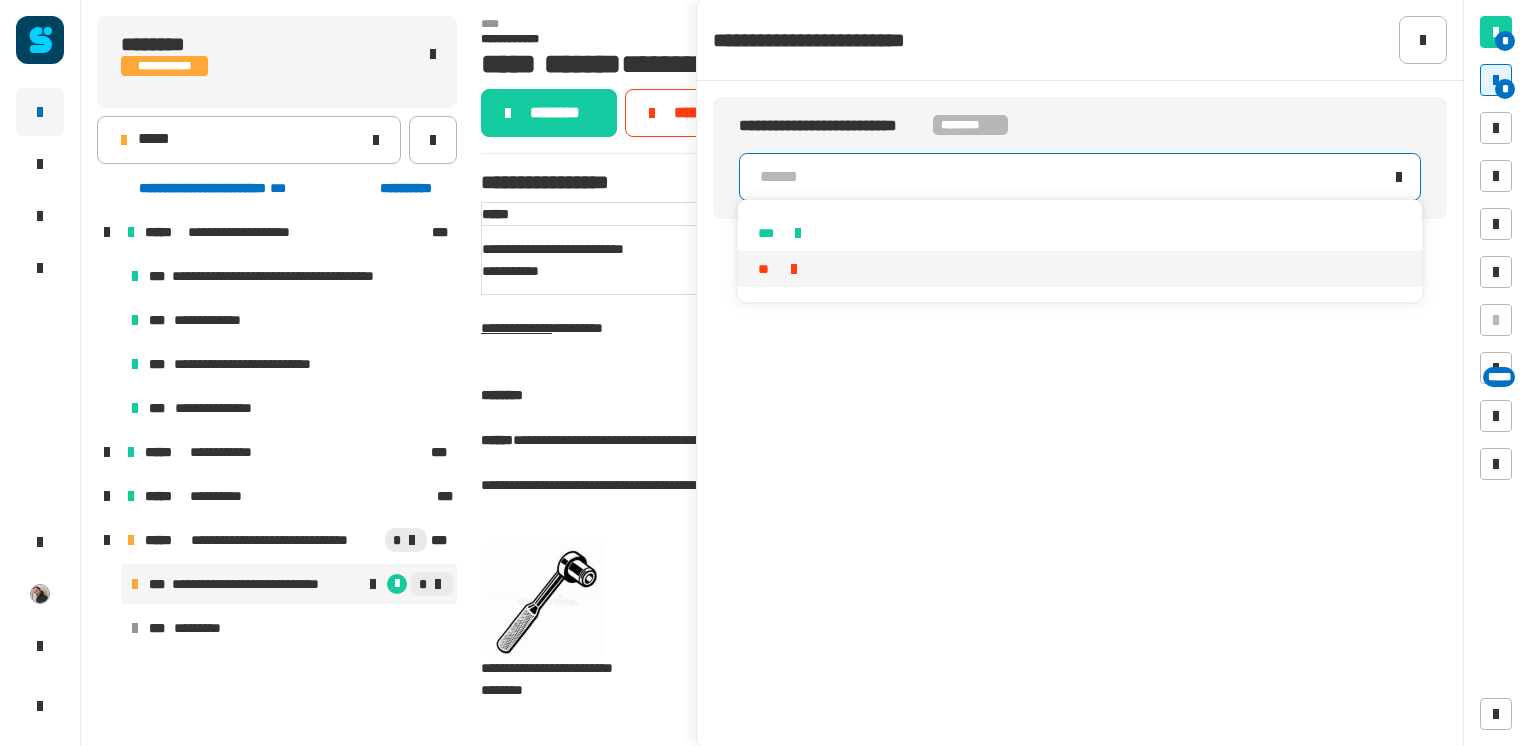click on "**" at bounding box center [1079, 269] 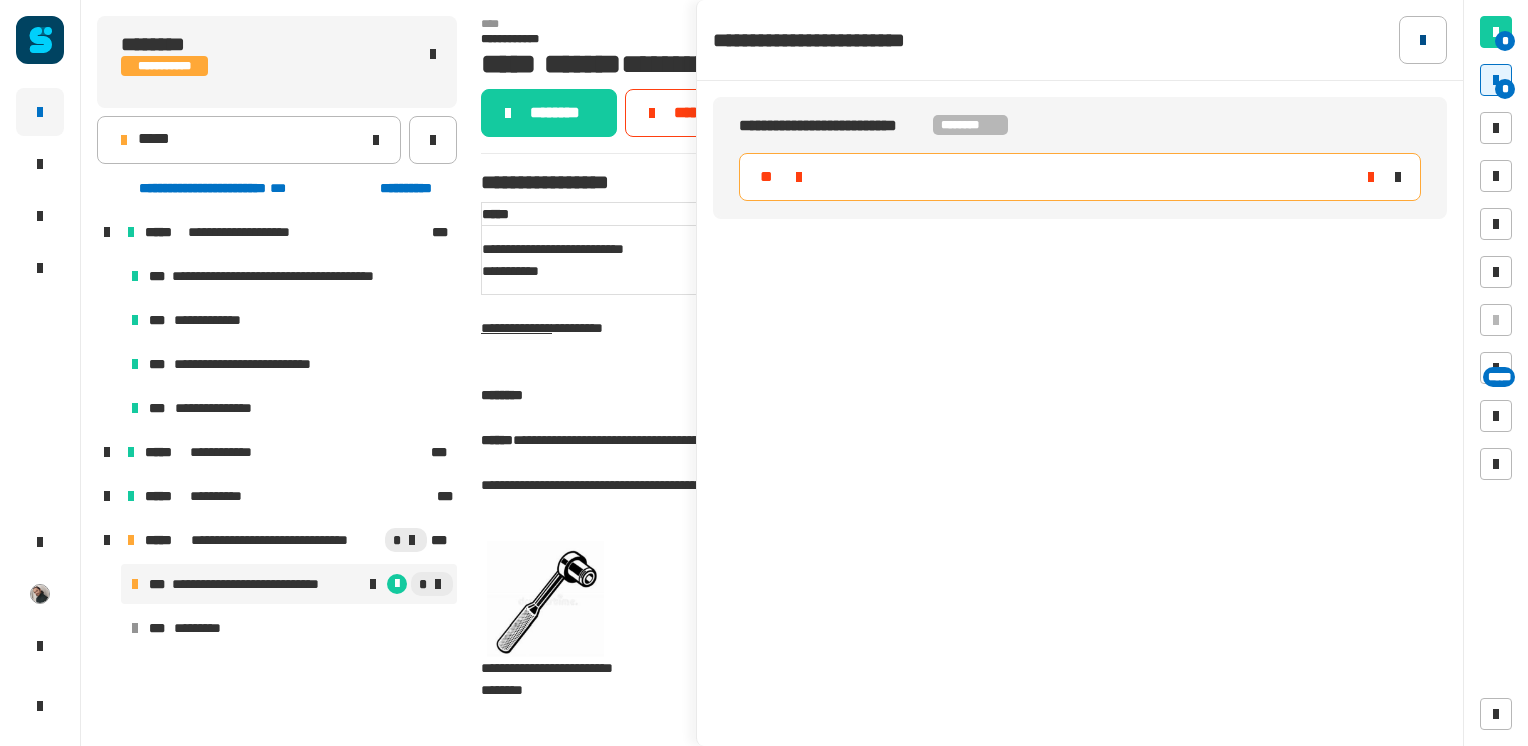 click 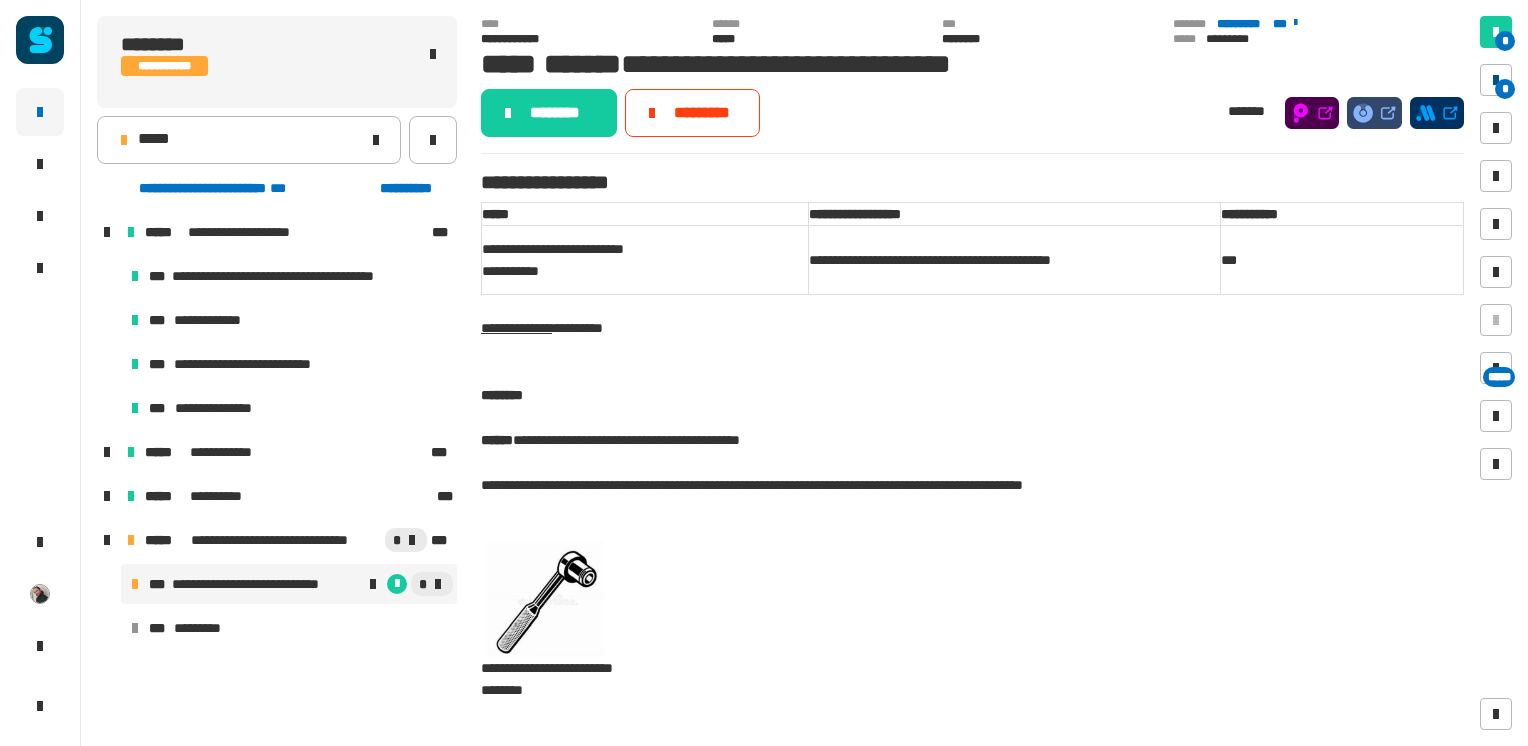 click on "*" at bounding box center (1505, 89) 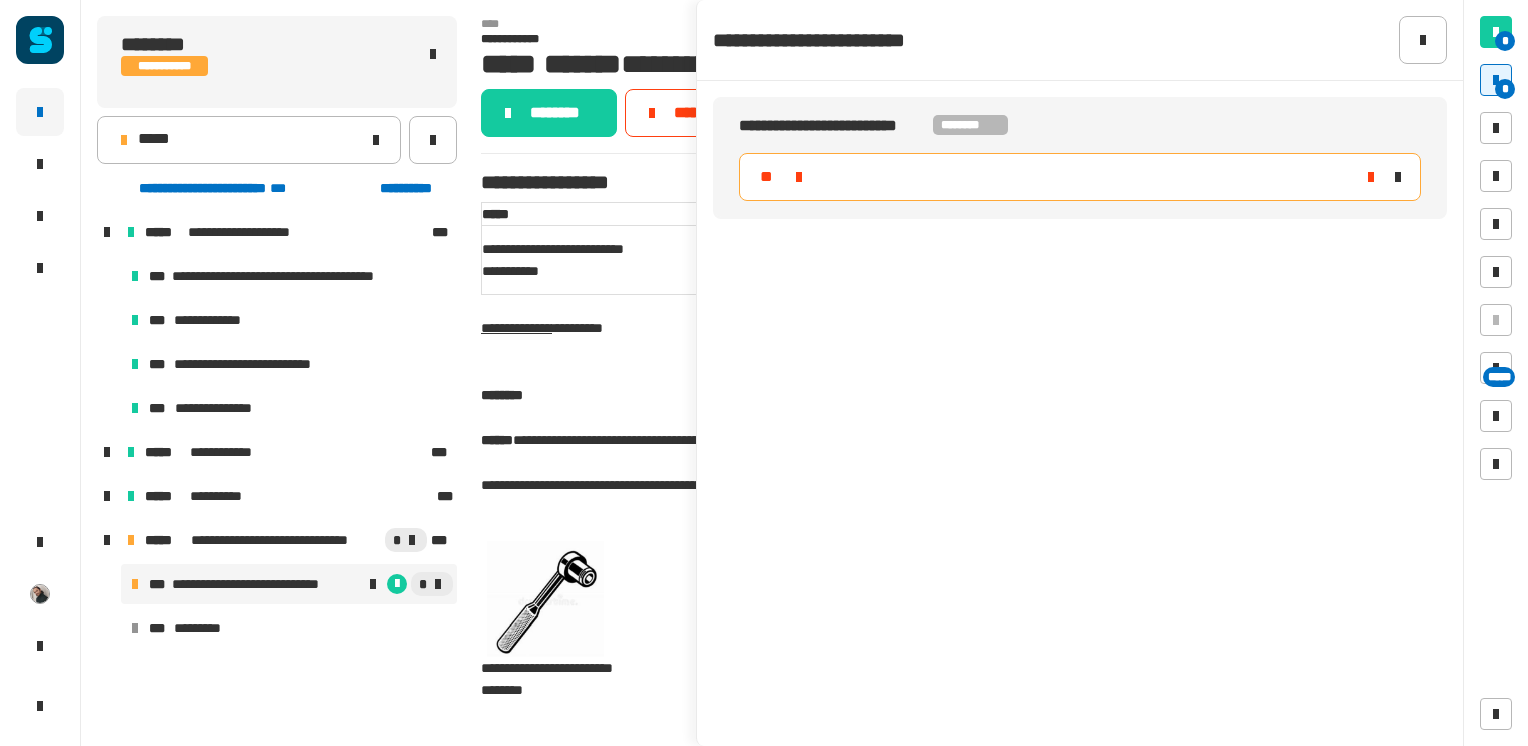 click on "*" at bounding box center [1505, 89] 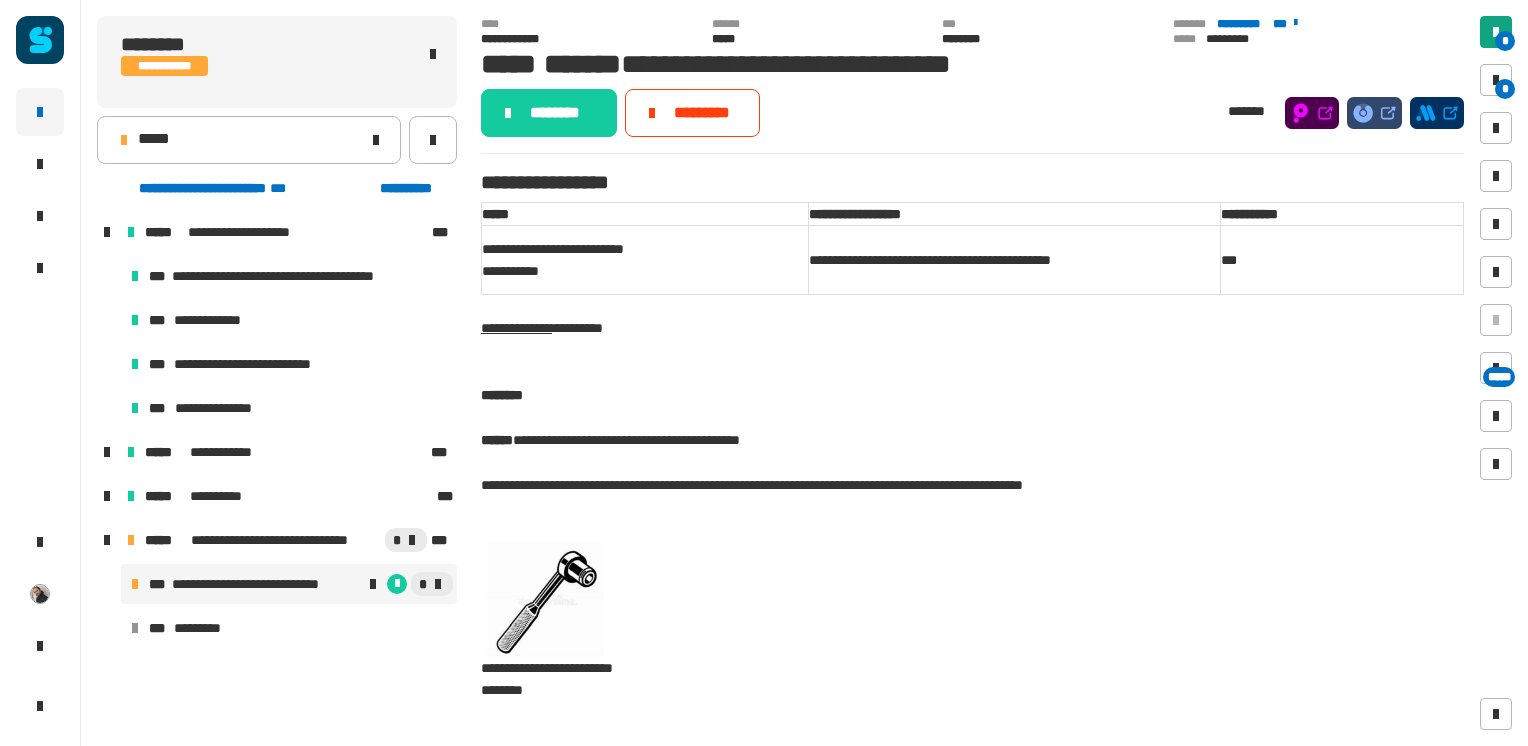 click on "*" at bounding box center [1496, 32] 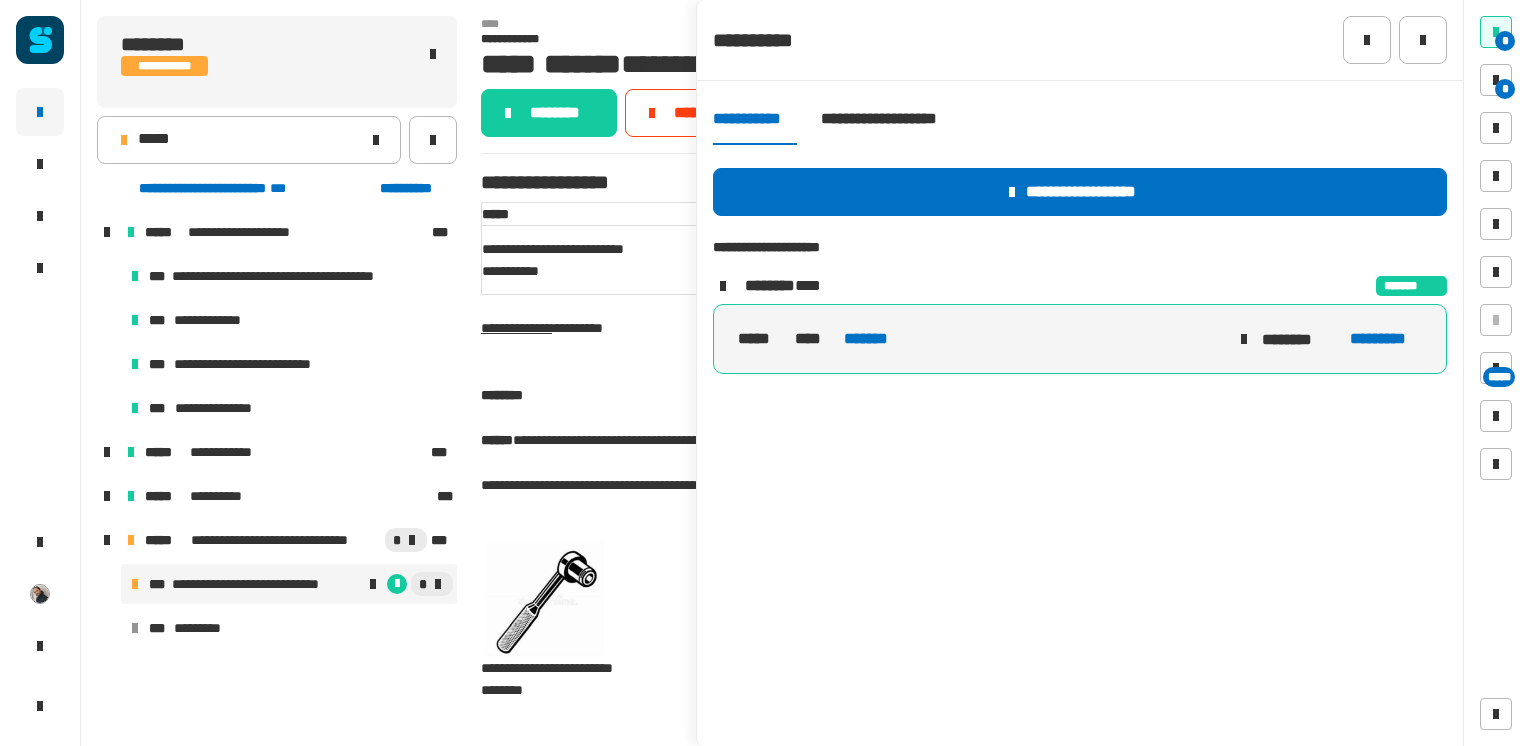 click on "*" at bounding box center (1496, 32) 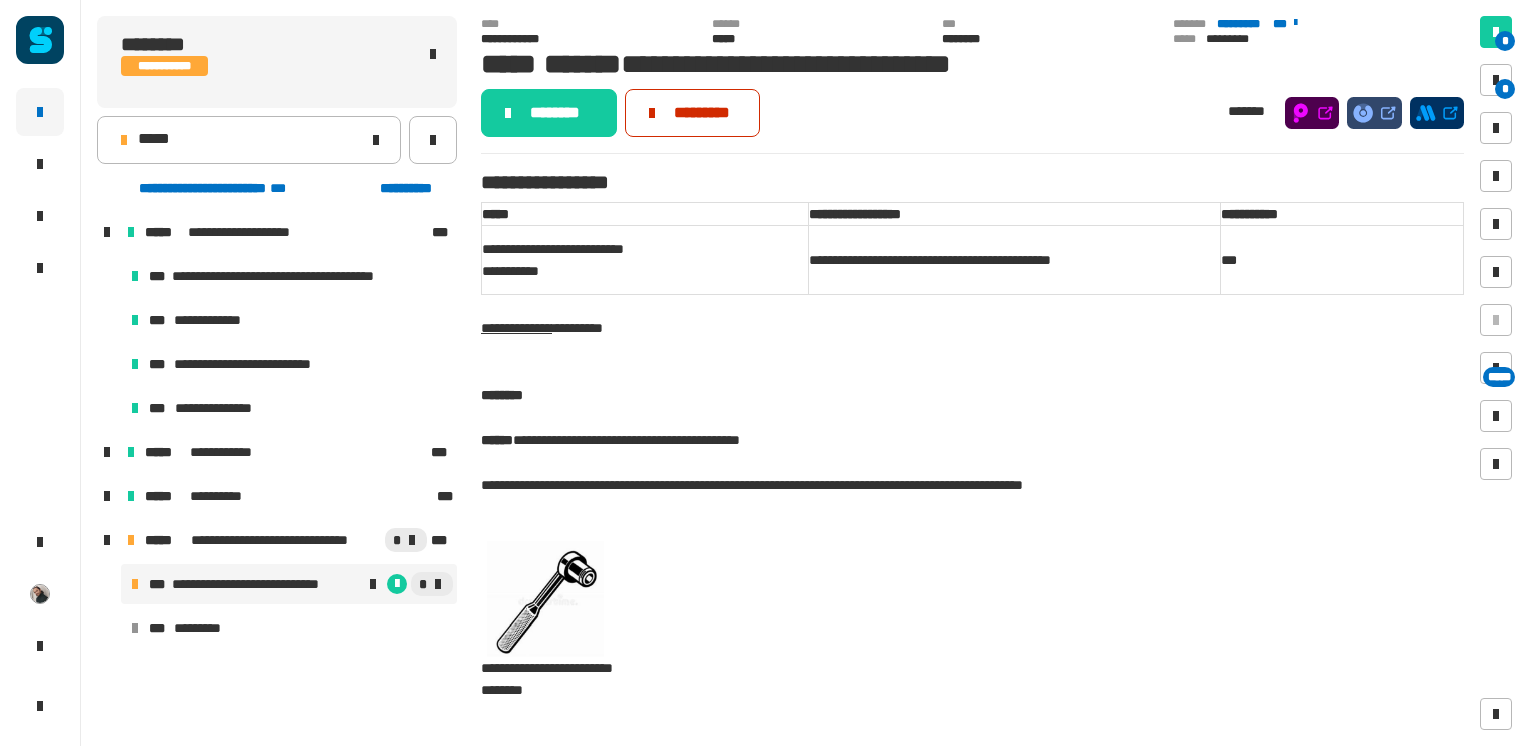 click on "*********" 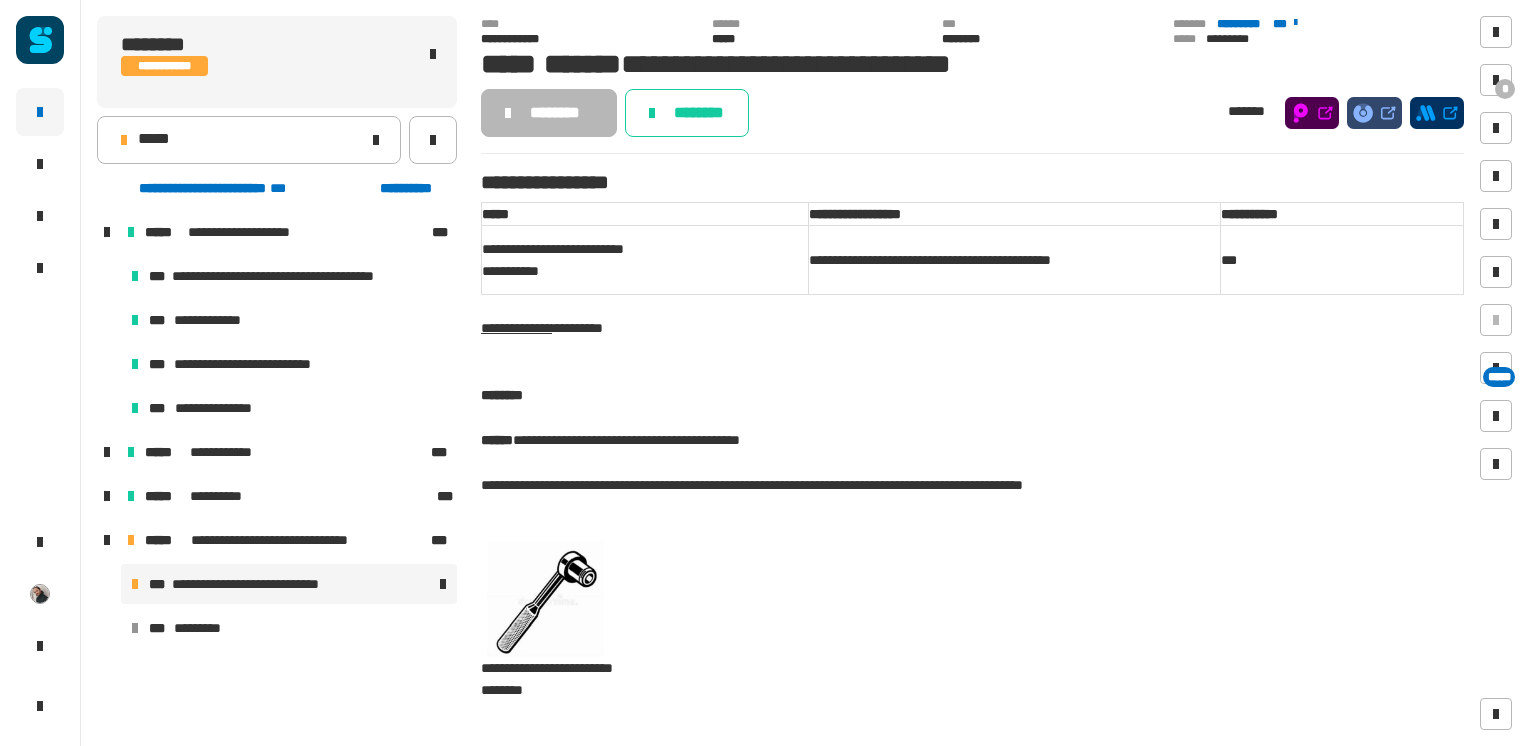 click on "**********" 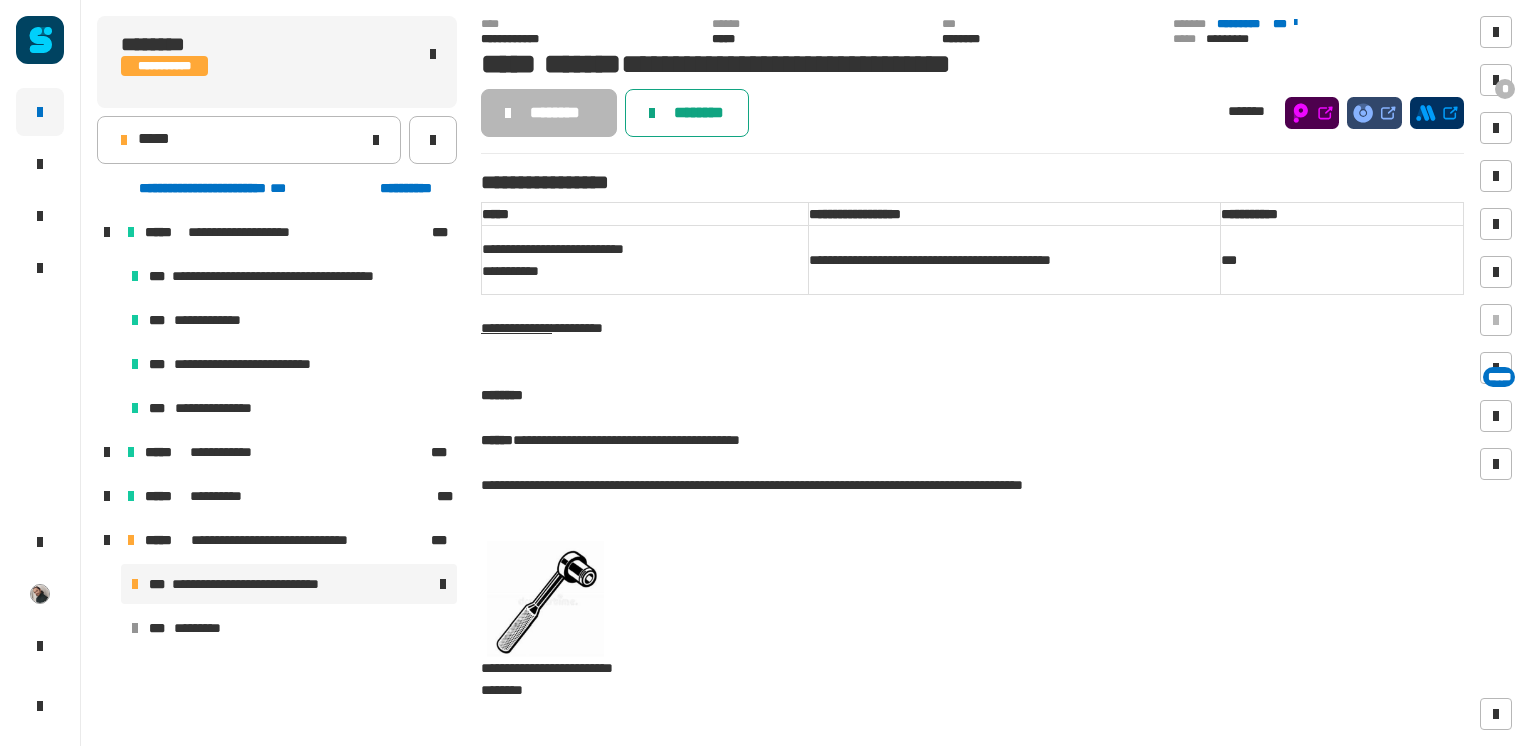 click on "********" 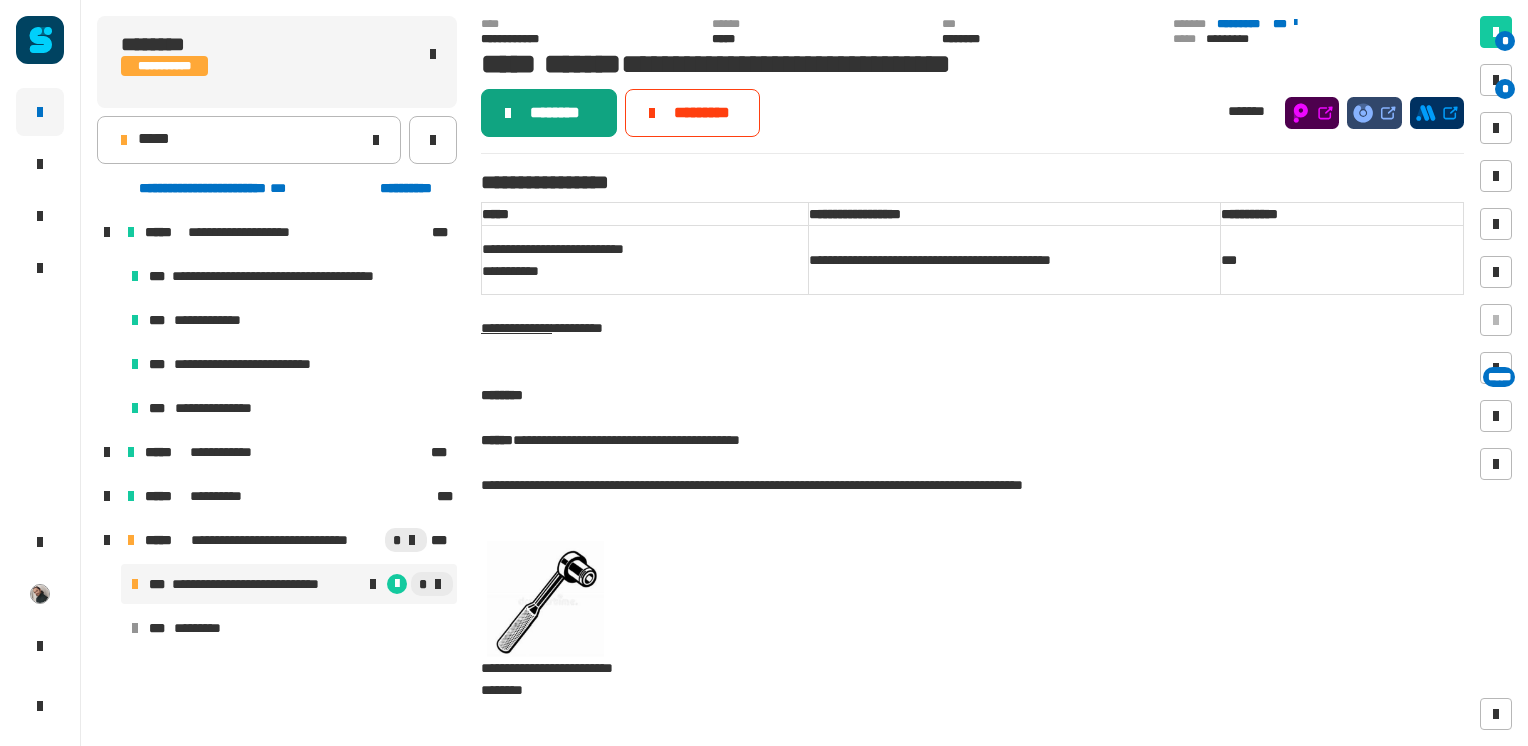 click on "********" 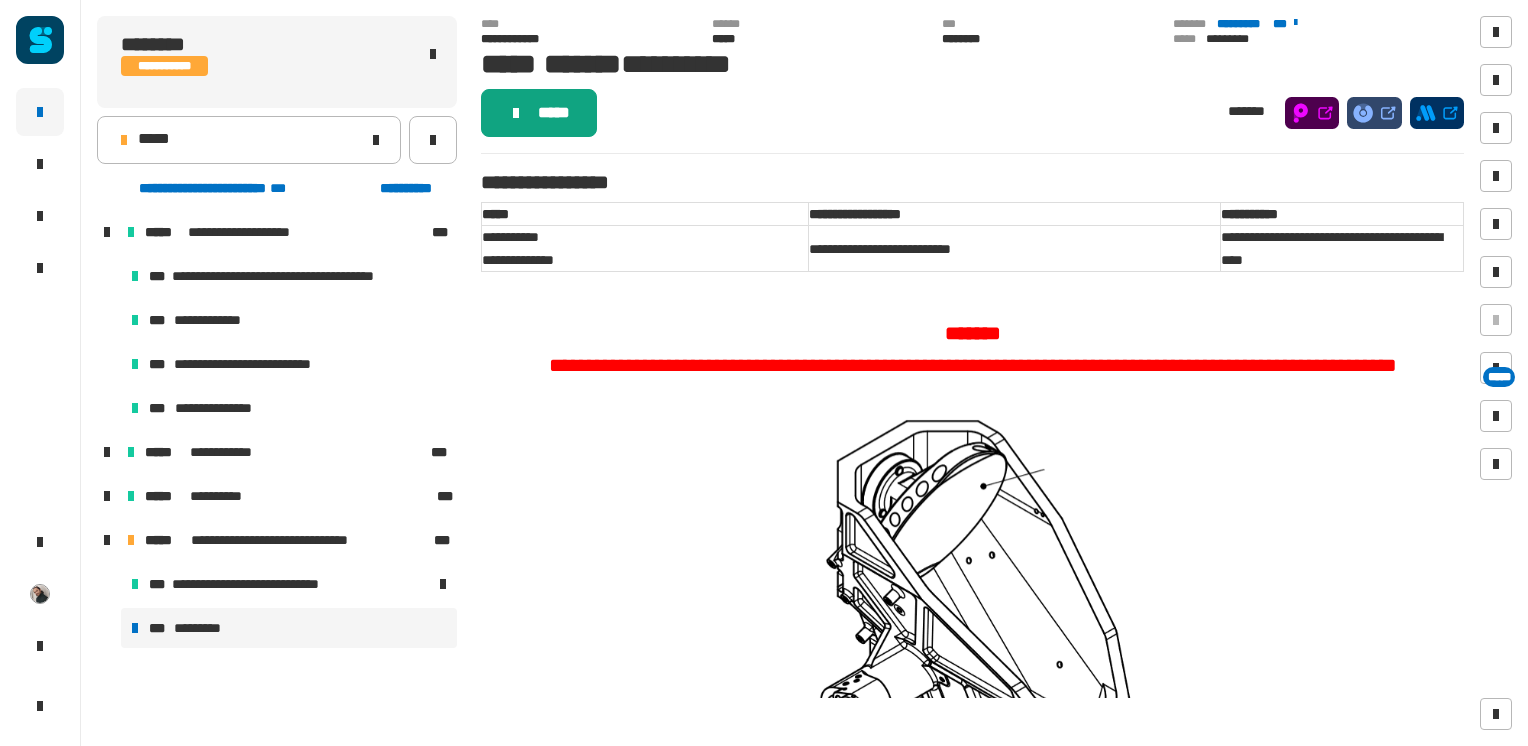 click on "*****" 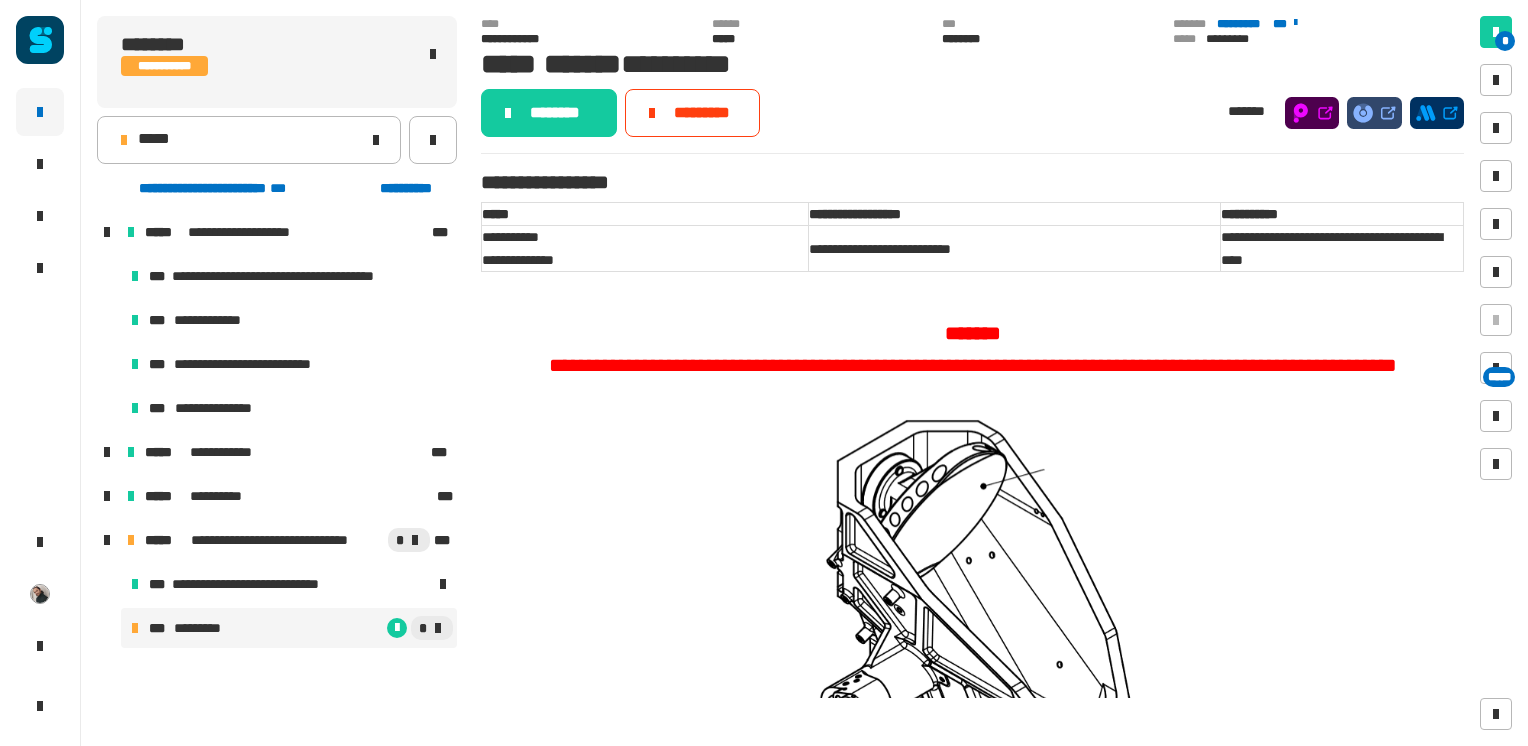 click on "*********" 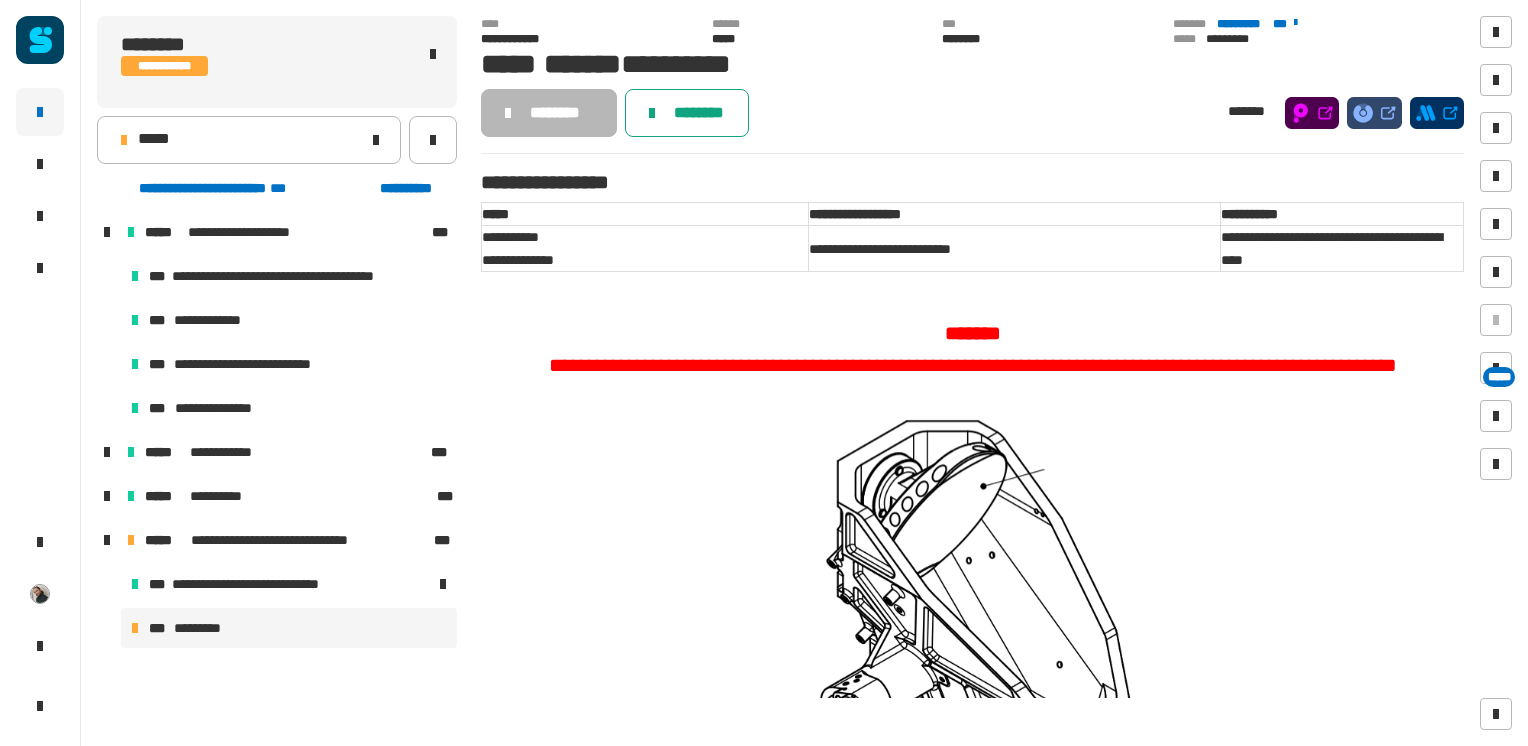 click 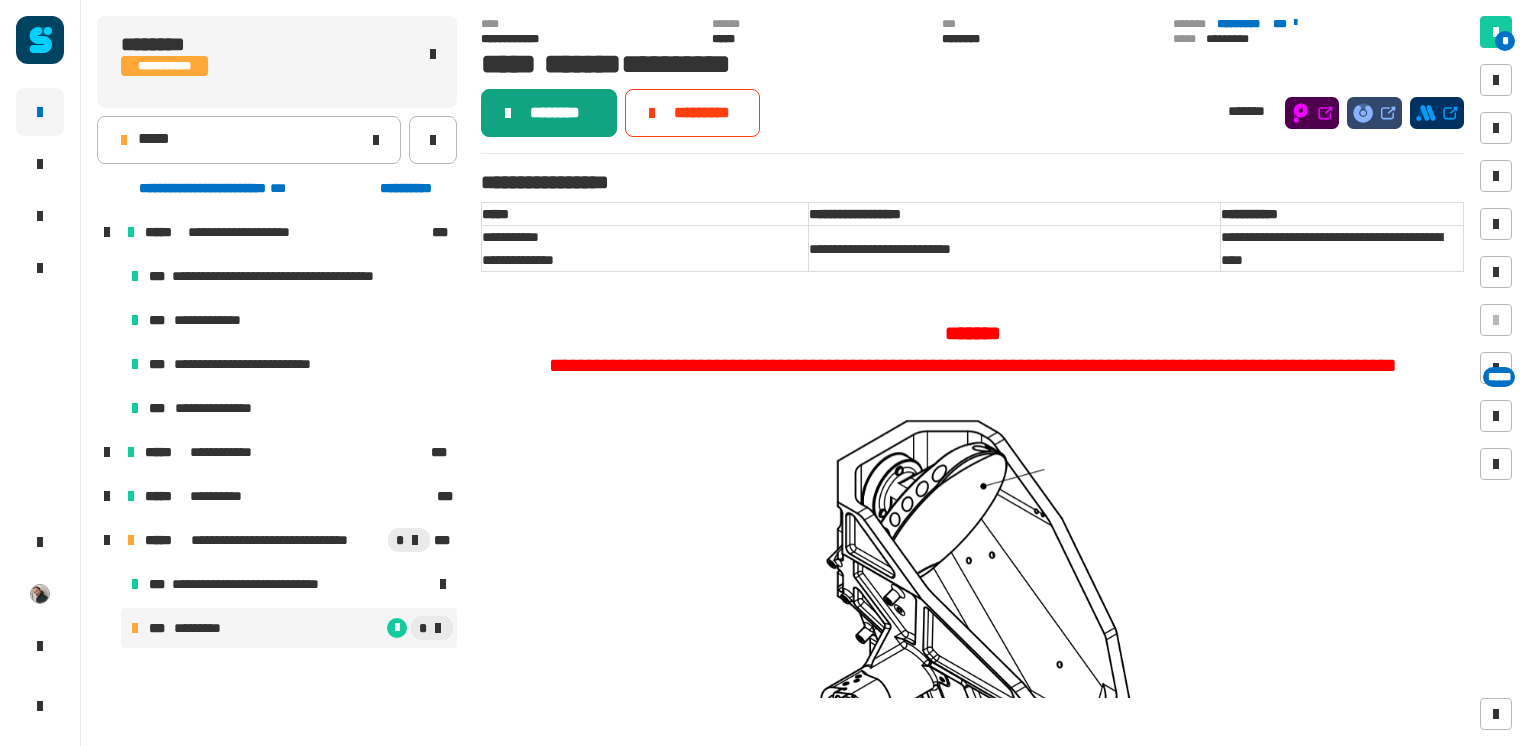 click on "********" 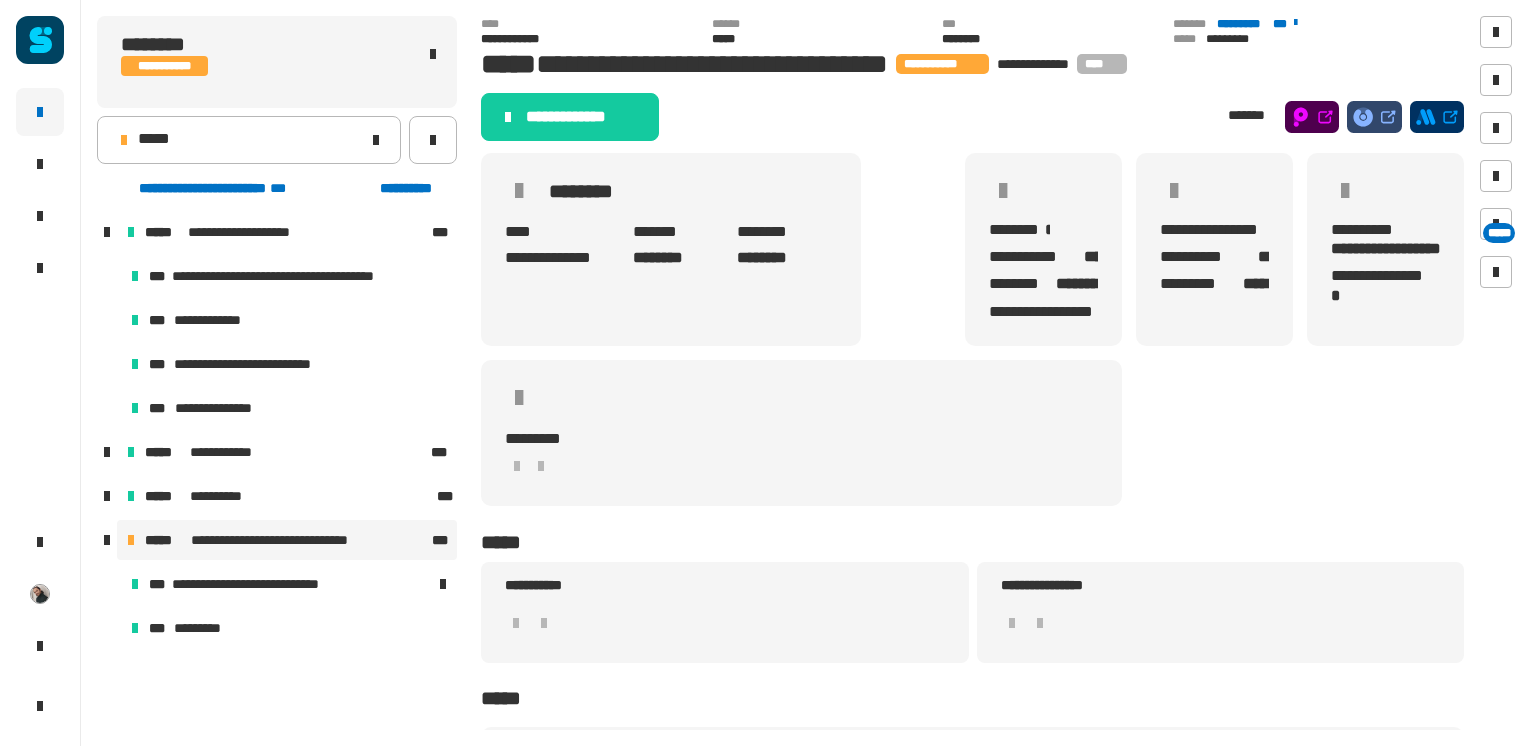click on "**********" 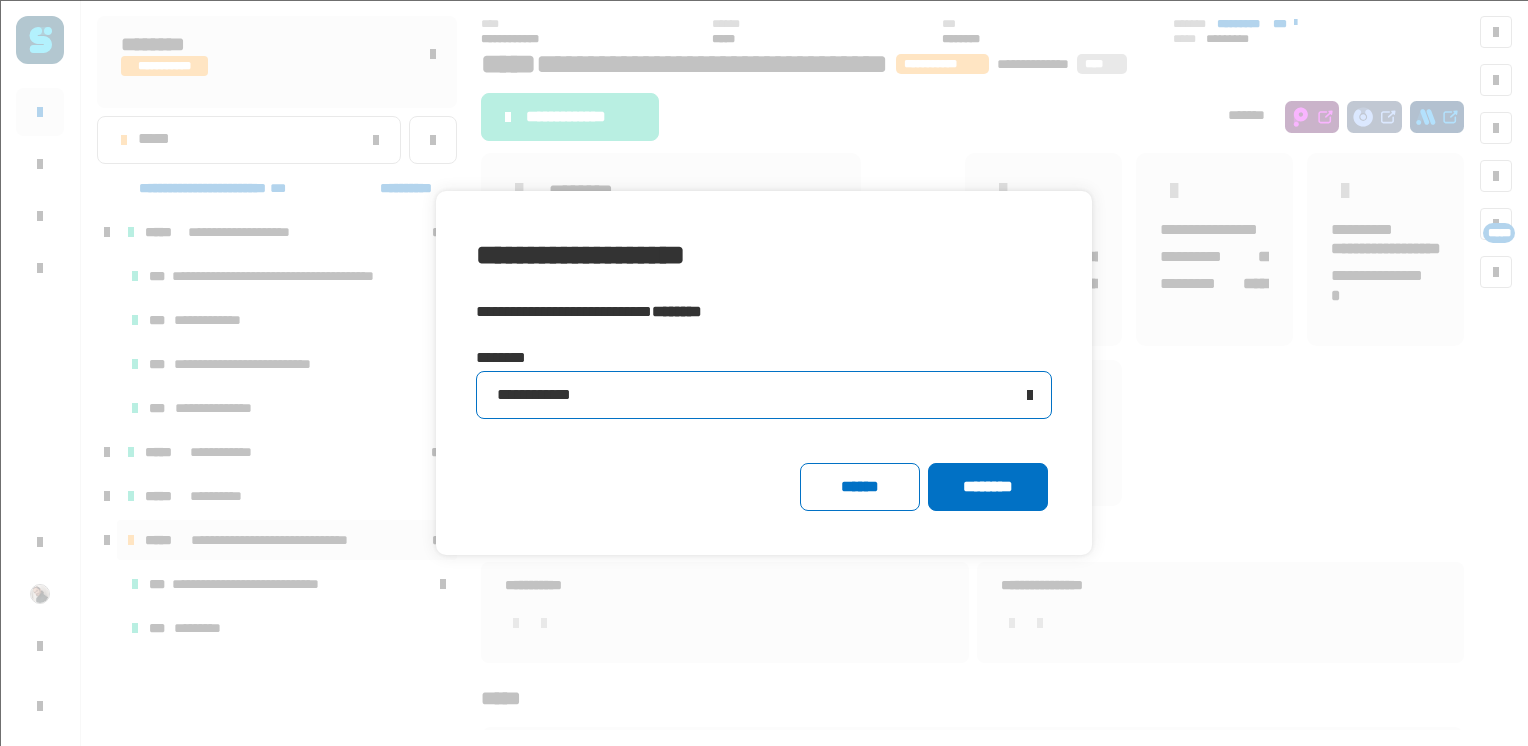 click on "**********" 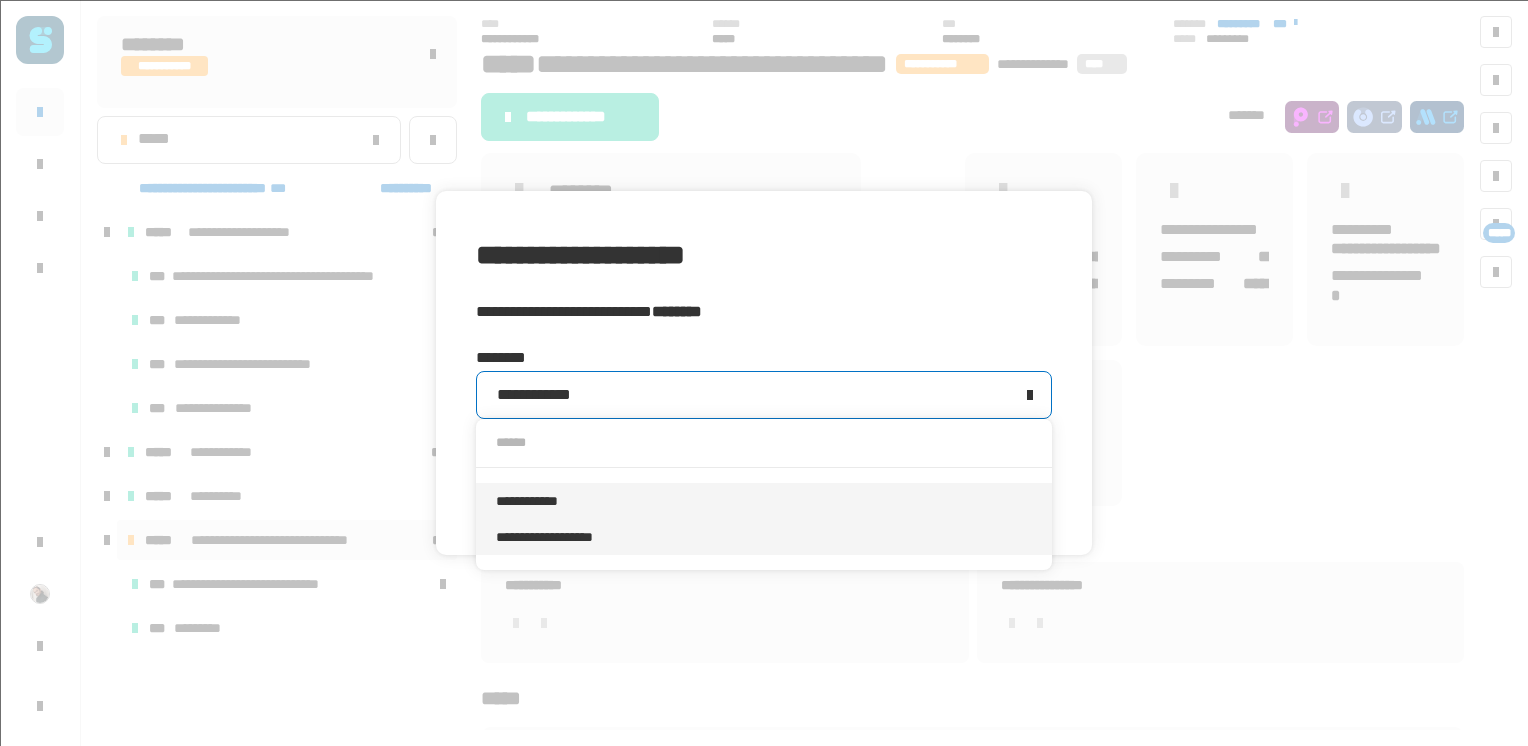 click on "**********" at bounding box center [764, 537] 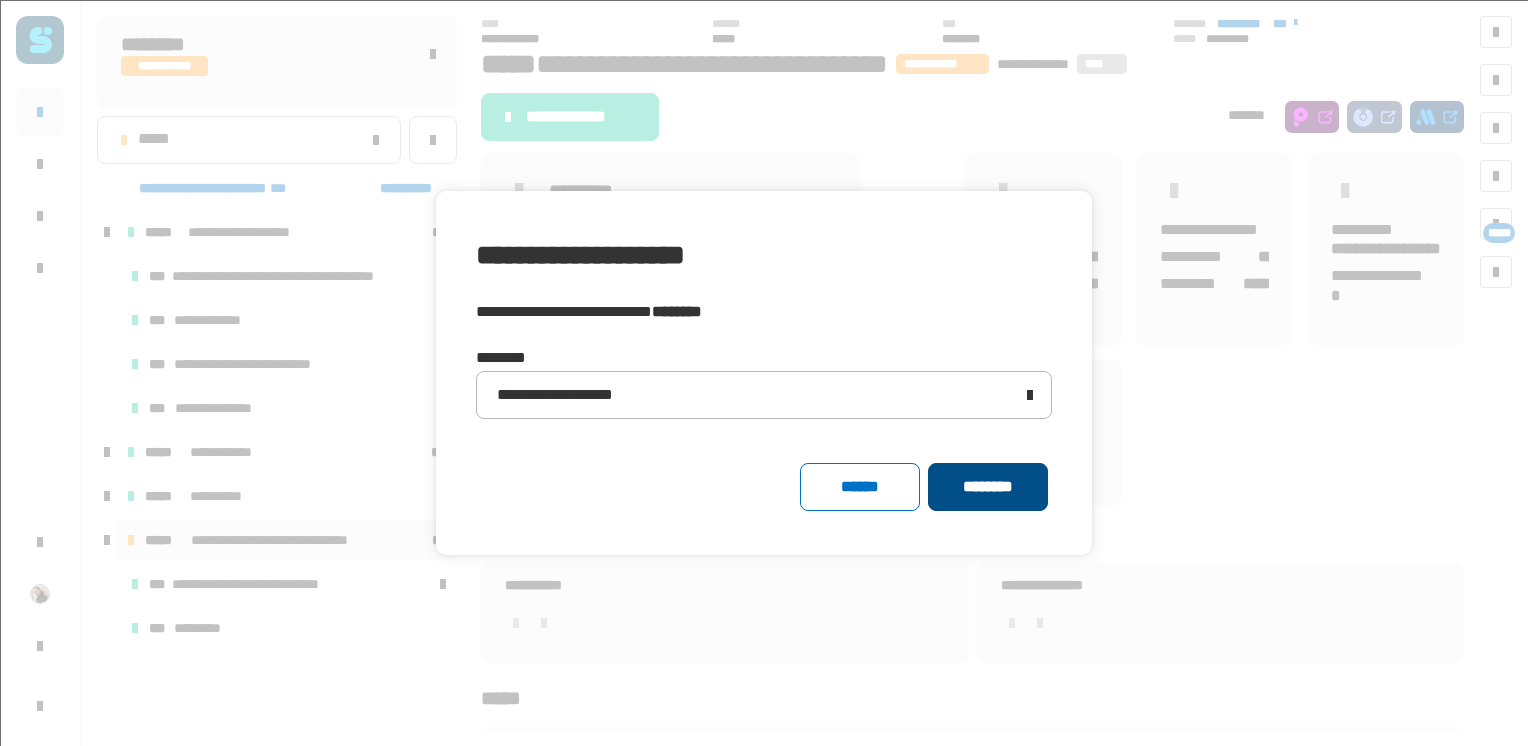 click on "********" 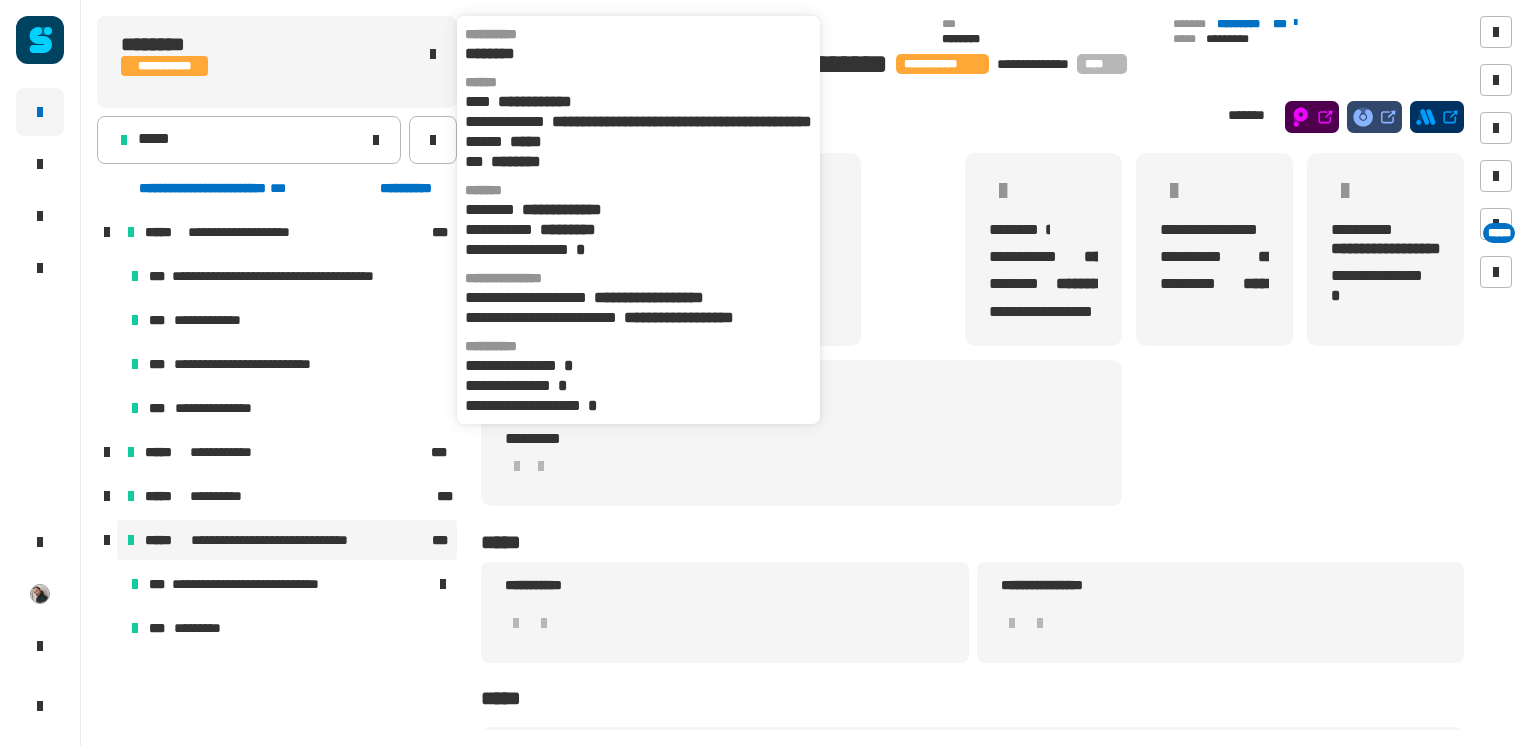 click on "********" 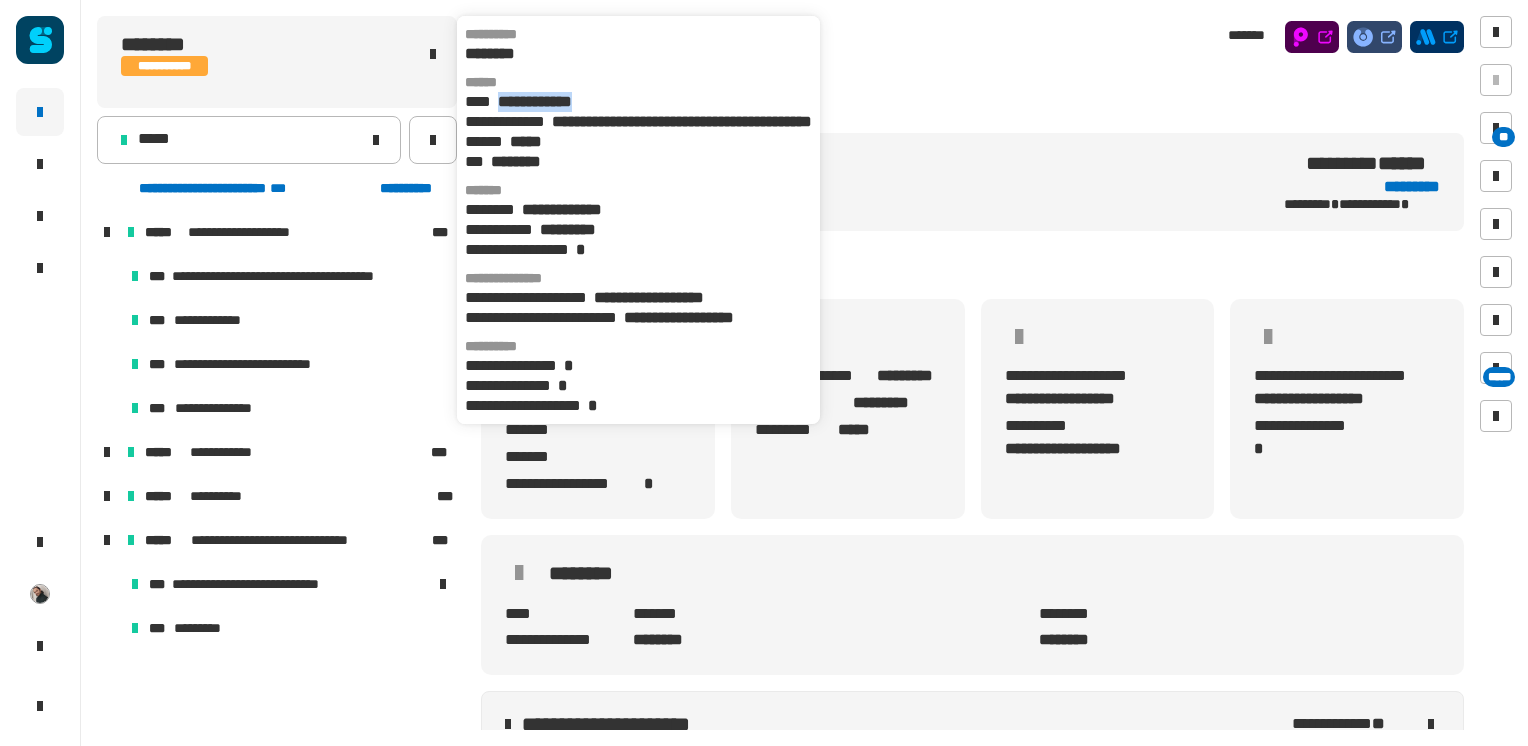 drag, startPoint x: 620, startPoint y: 98, endPoint x: 499, endPoint y: 102, distance: 121.0661 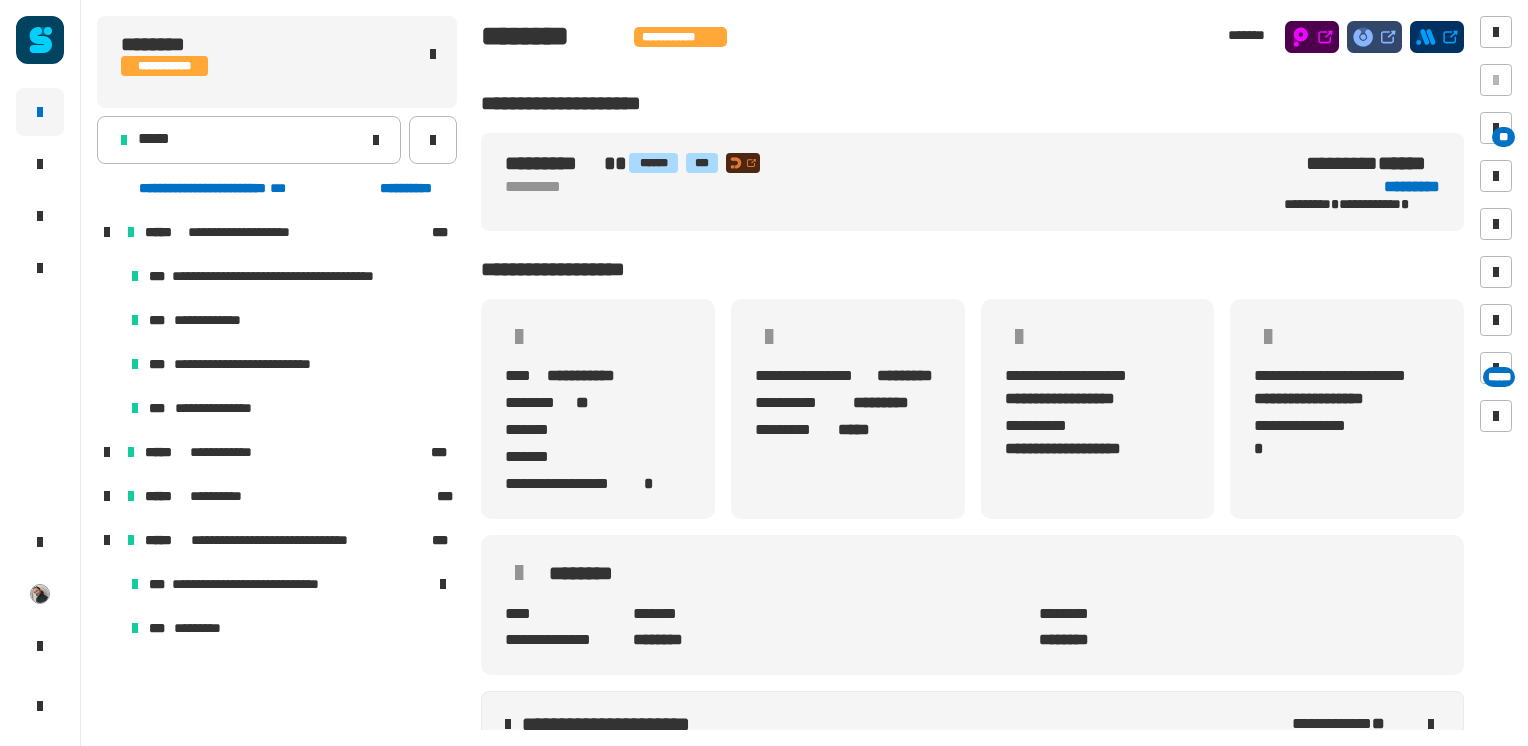 copy on "**********" 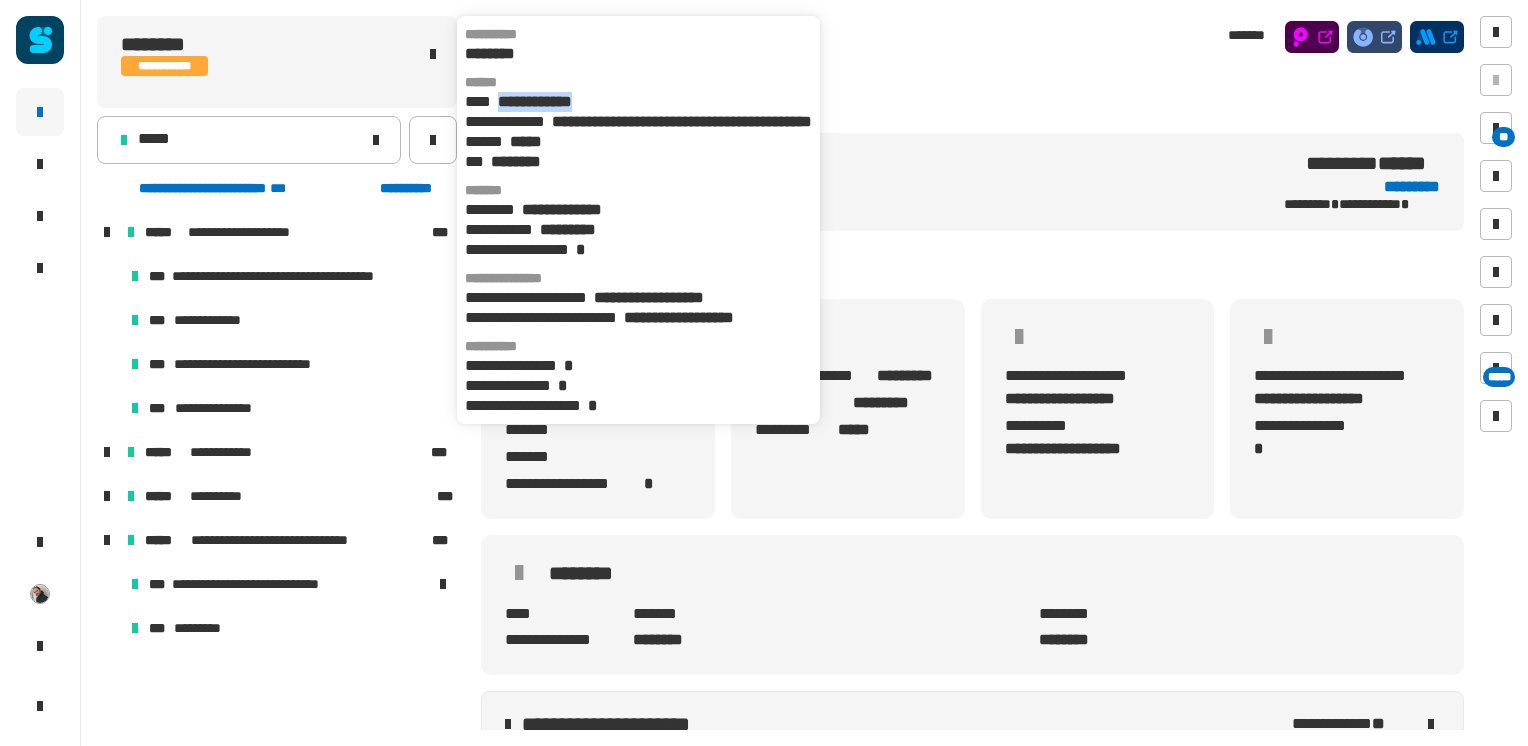 drag, startPoint x: 614, startPoint y: 107, endPoint x: 497, endPoint y: 100, distance: 117.20921 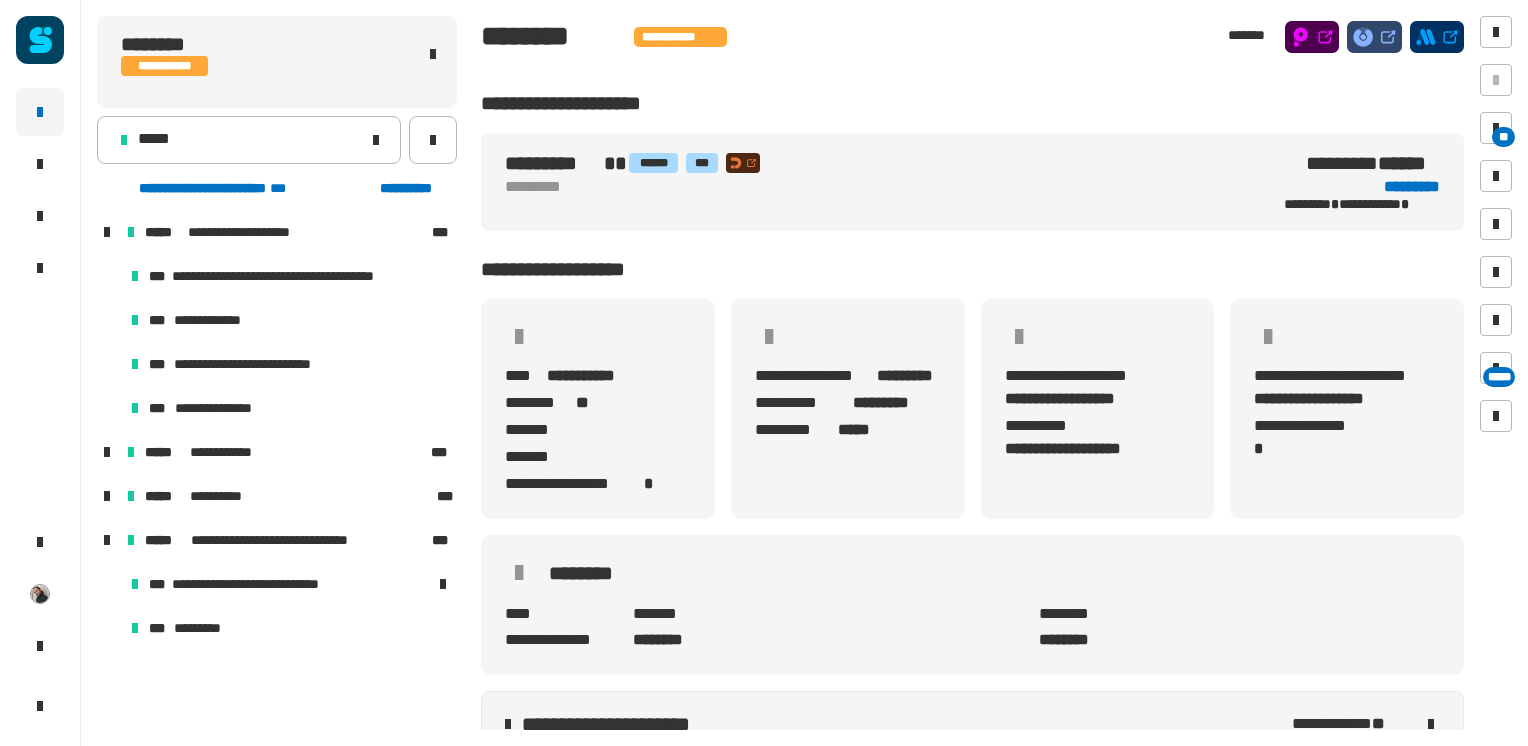 click on "**********" 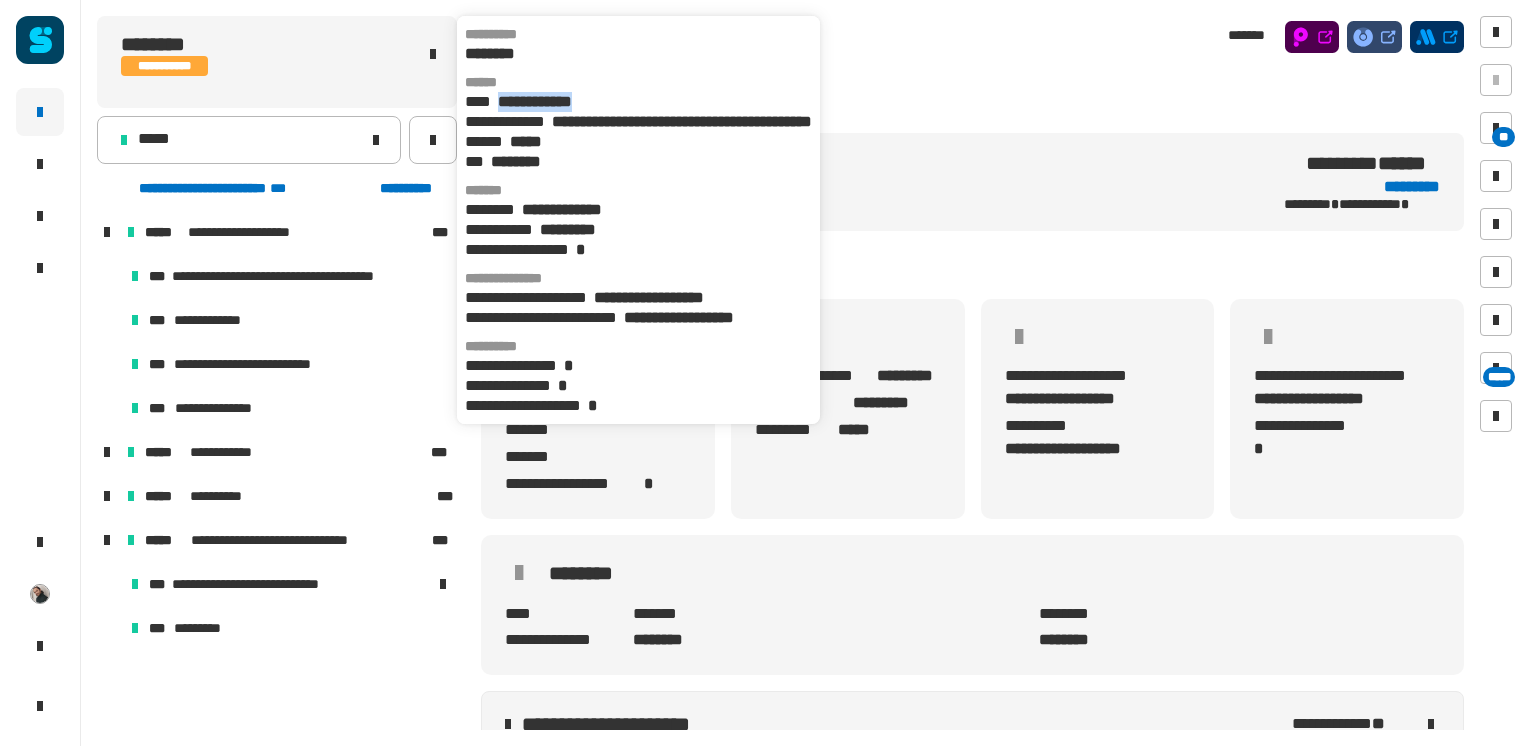 drag, startPoint x: 621, startPoint y: 98, endPoint x: 502, endPoint y: 106, distance: 119.26861 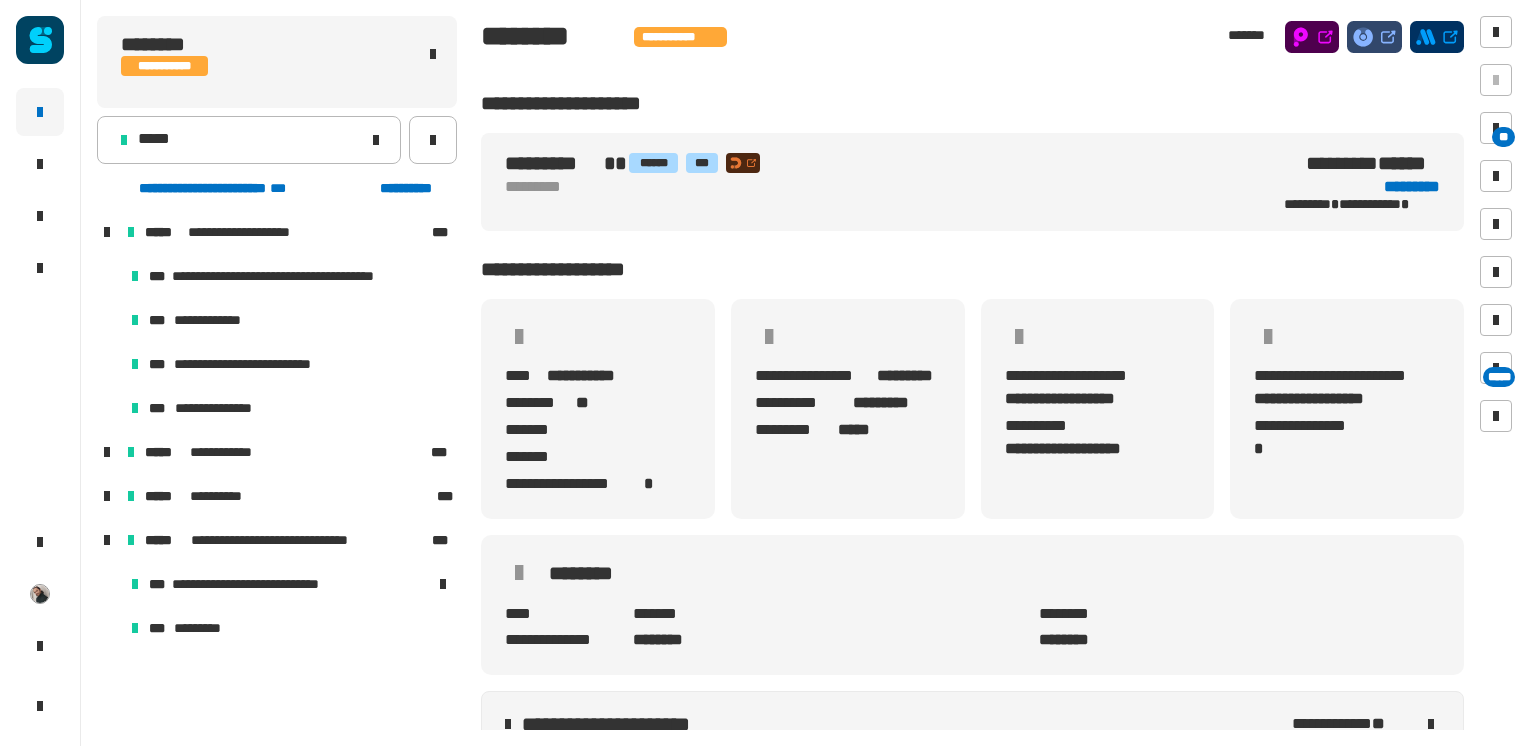 click on "**********" 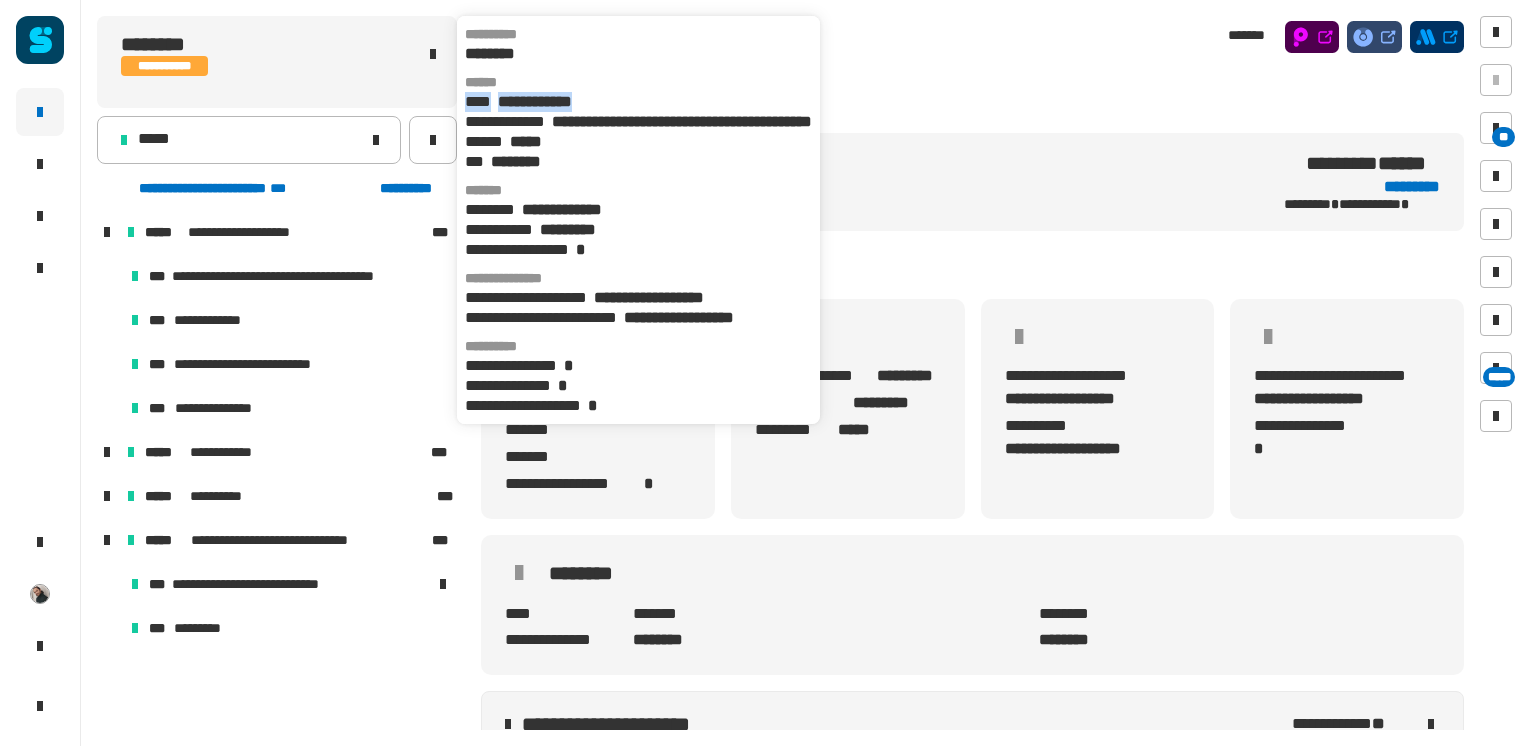 drag, startPoint x: 620, startPoint y: 100, endPoint x: 464, endPoint y: 110, distance: 156.32019 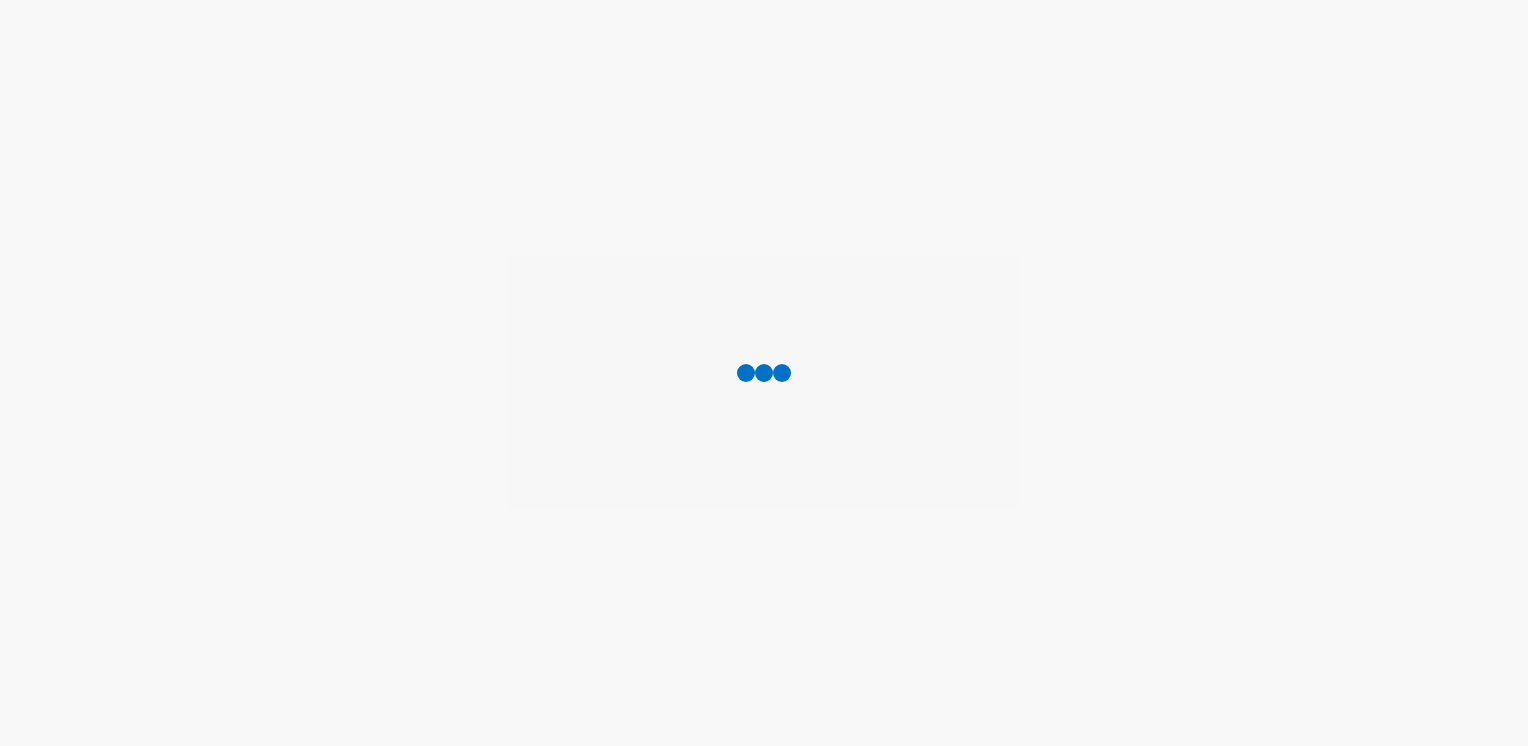 scroll, scrollTop: 0, scrollLeft: 0, axis: both 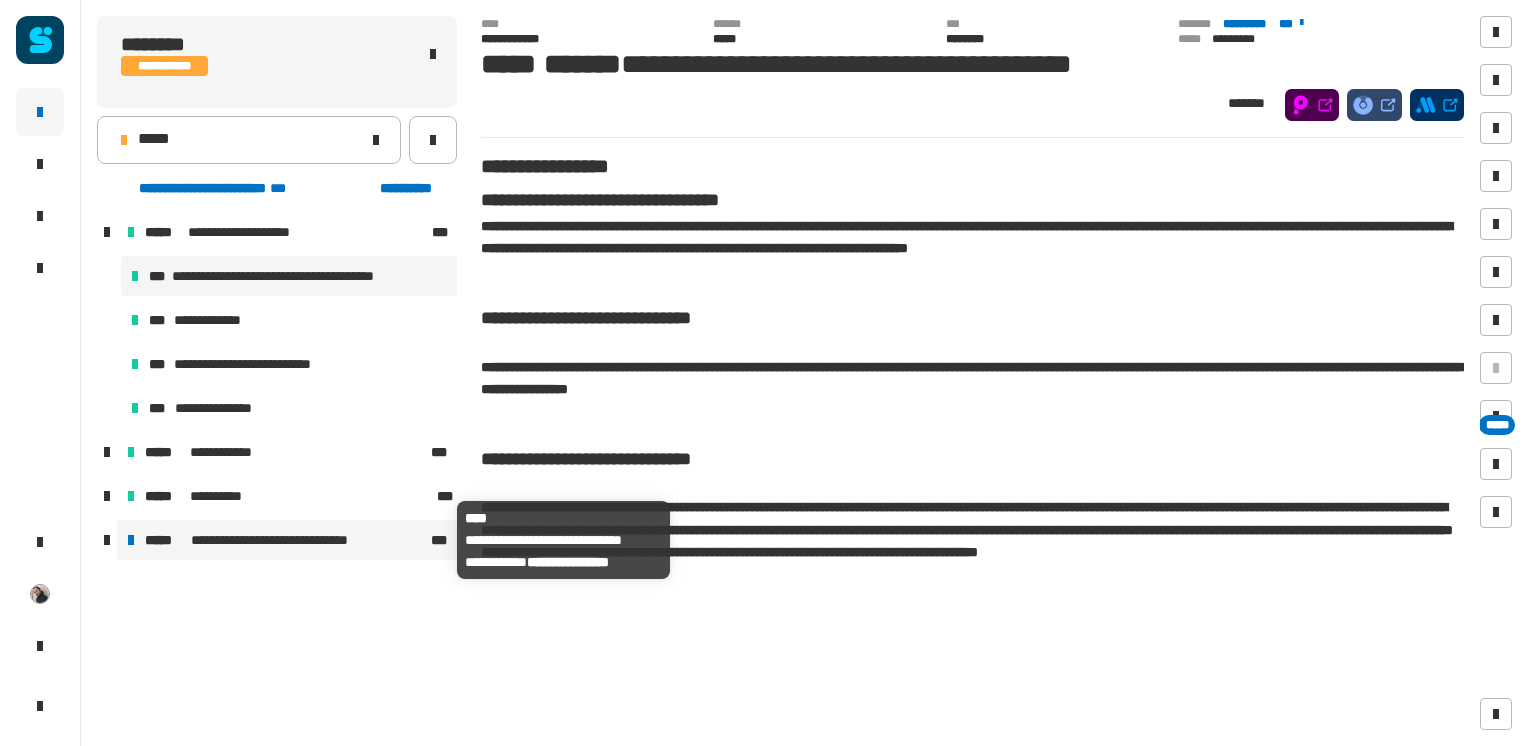 click on "*****" at bounding box center (166, 540) 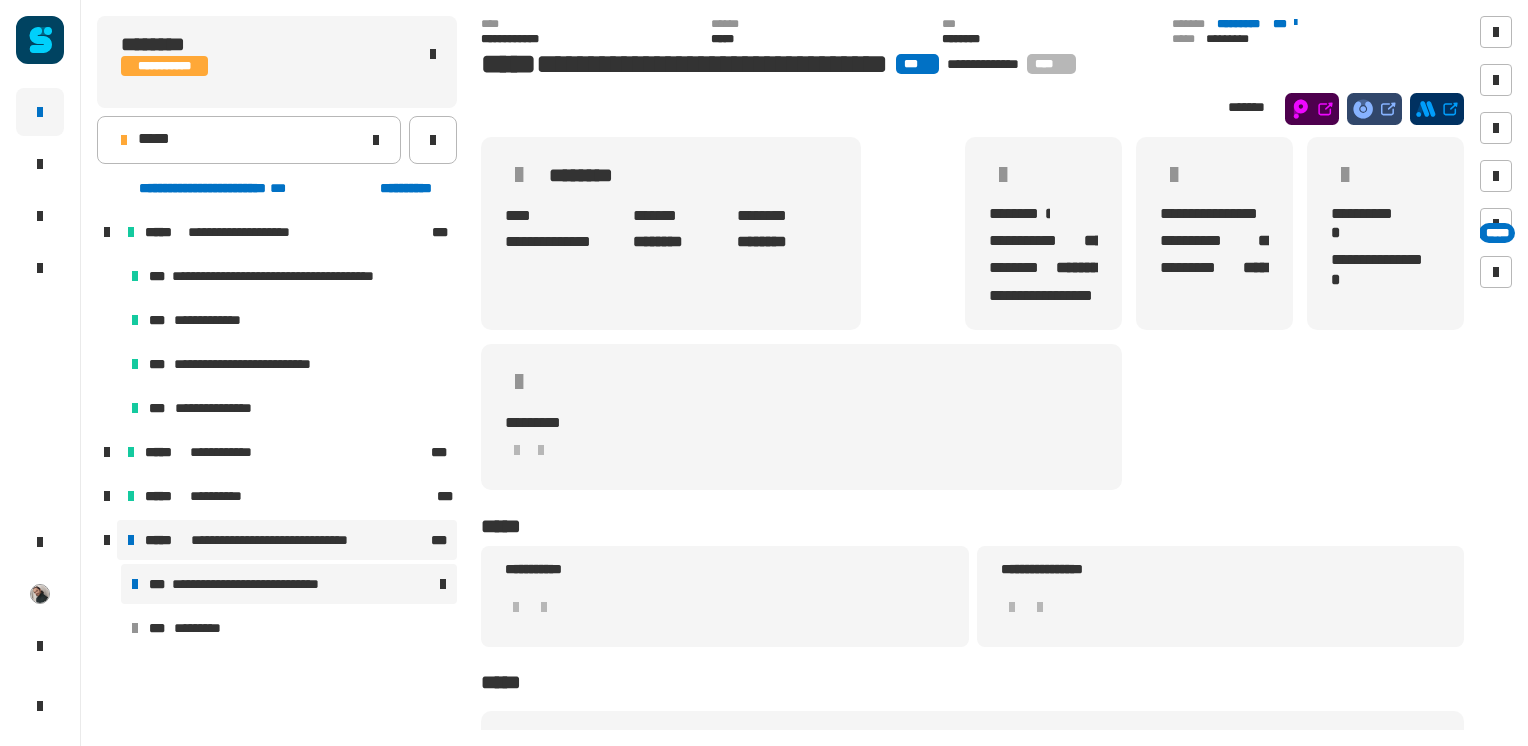 click on "**********" at bounding box center (261, 584) 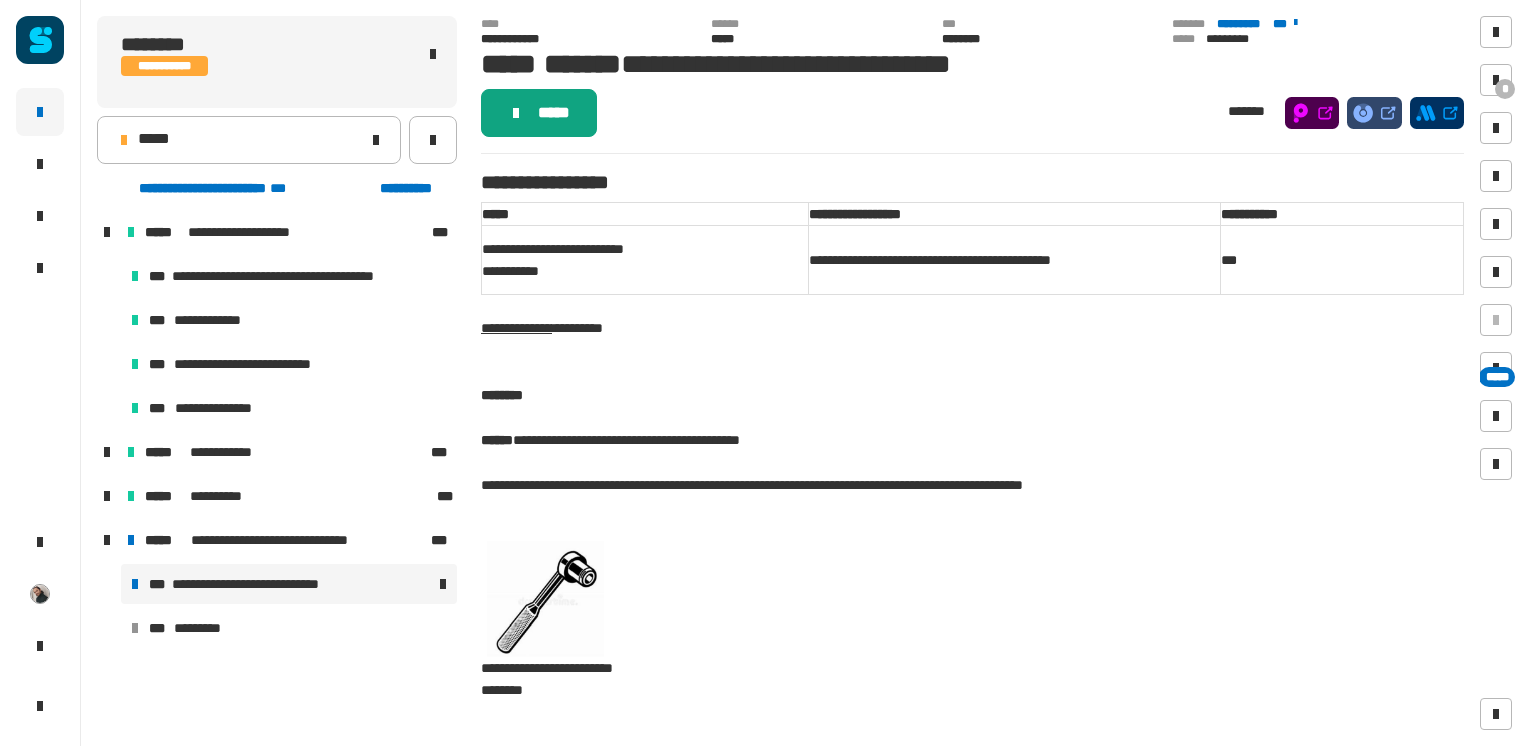 click on "*****" 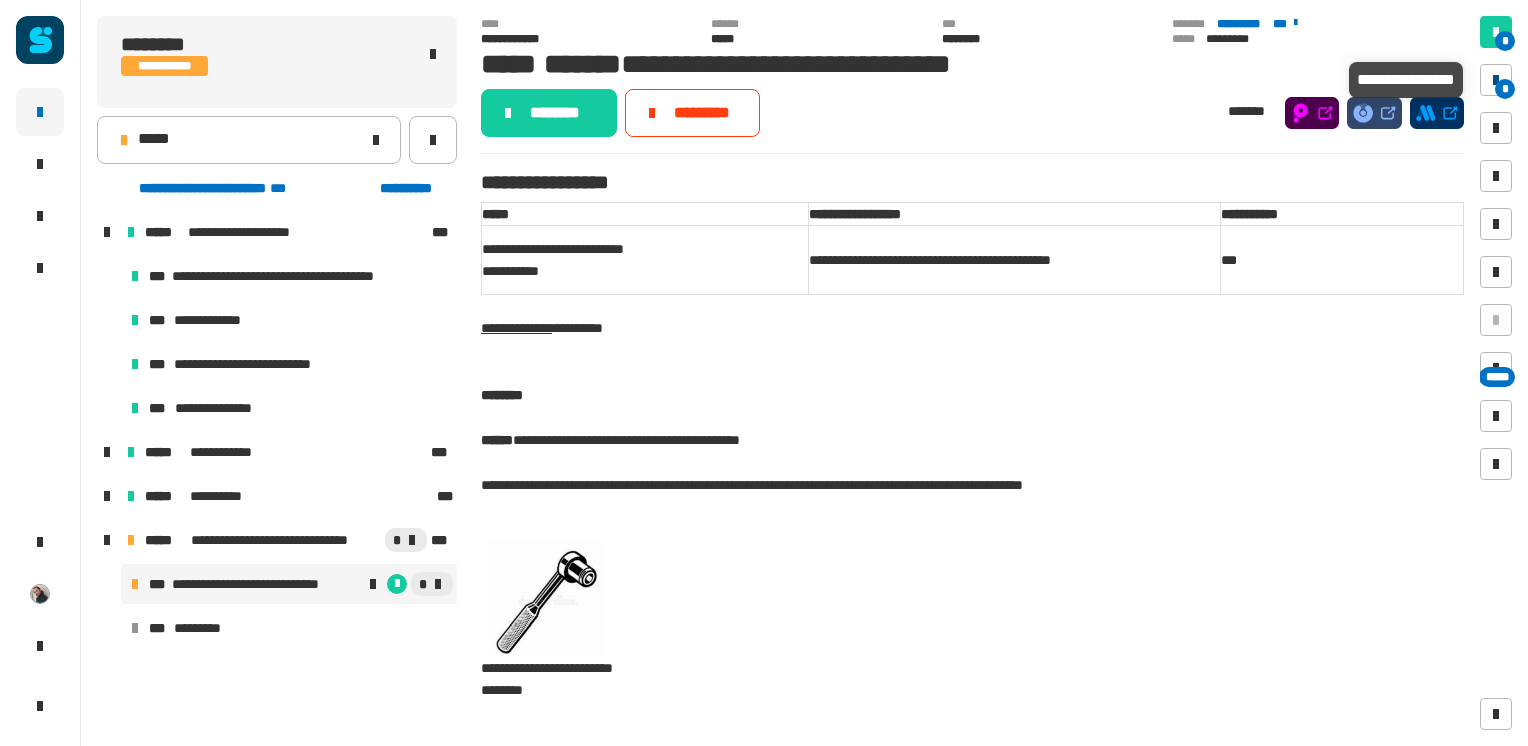 click at bounding box center (1496, 80) 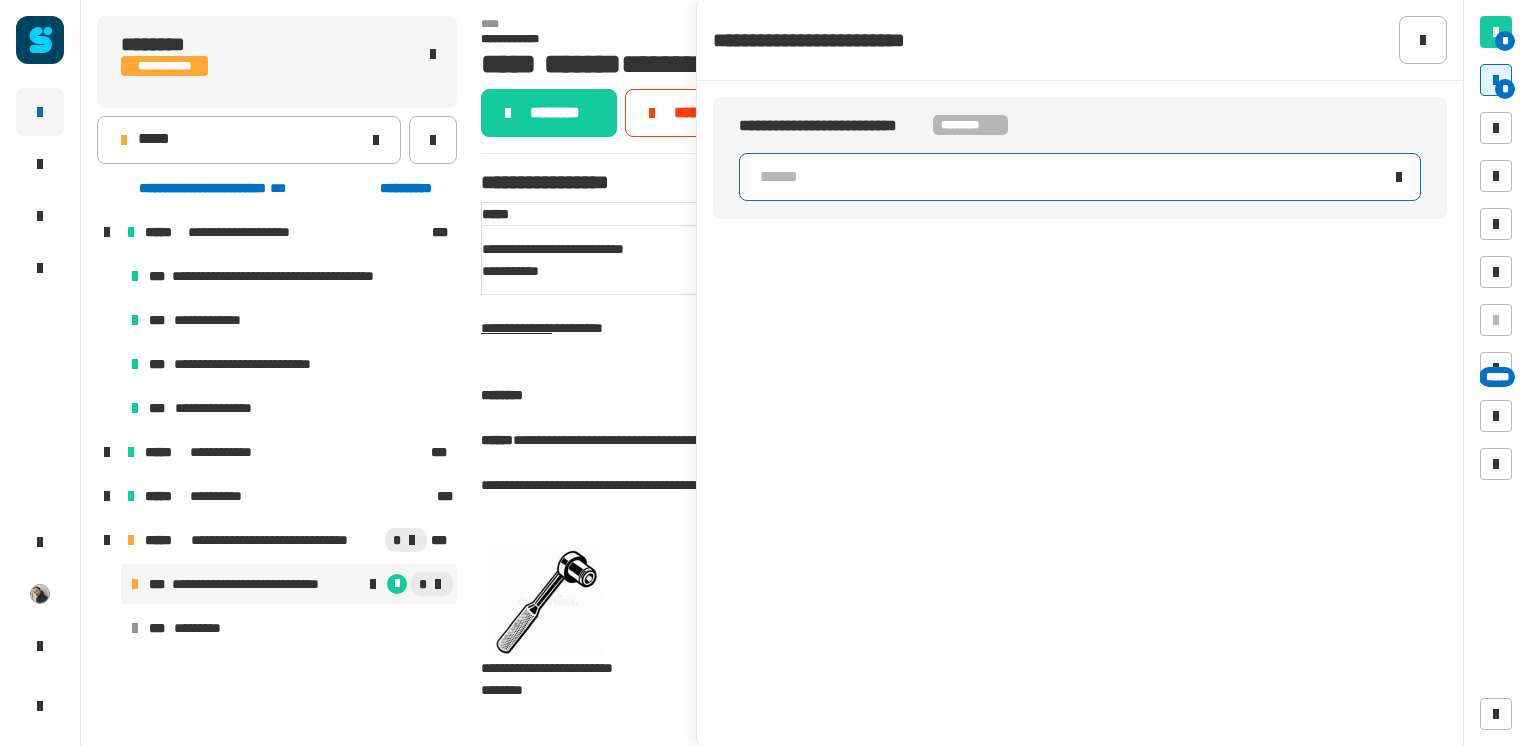 click on "******" 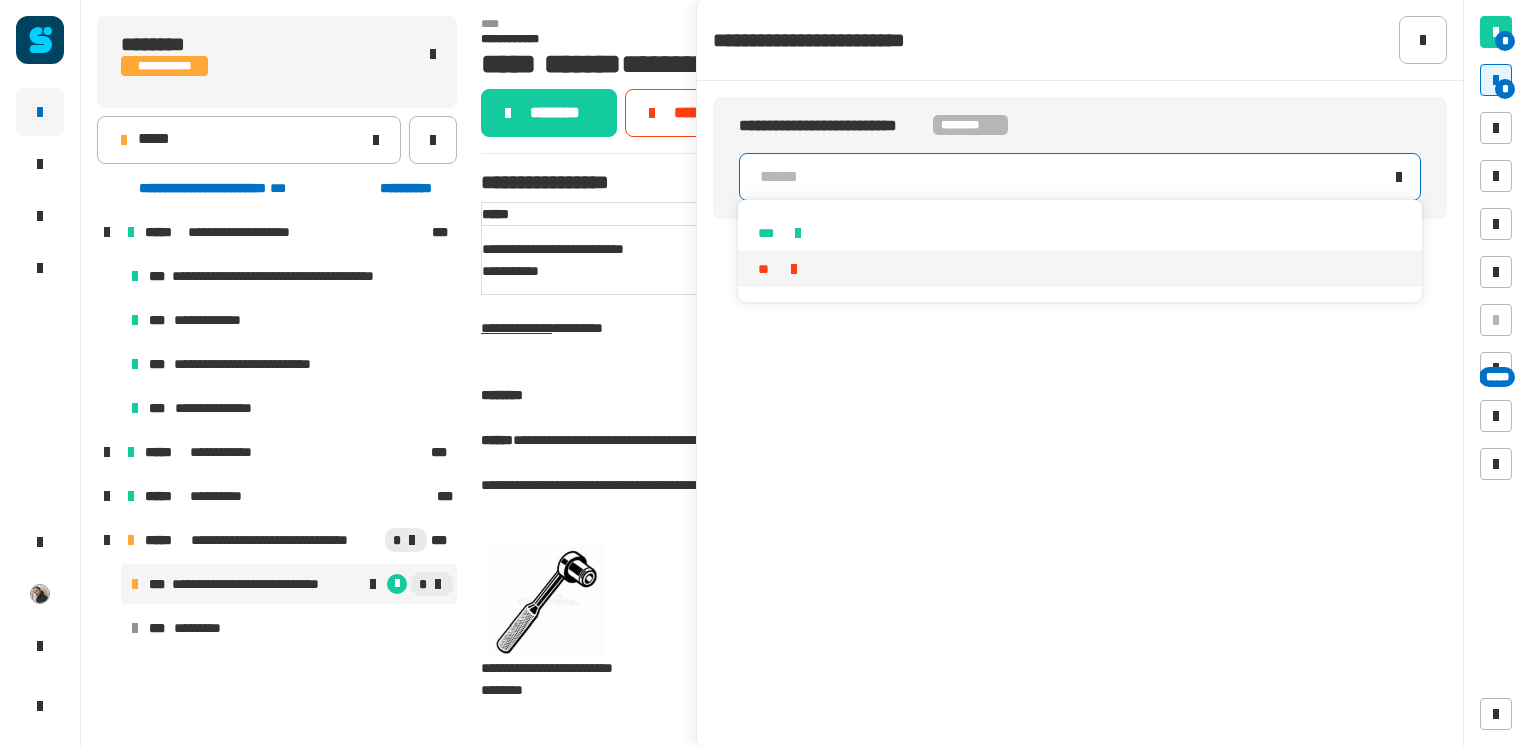 click on "**" at bounding box center (1079, 269) 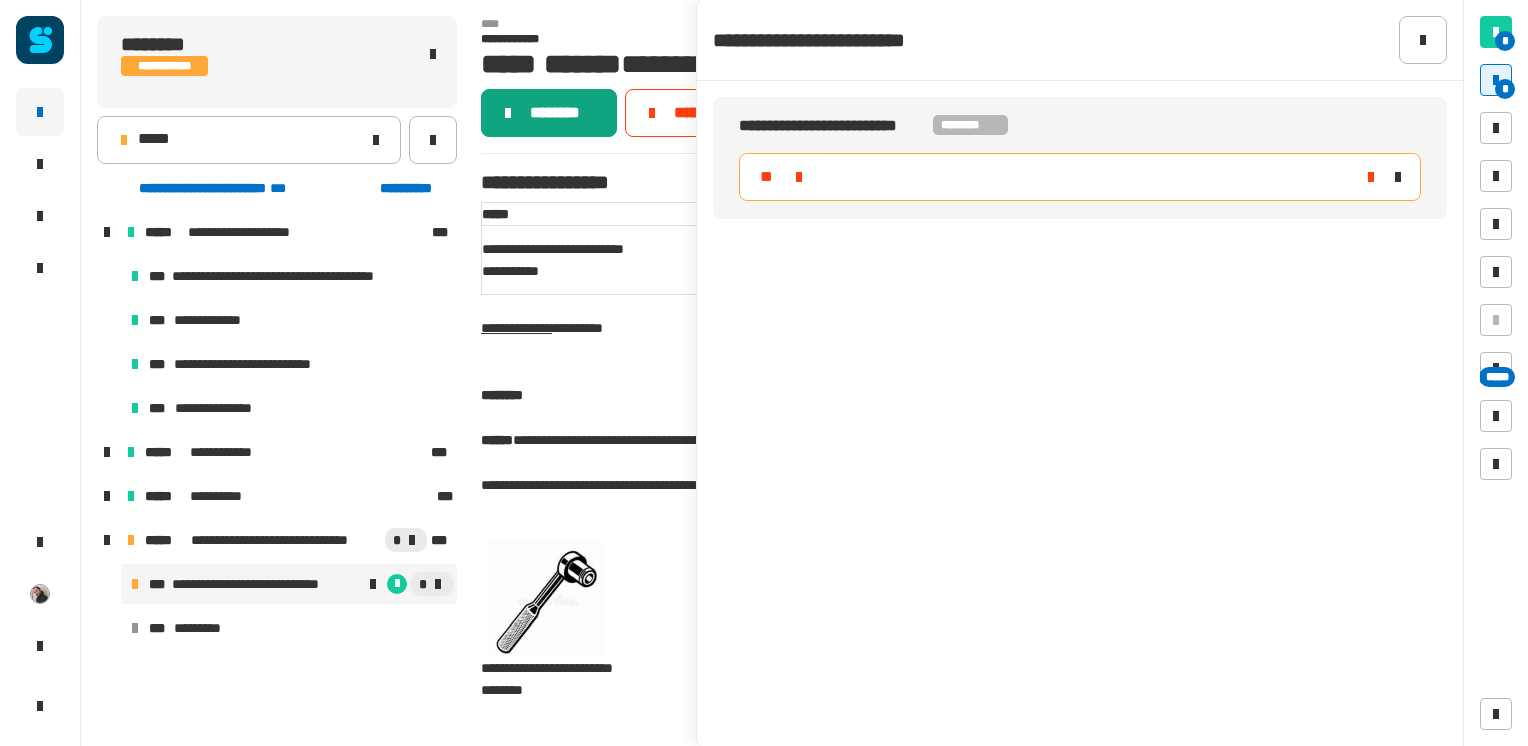 click on "********" 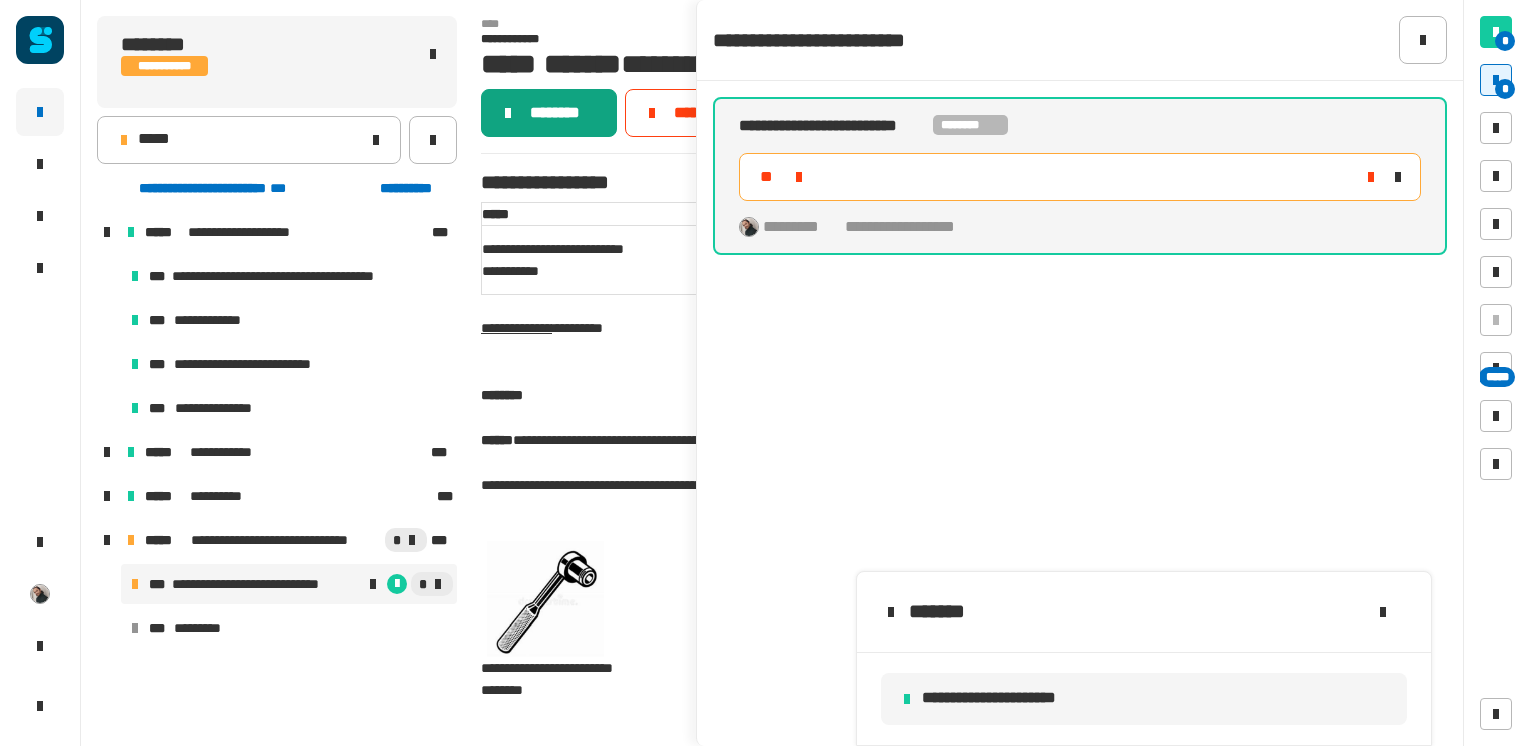 click on "********" 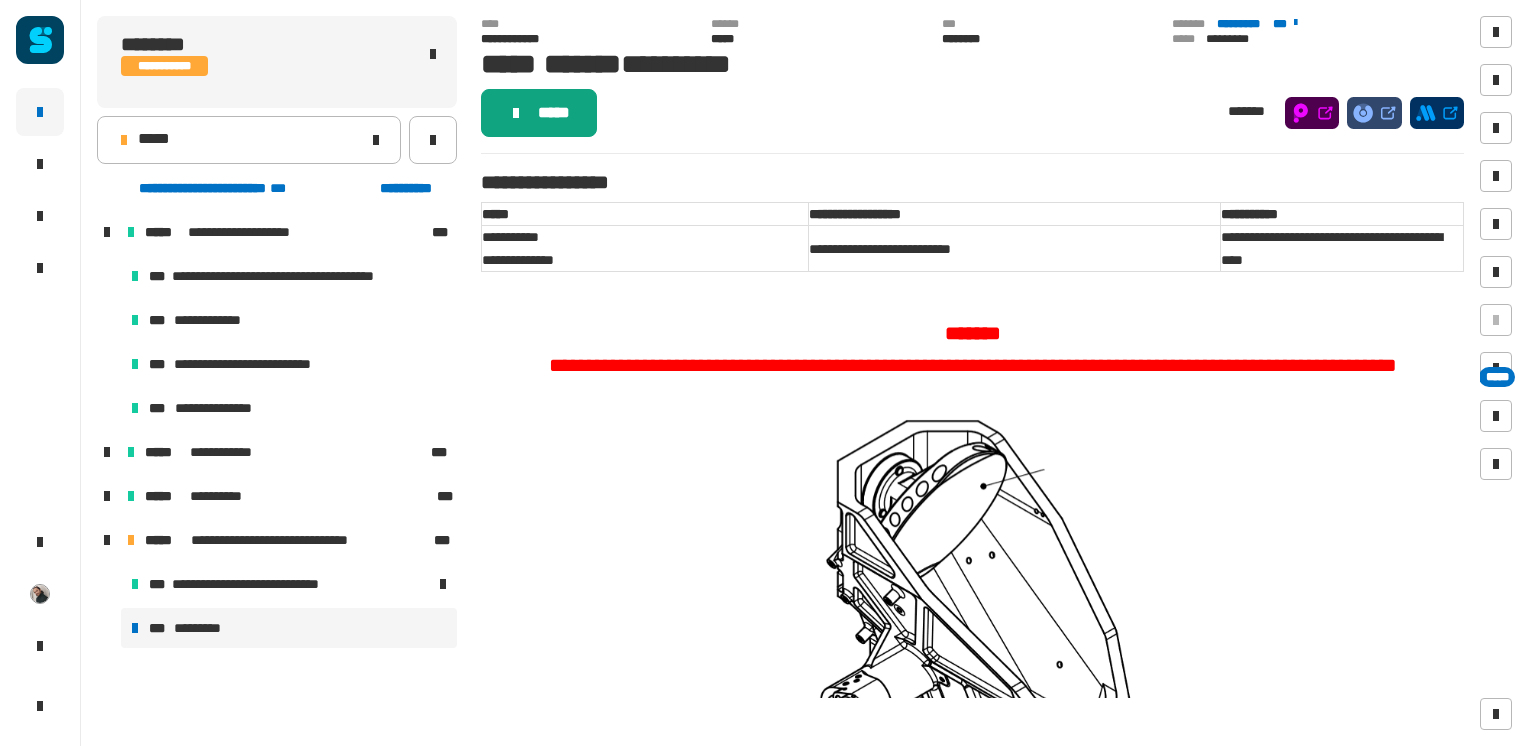 click on "*****" 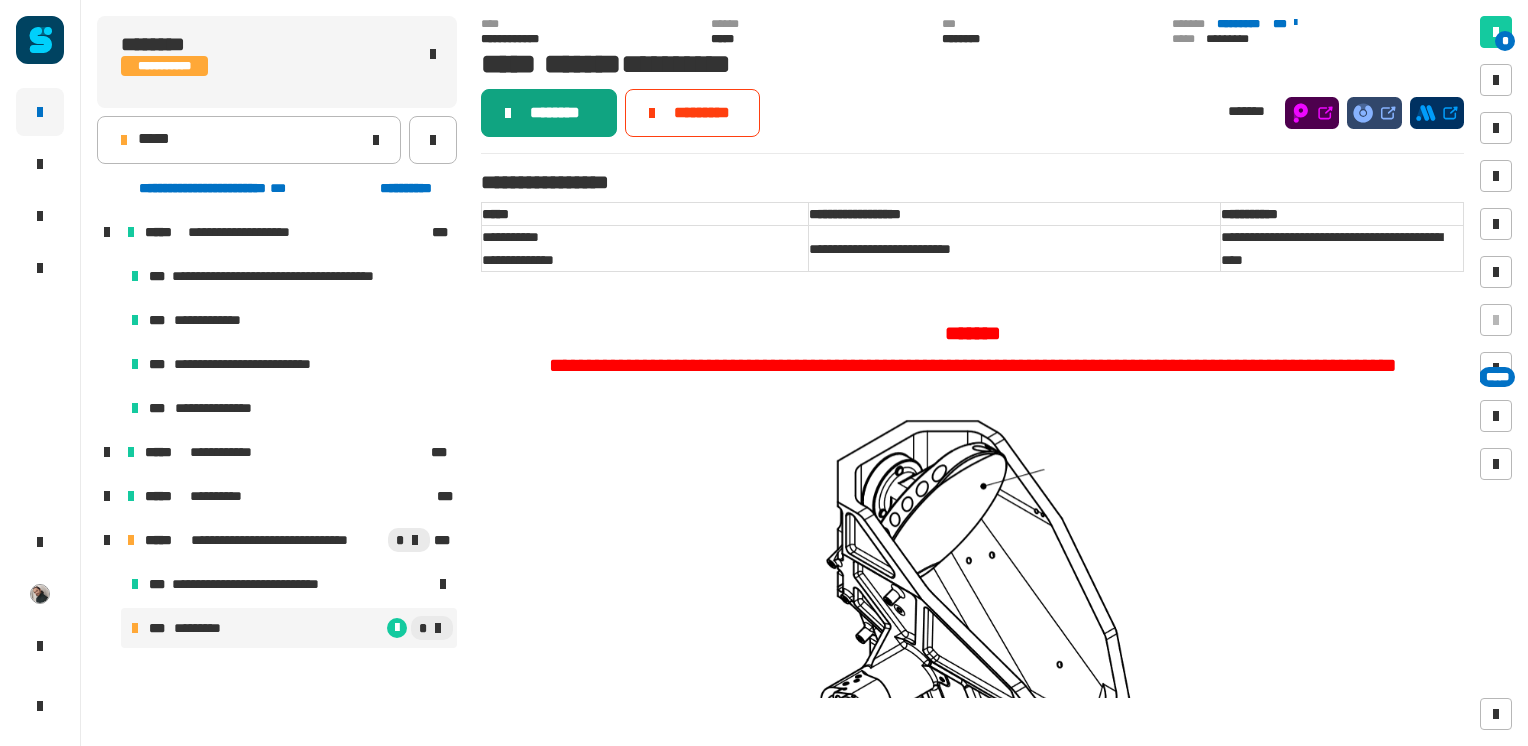 click on "********" 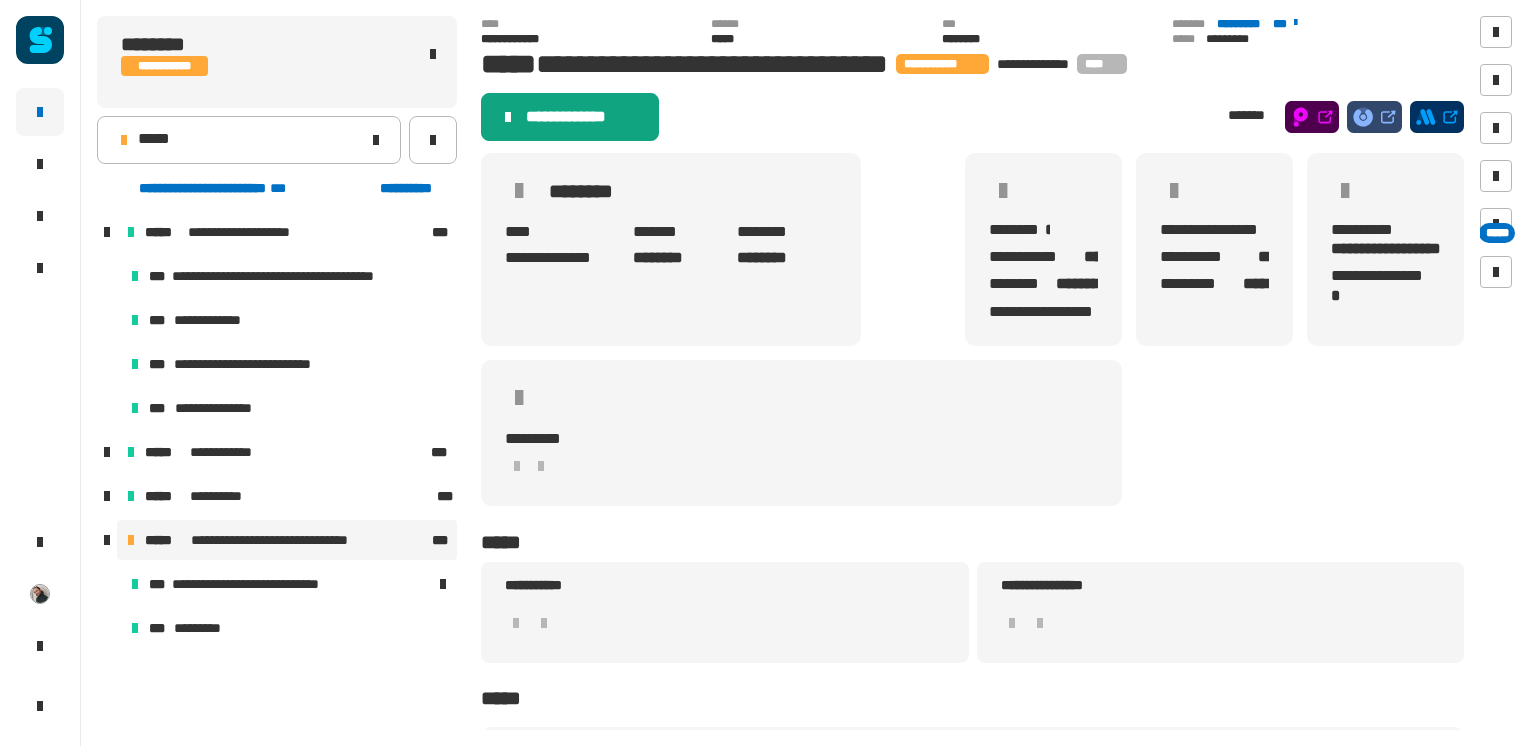 click on "**********" 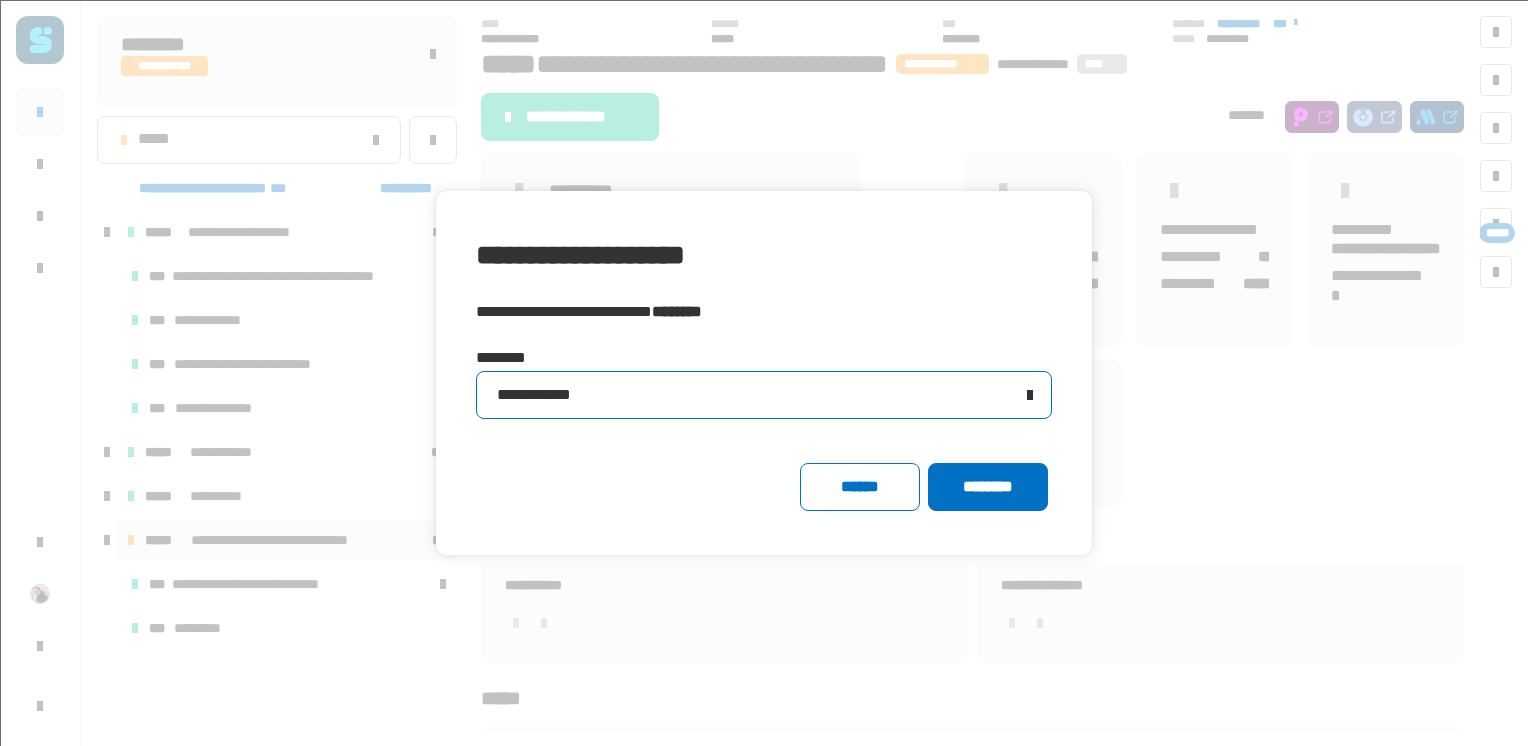 click on "**********" 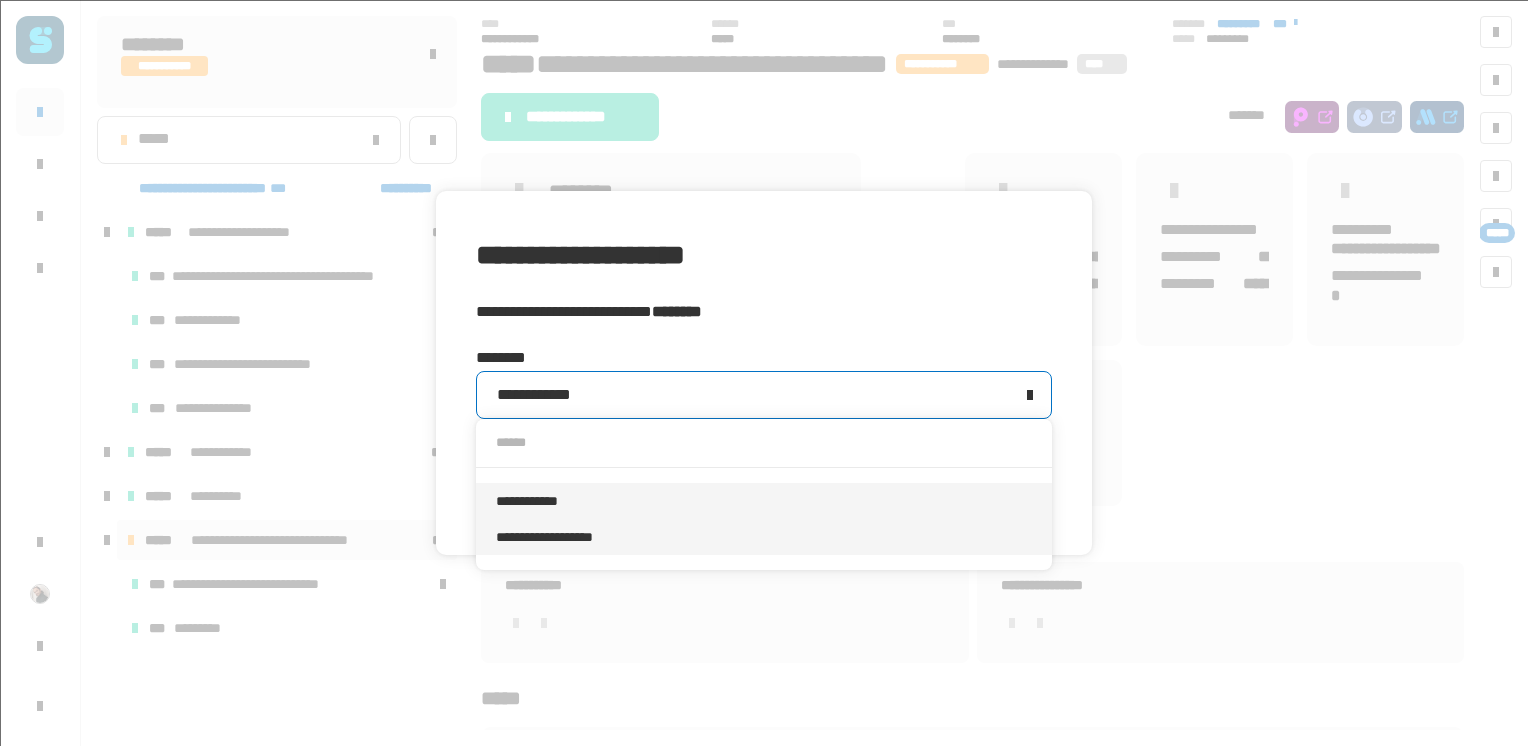 click on "**********" at bounding box center [764, 537] 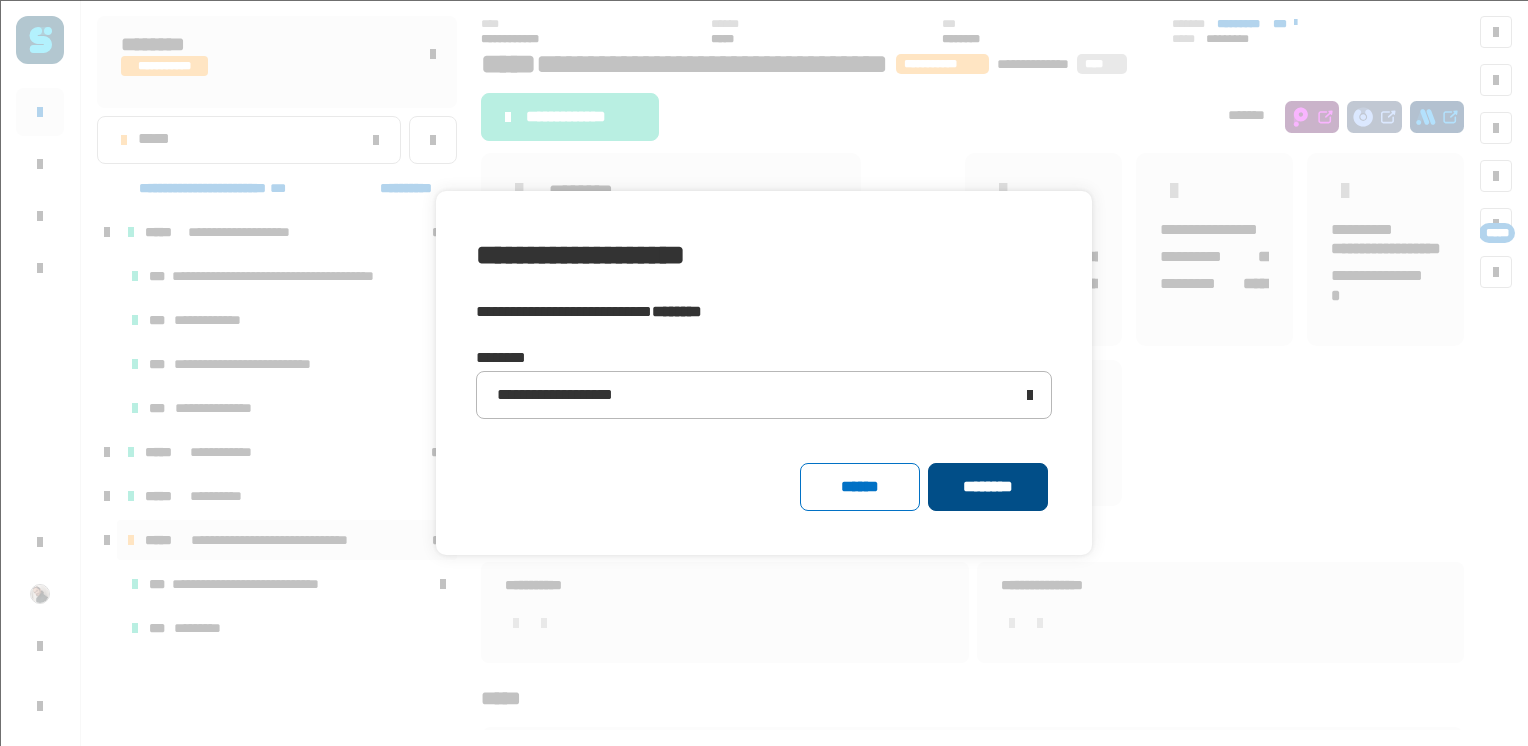 click on "********" 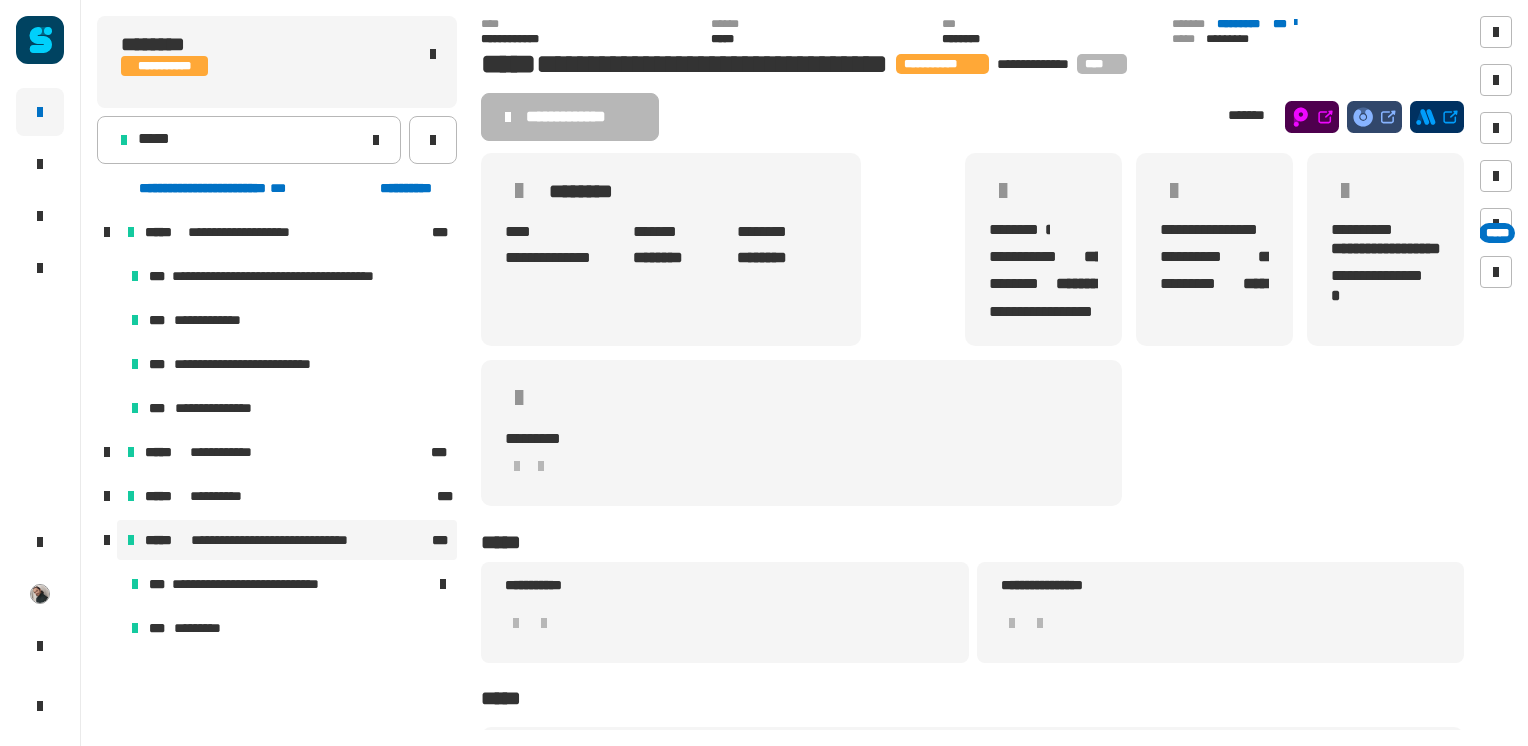 click on "********" 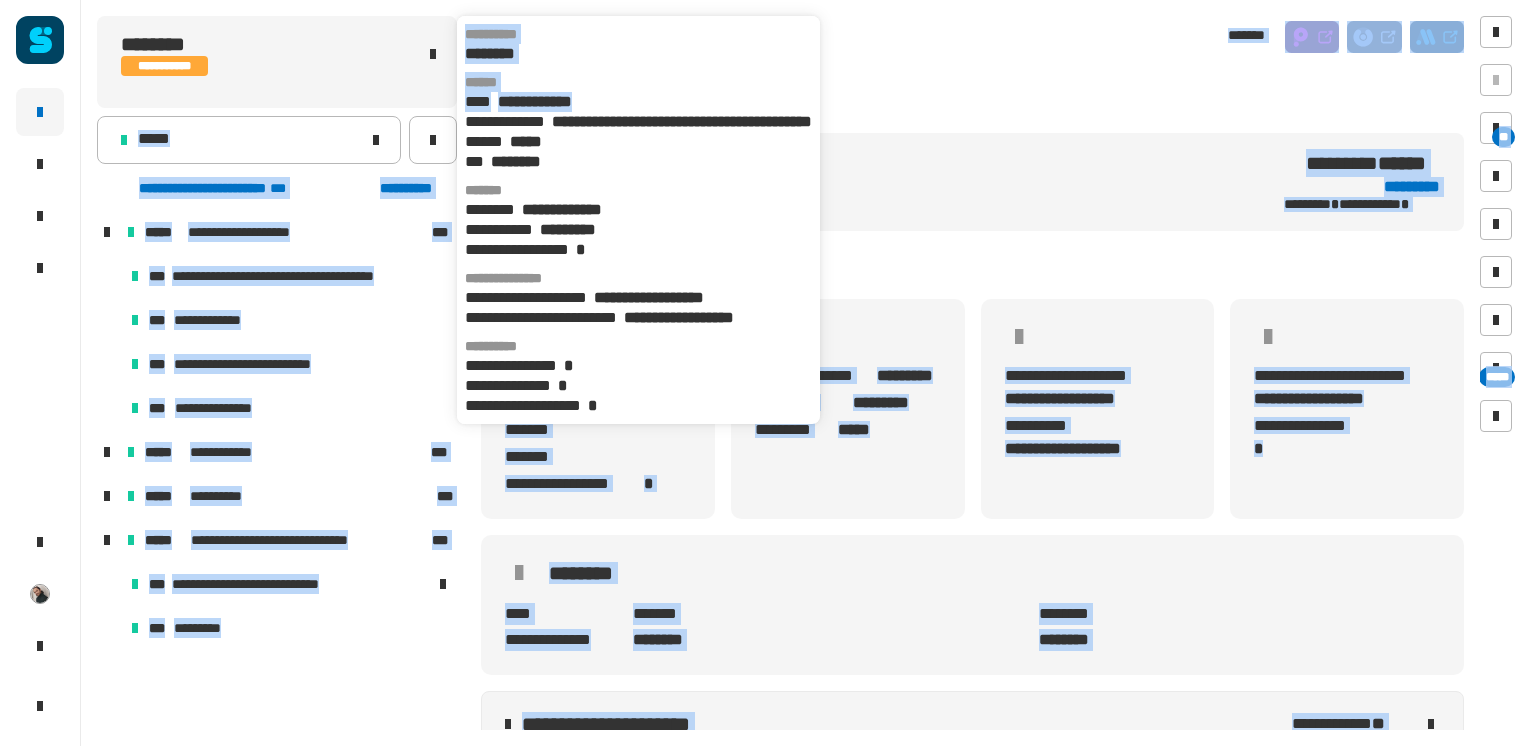 drag, startPoint x: 623, startPoint y: 108, endPoint x: 456, endPoint y: 100, distance: 167.19151 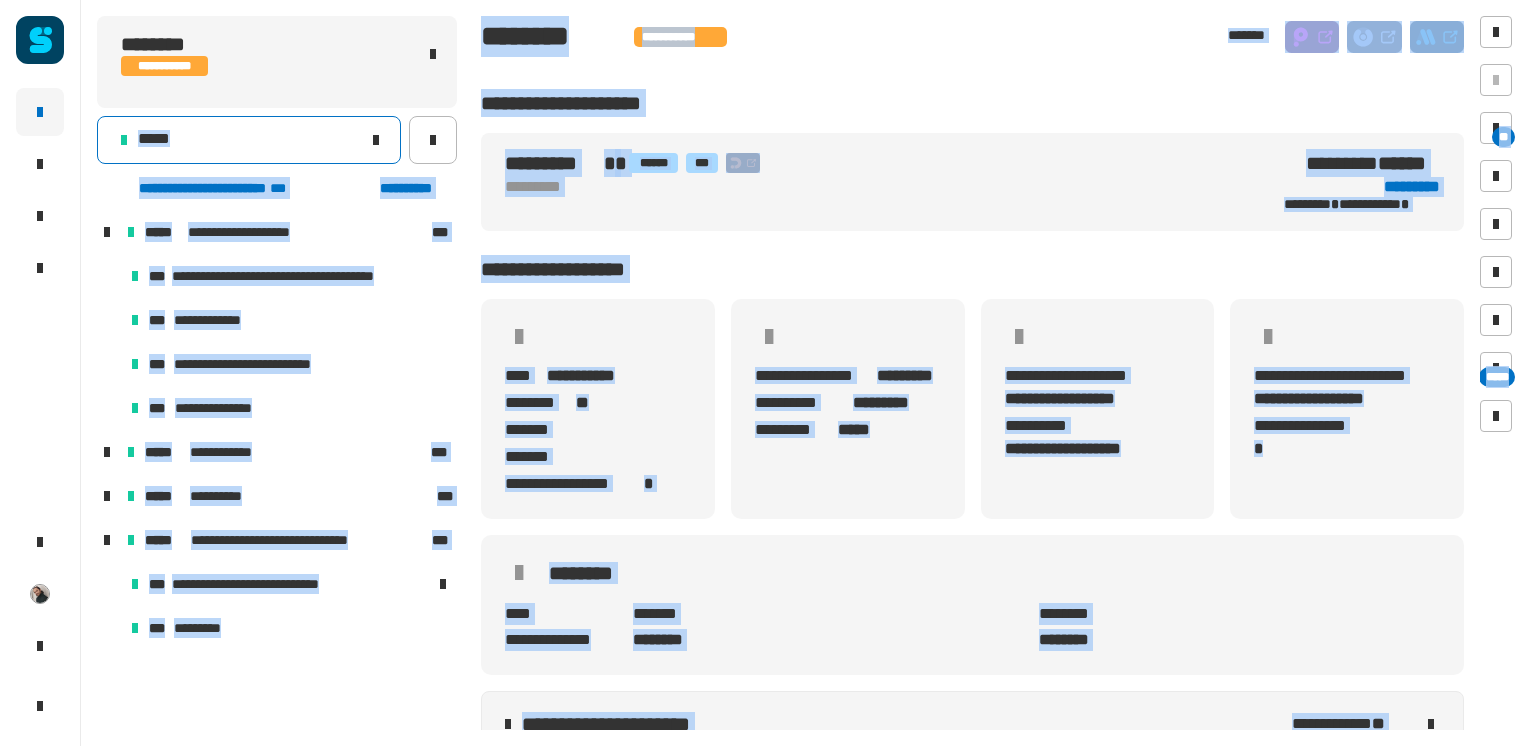 click on "*****" 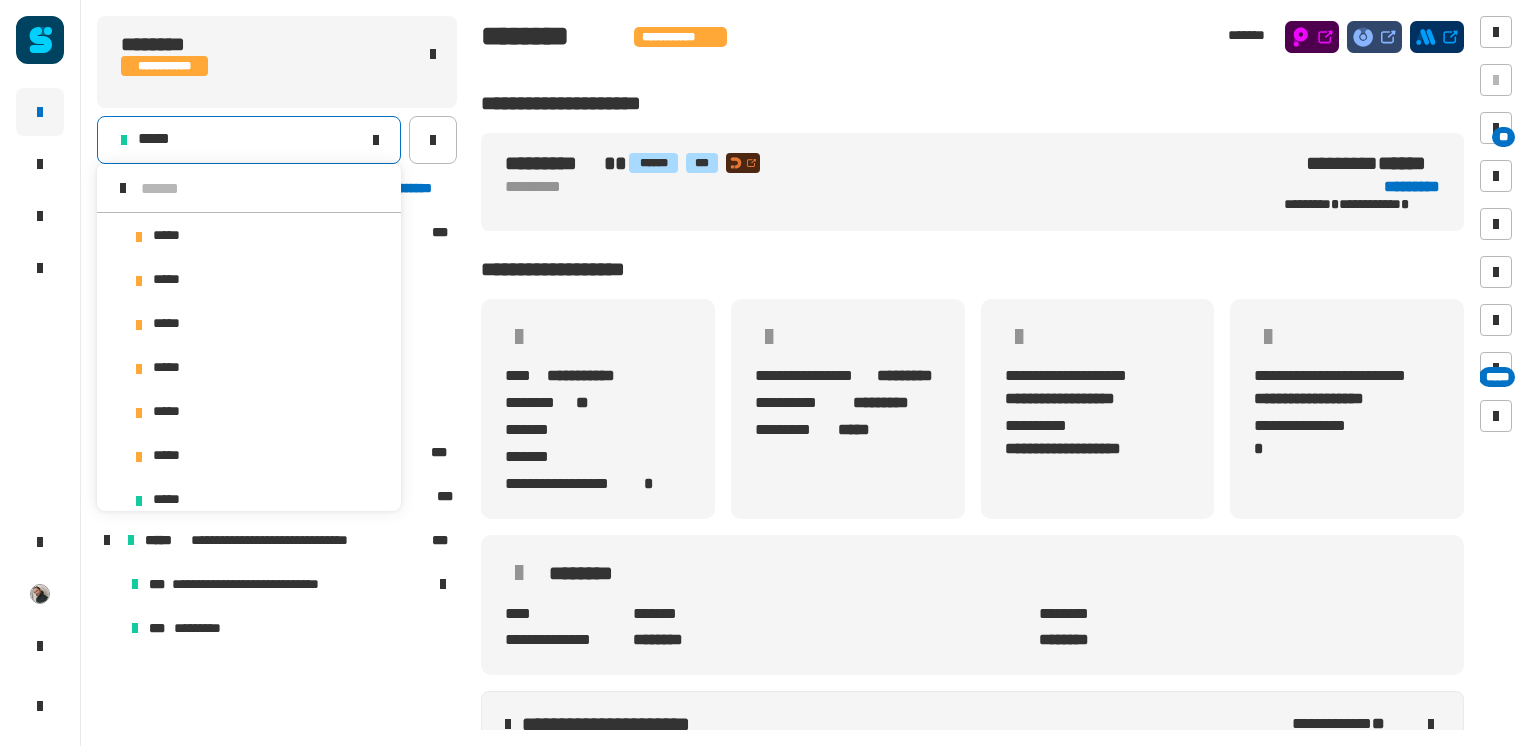 scroll, scrollTop: 14, scrollLeft: 0, axis: vertical 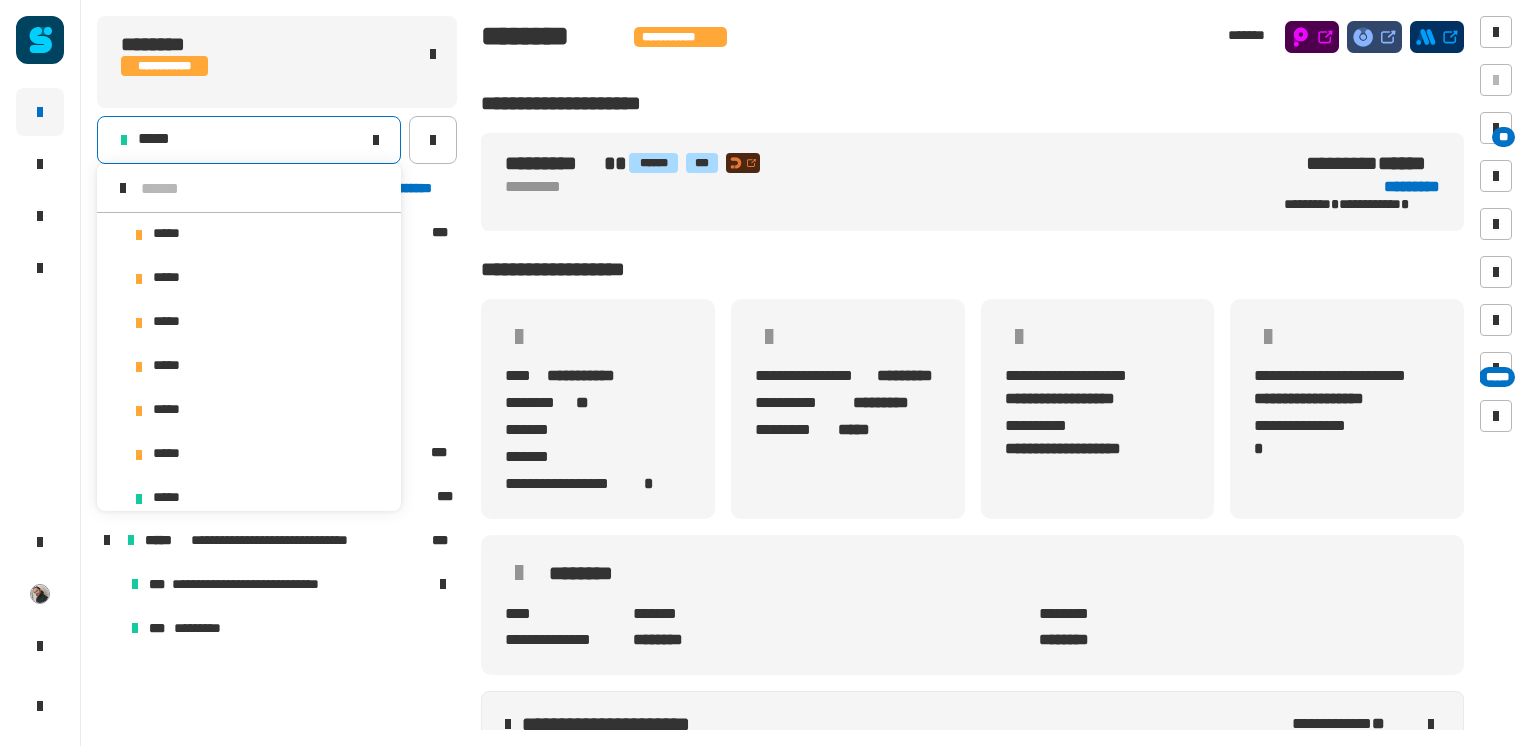click on "********" 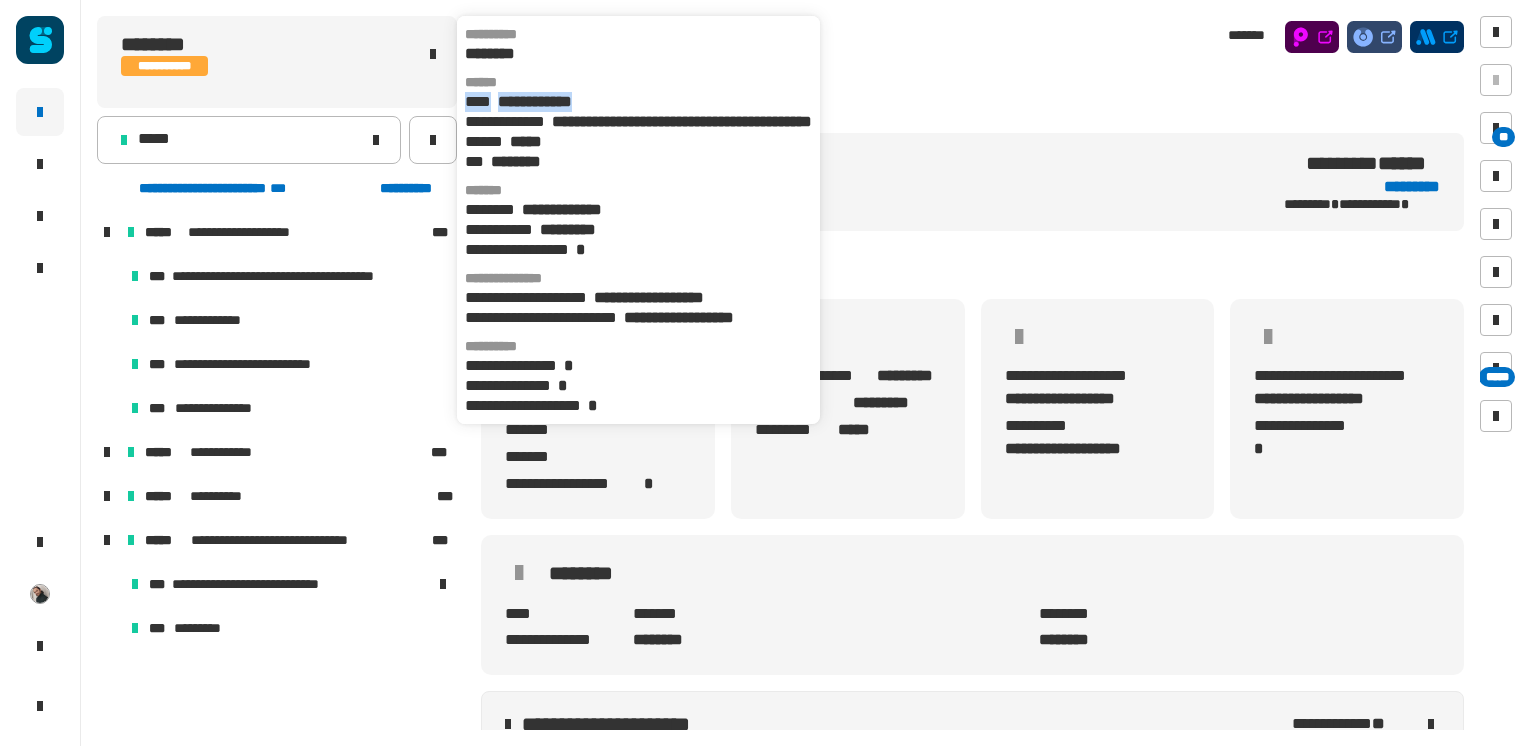 drag, startPoint x: 612, startPoint y: 105, endPoint x: 456, endPoint y: 102, distance: 156.02884 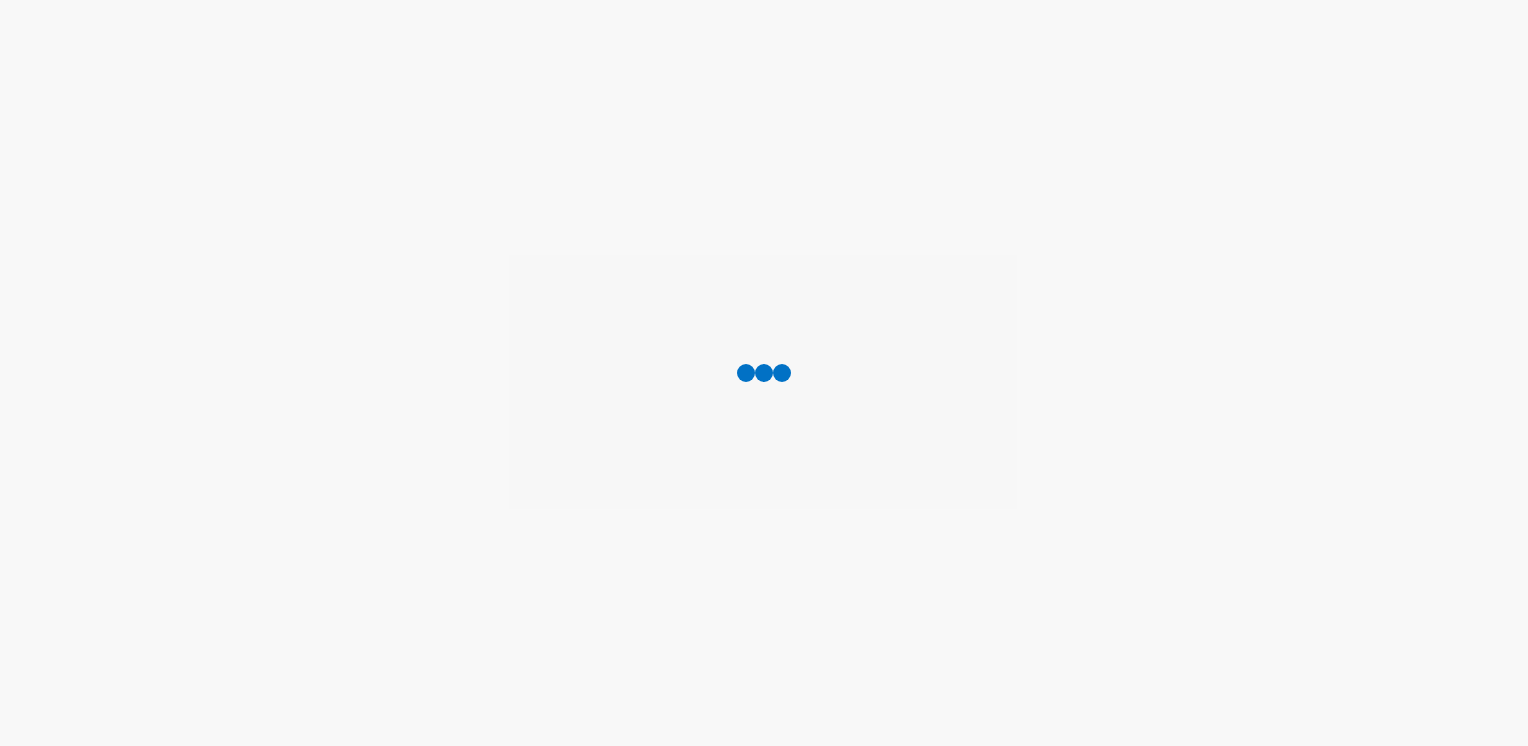 scroll, scrollTop: 0, scrollLeft: 0, axis: both 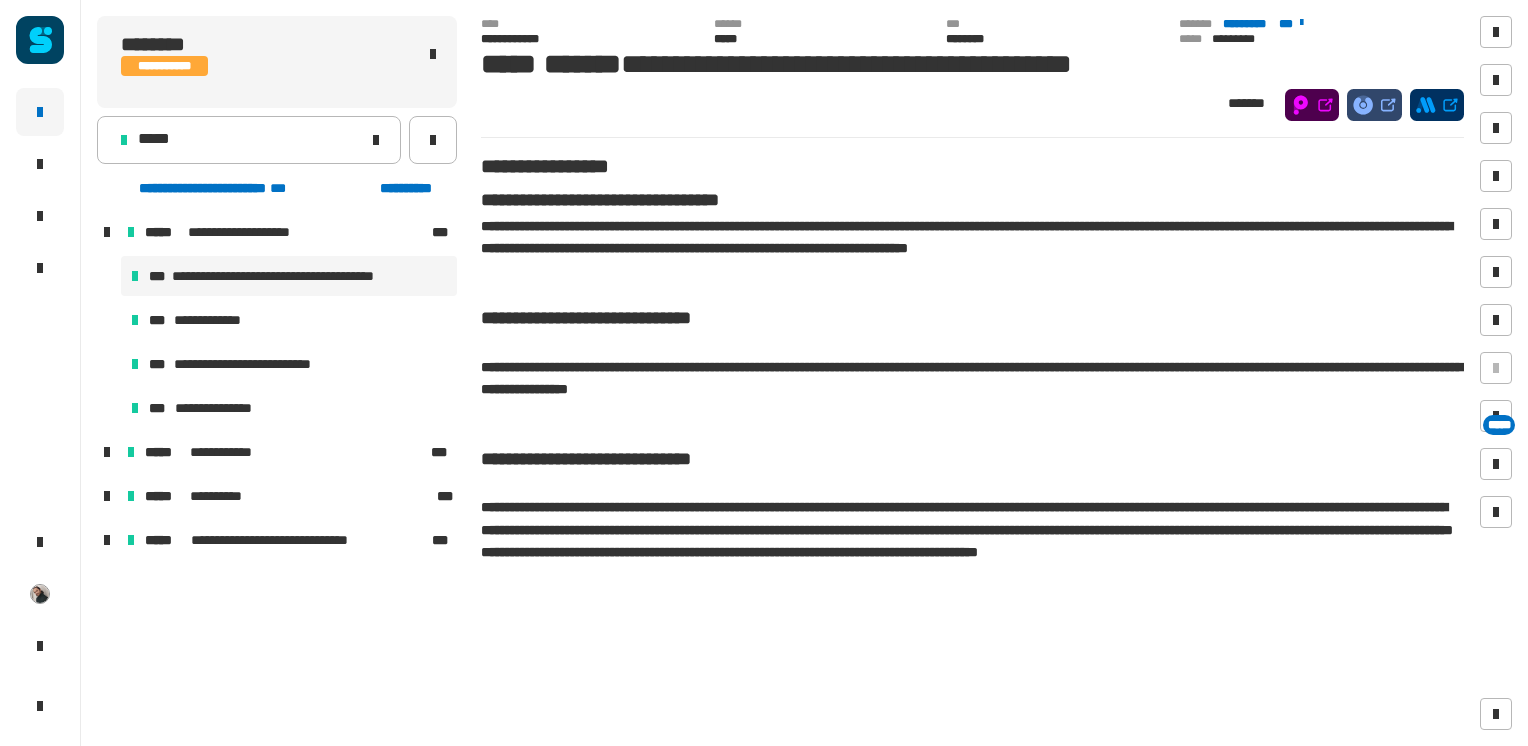 click at bounding box center (107, 540) 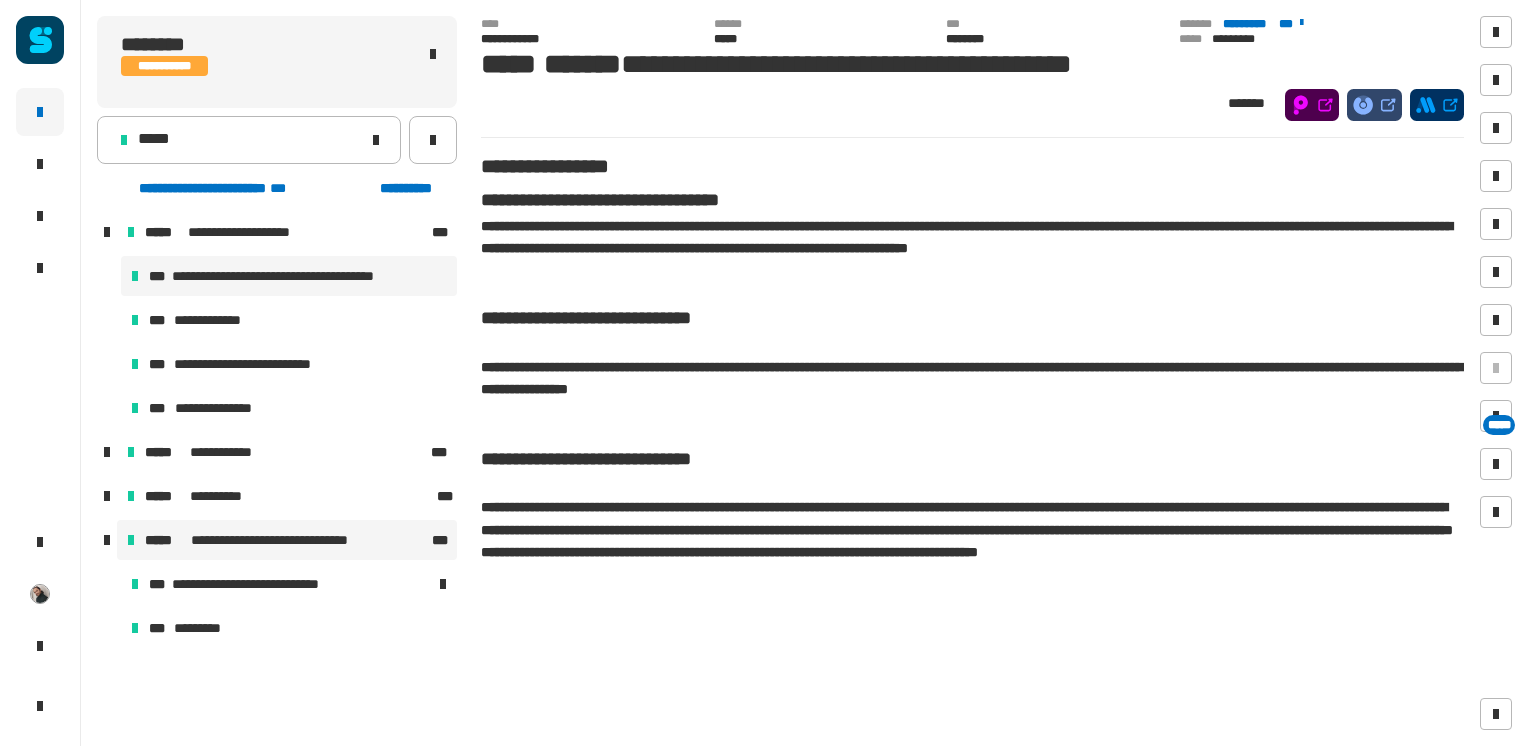 click on "**********" at bounding box center (287, 540) 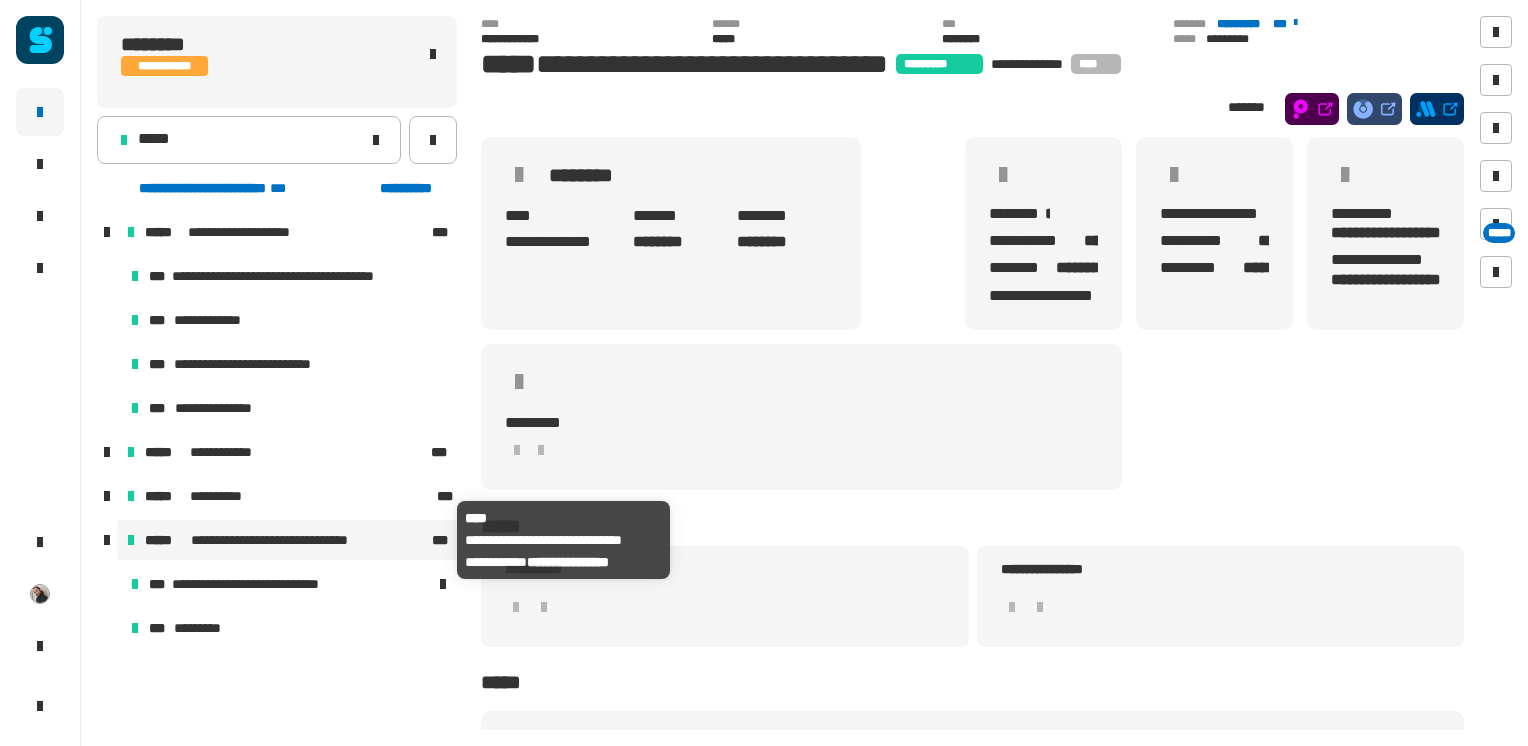 click on "**********" at bounding box center [286, 540] 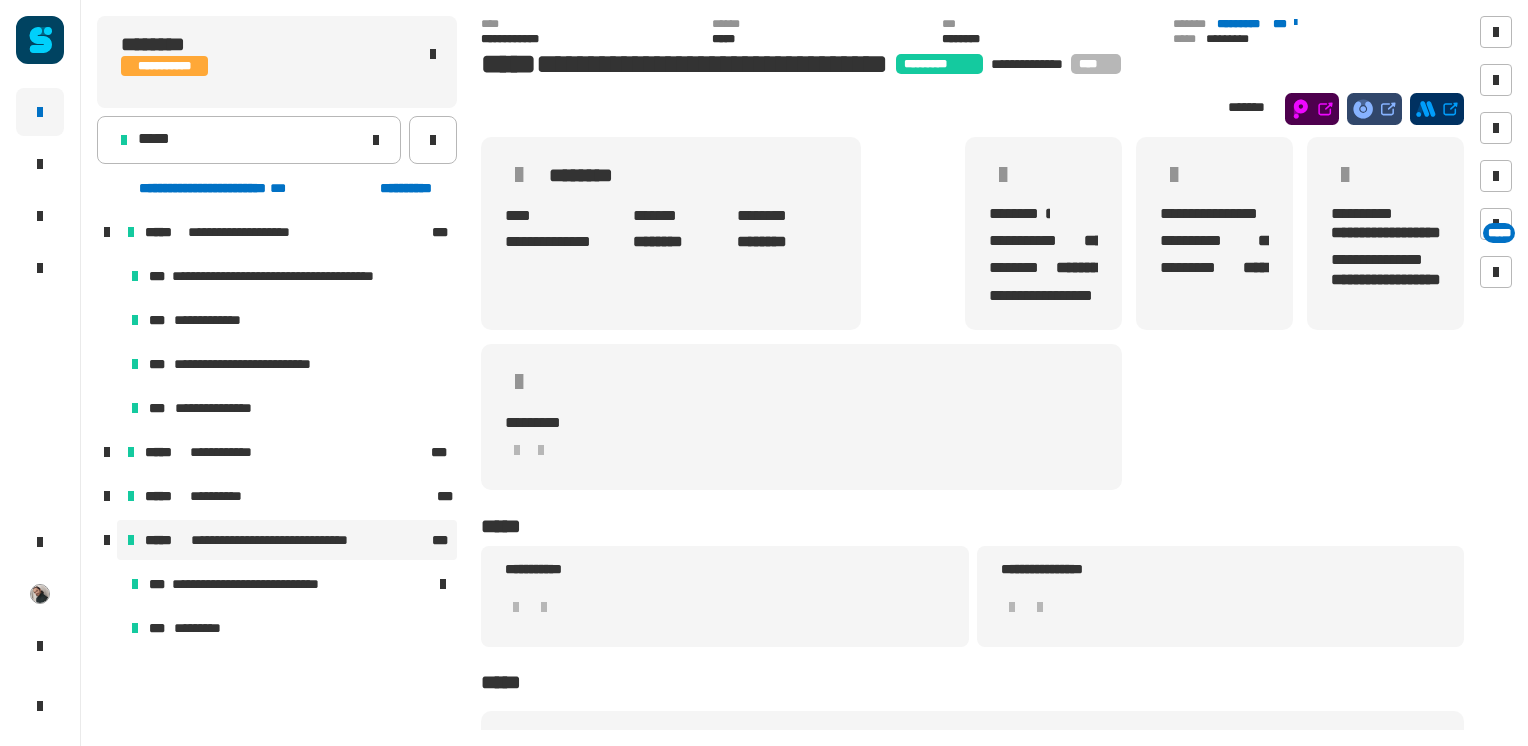 click on "*****" 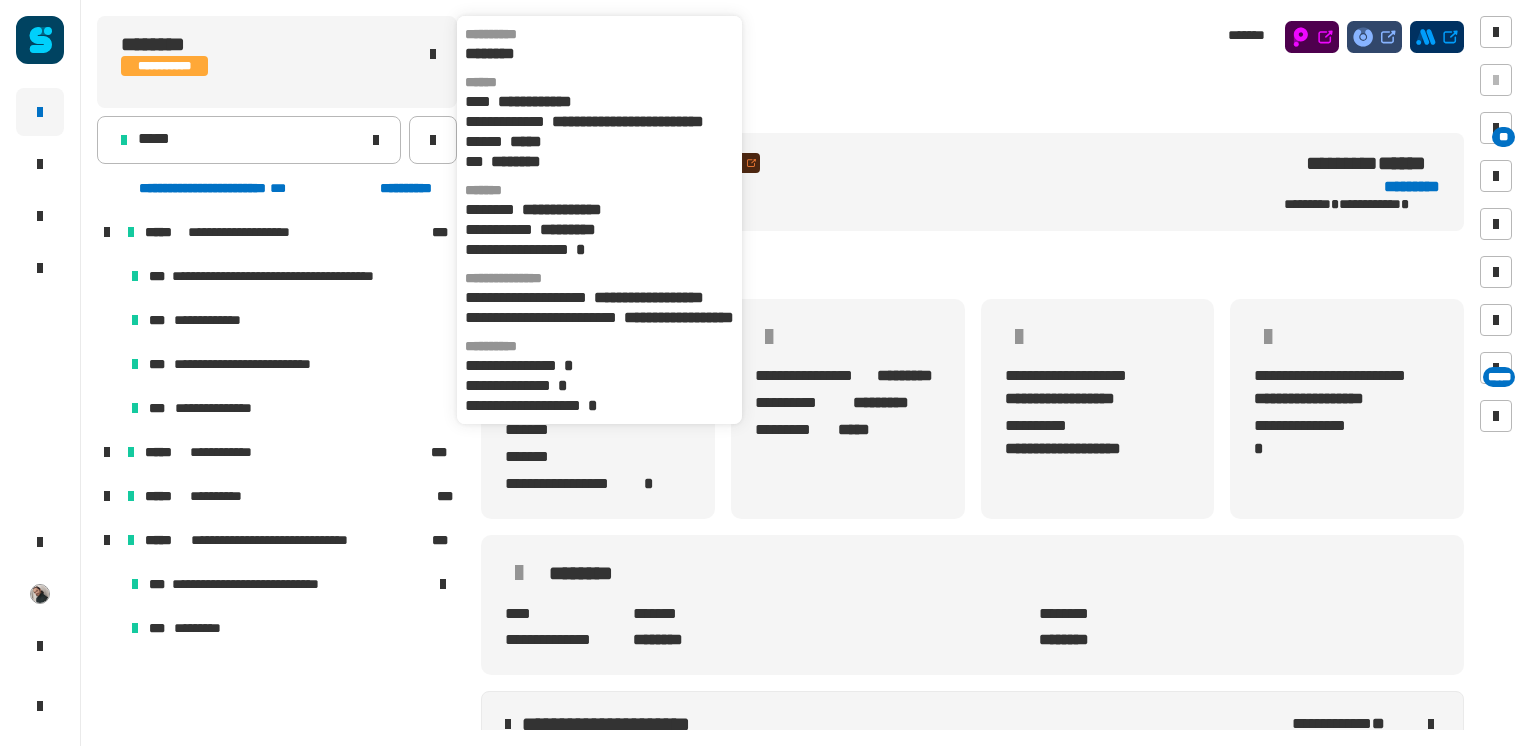 click on "**********" 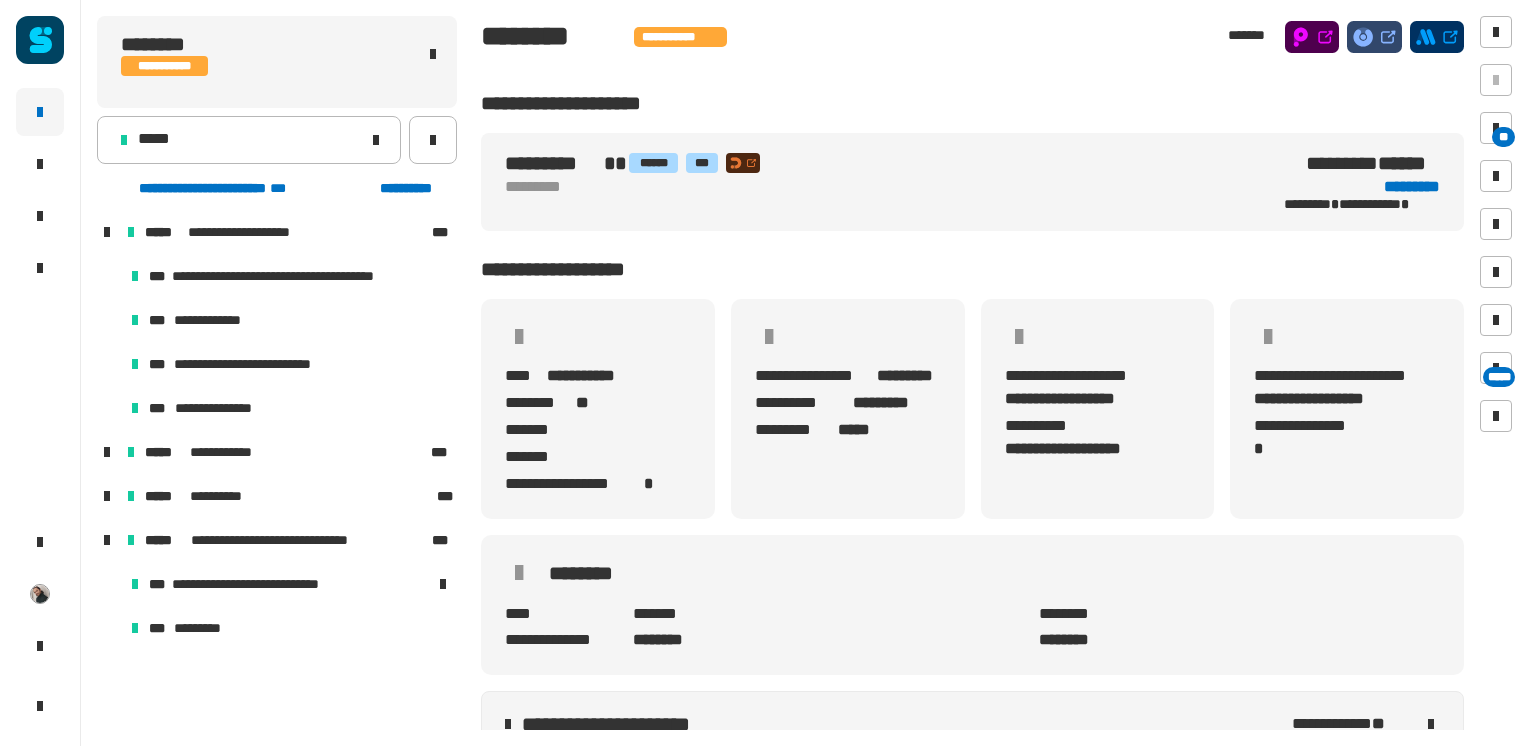 click on "**********" 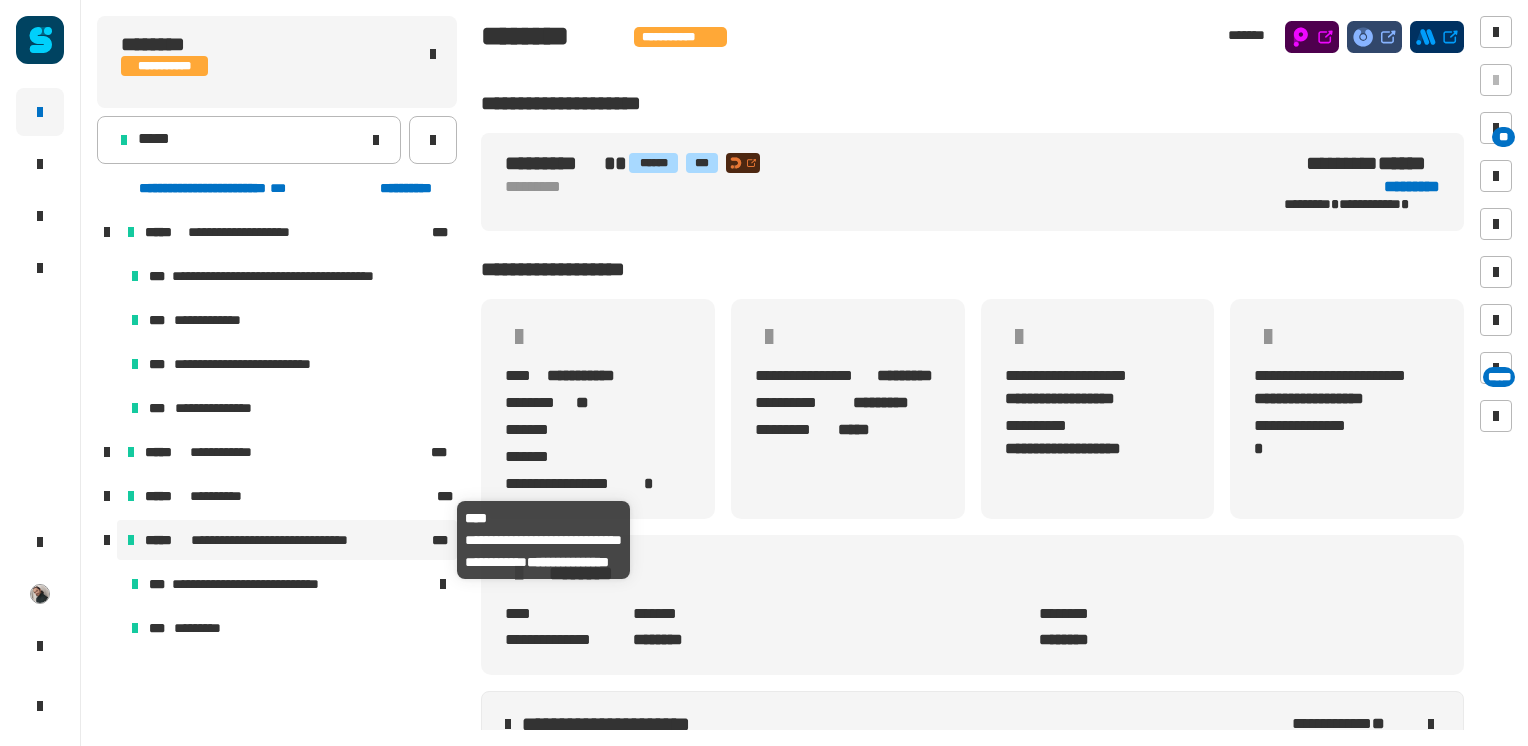 click on "**********" at bounding box center (289, 540) 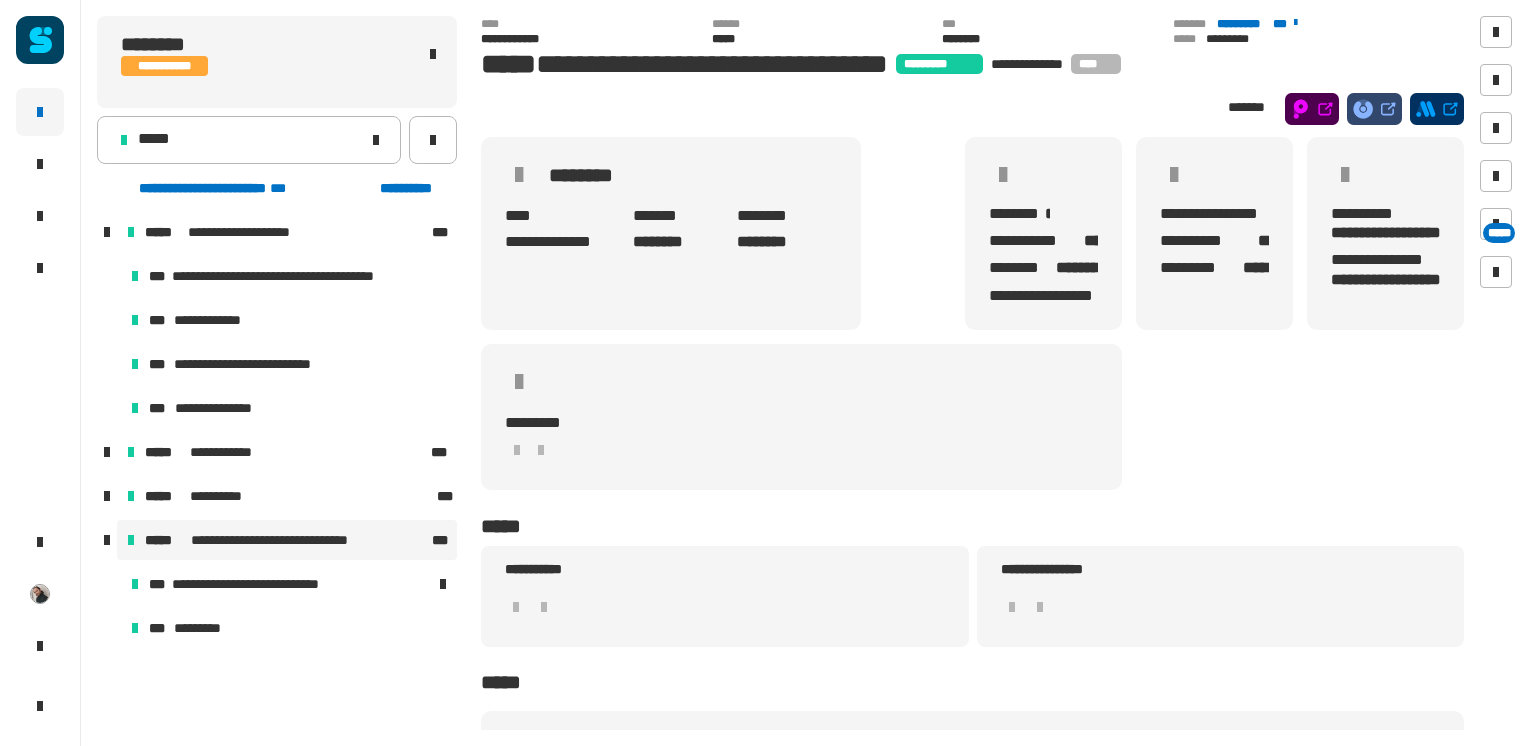 click on "**********" 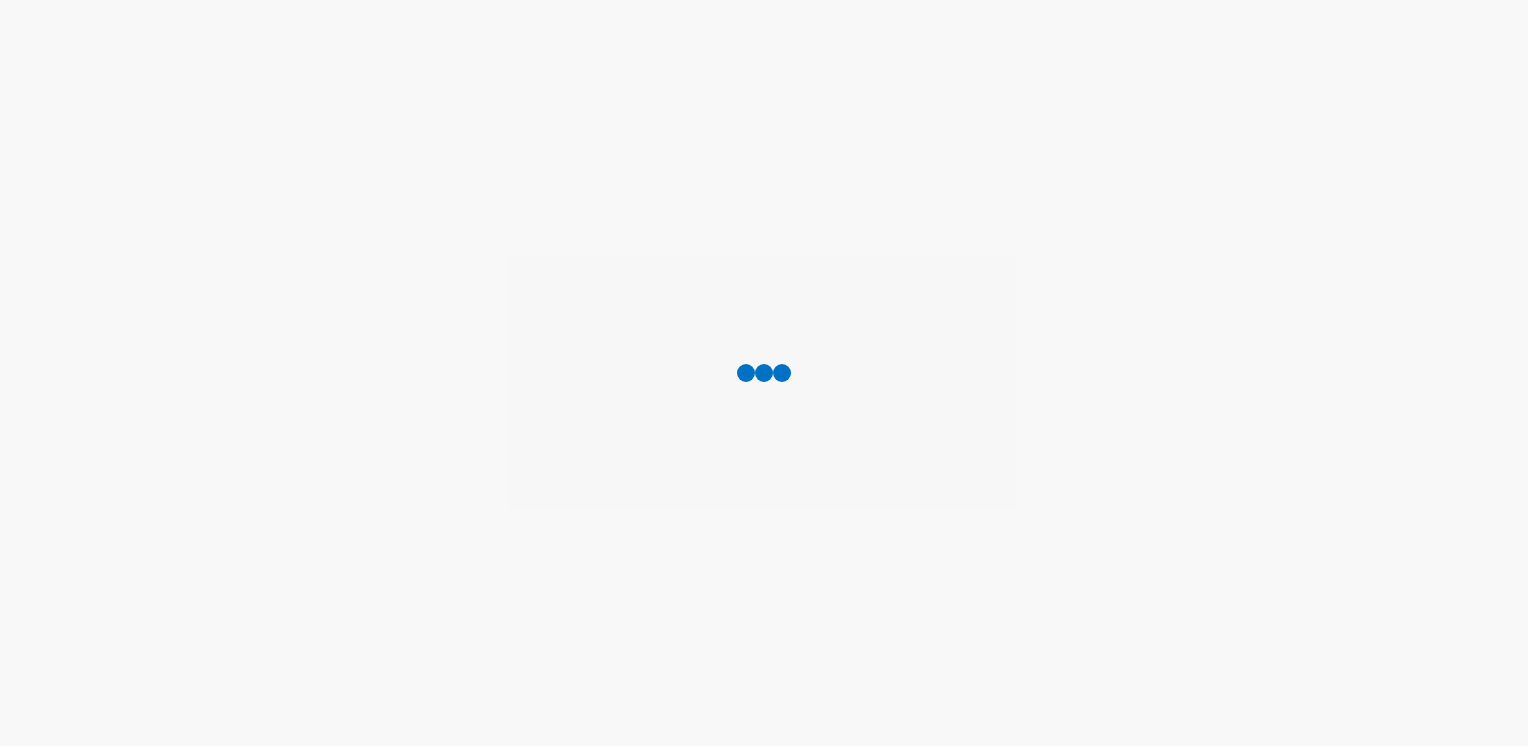 scroll, scrollTop: 0, scrollLeft: 0, axis: both 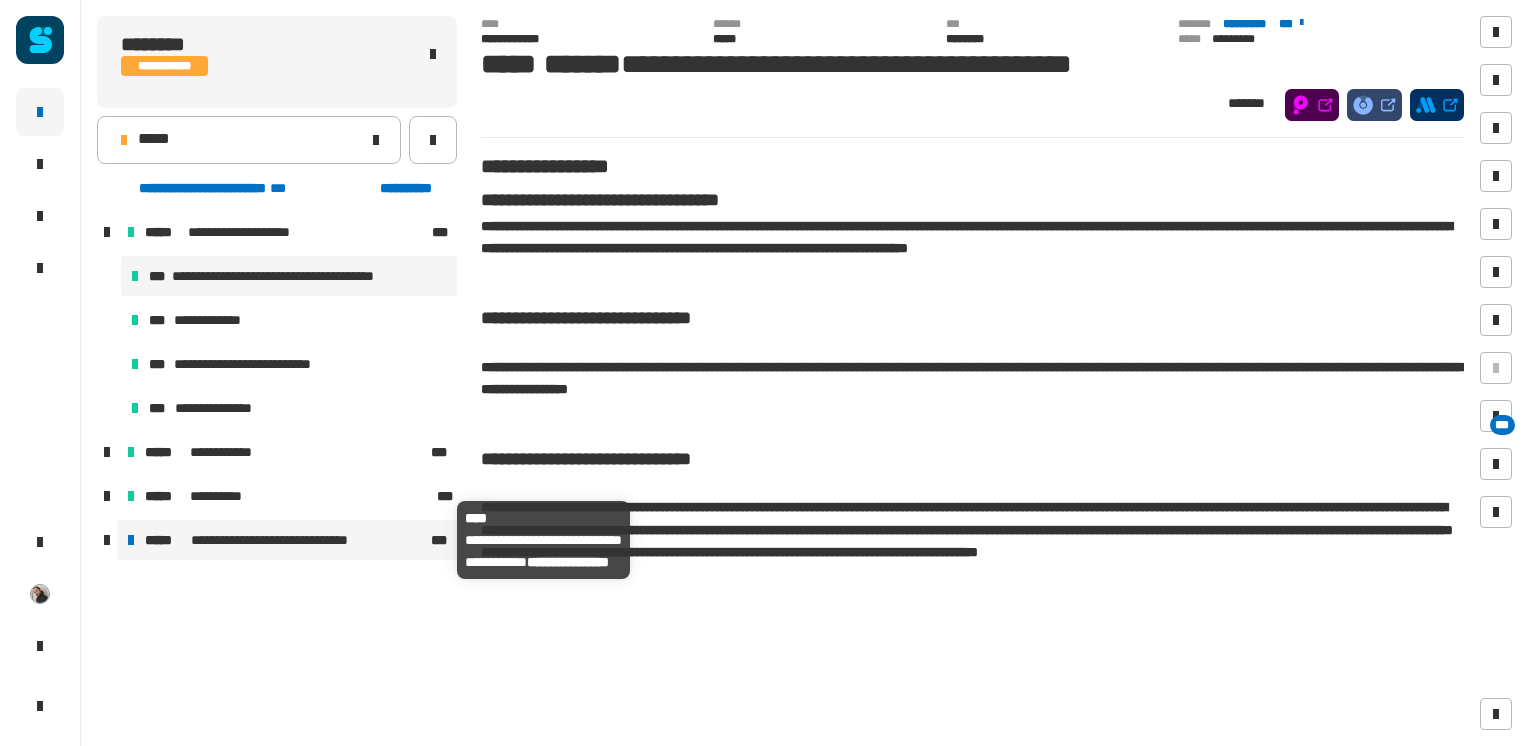 click on "*****" at bounding box center [166, 540] 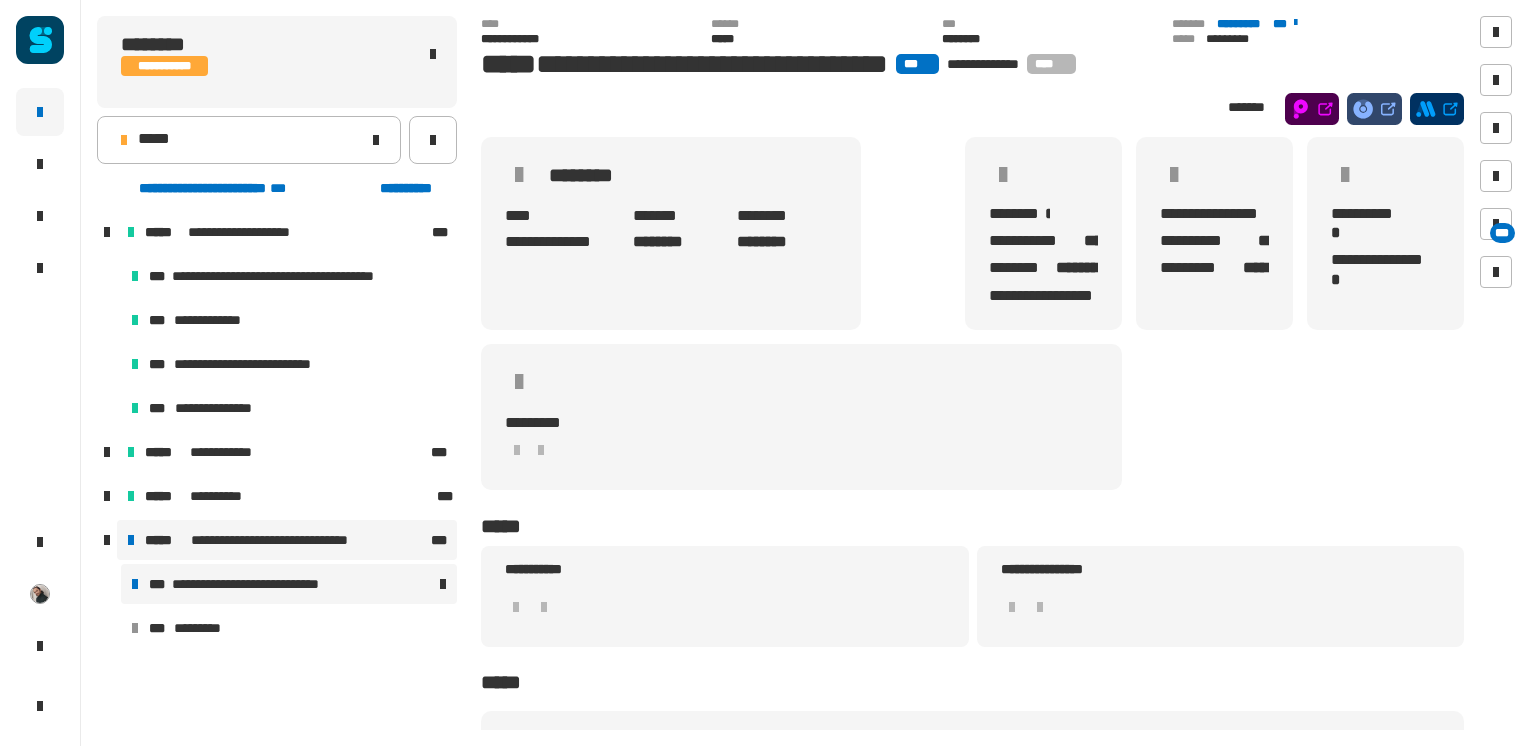click on "**********" at bounding box center (261, 584) 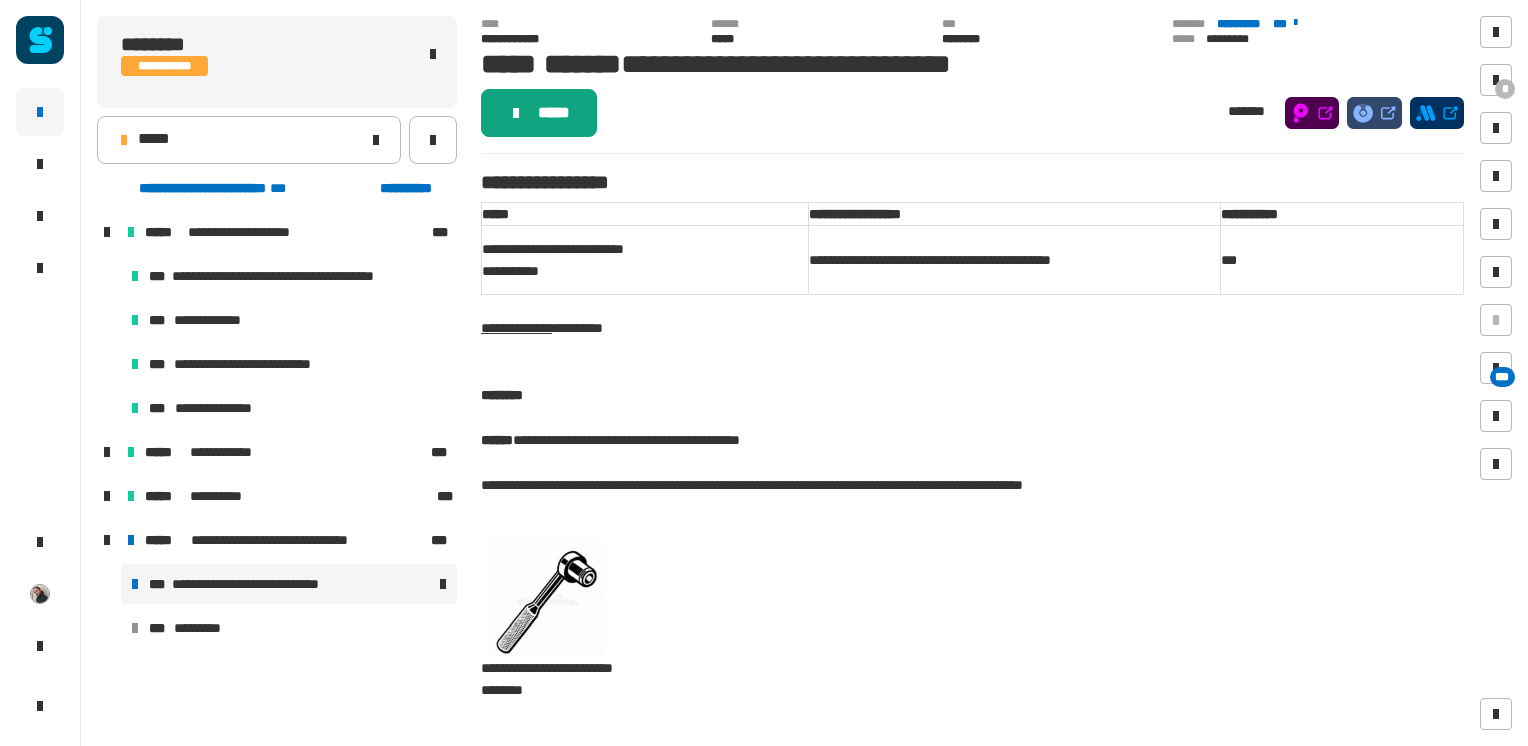 click on "*****" 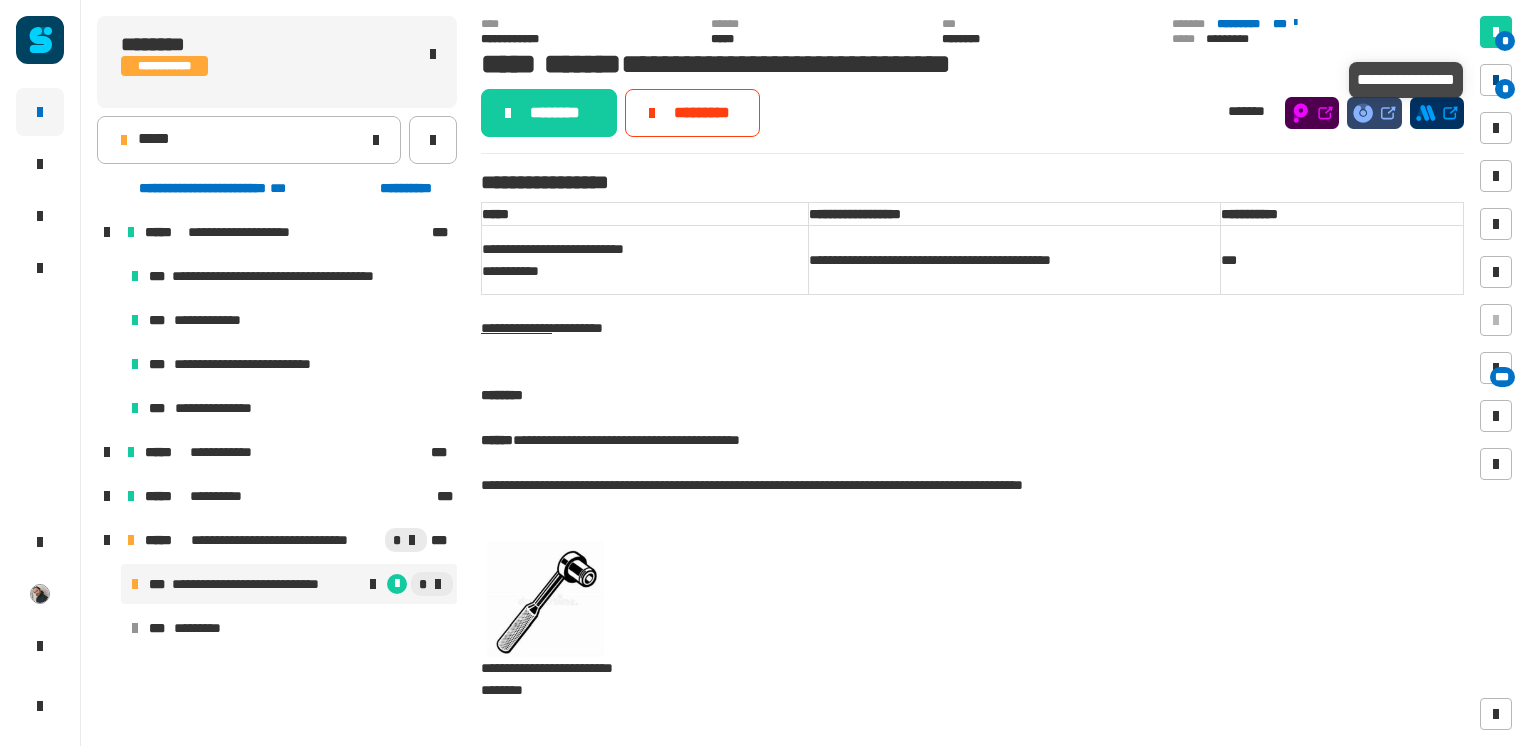click at bounding box center (1496, 80) 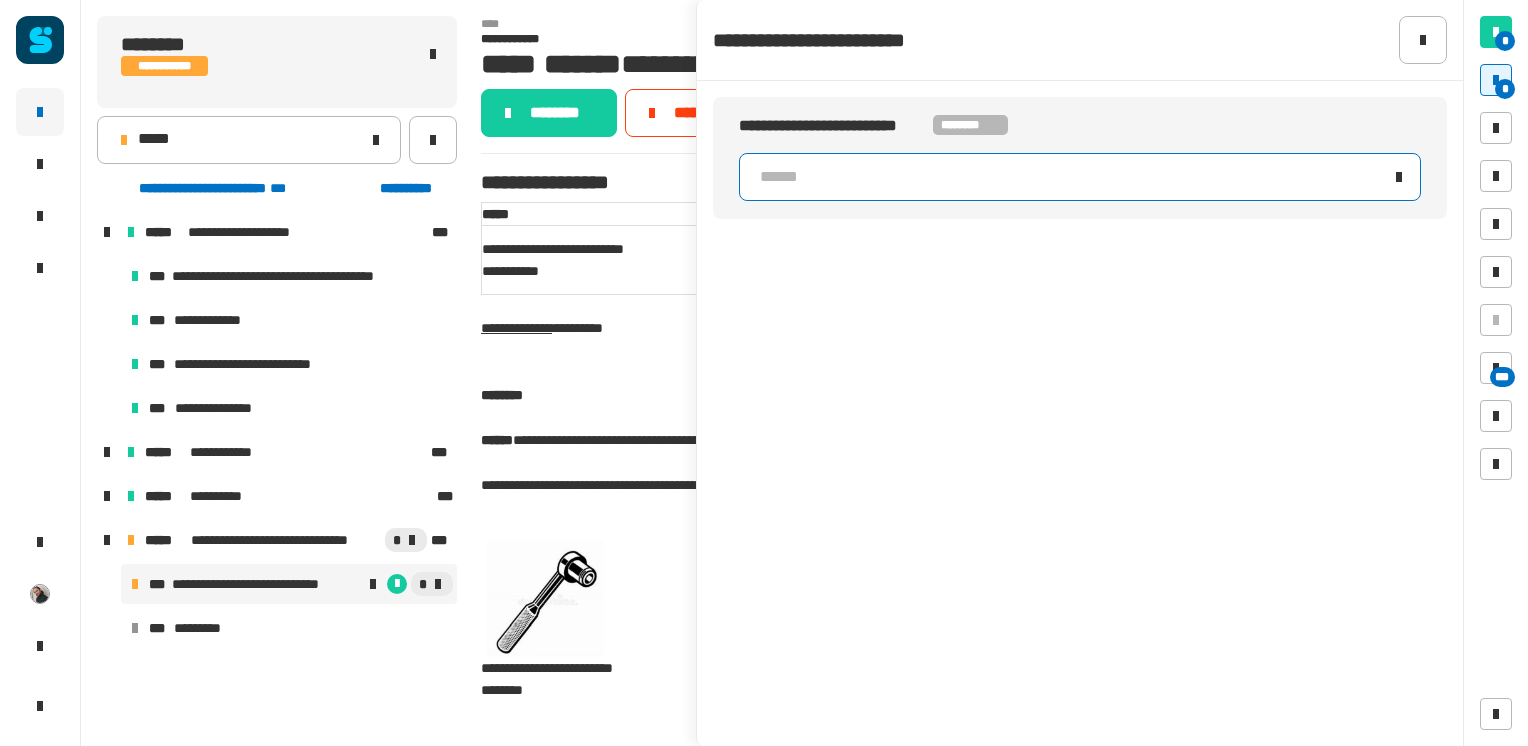 click on "******" 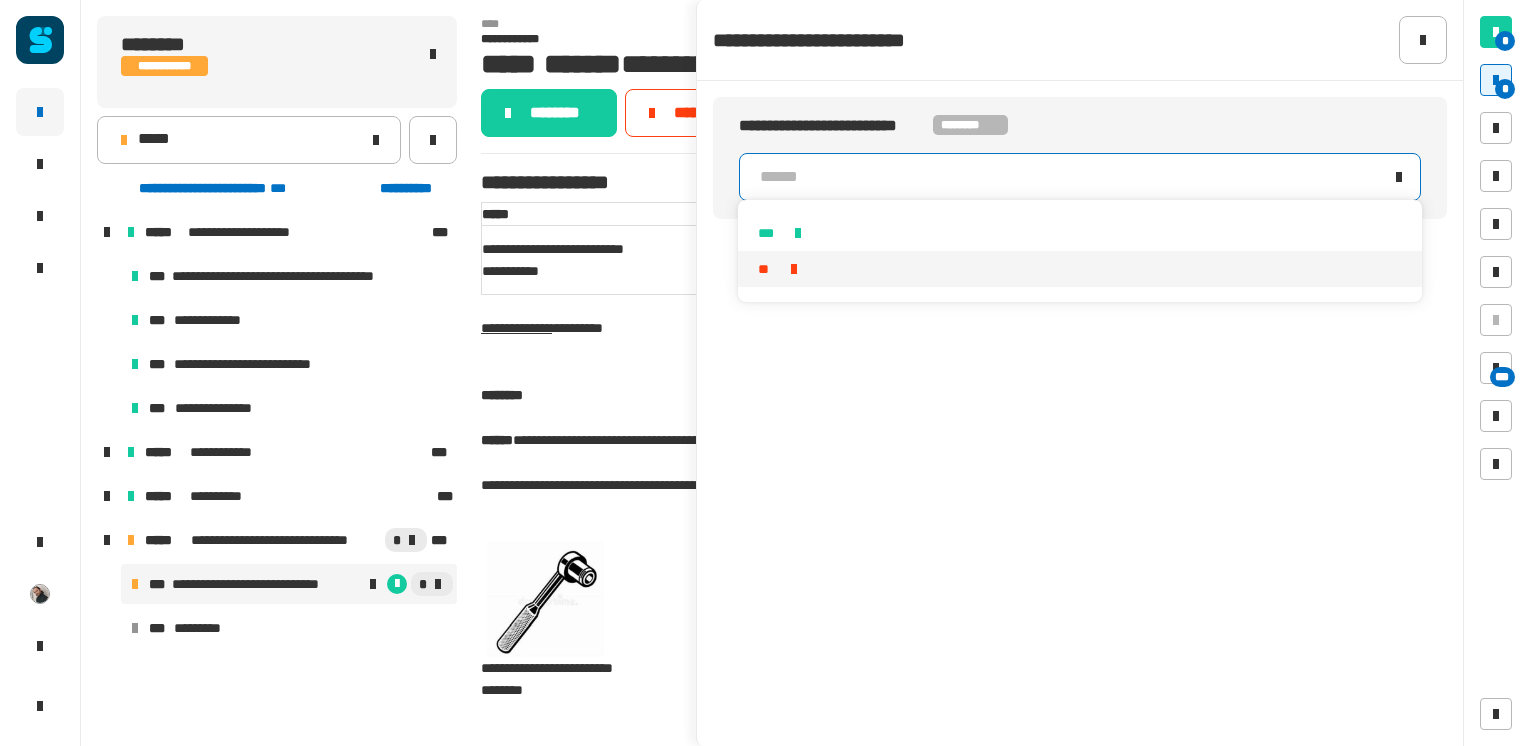 click on "**" at bounding box center [1079, 269] 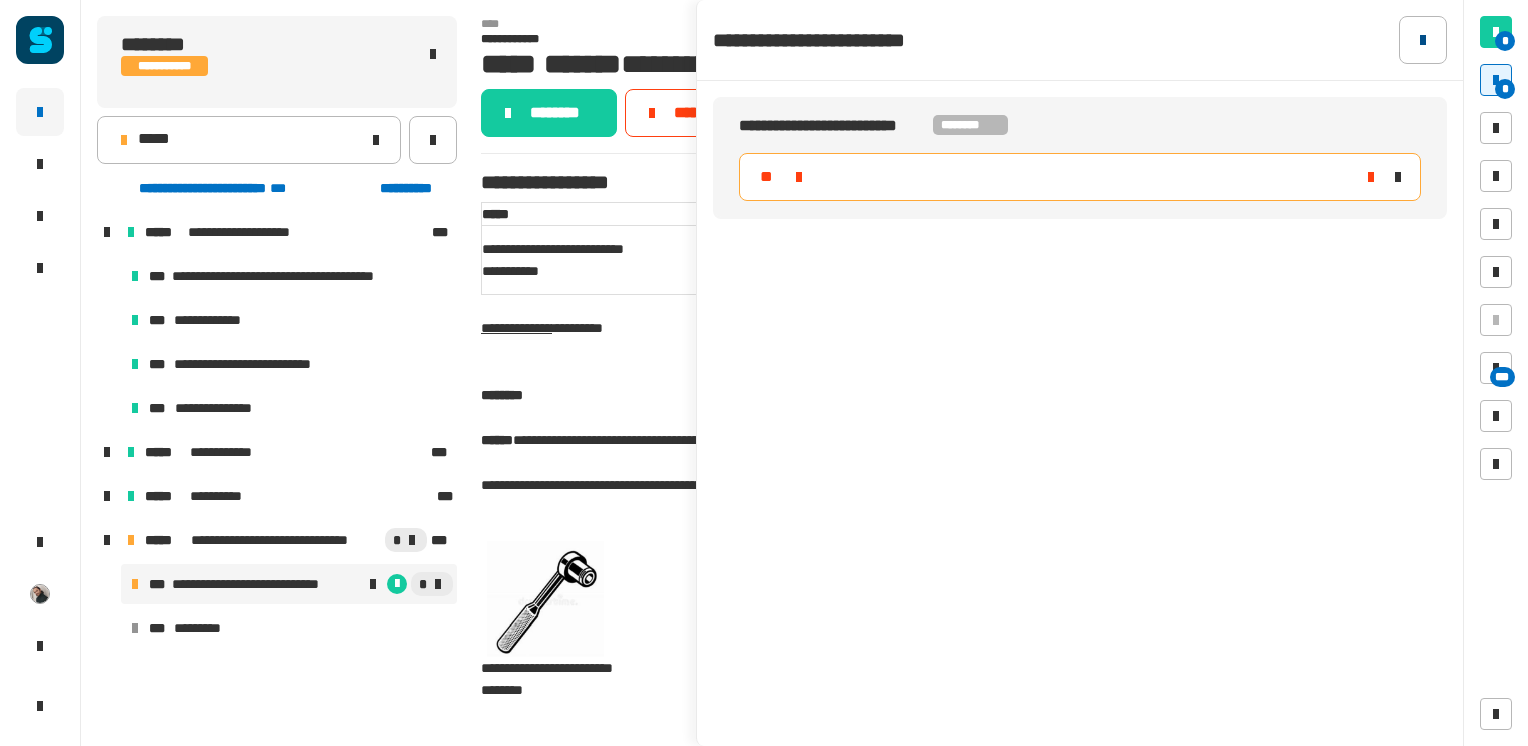 click 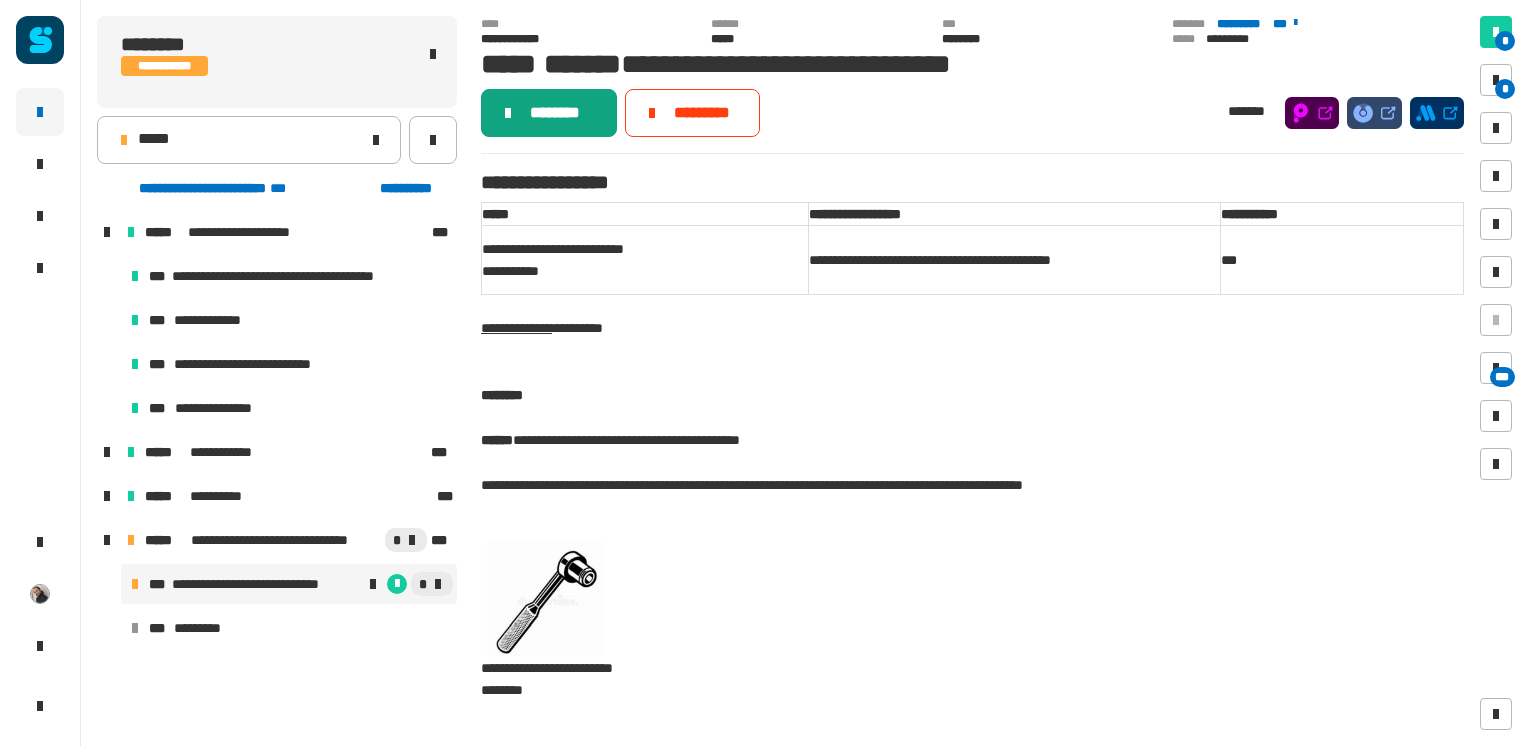 click on "********" 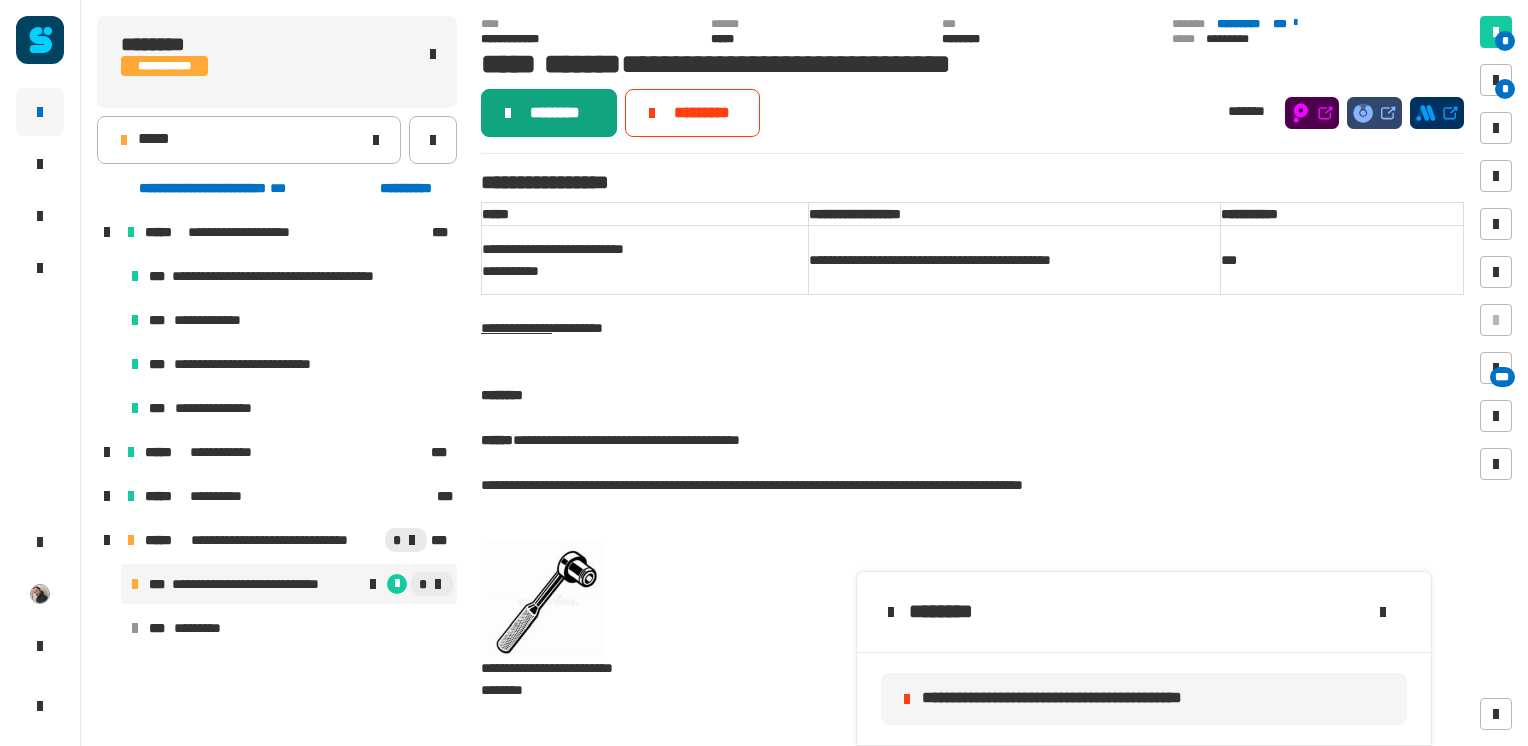 click on "********" 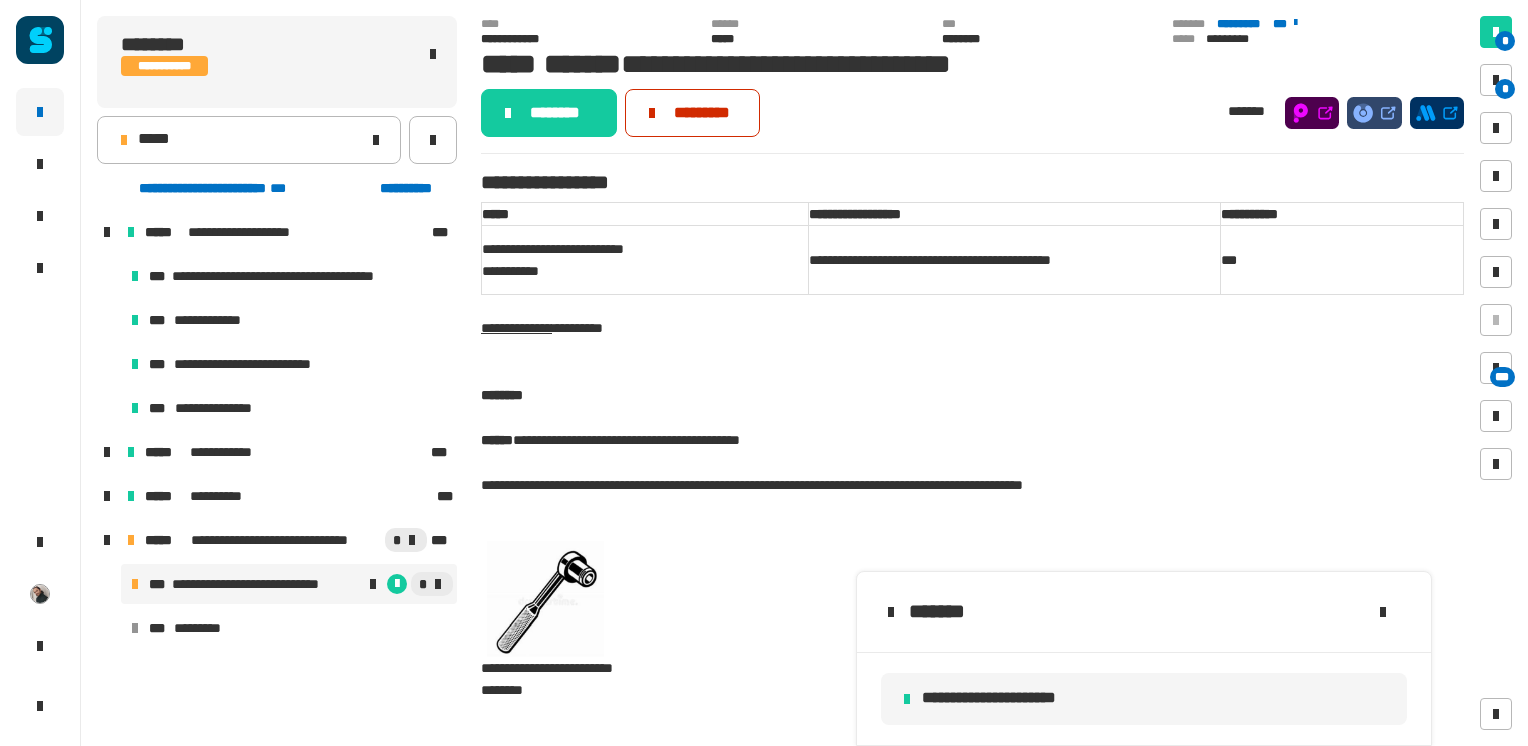 click on "*********" 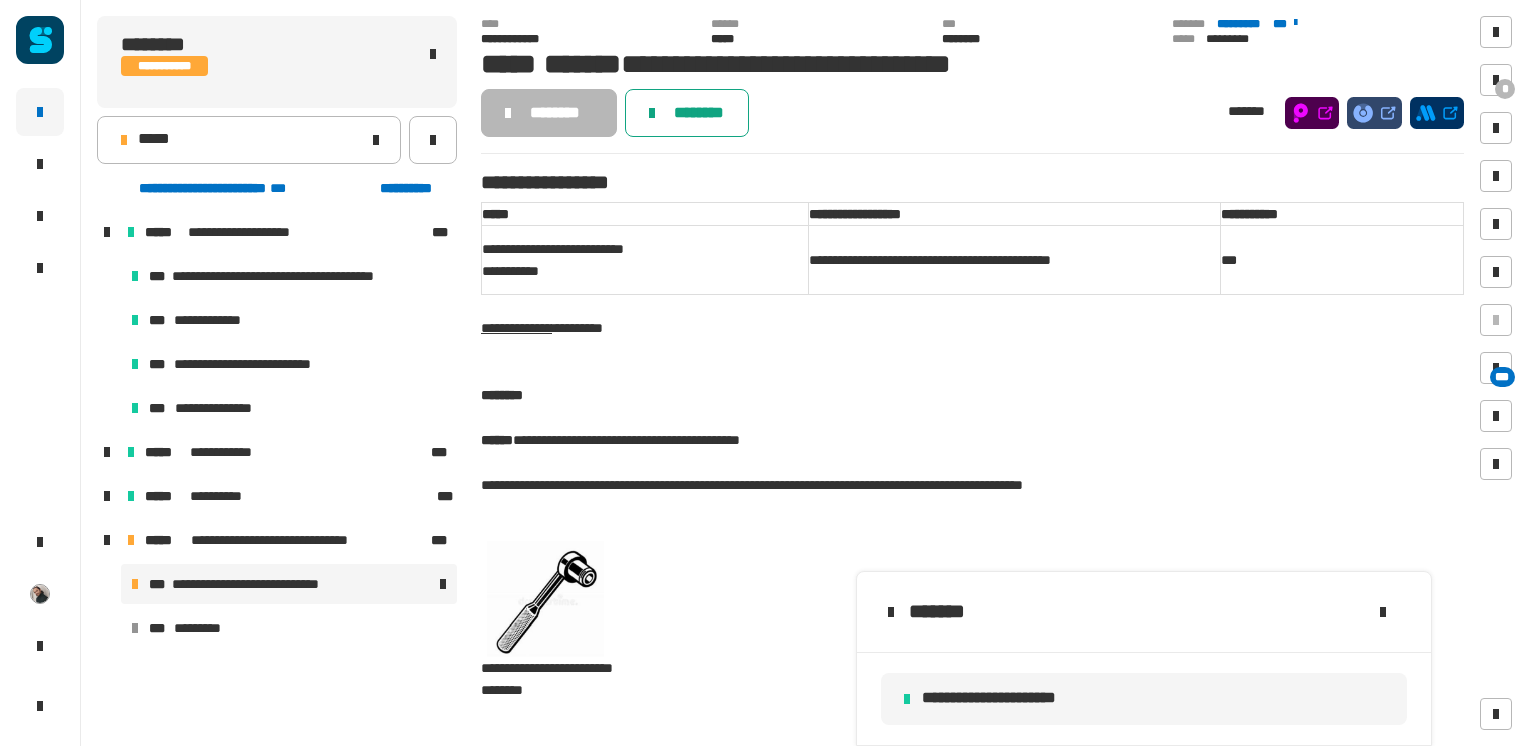 click on "********" 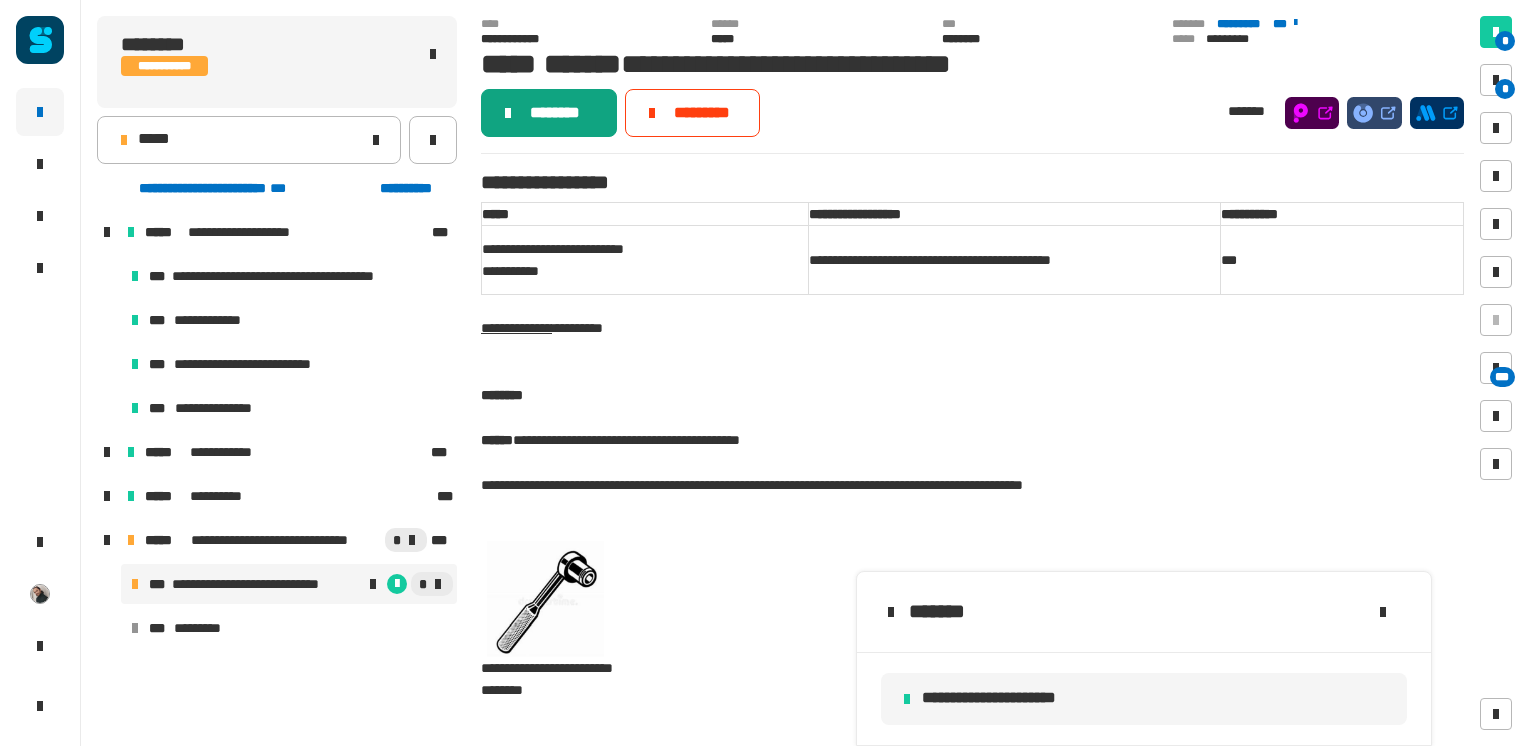 click on "********" 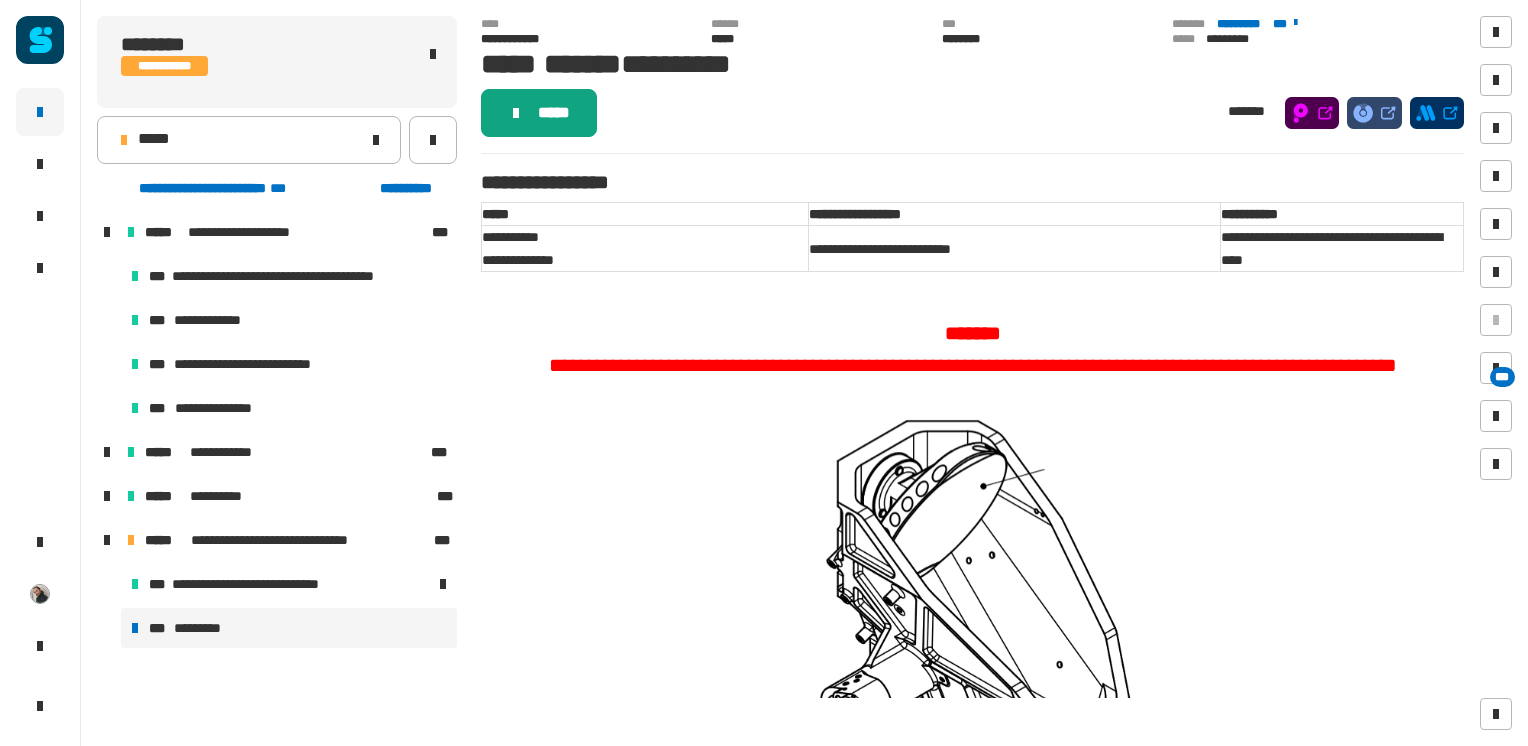 click on "*****" 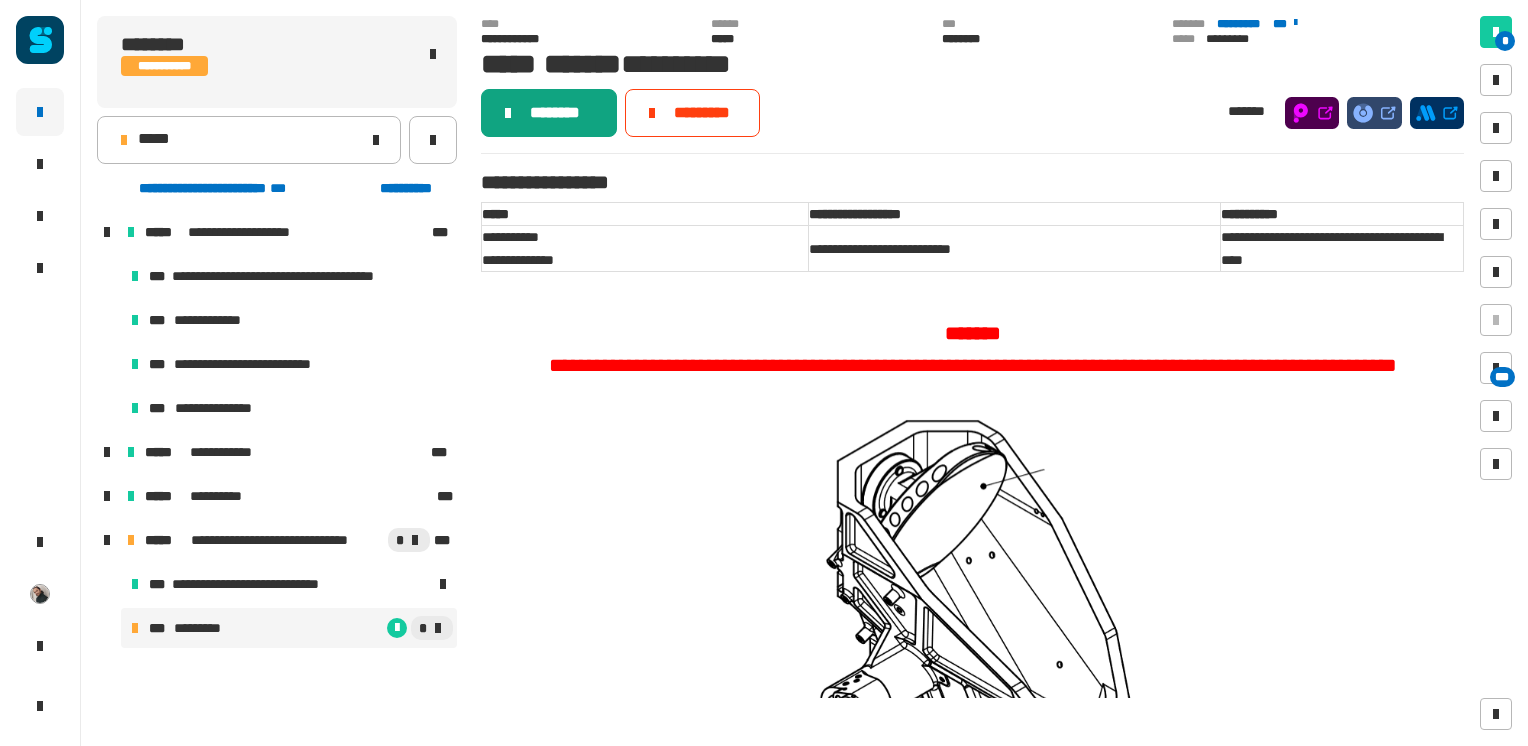 click on "********" 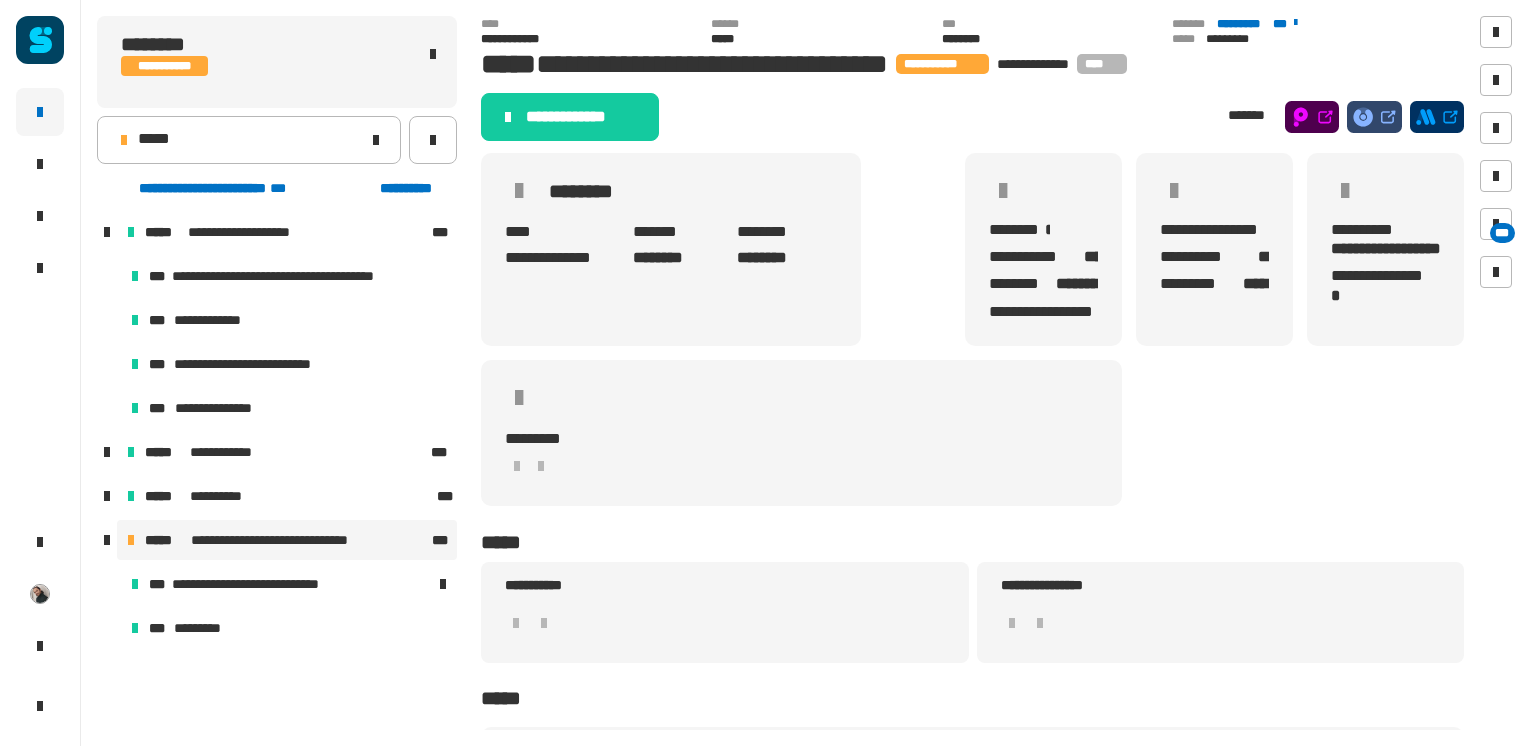 click on "**********" 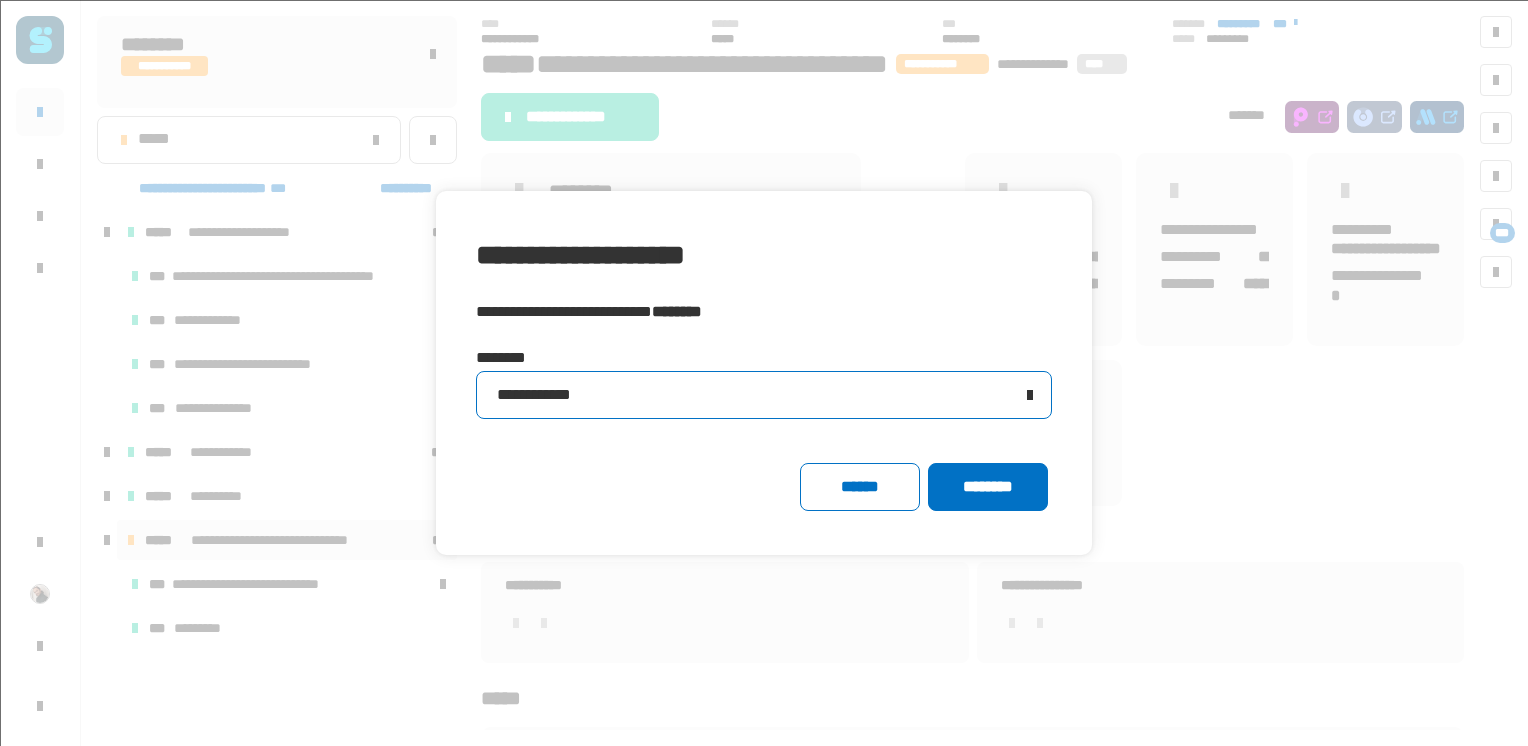 click on "**********" 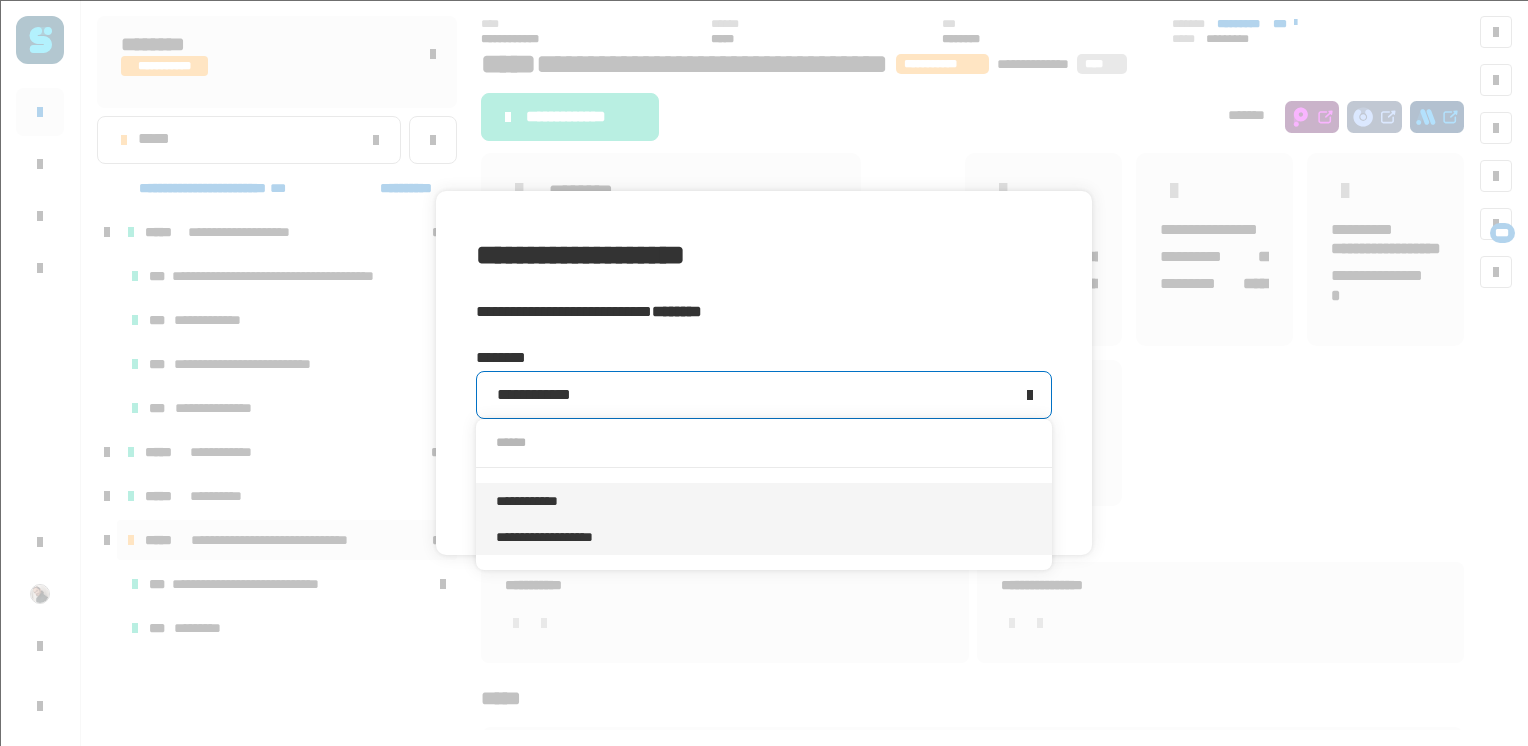 click on "**********" at bounding box center [764, 537] 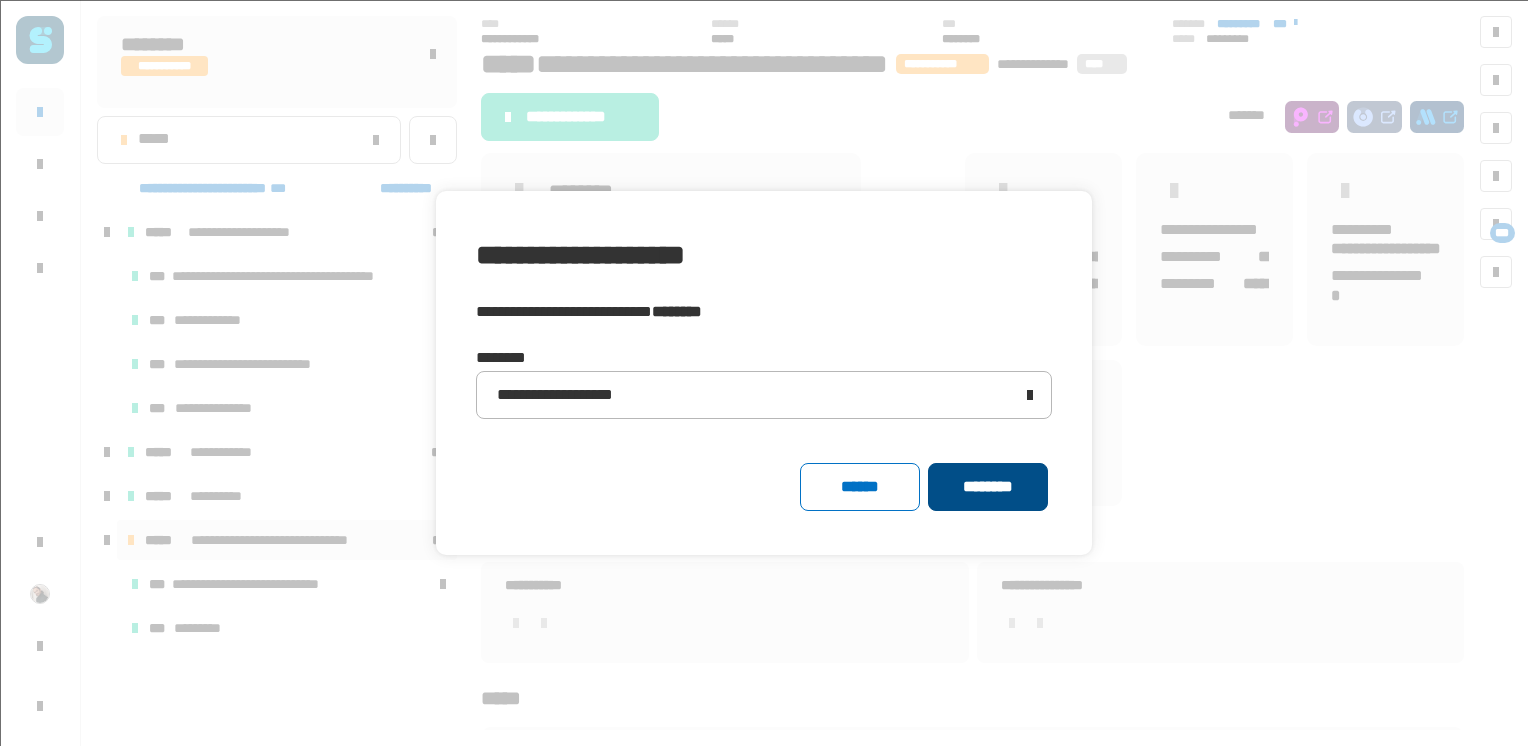 click on "********" 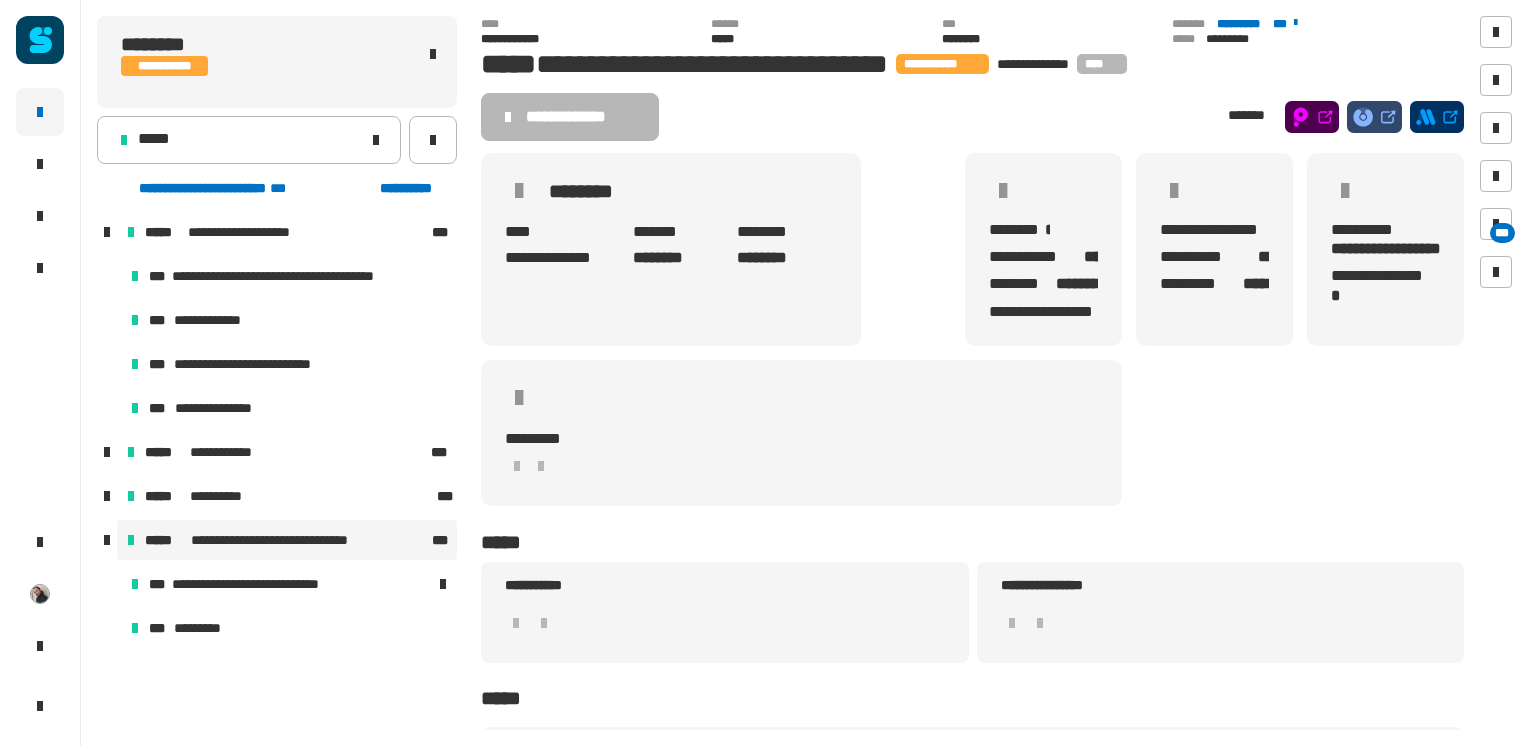 click on "********" 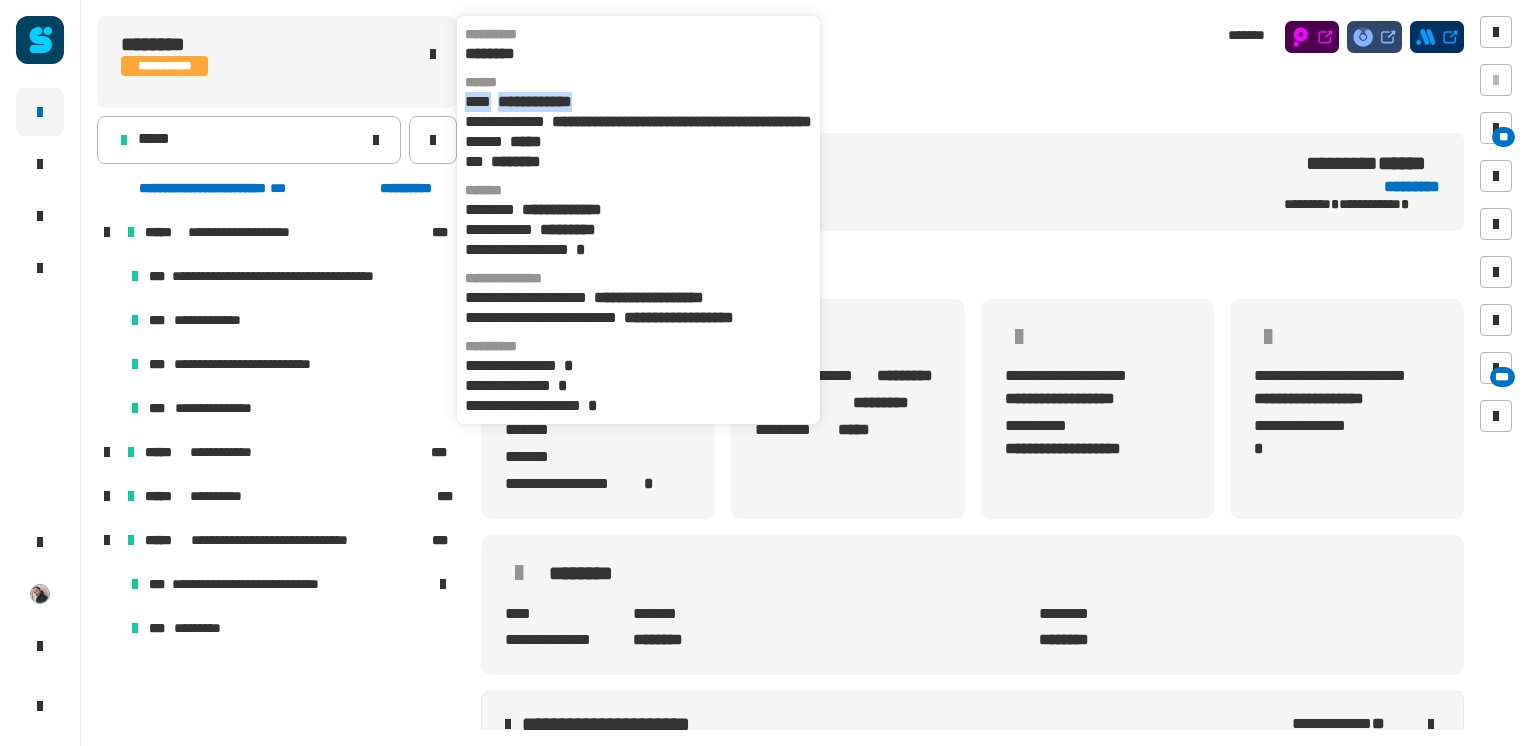 drag, startPoint x: 616, startPoint y: 107, endPoint x: 464, endPoint y: 107, distance: 152 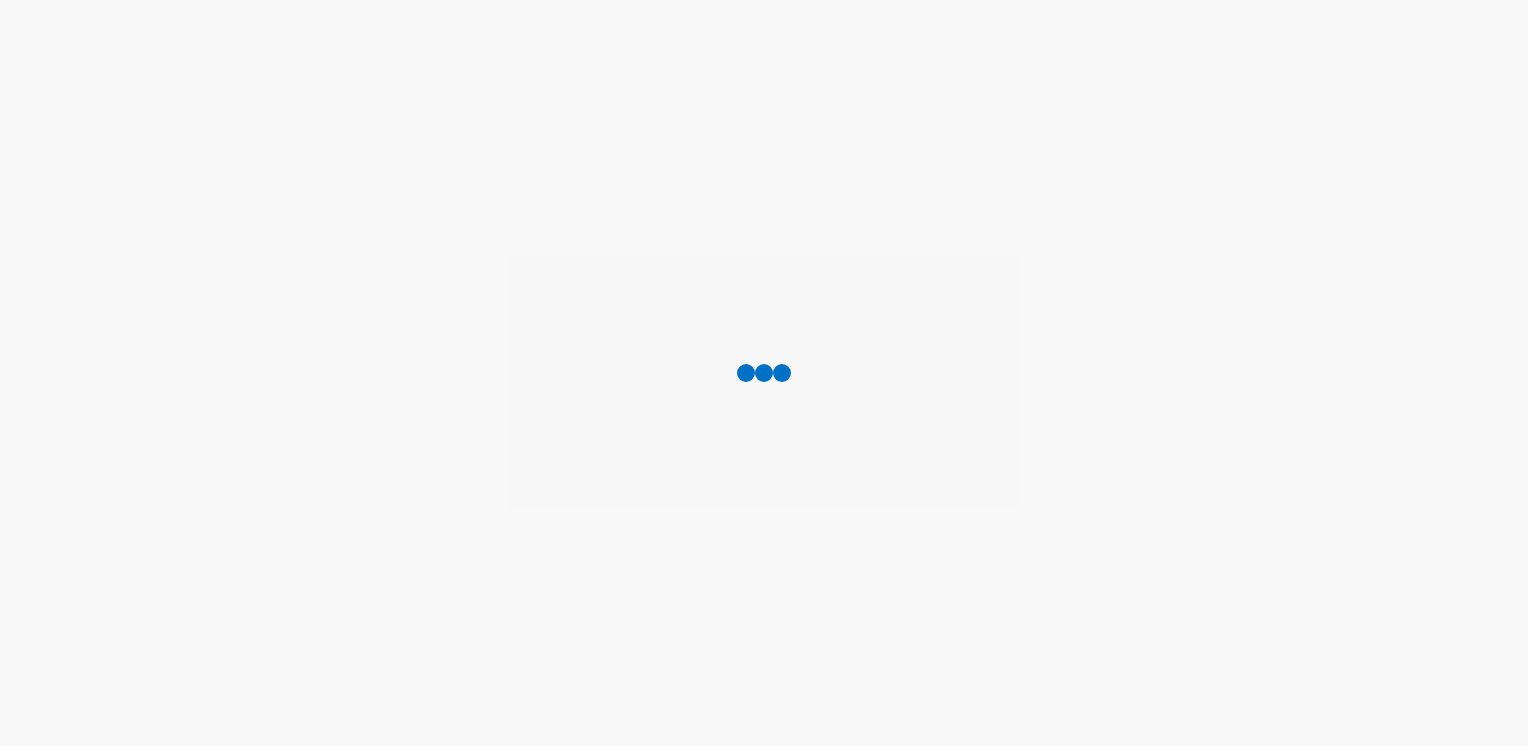 scroll, scrollTop: 0, scrollLeft: 0, axis: both 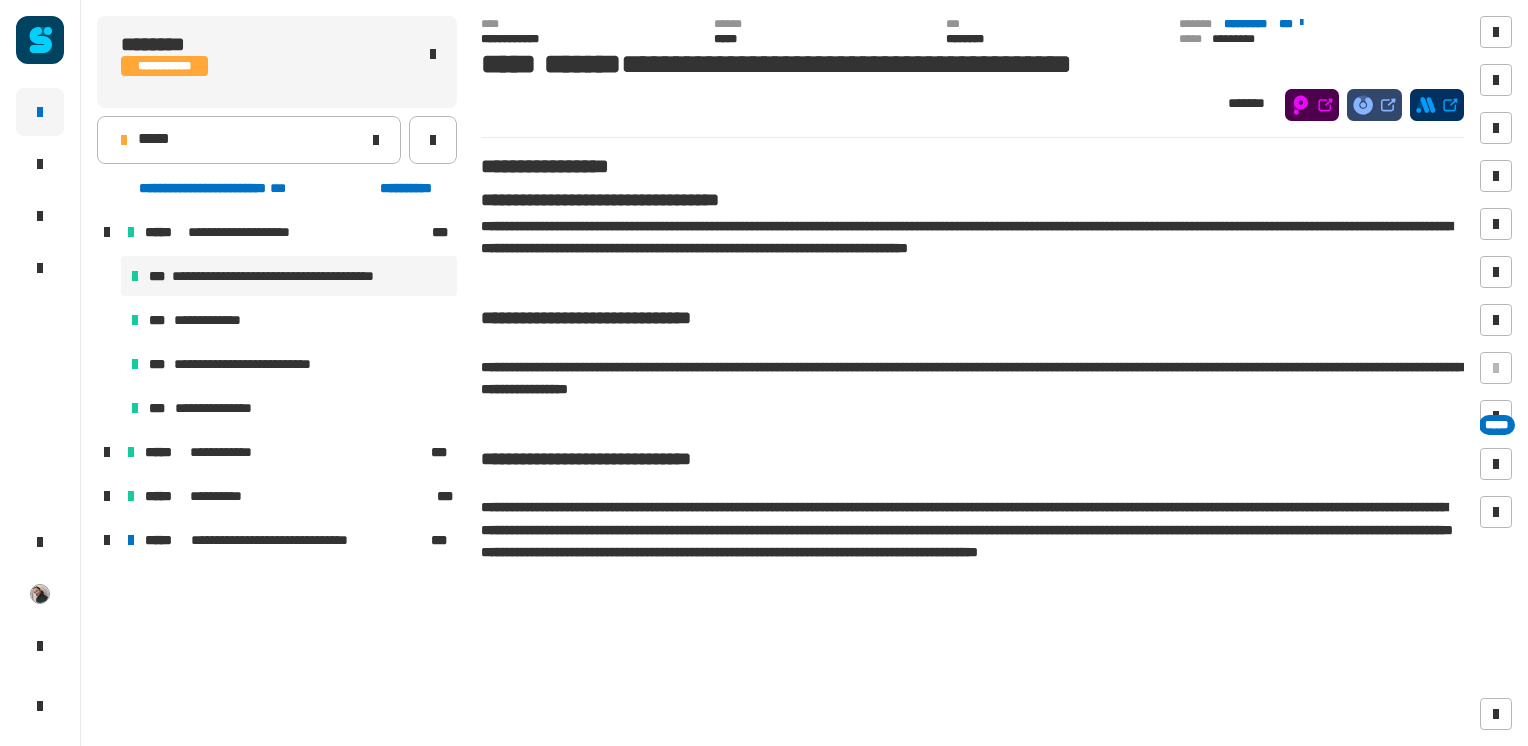 click on "Some text here" 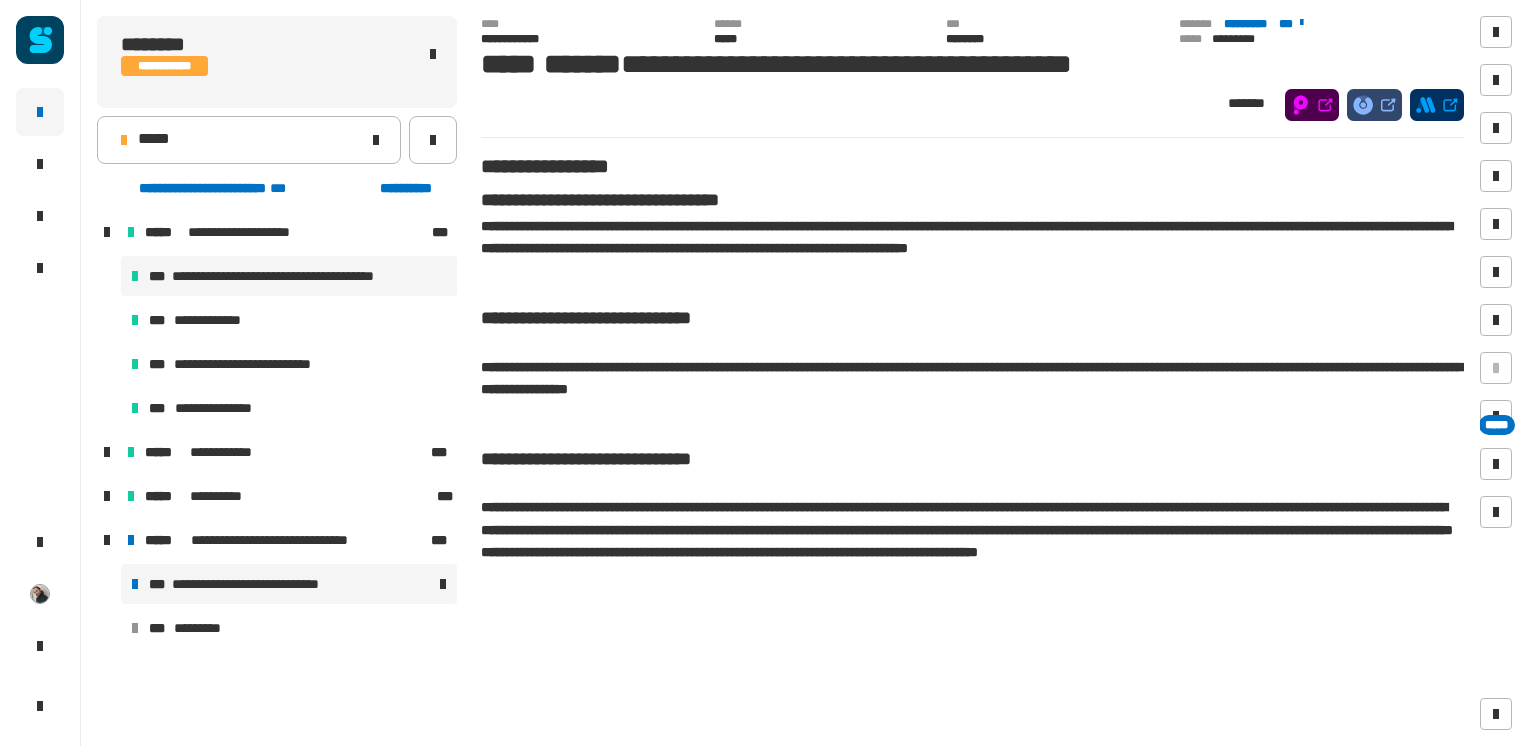 click on "**********" at bounding box center (261, 584) 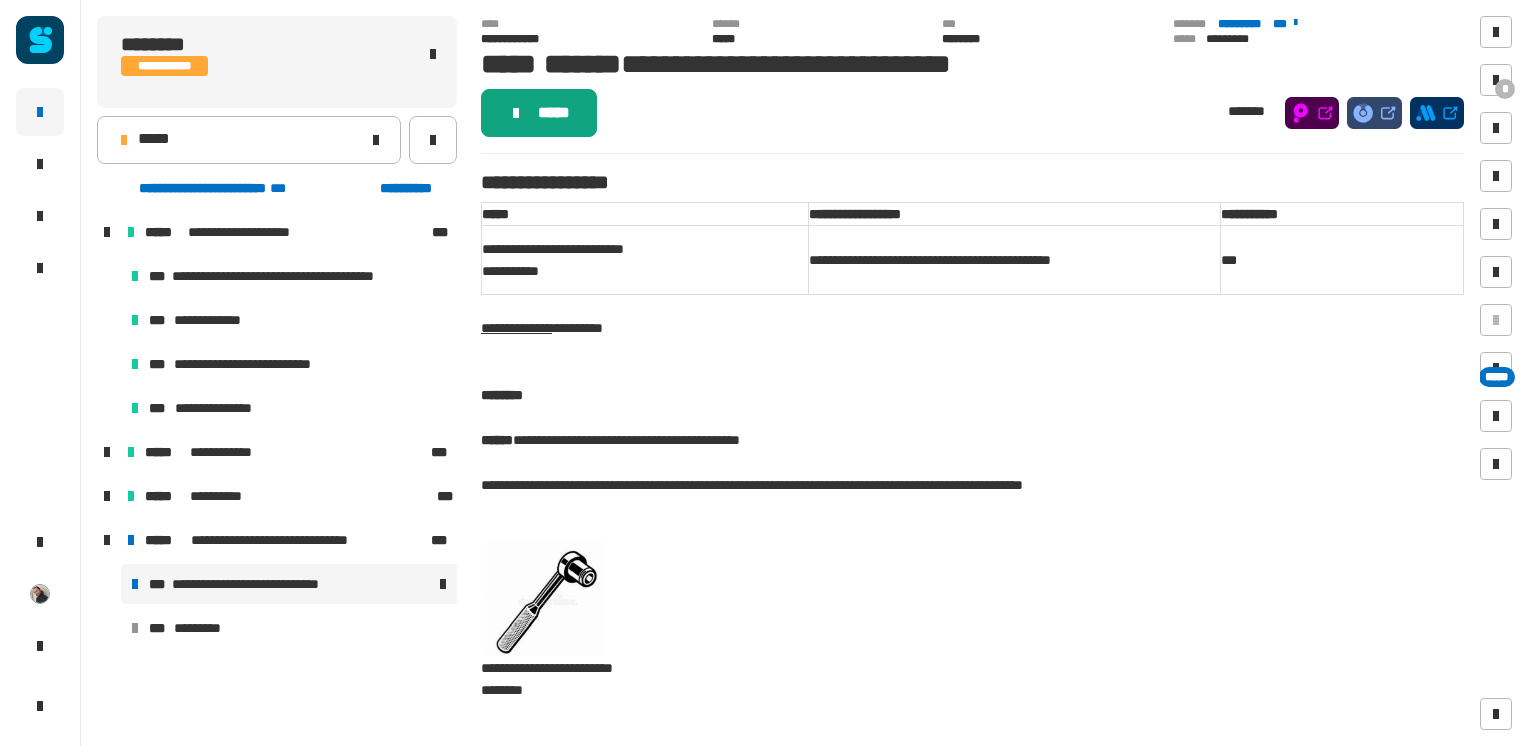 click on "*****" 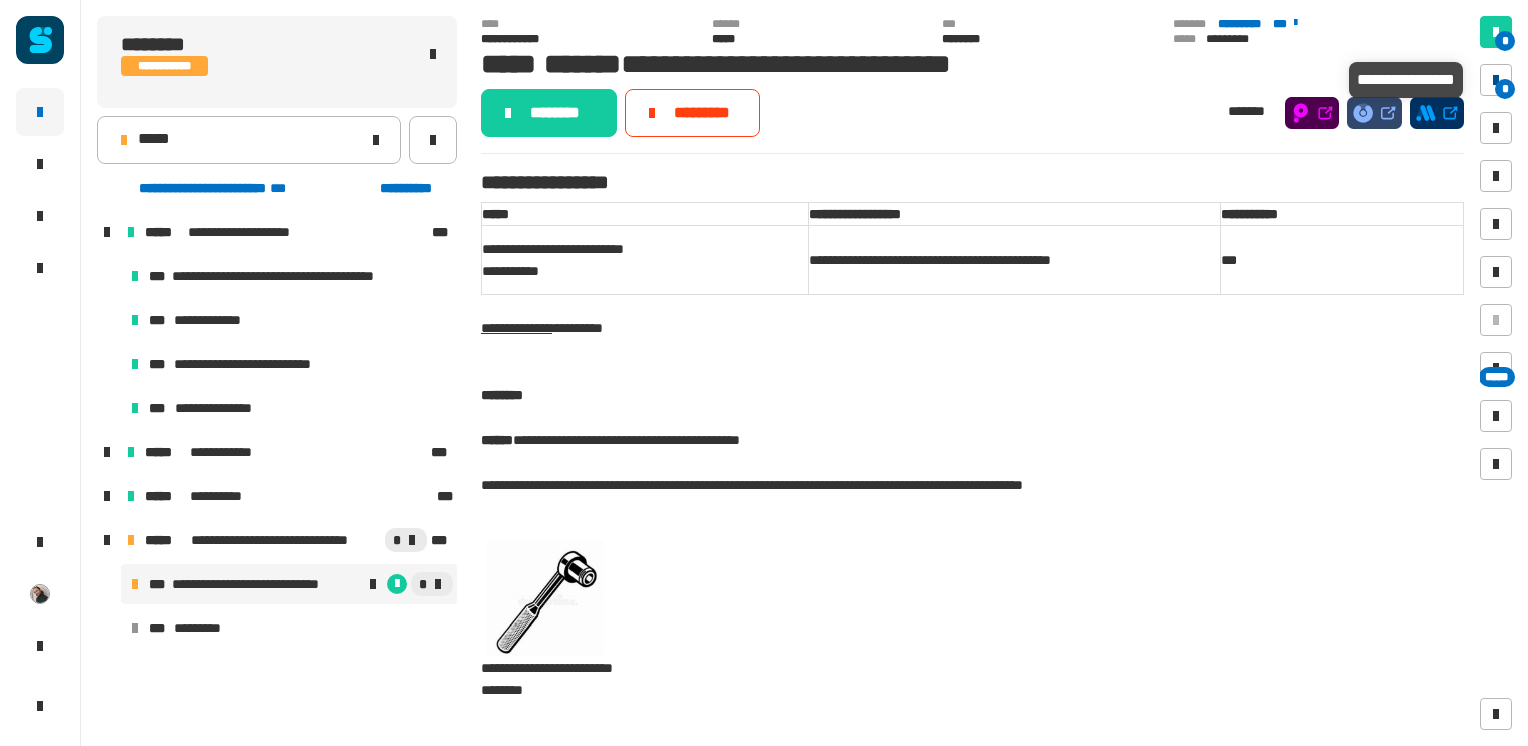 click at bounding box center (1496, 80) 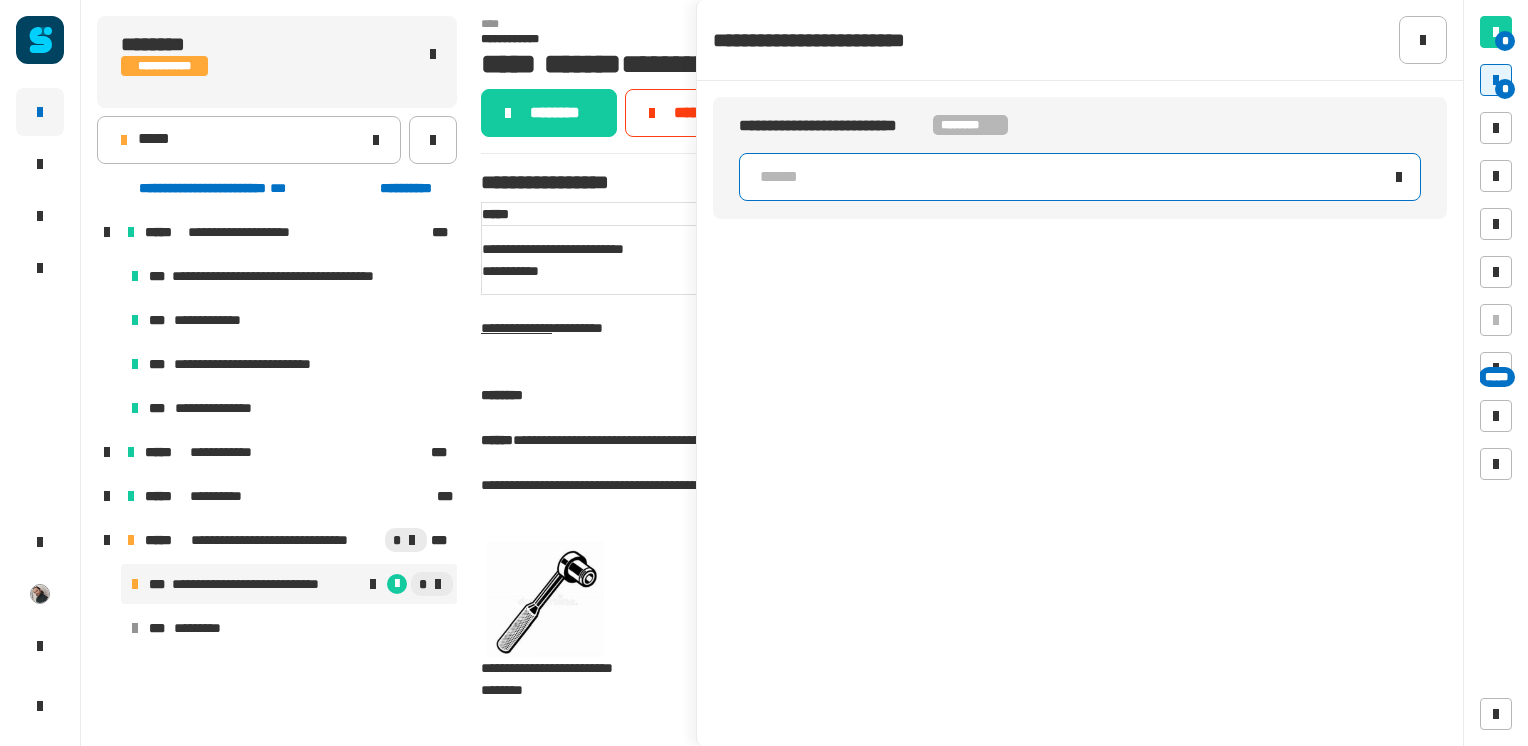 click on "******" 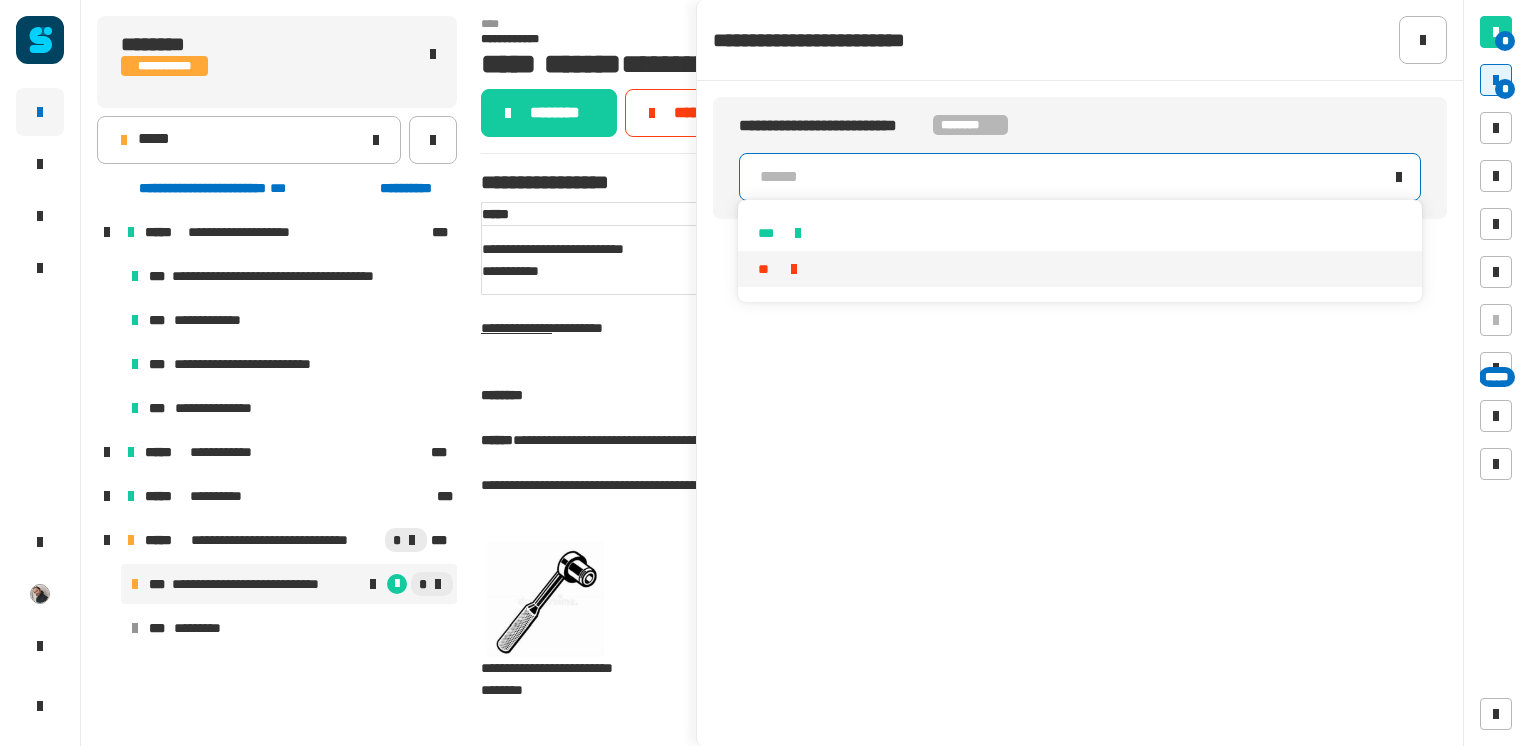 click on "**" at bounding box center [1079, 269] 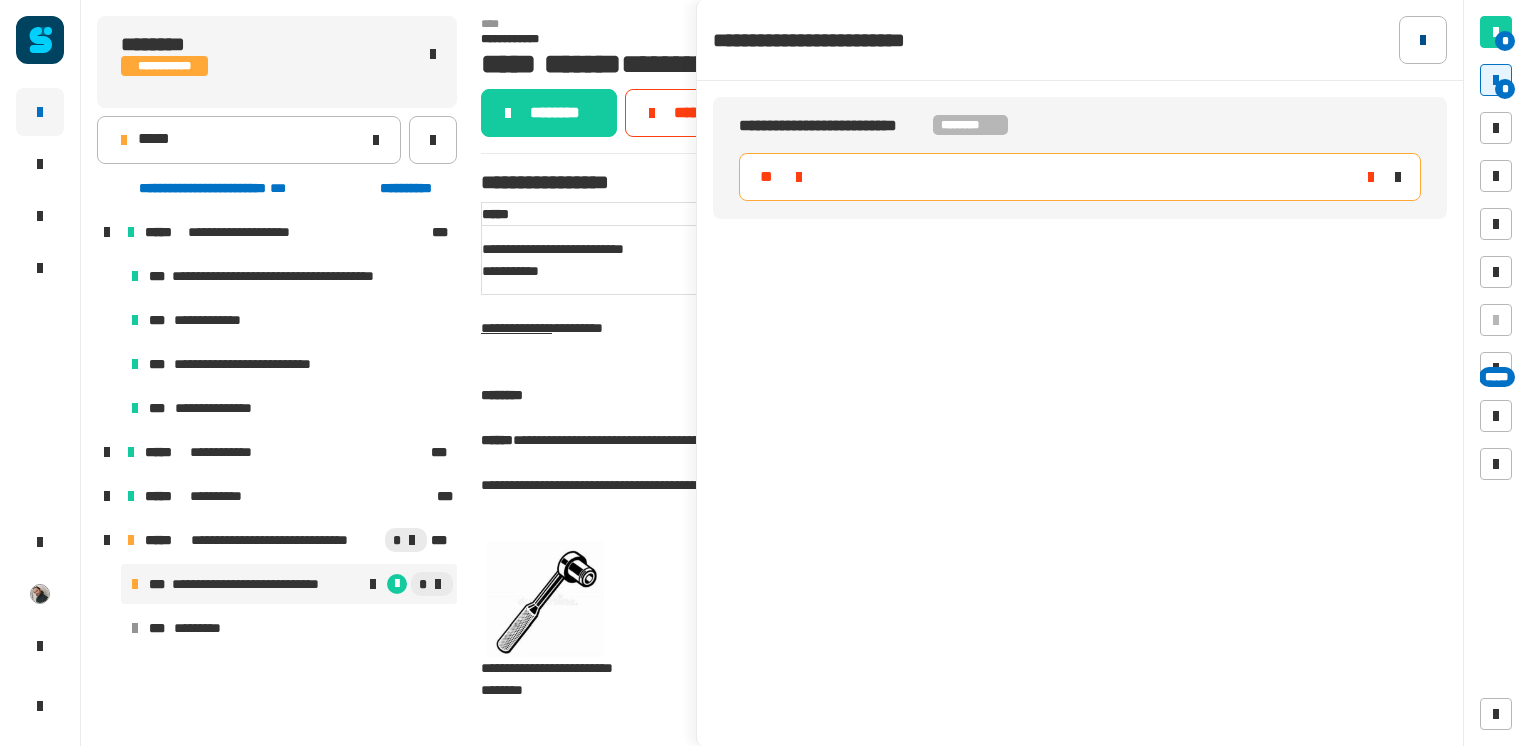 click 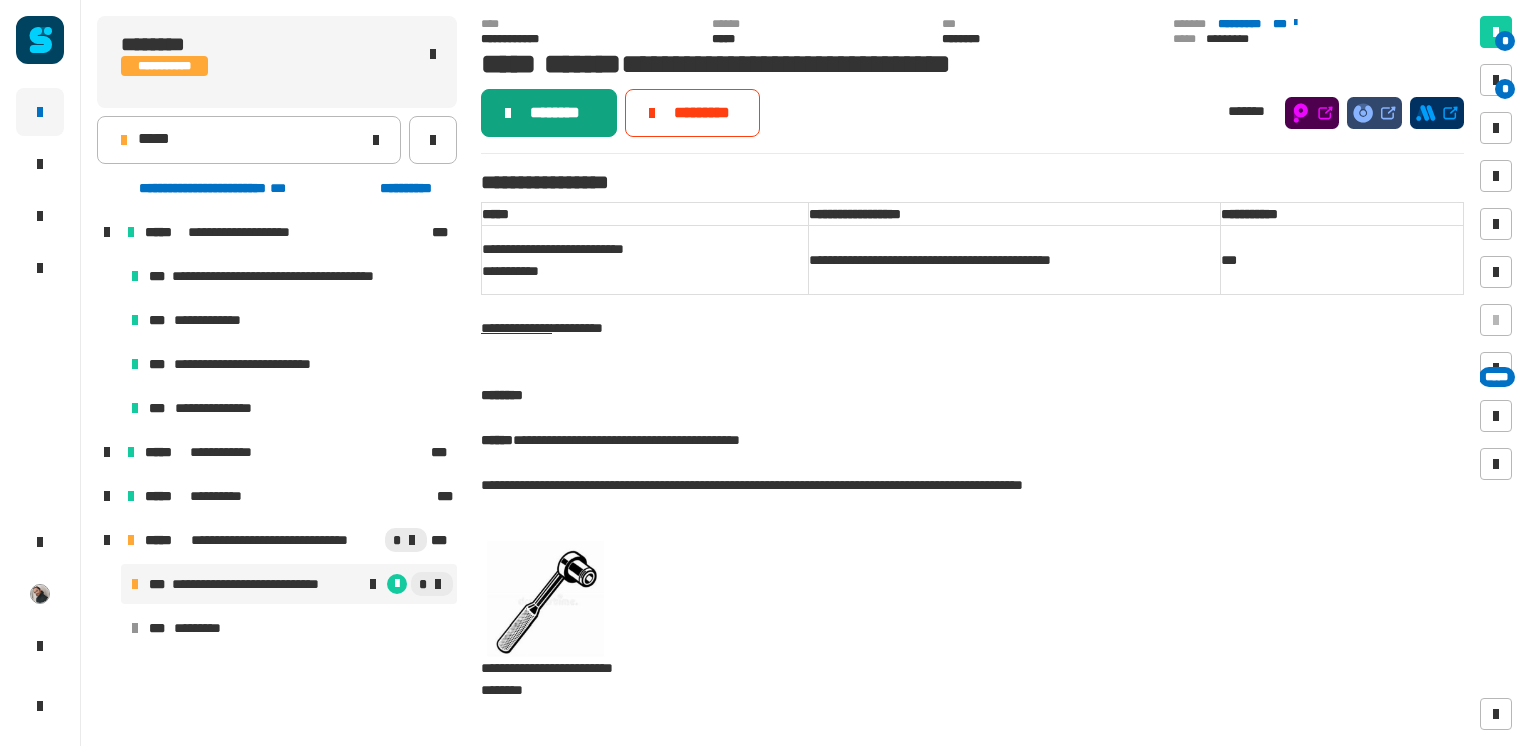 click on "********" 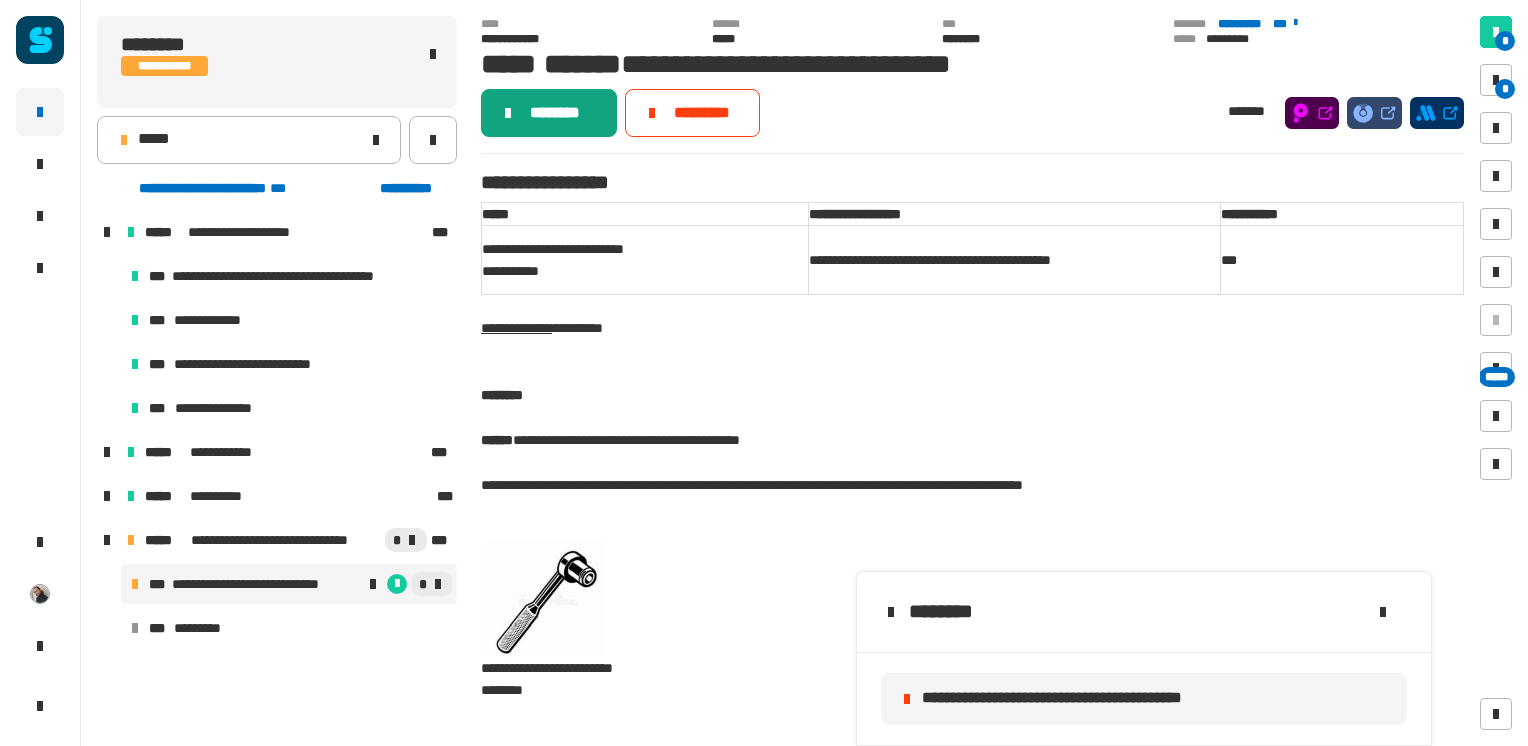 click on "********" 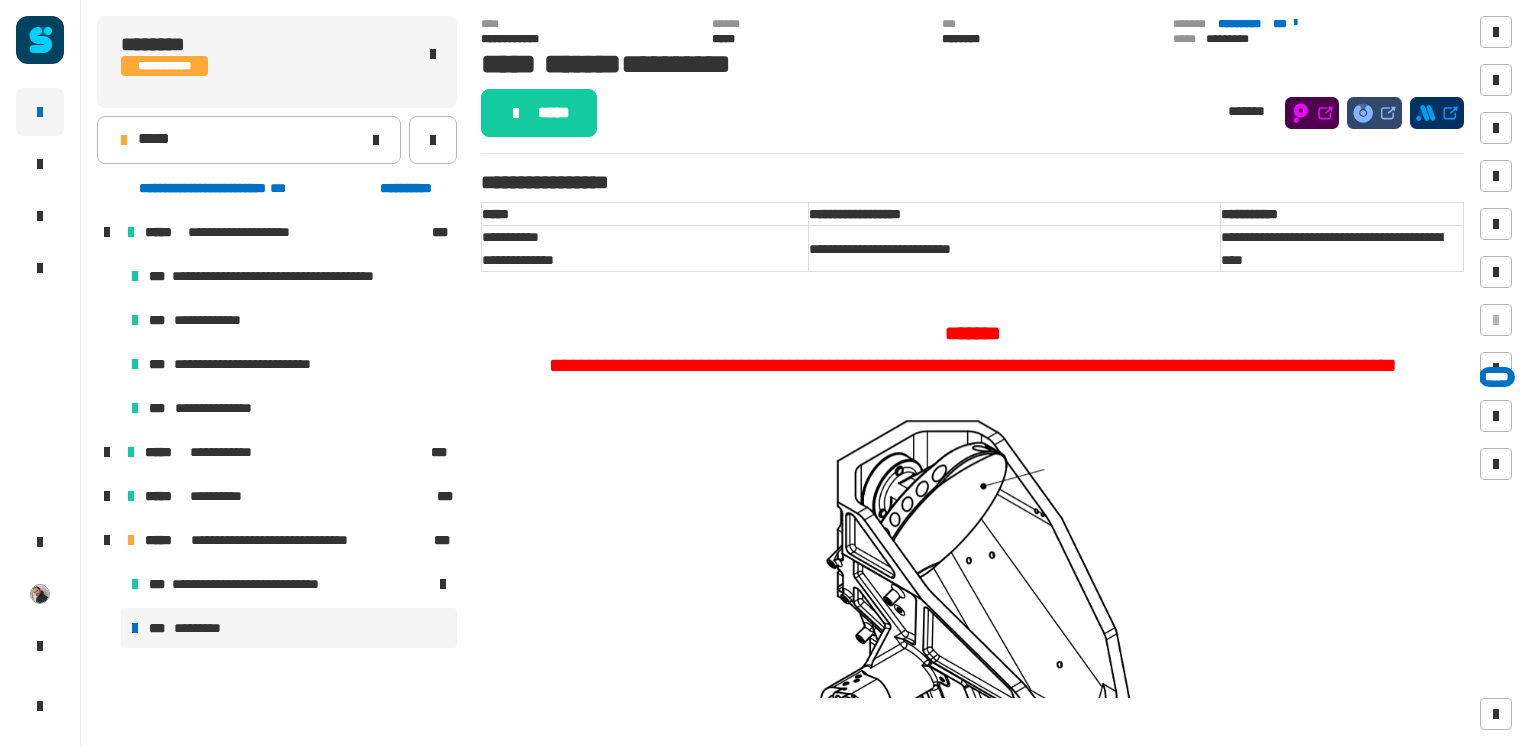 click on "*****" 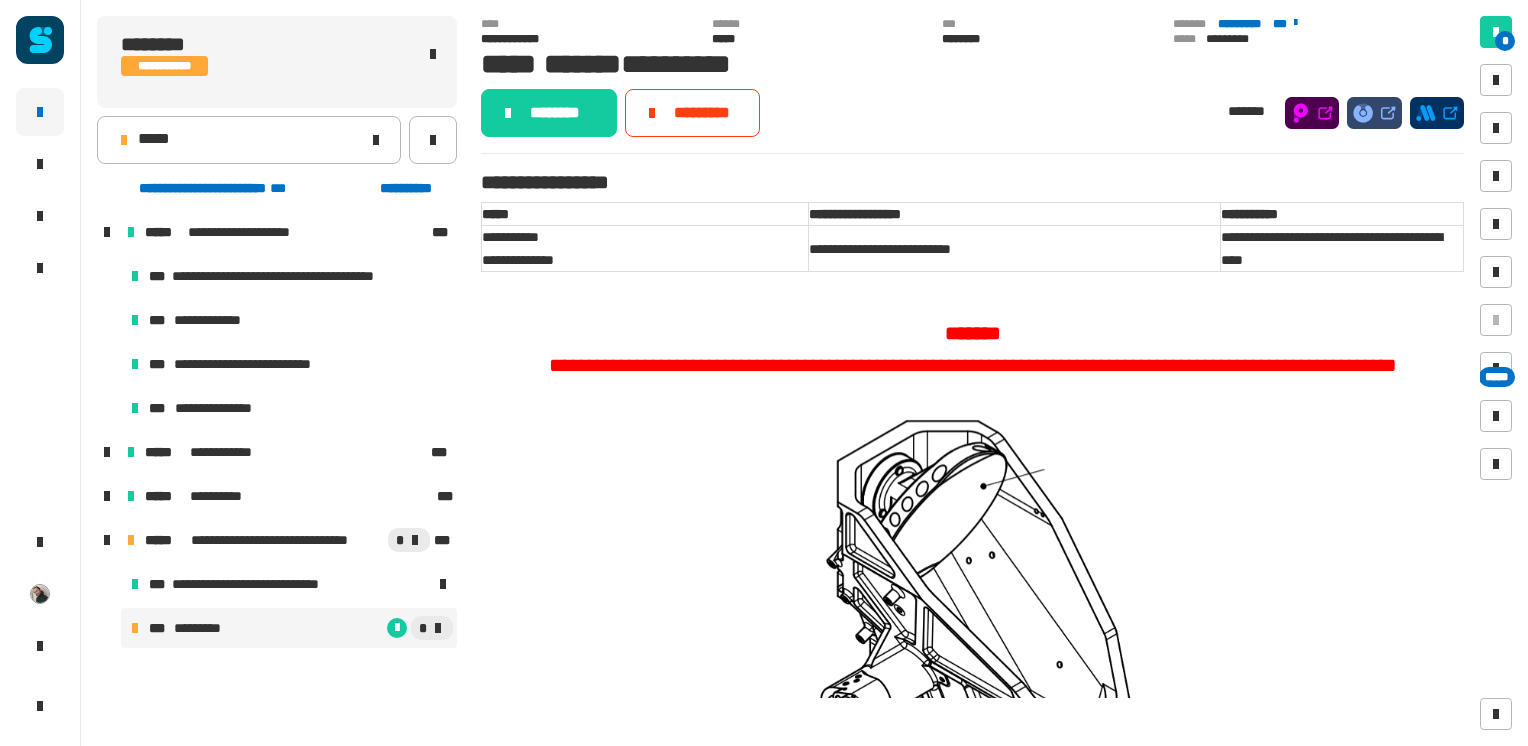click on "********" 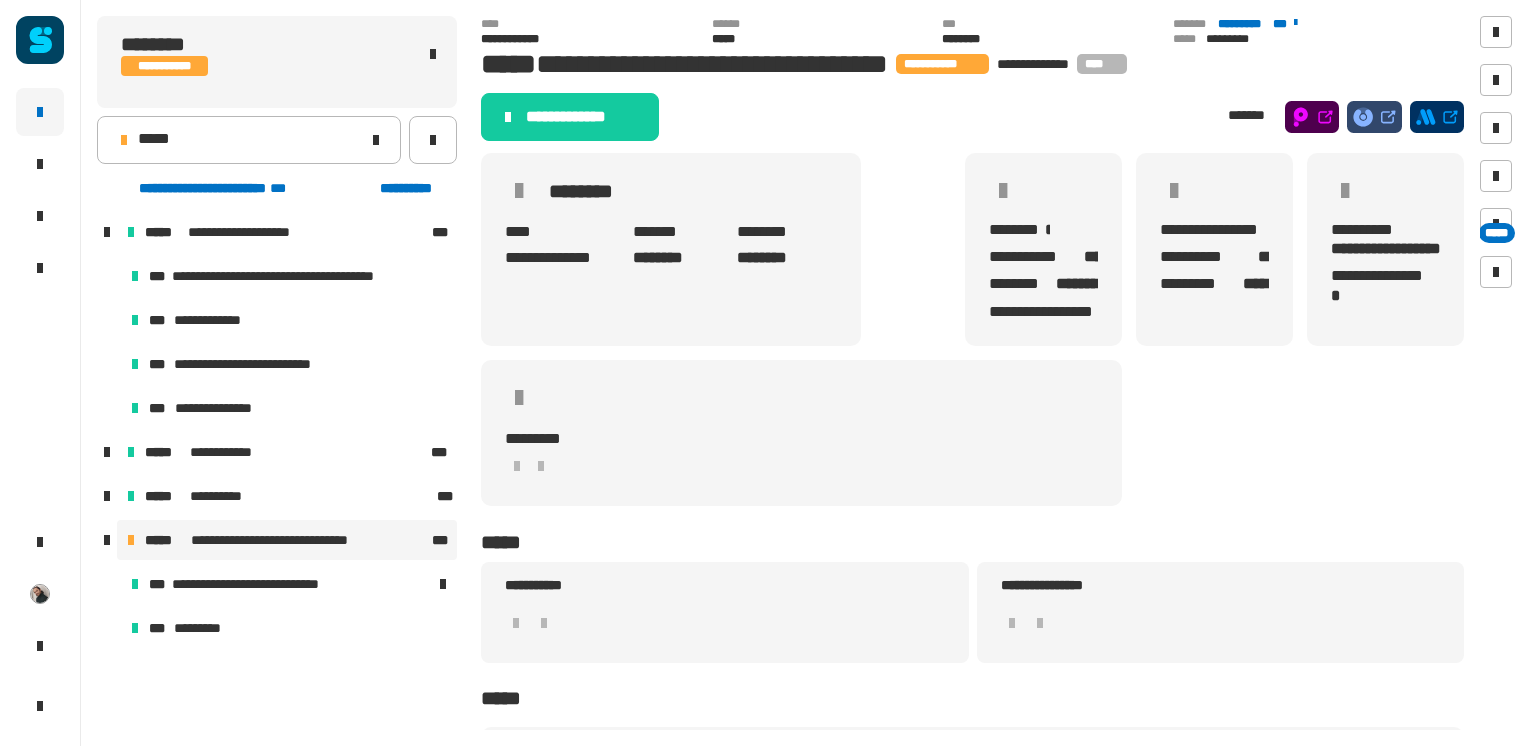 click on "**********" 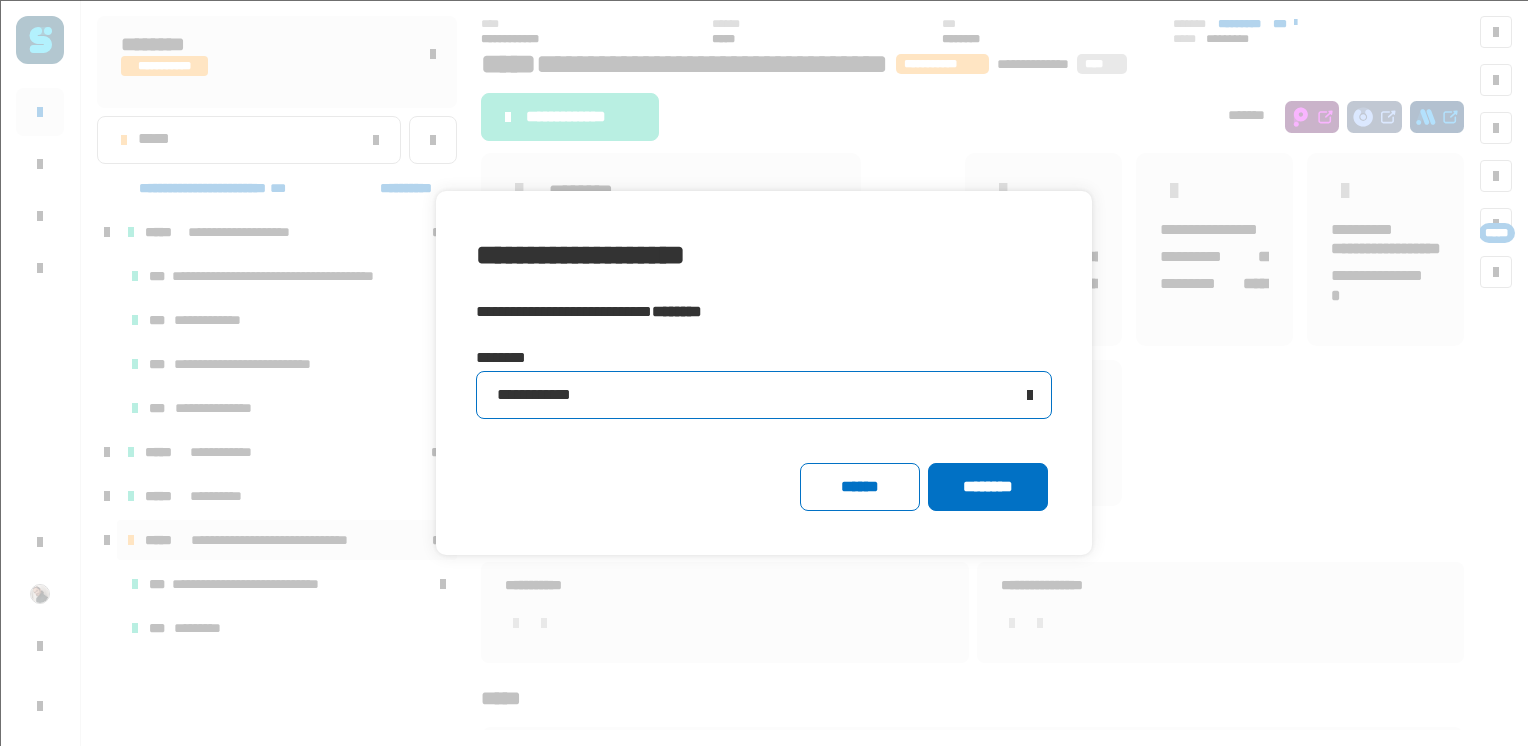 click on "**********" 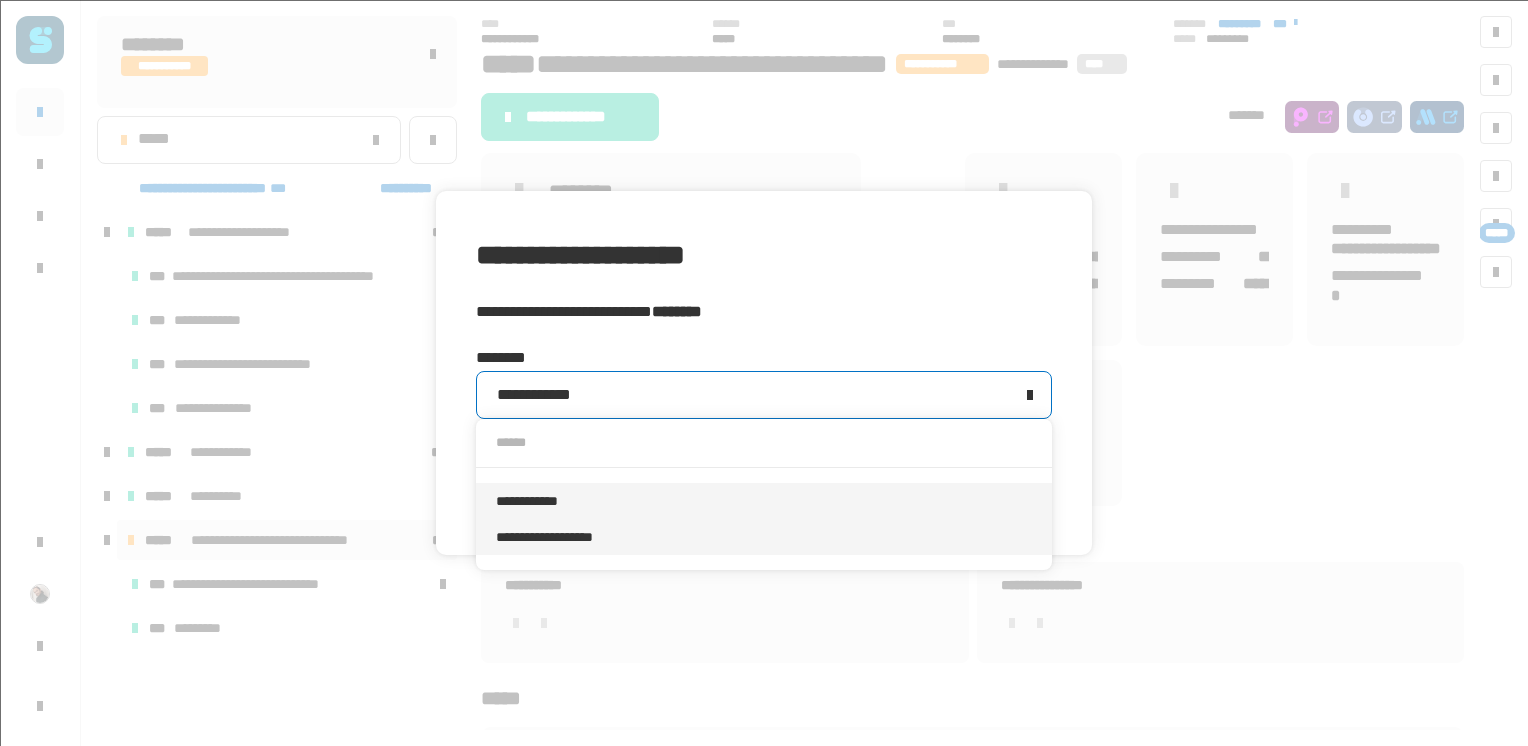 click on "**********" at bounding box center [764, 537] 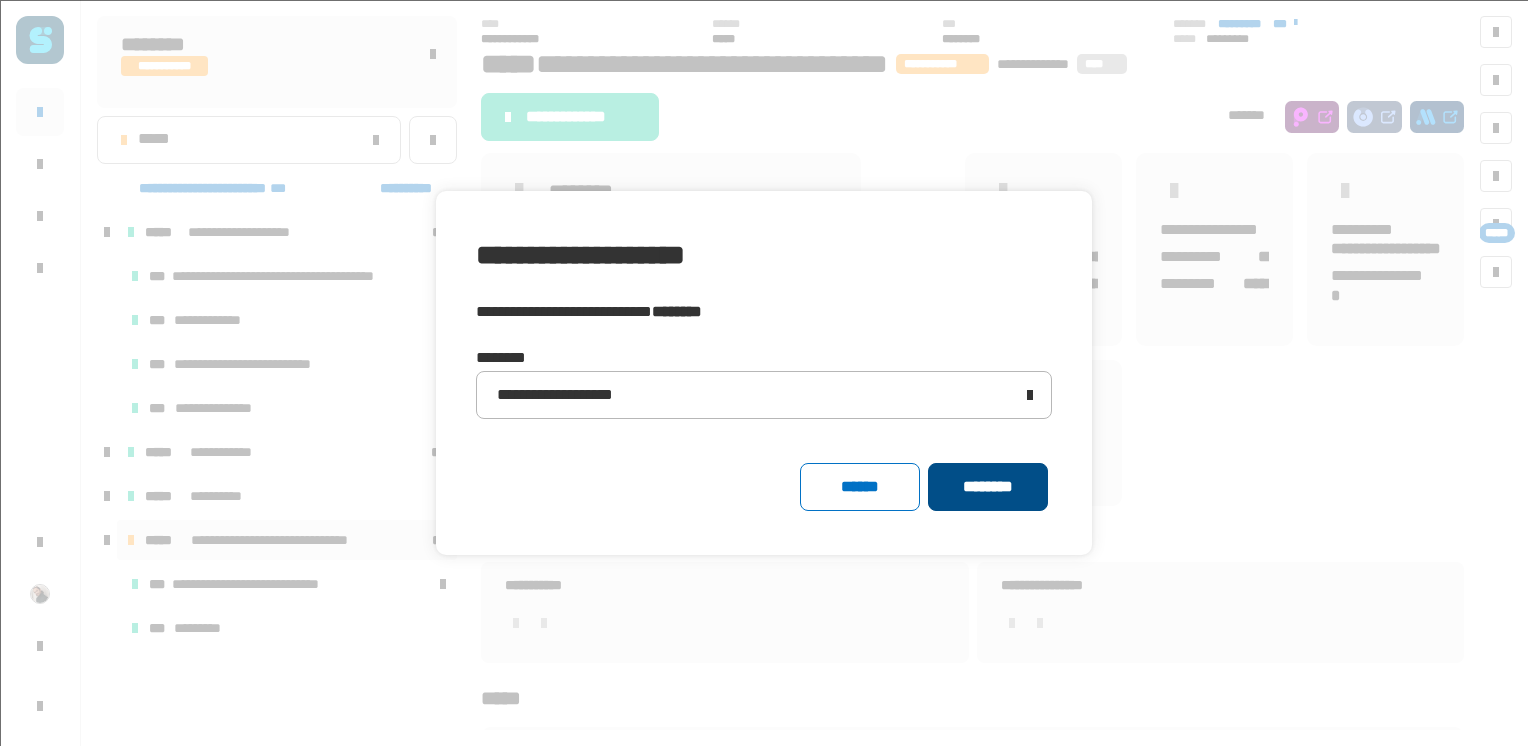 click on "********" 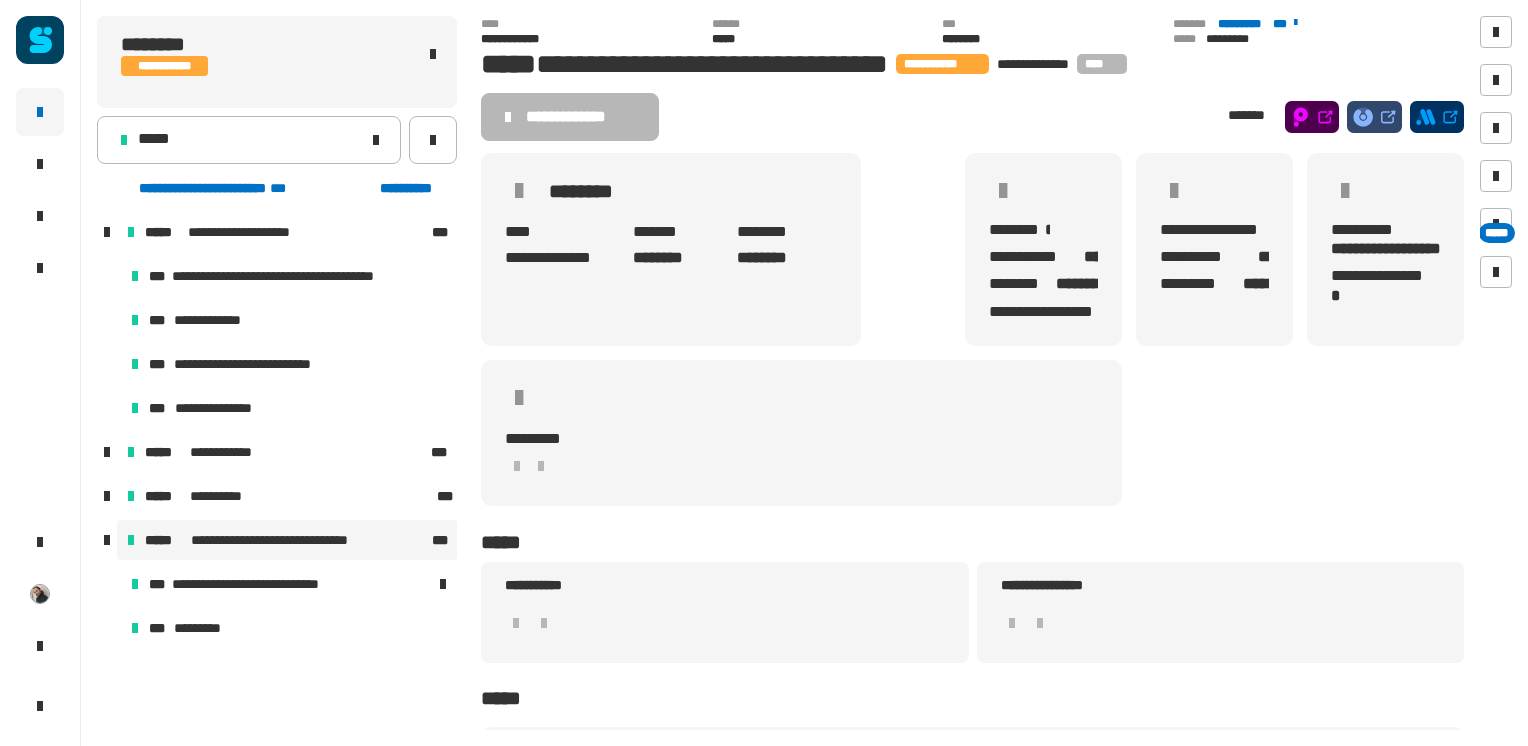 click on "**********" 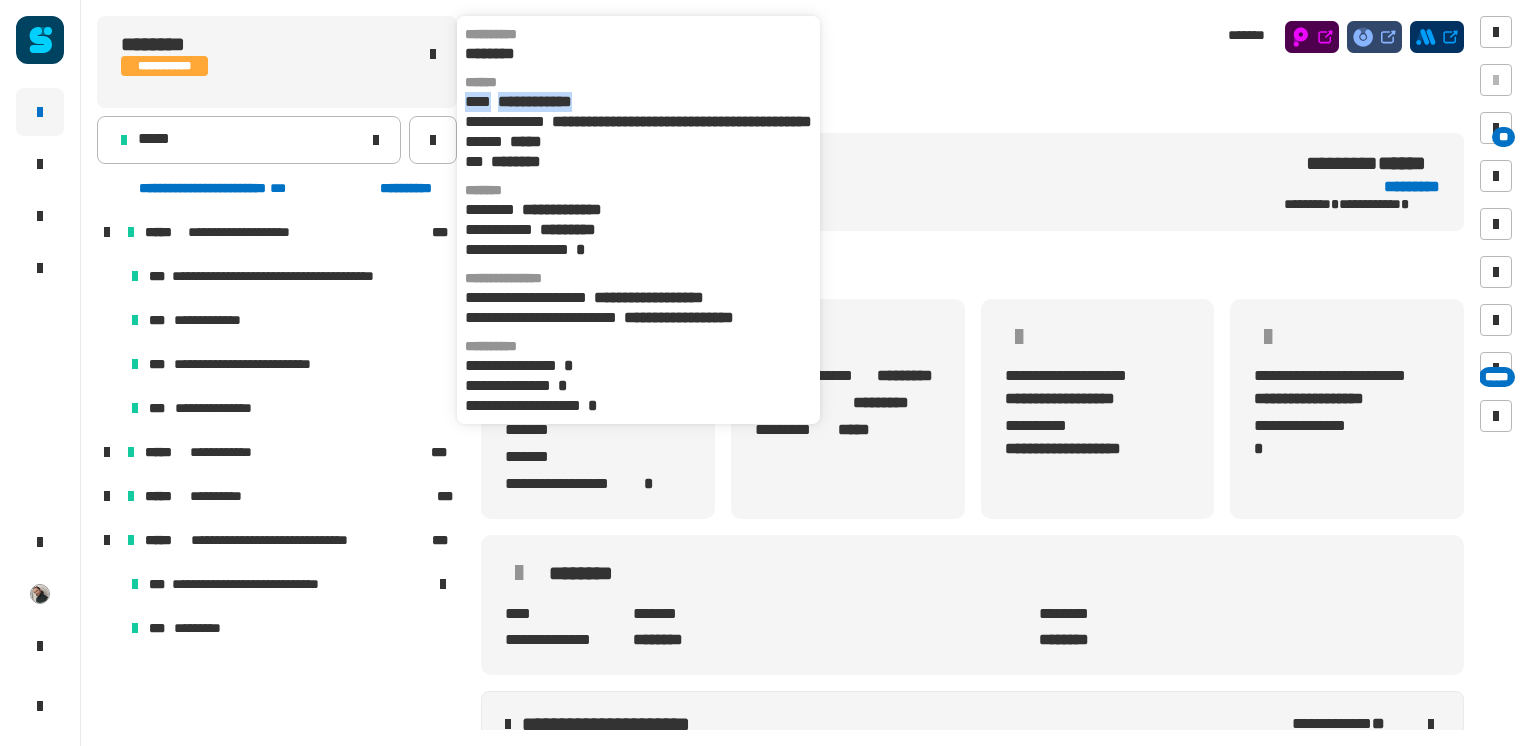 drag, startPoint x: 620, startPoint y: 103, endPoint x: 460, endPoint y: 104, distance: 160.00313 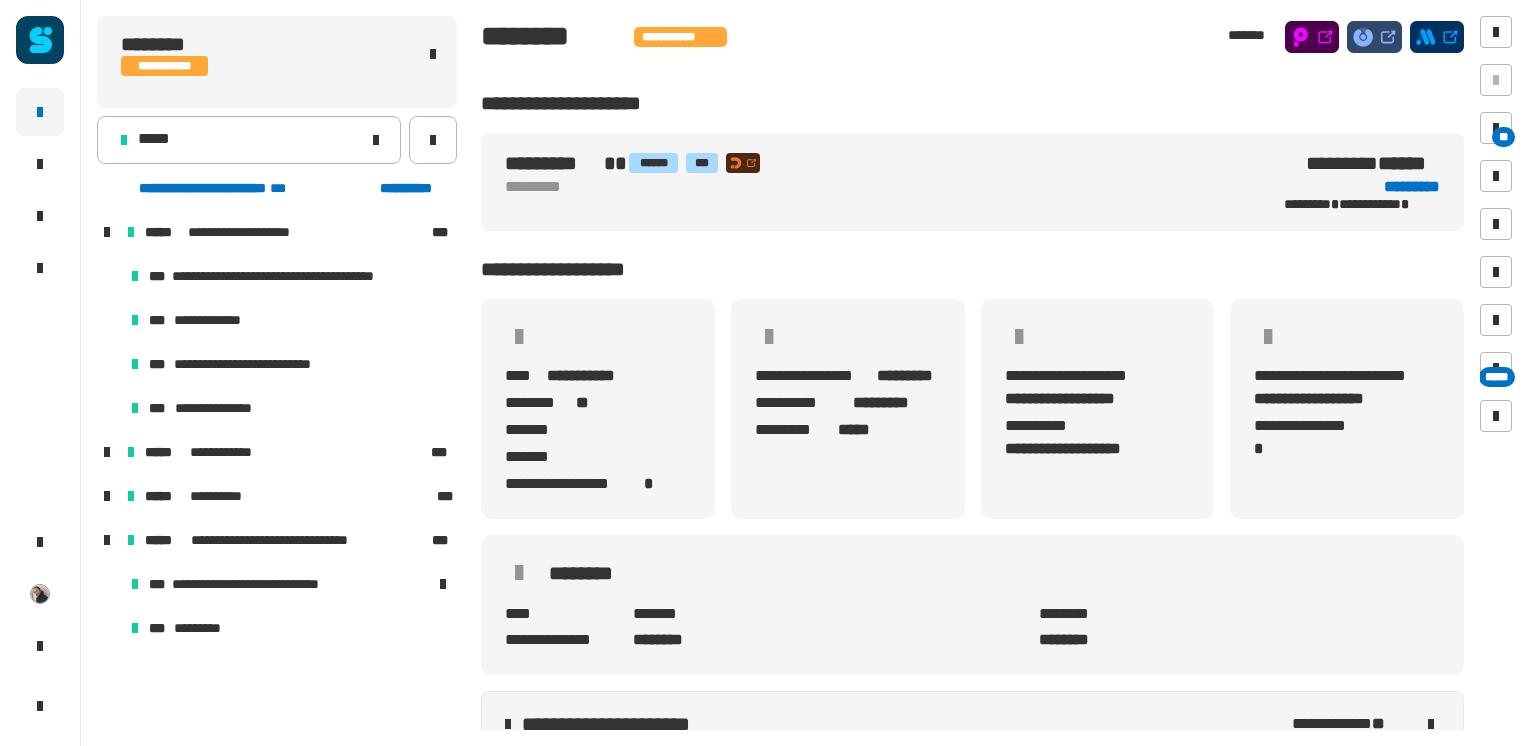 drag, startPoint x: 460, startPoint y: 104, endPoint x: 293, endPoint y: 44, distance: 177.4514 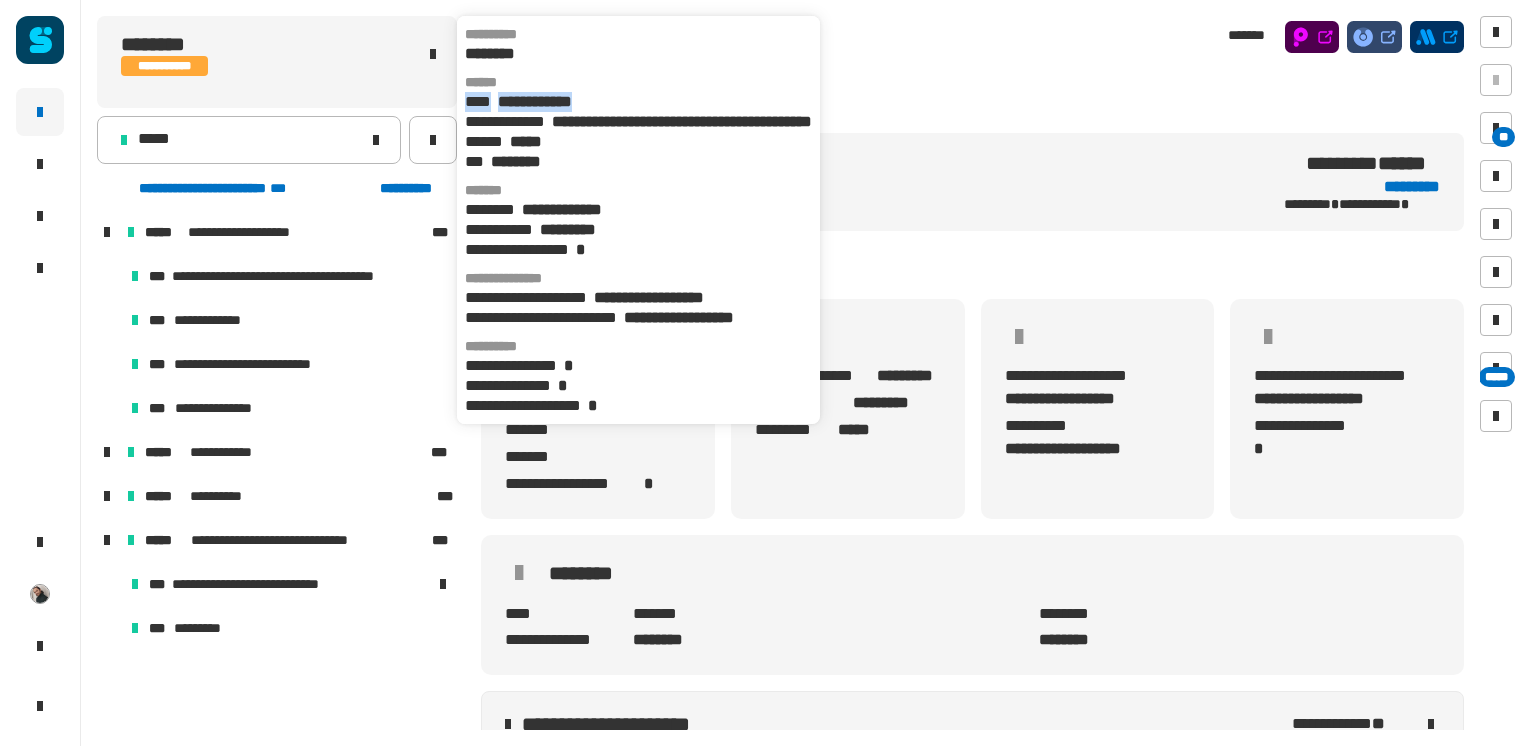 drag, startPoint x: 624, startPoint y: 102, endPoint x: 466, endPoint y: 107, distance: 158.0791 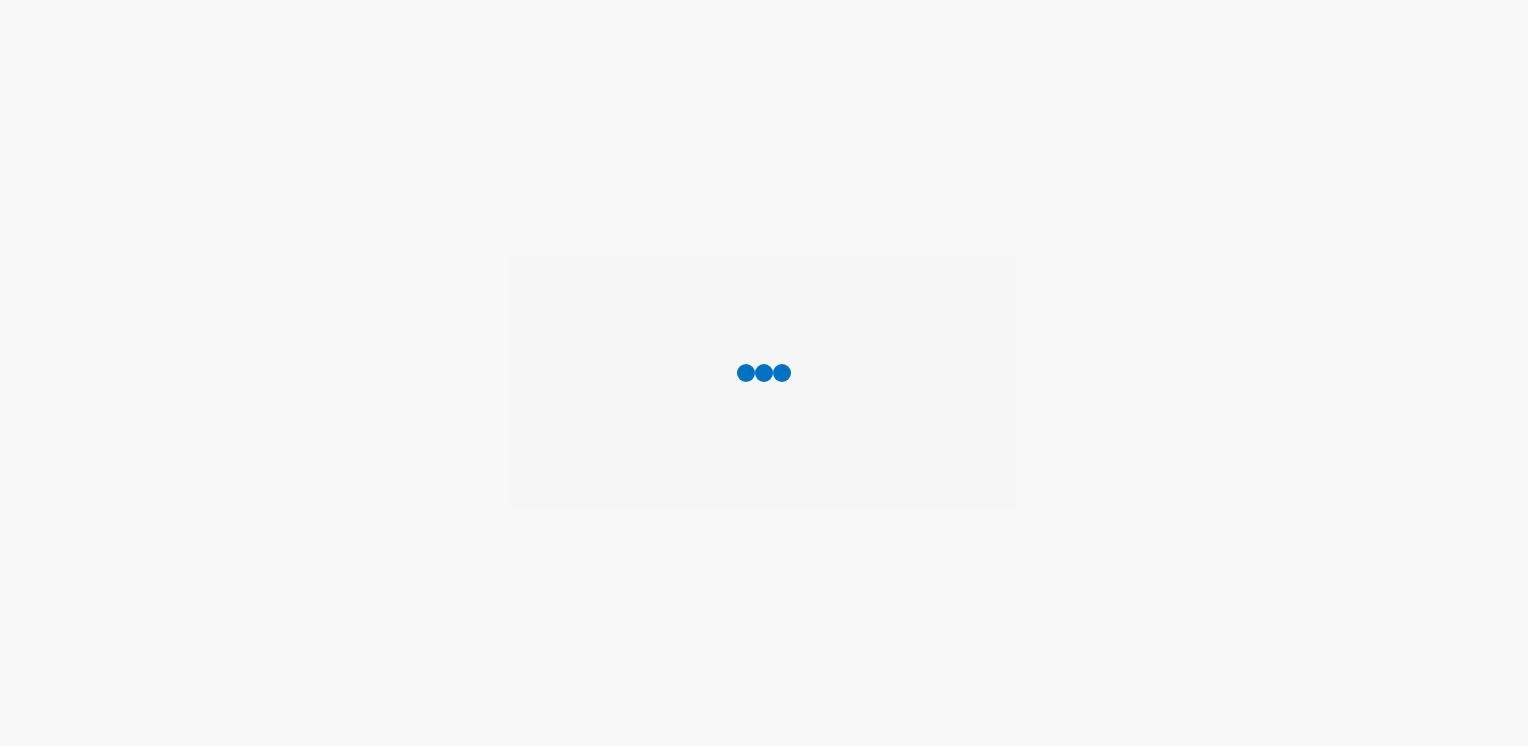 scroll, scrollTop: 0, scrollLeft: 0, axis: both 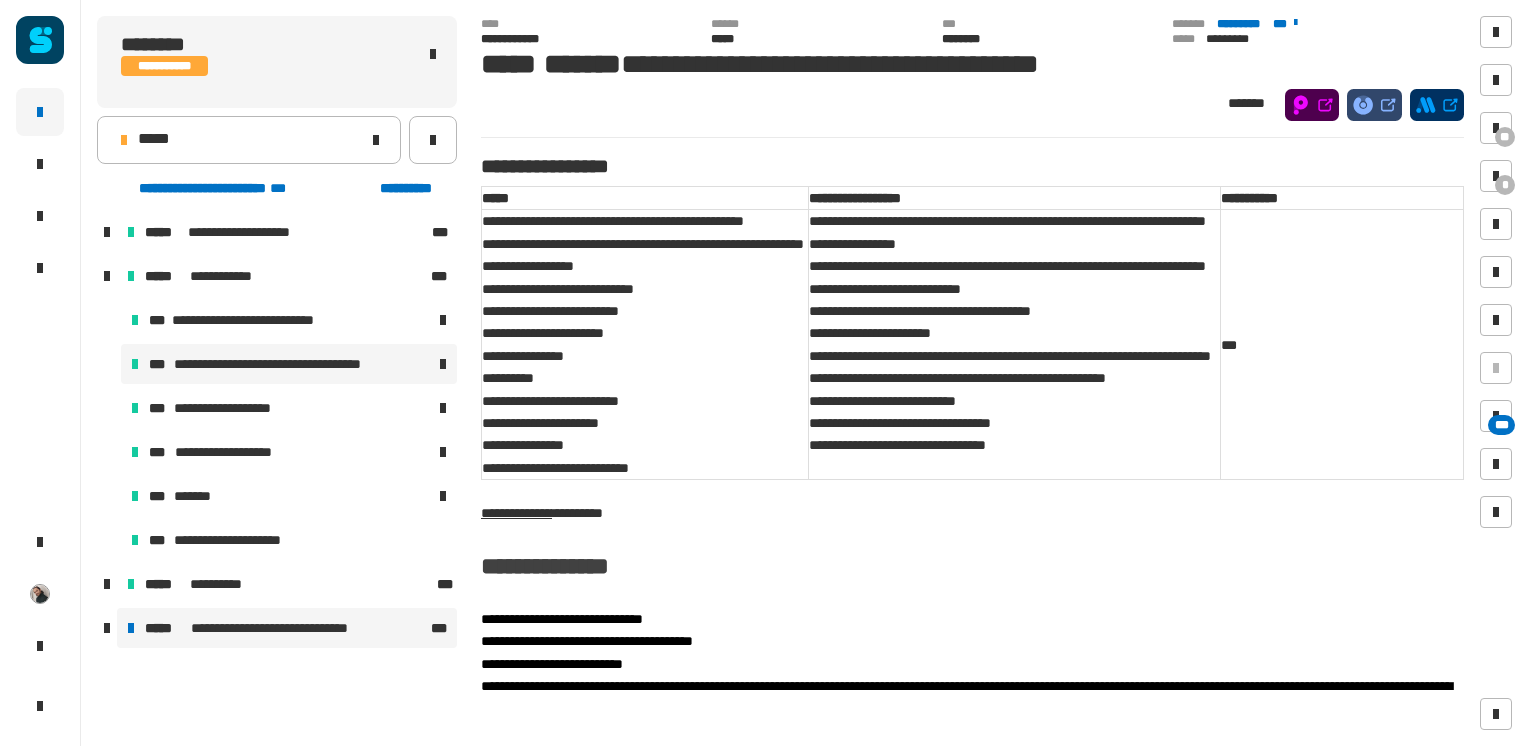 click on "**********" at bounding box center [289, 628] 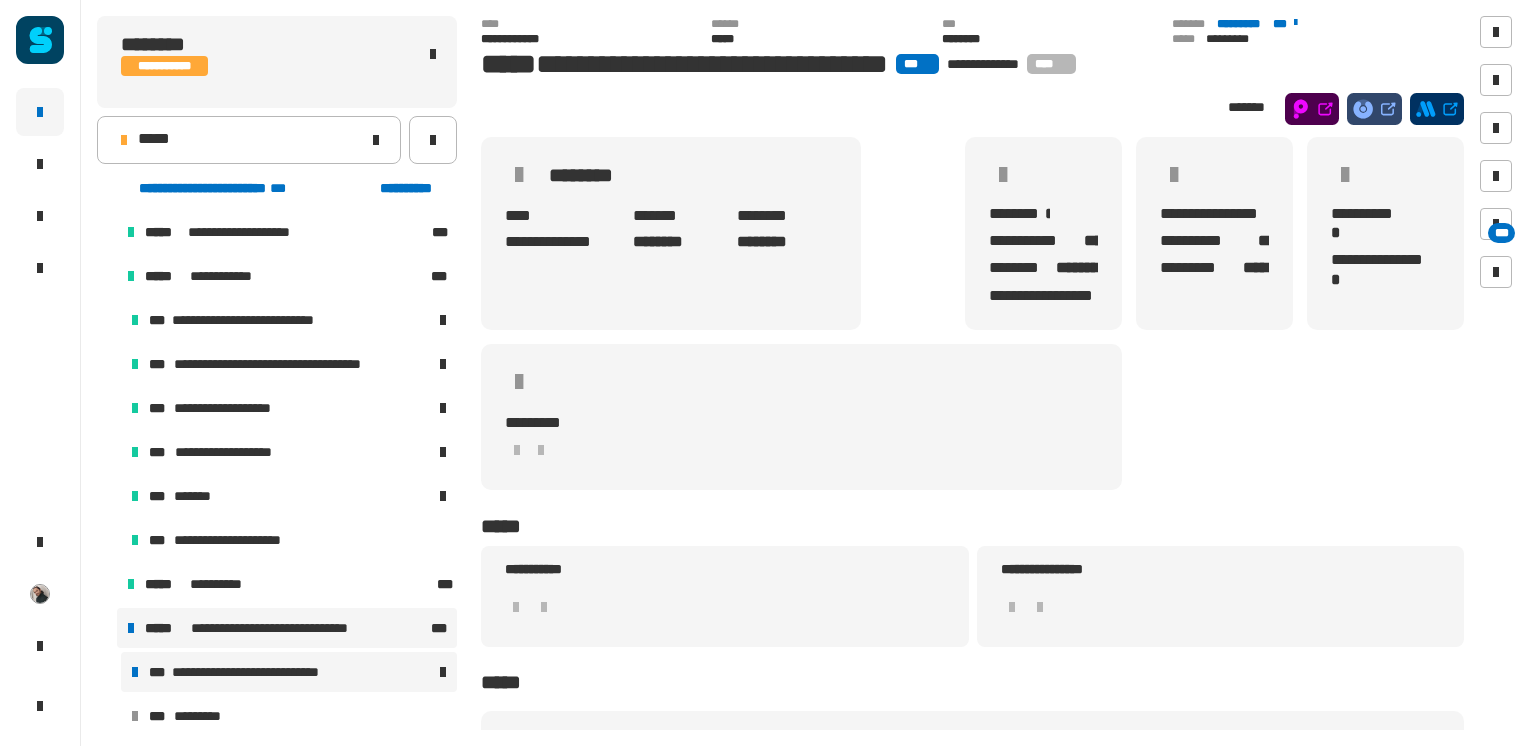 click on "**********" at bounding box center (289, 672) 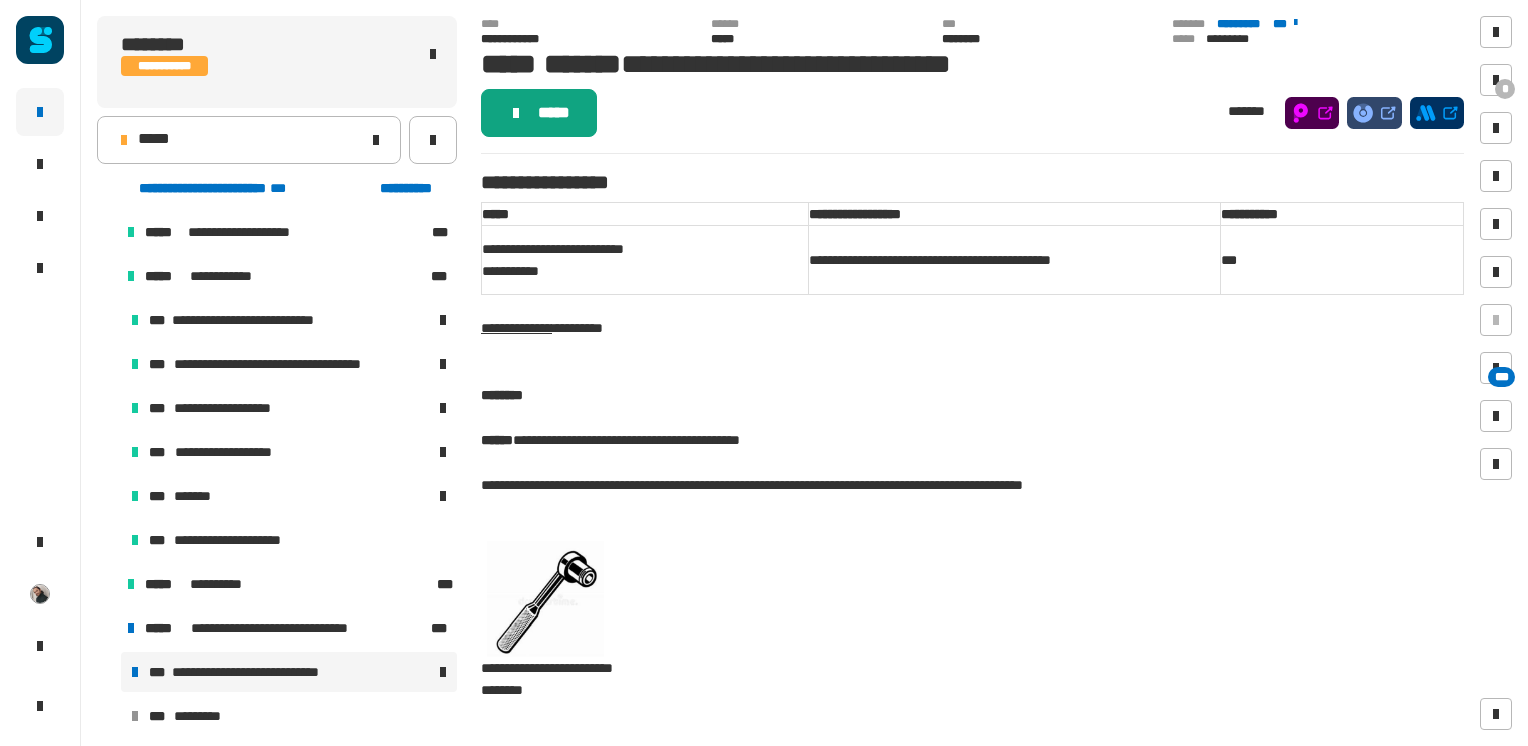 click on "*****" 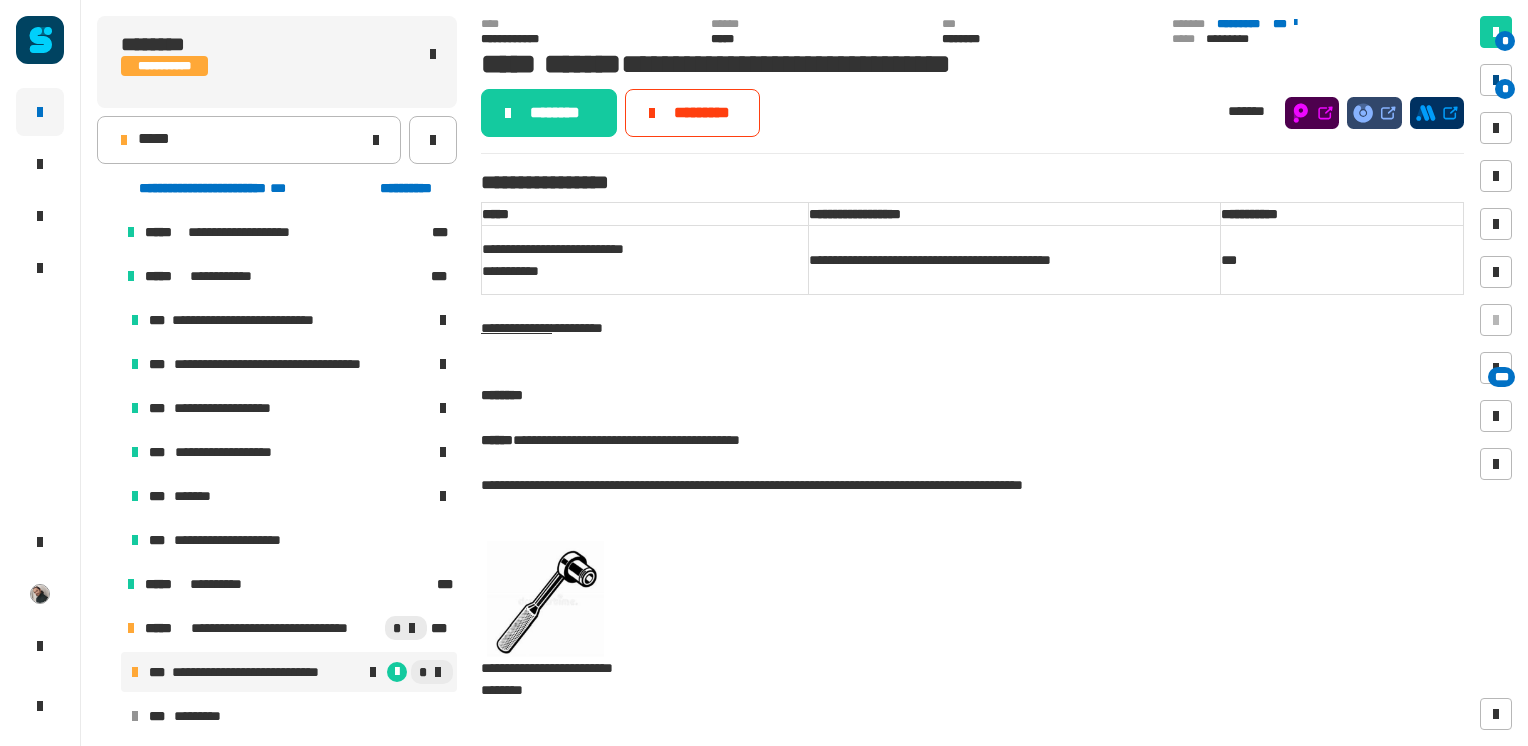 click on "*" at bounding box center (1496, 80) 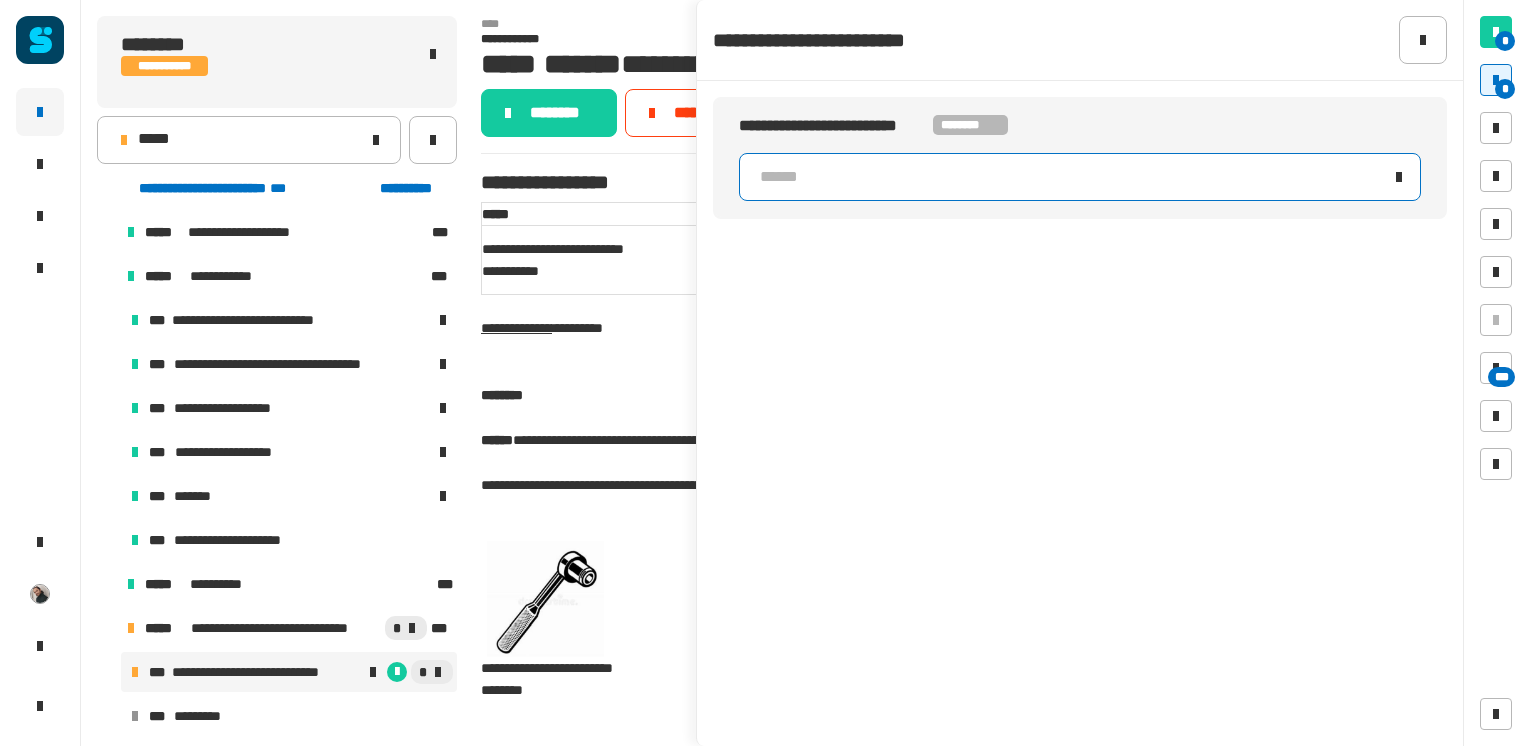 click on "******" 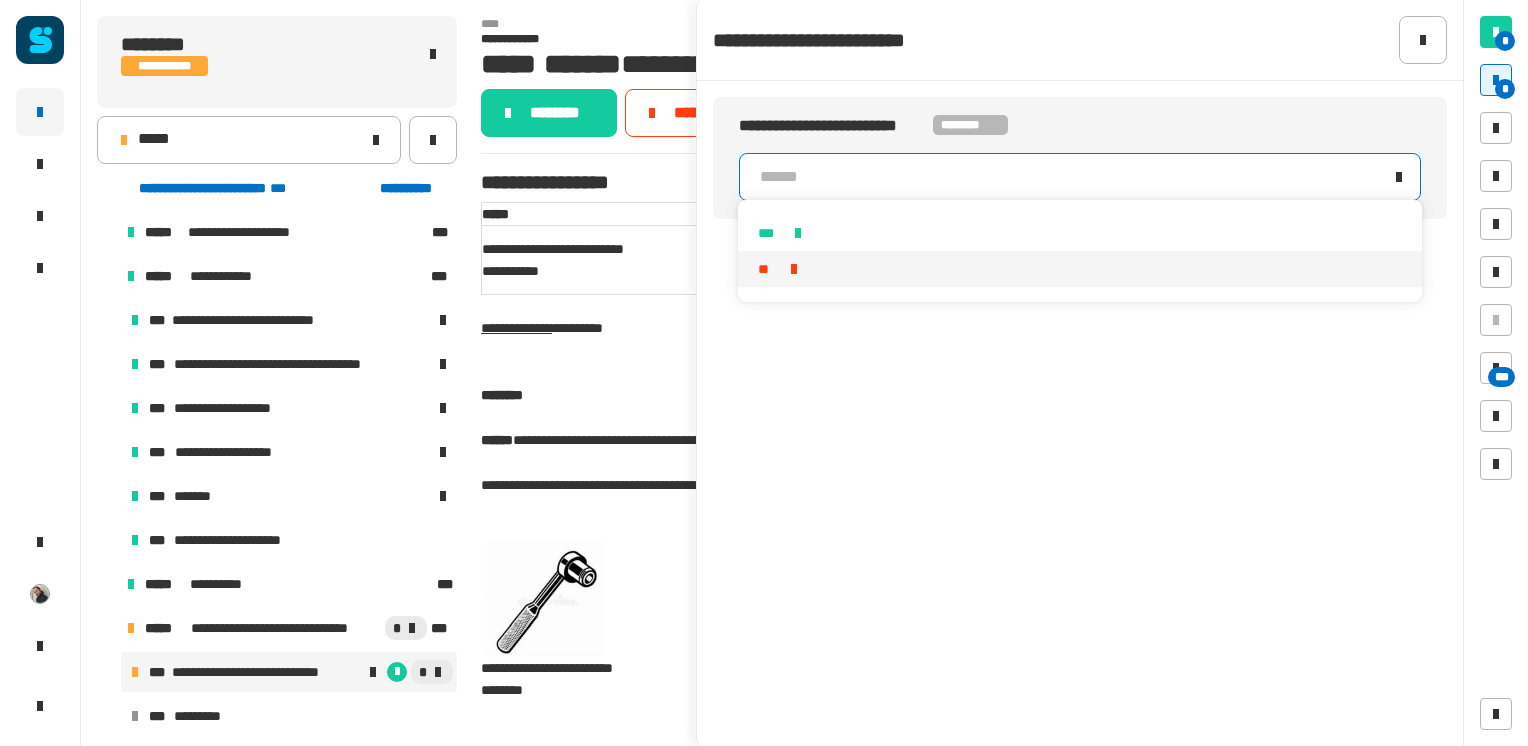 click on "**" at bounding box center (1079, 269) 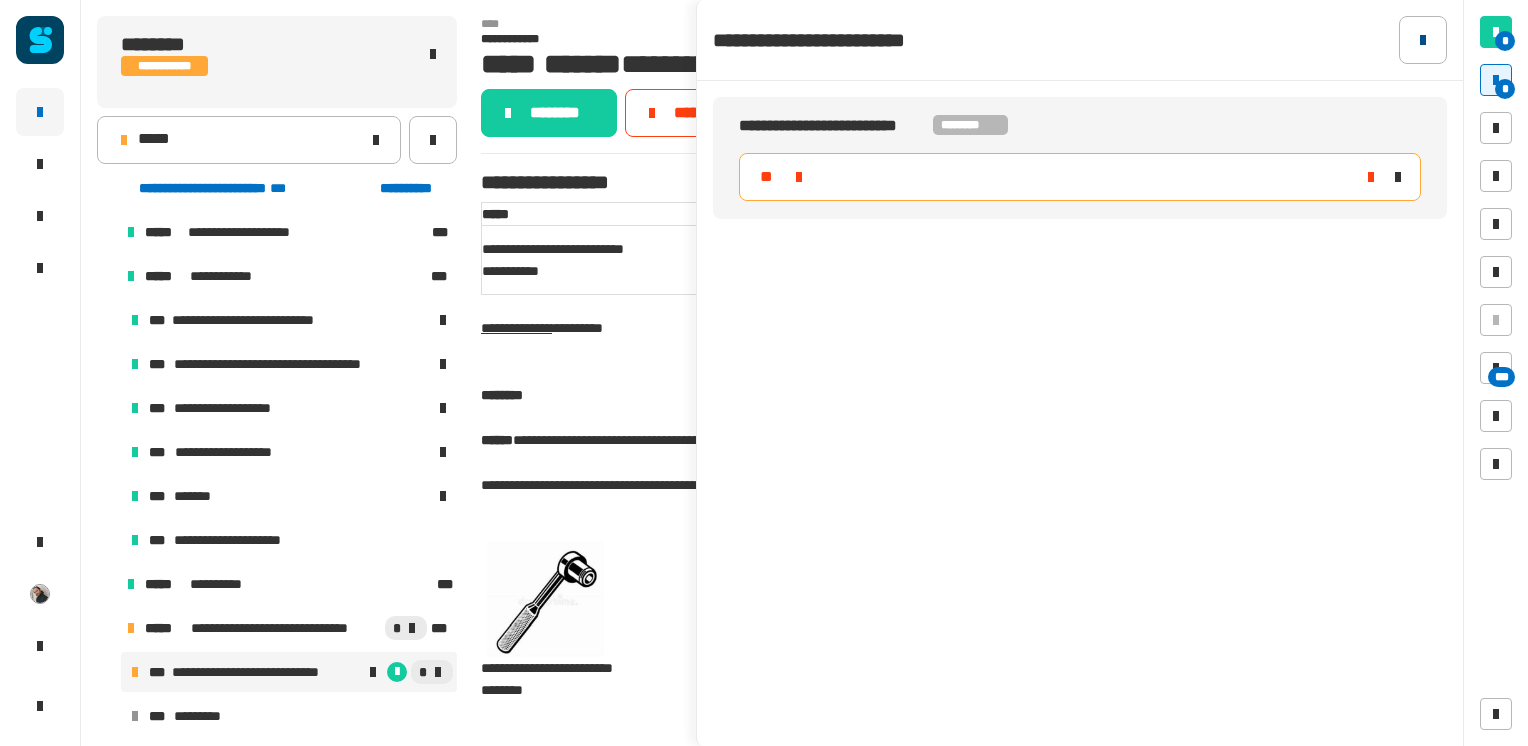 click 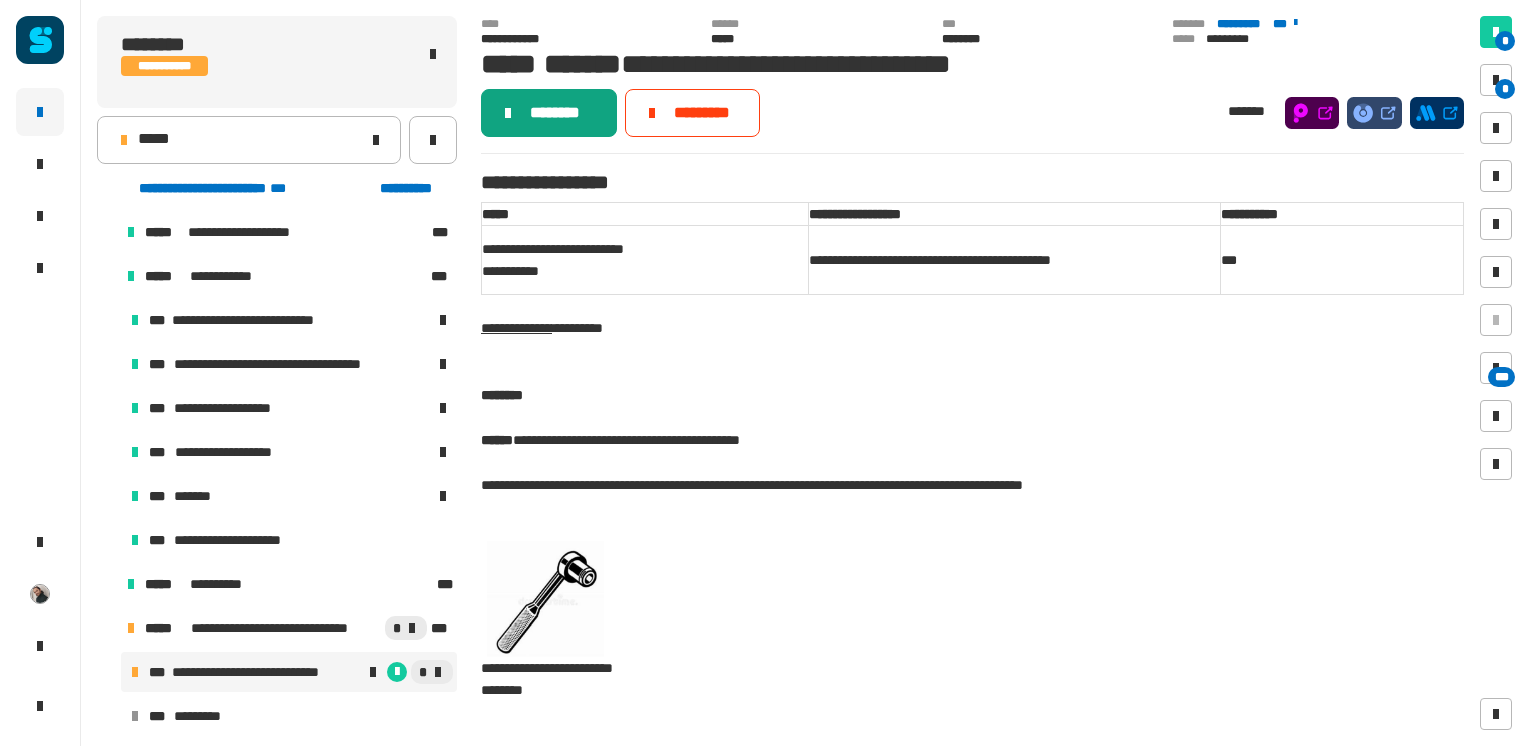 click on "********" 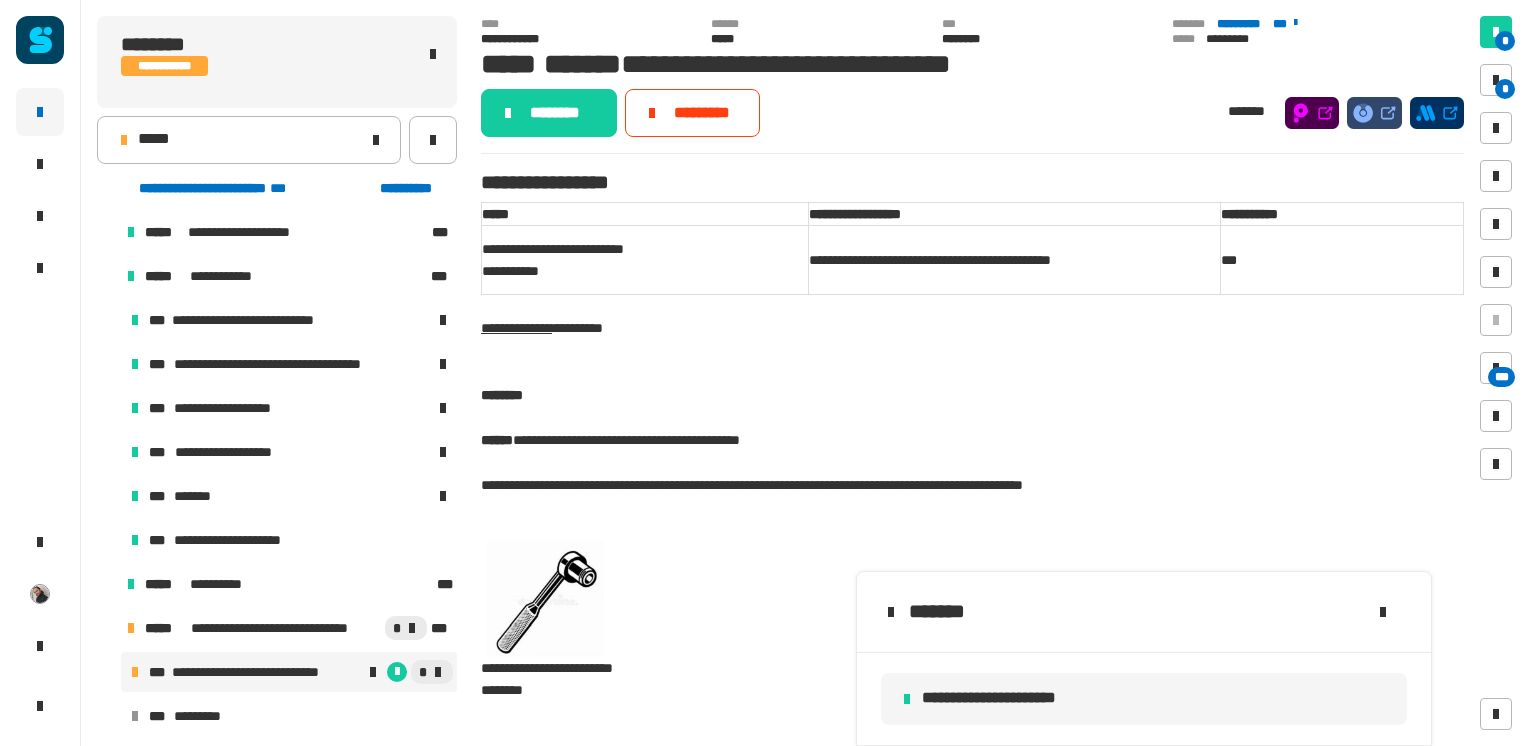 drag, startPoint x: 580, startPoint y: 109, endPoint x: 740, endPoint y: 171, distance: 171.59254 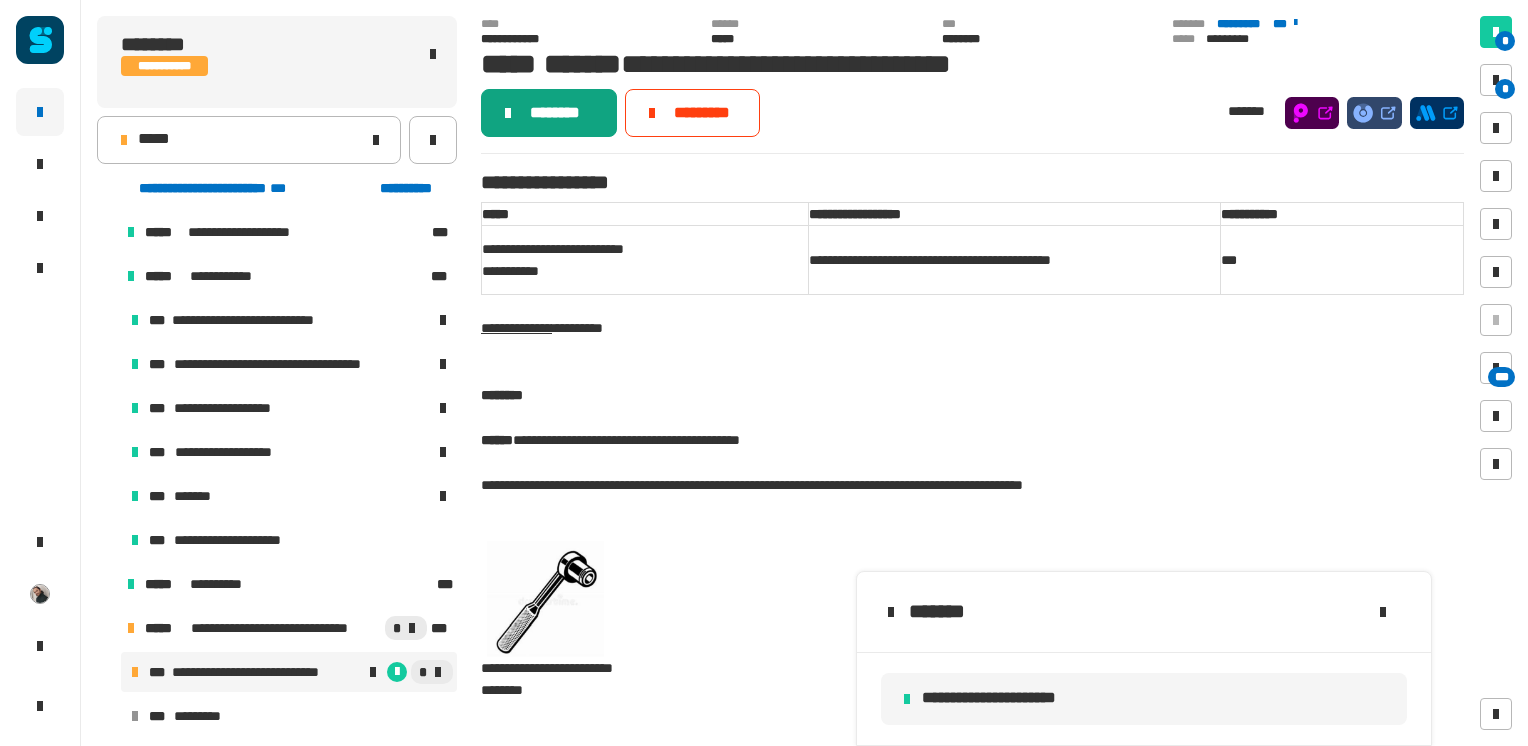 click on "********" 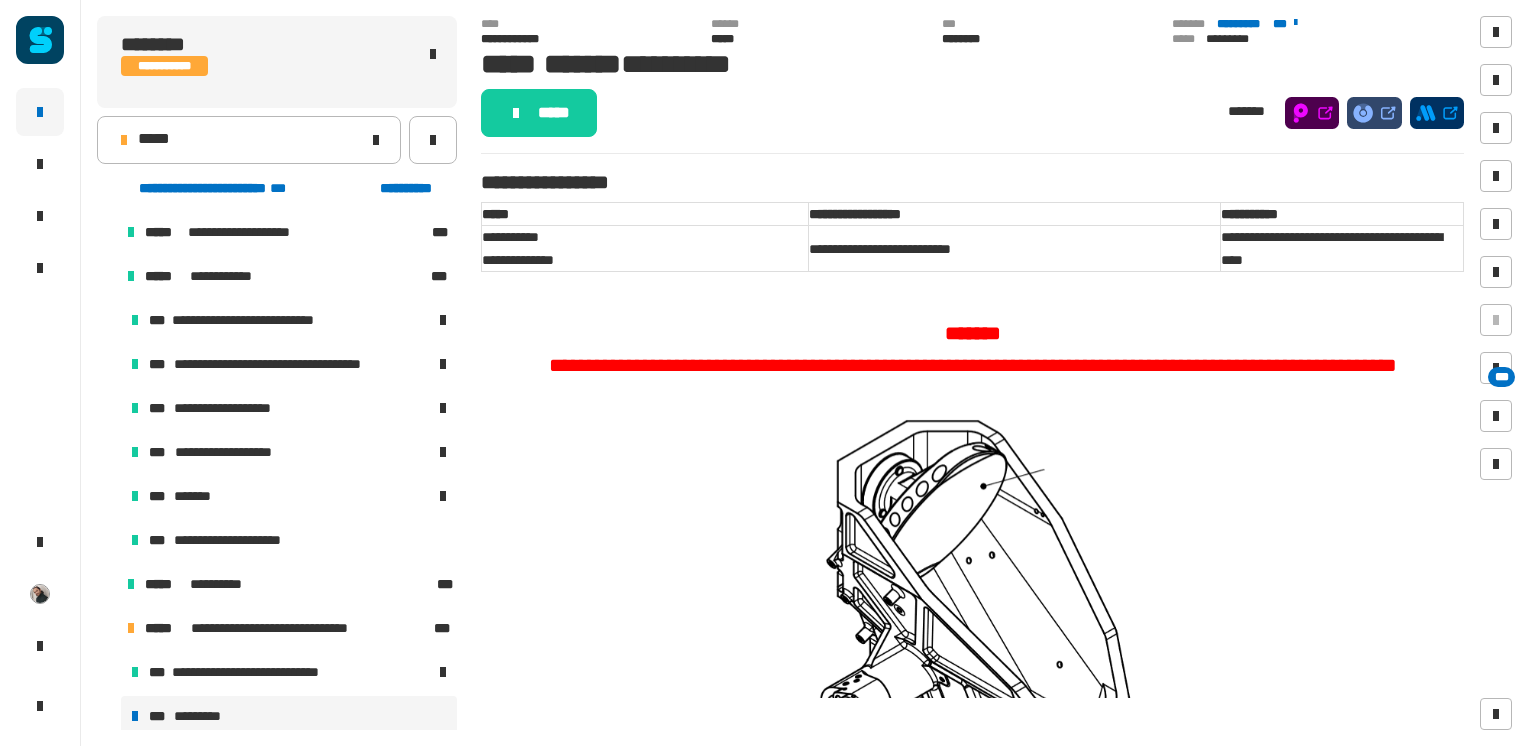 click on "*****" 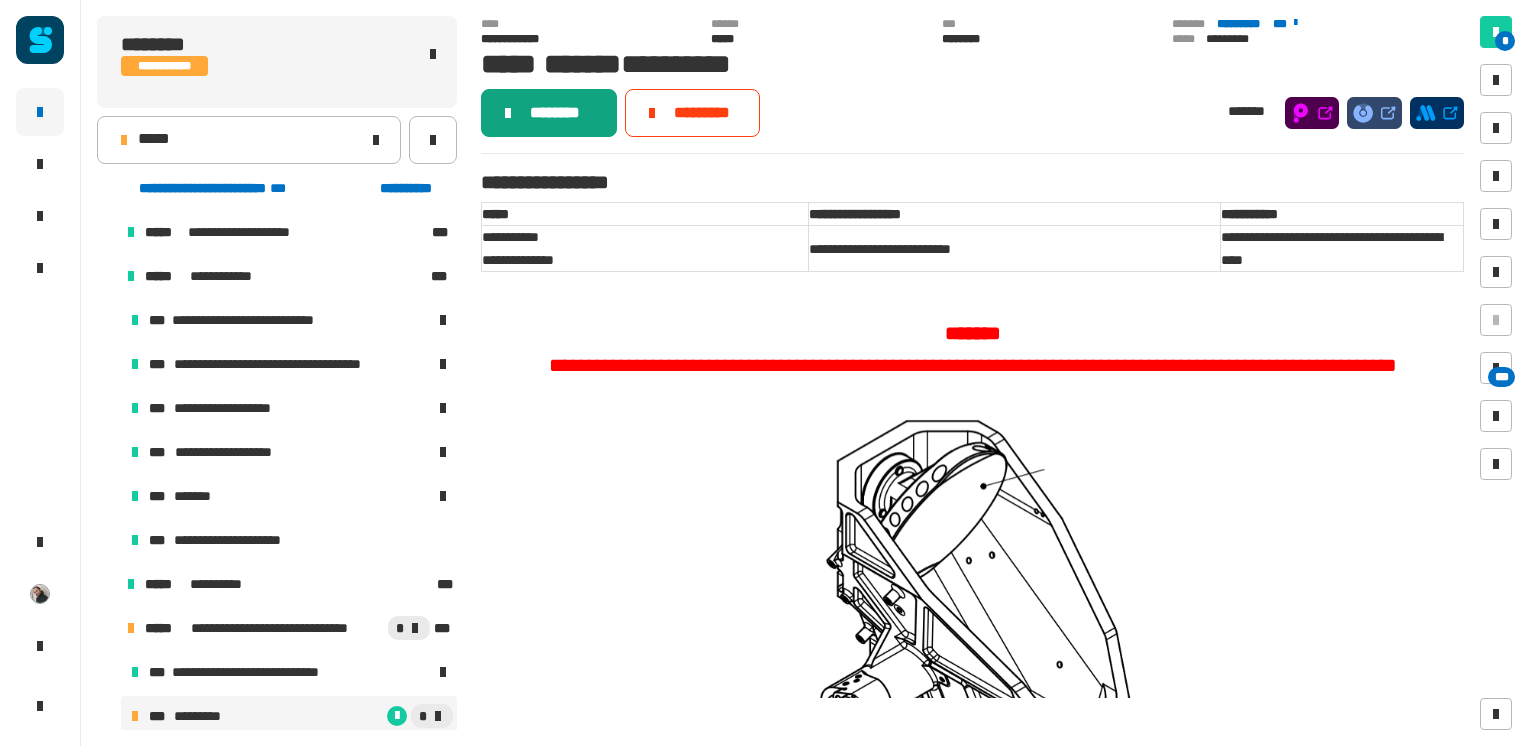 click on "********" 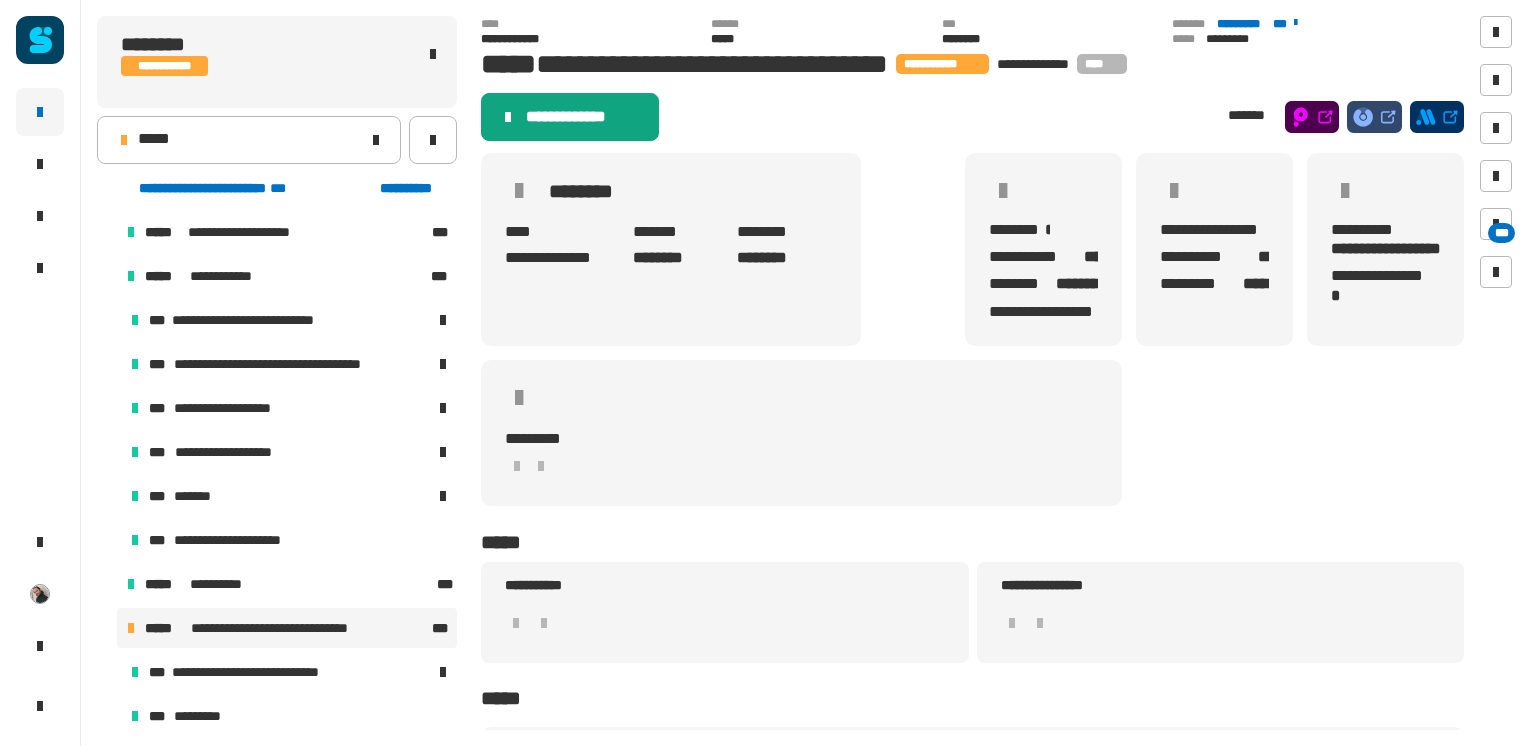 click on "**********" 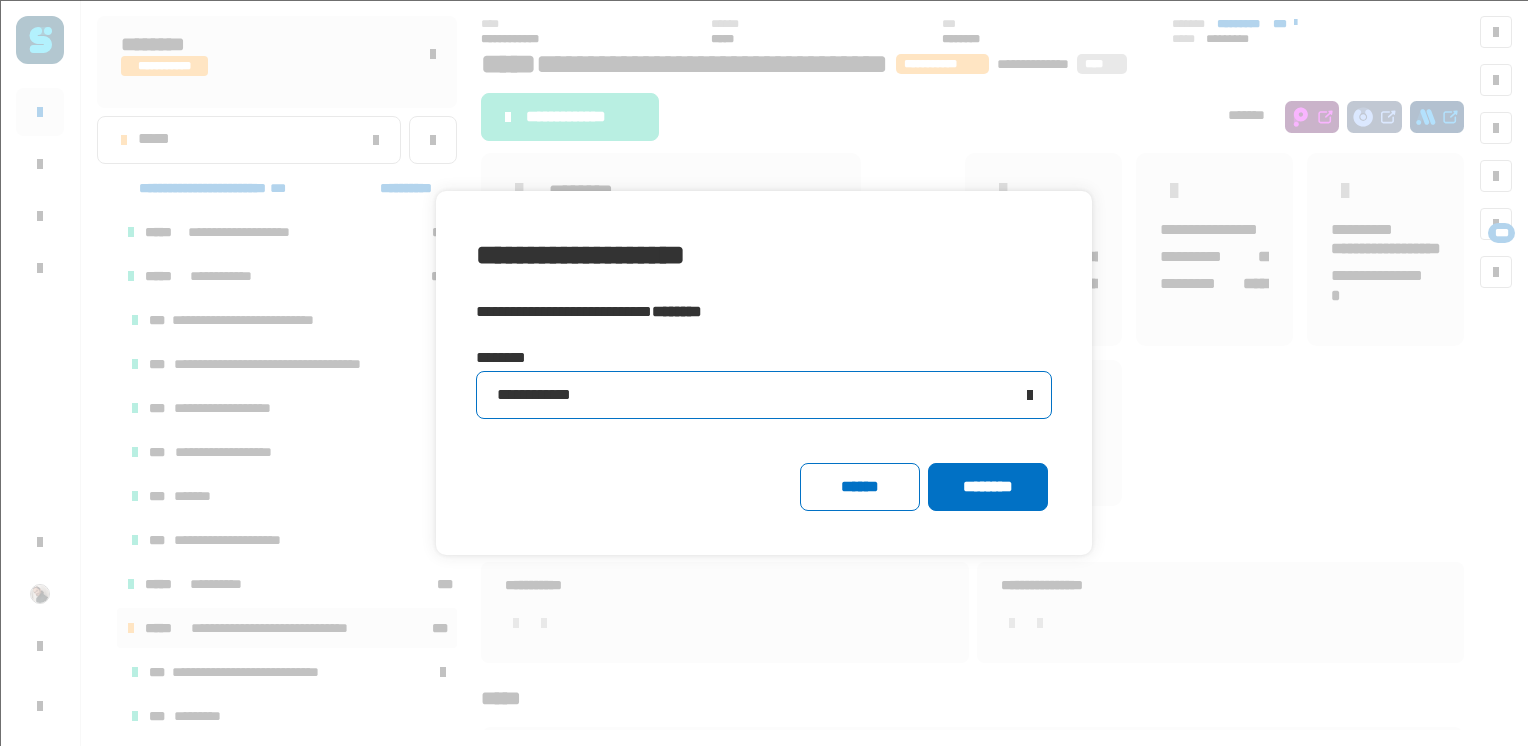 click on "**********" 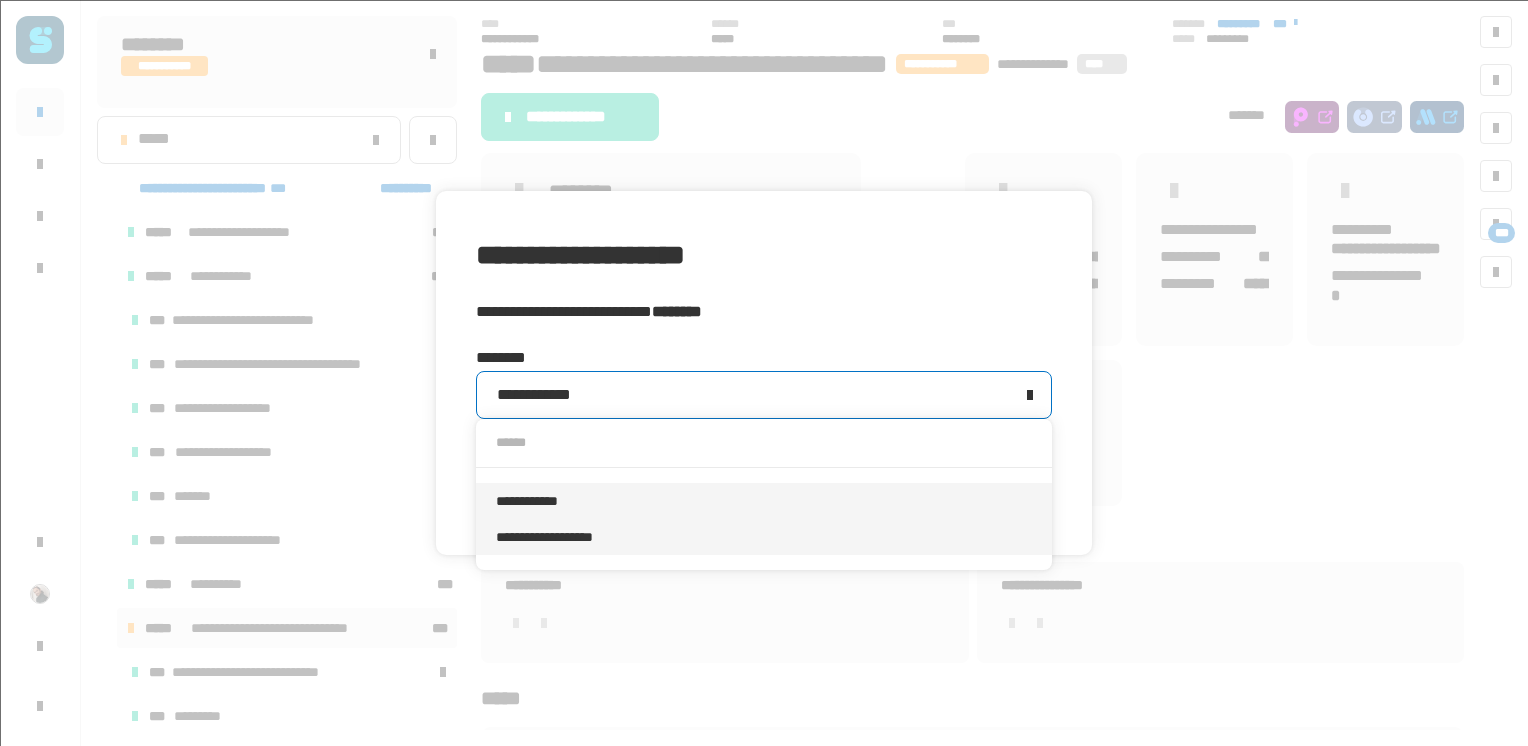 click on "**********" at bounding box center (764, 537) 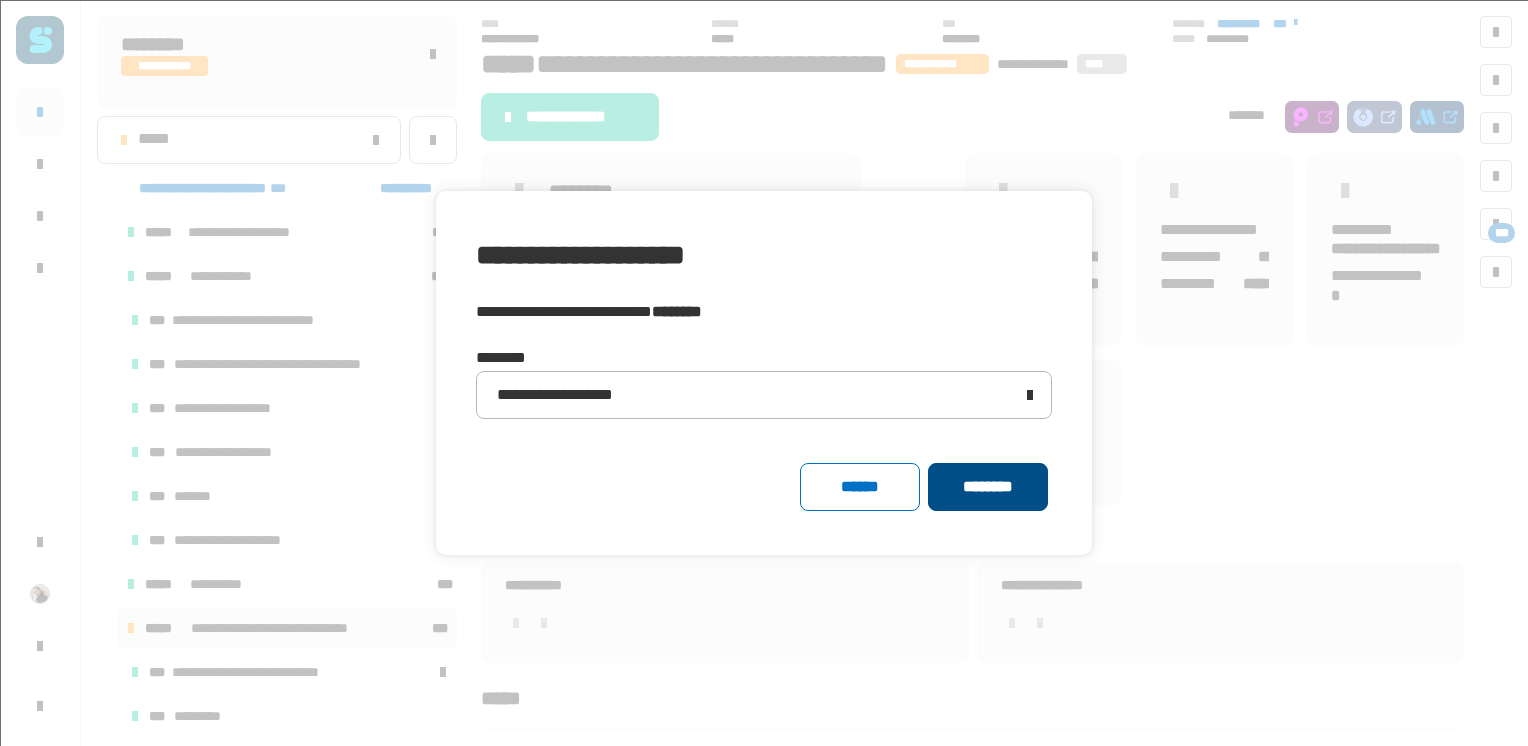 click on "********" 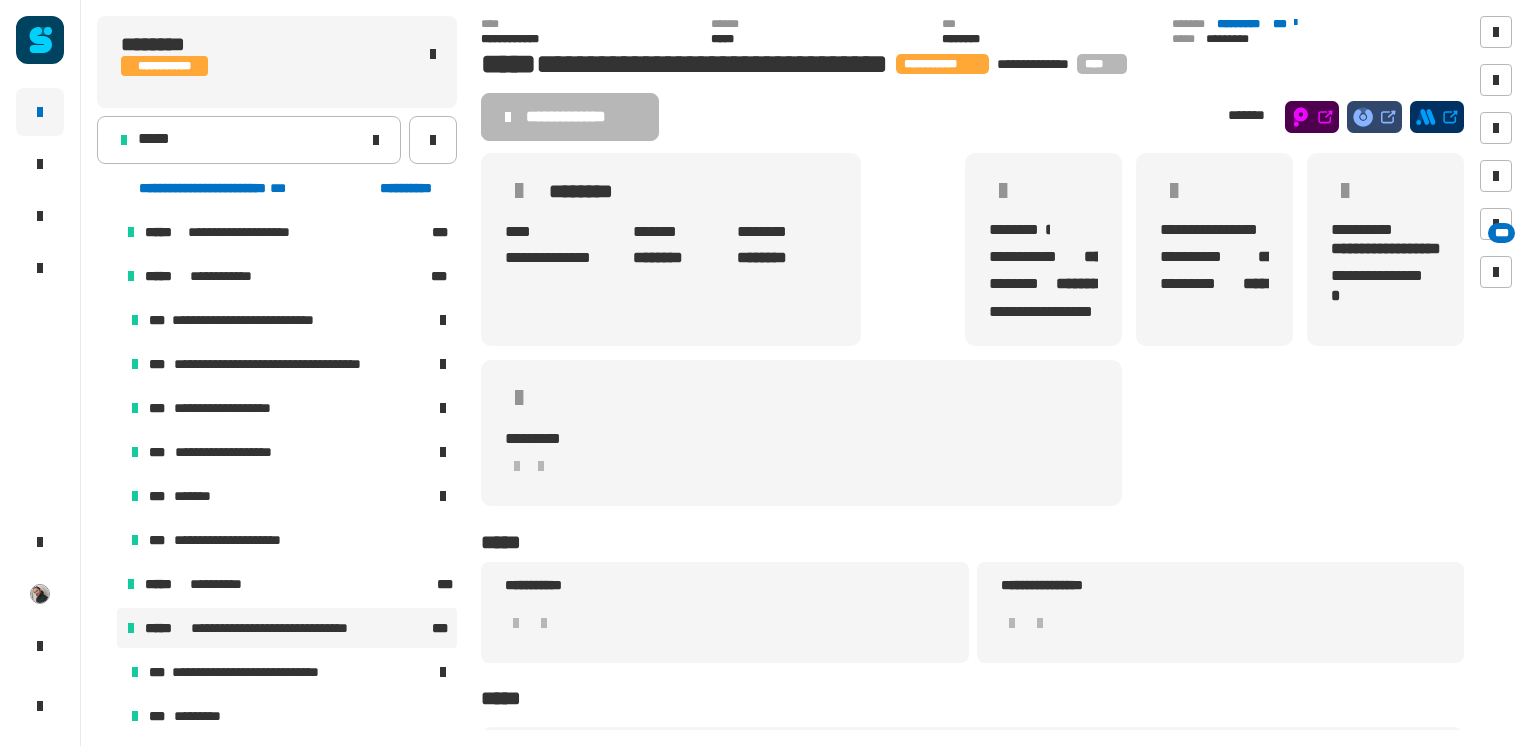 click on "********" 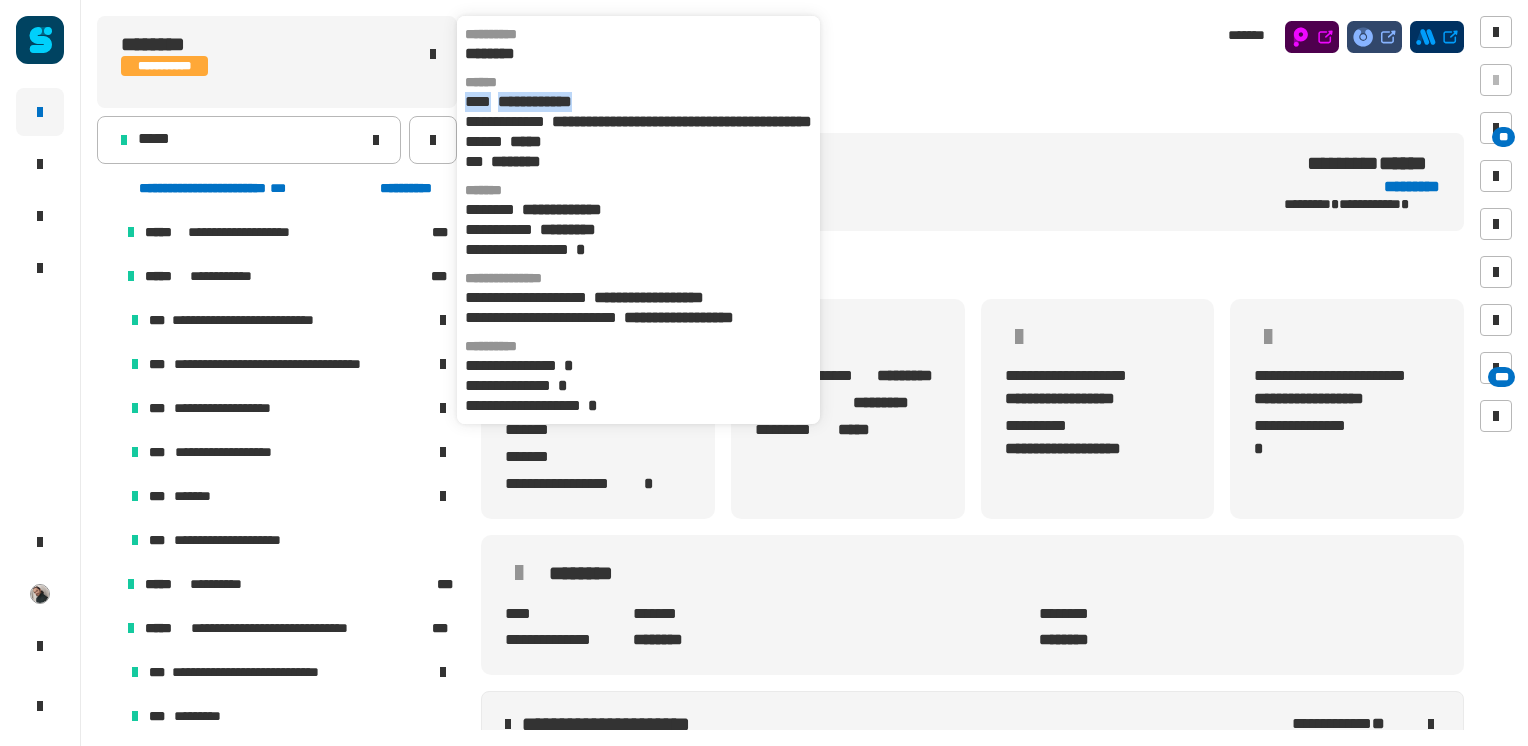 drag, startPoint x: 614, startPoint y: 102, endPoint x: 466, endPoint y: 106, distance: 148.05405 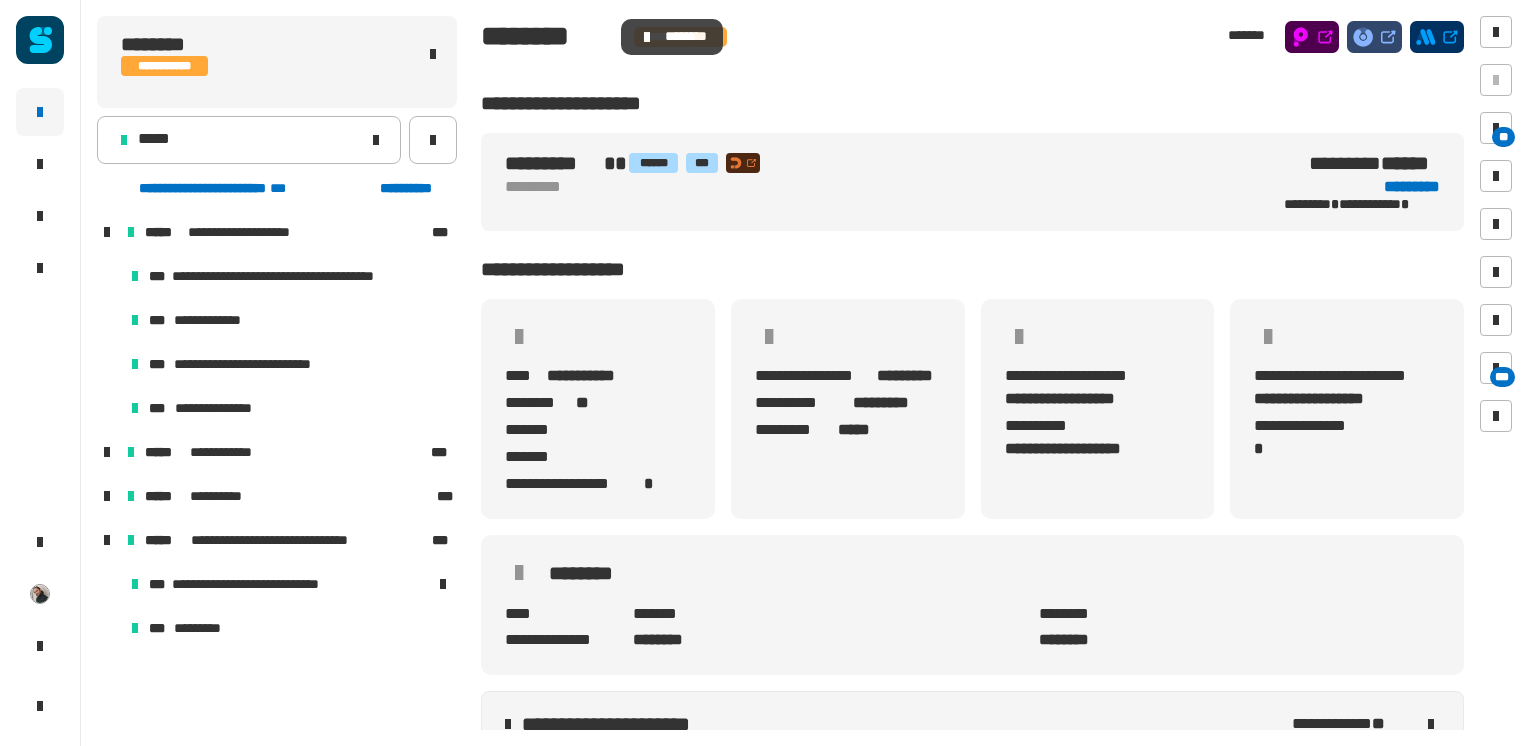 scroll, scrollTop: 0, scrollLeft: 0, axis: both 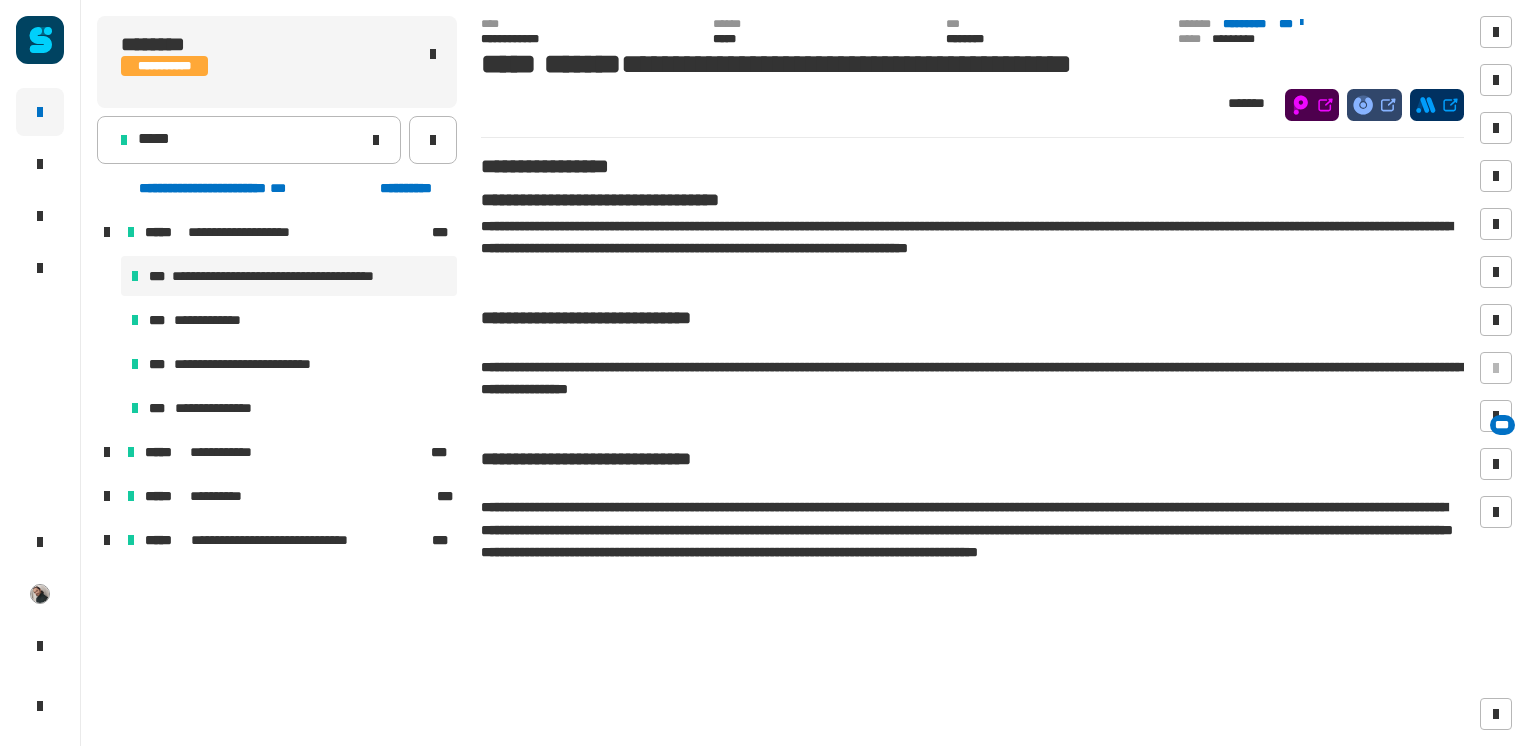 click on "[FIRST] [LAST] [INITIAL] [STREET] [NUMBER] [CITY], [STATE] [ZIP] [COUNTRY] [PHONE] [EMAIL] [SSN] [DLN] [CC] [DOB] [AGE]" 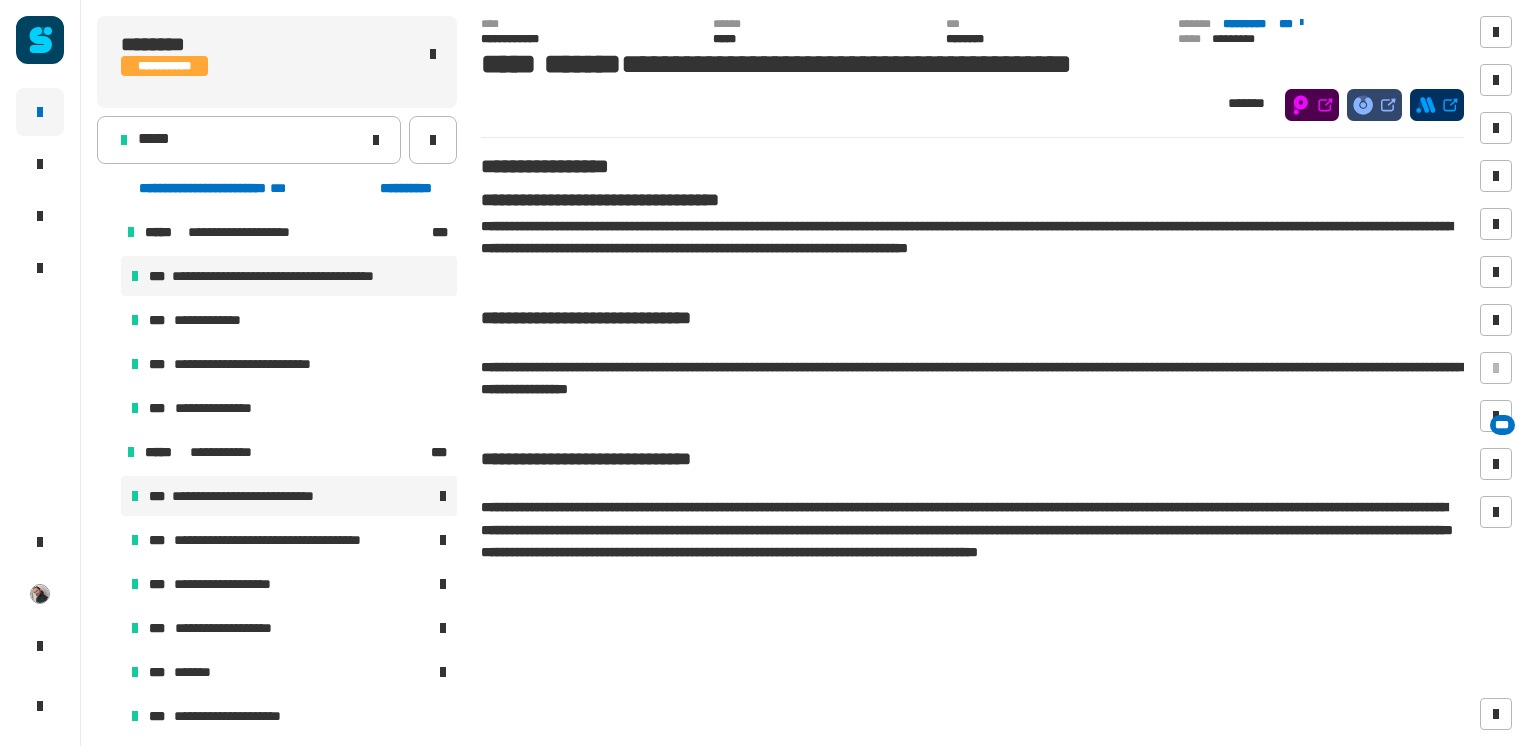 click on "**********" at bounding box center (253, 496) 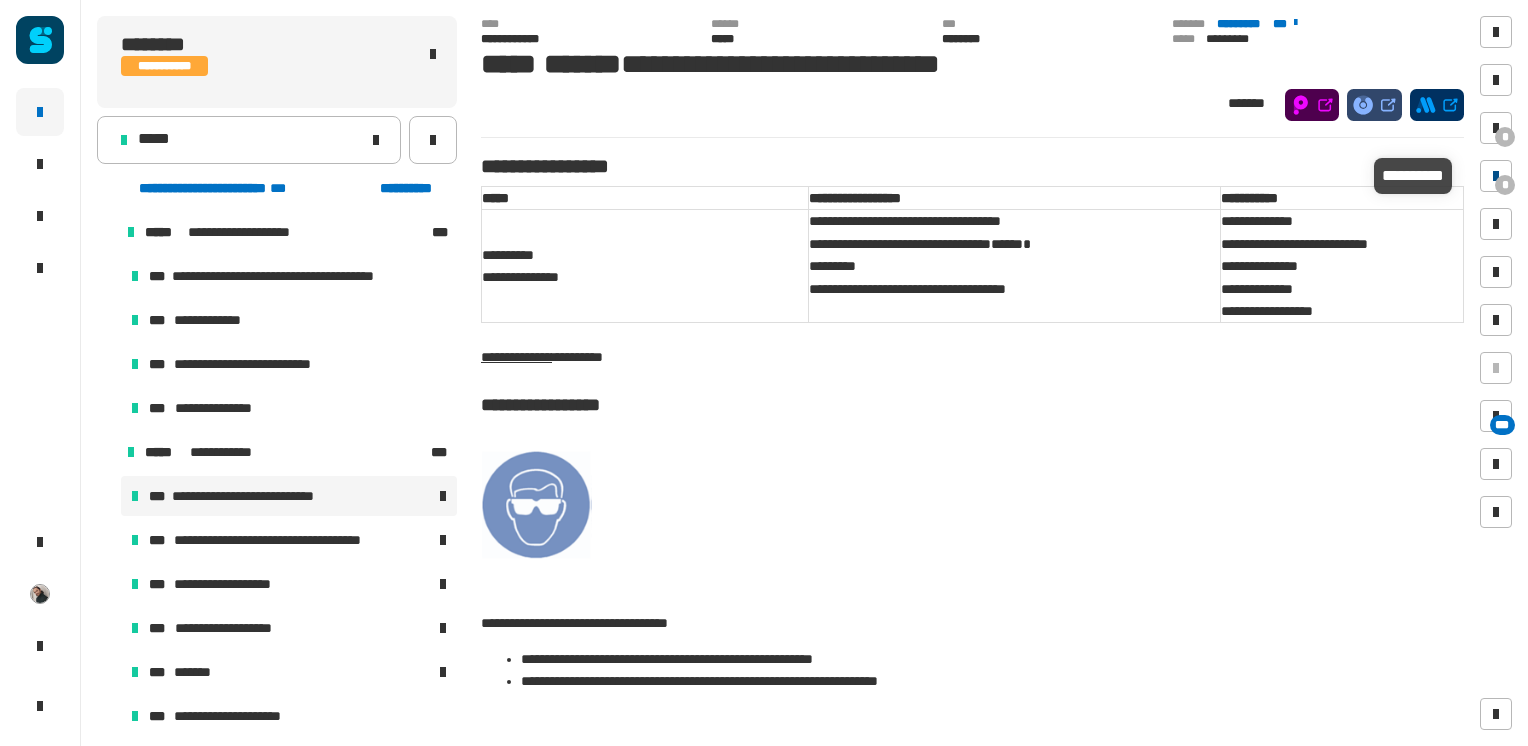 click at bounding box center (1496, 176) 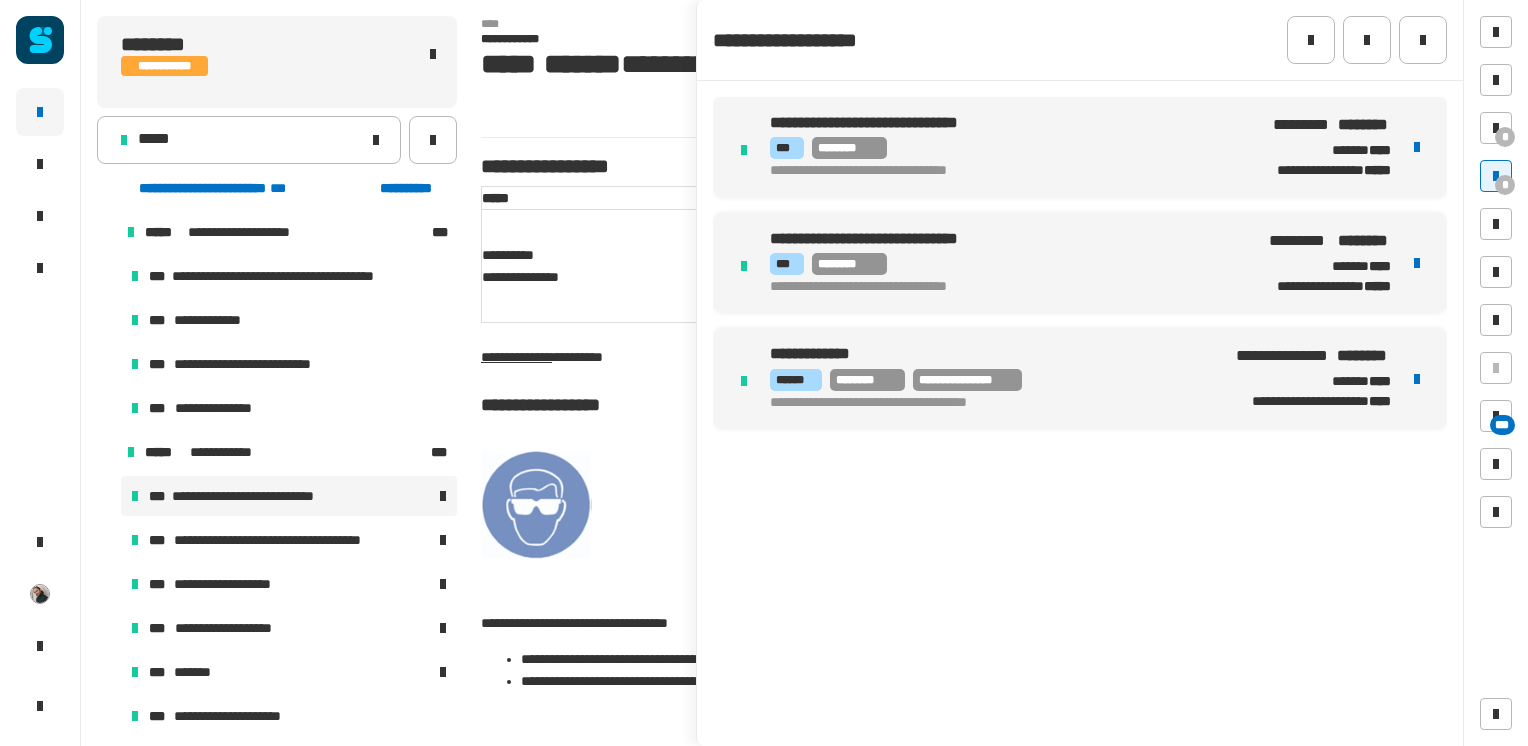 click on "*** ********" at bounding box center (1001, 148) 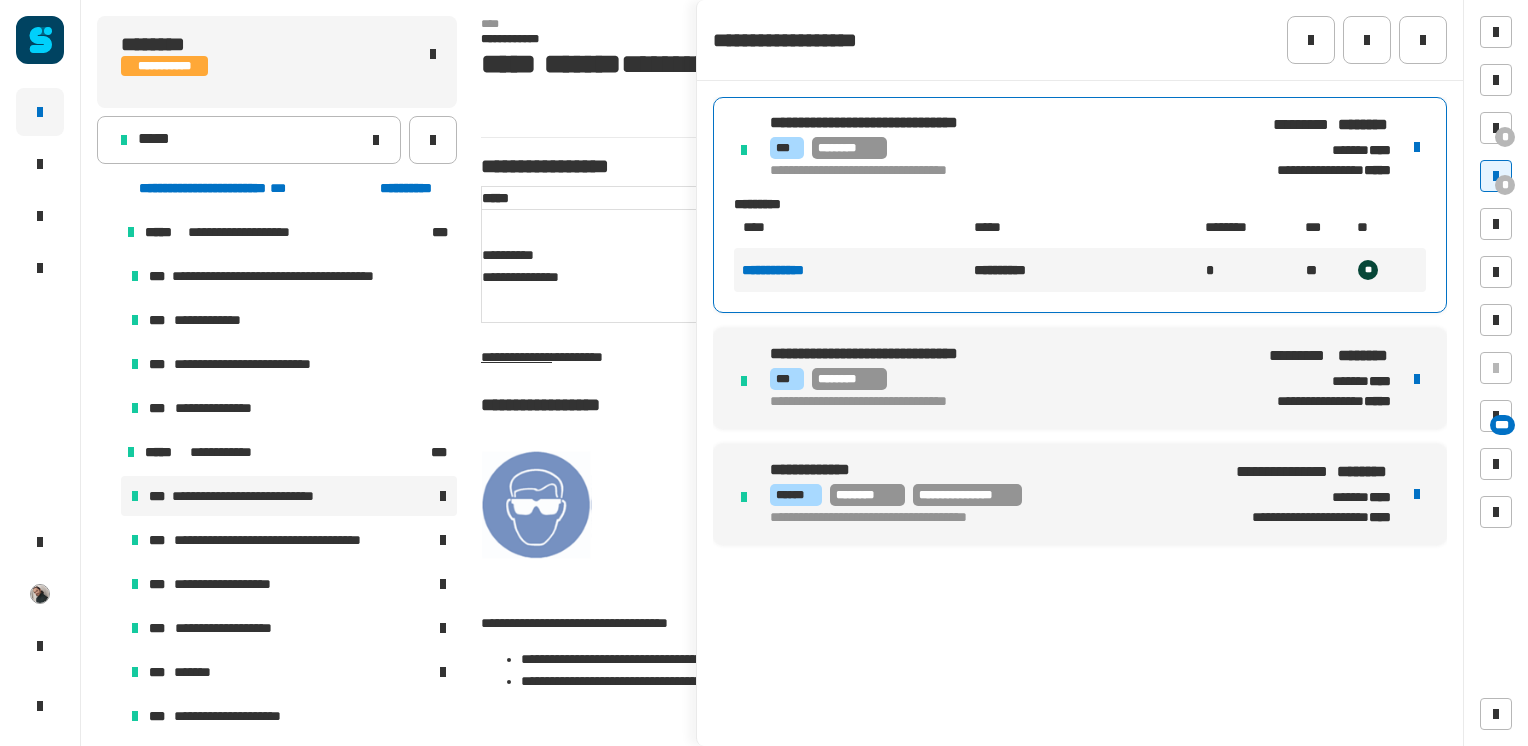 click on "**********" at bounding box center (1319, 147) 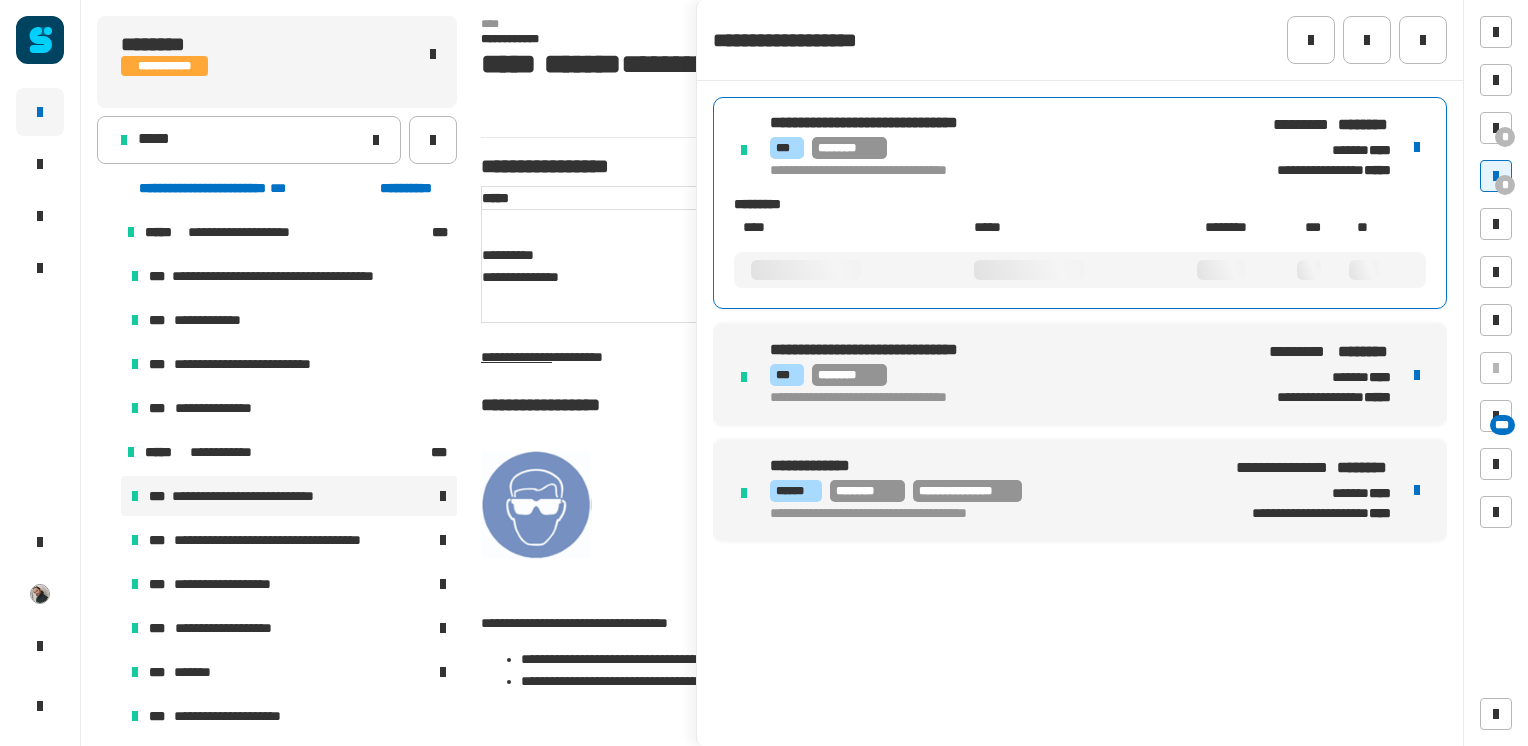 click on "*** ********" at bounding box center (1001, 148) 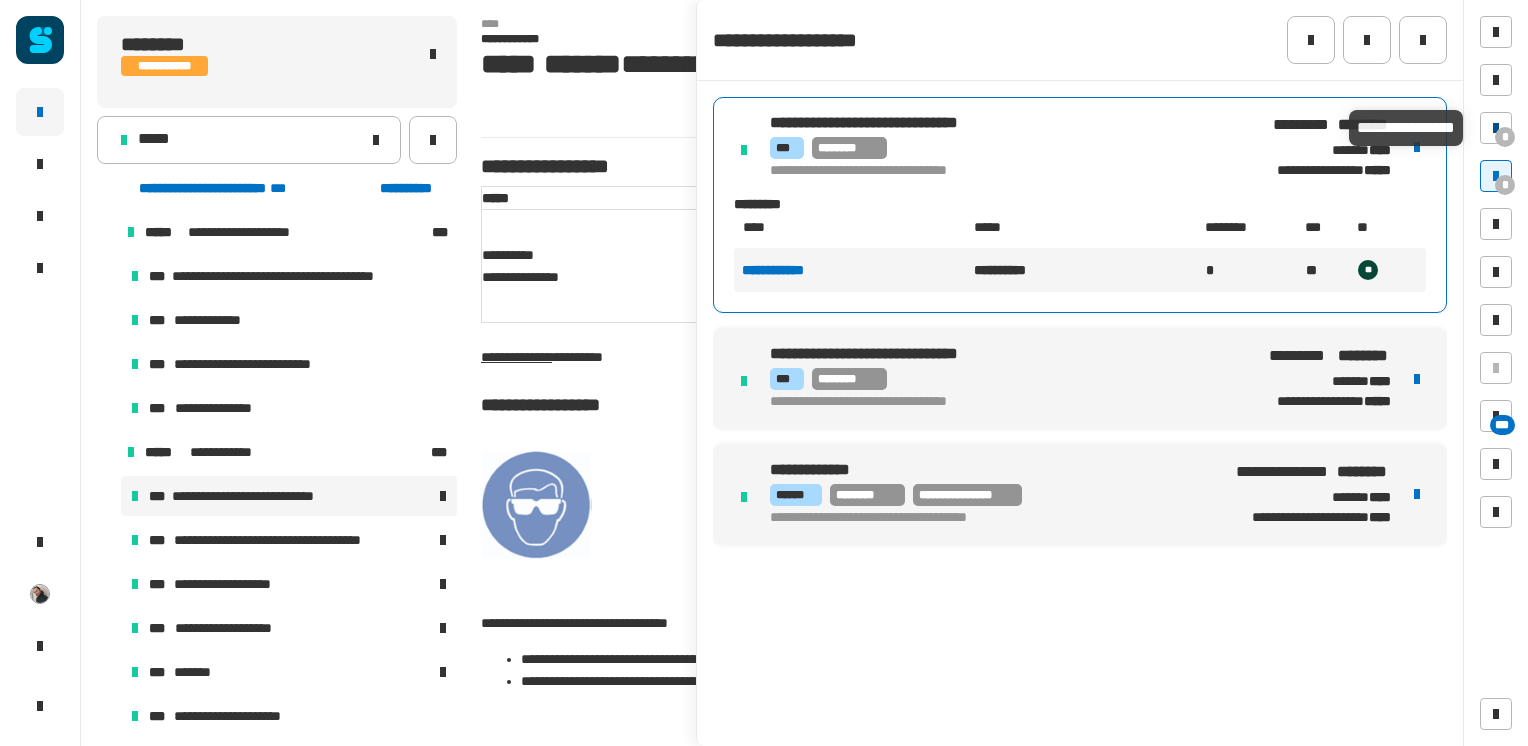 click on "*" at bounding box center (1505, 137) 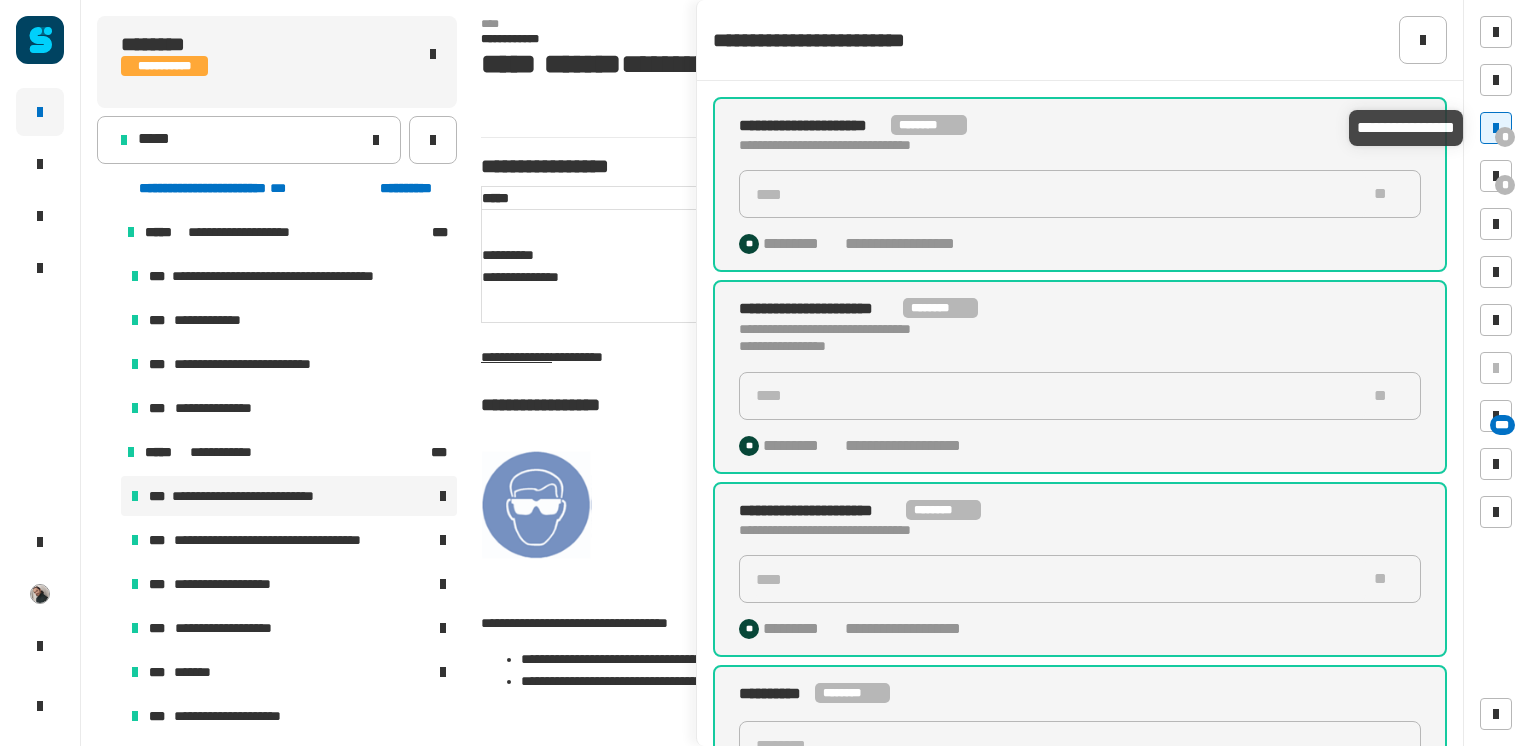click at bounding box center [1496, 128] 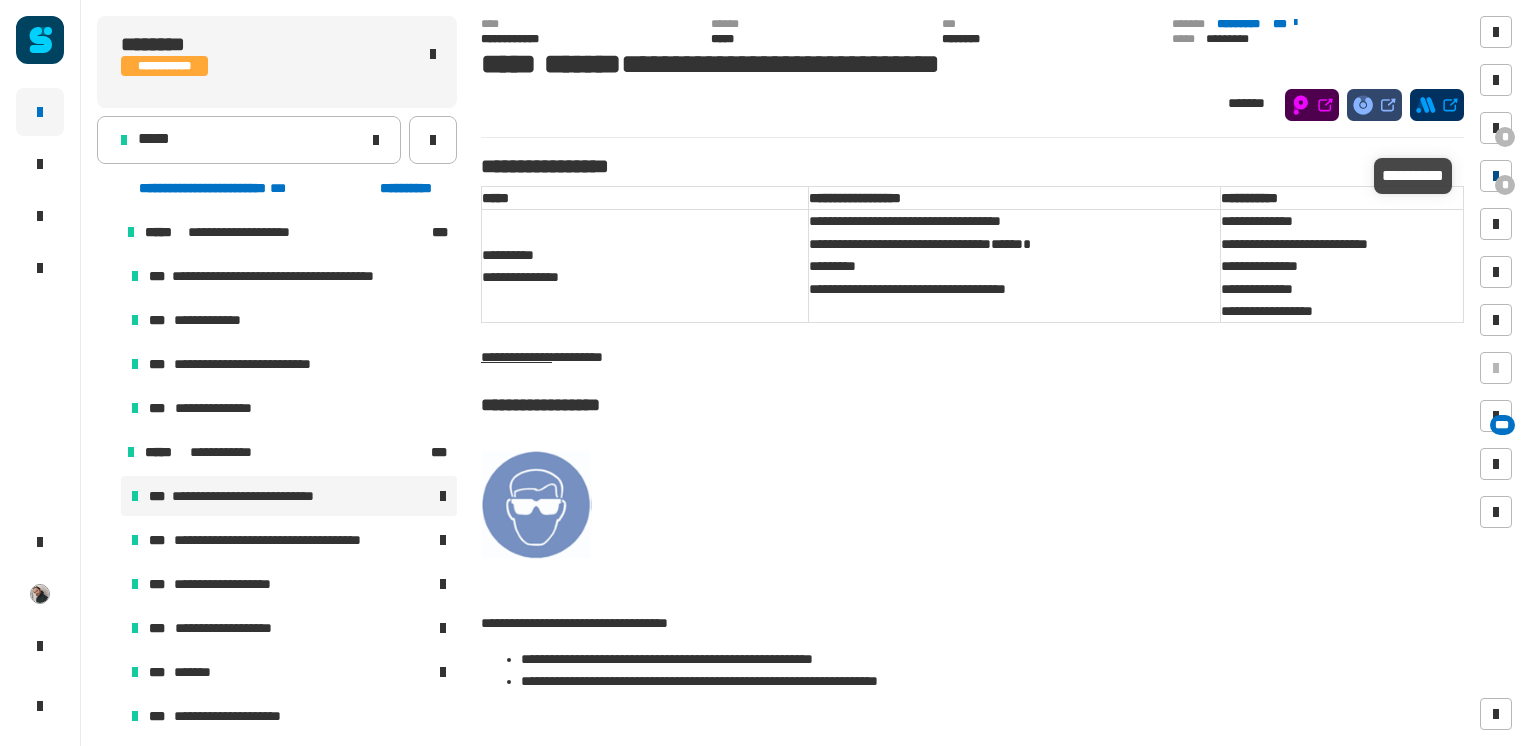 click on "*" at bounding box center [1496, 176] 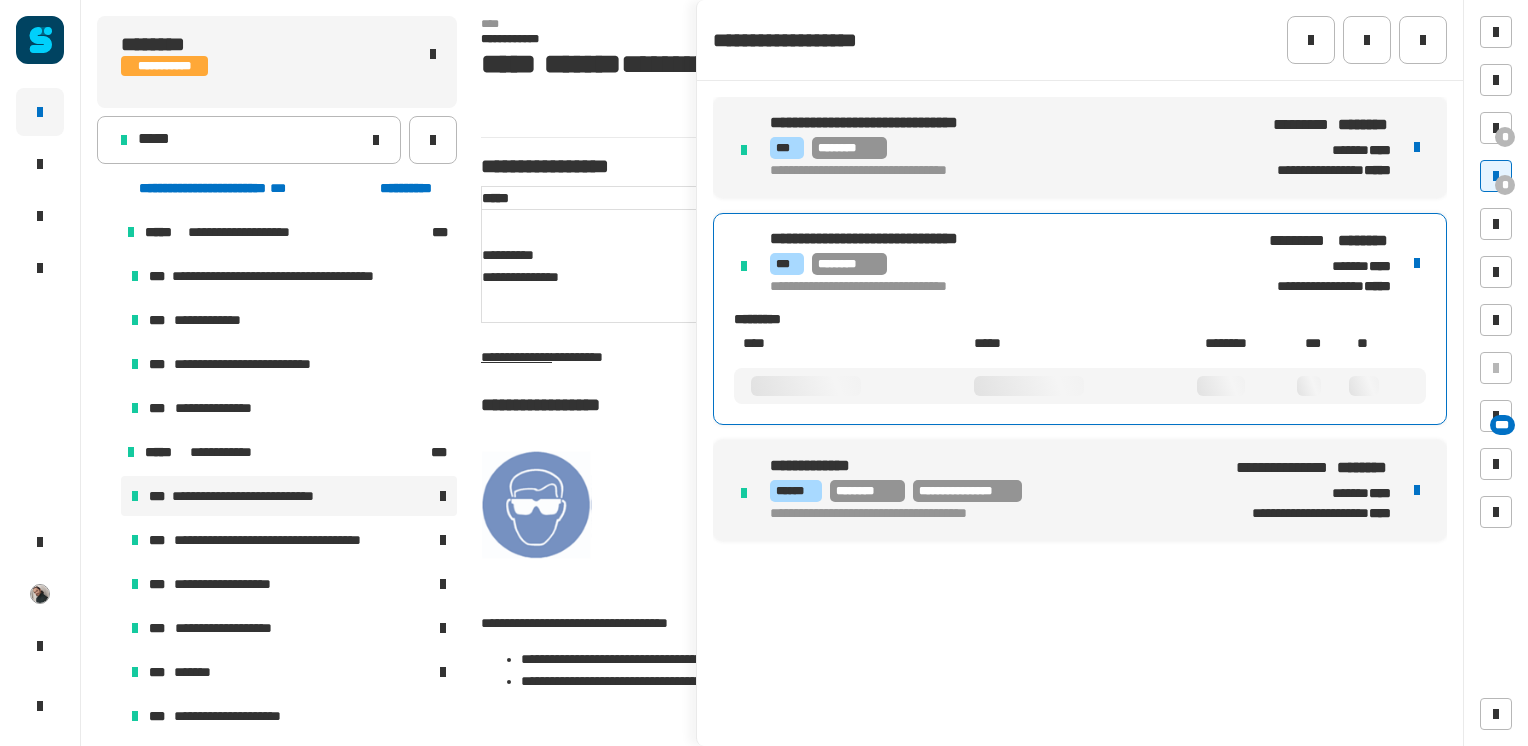 click on "********" at bounding box center (849, 264) 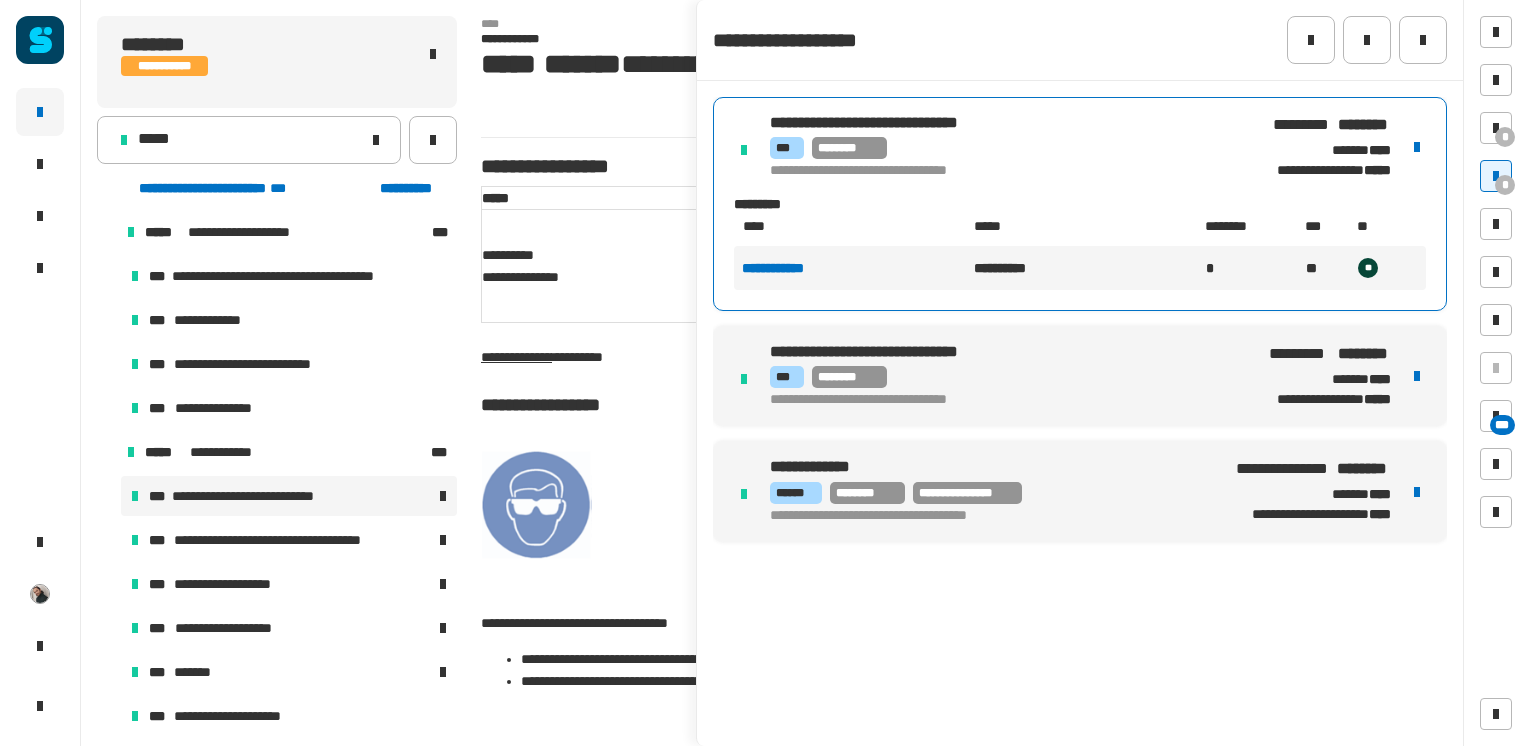 click on "**********" at bounding box center [1001, 172] 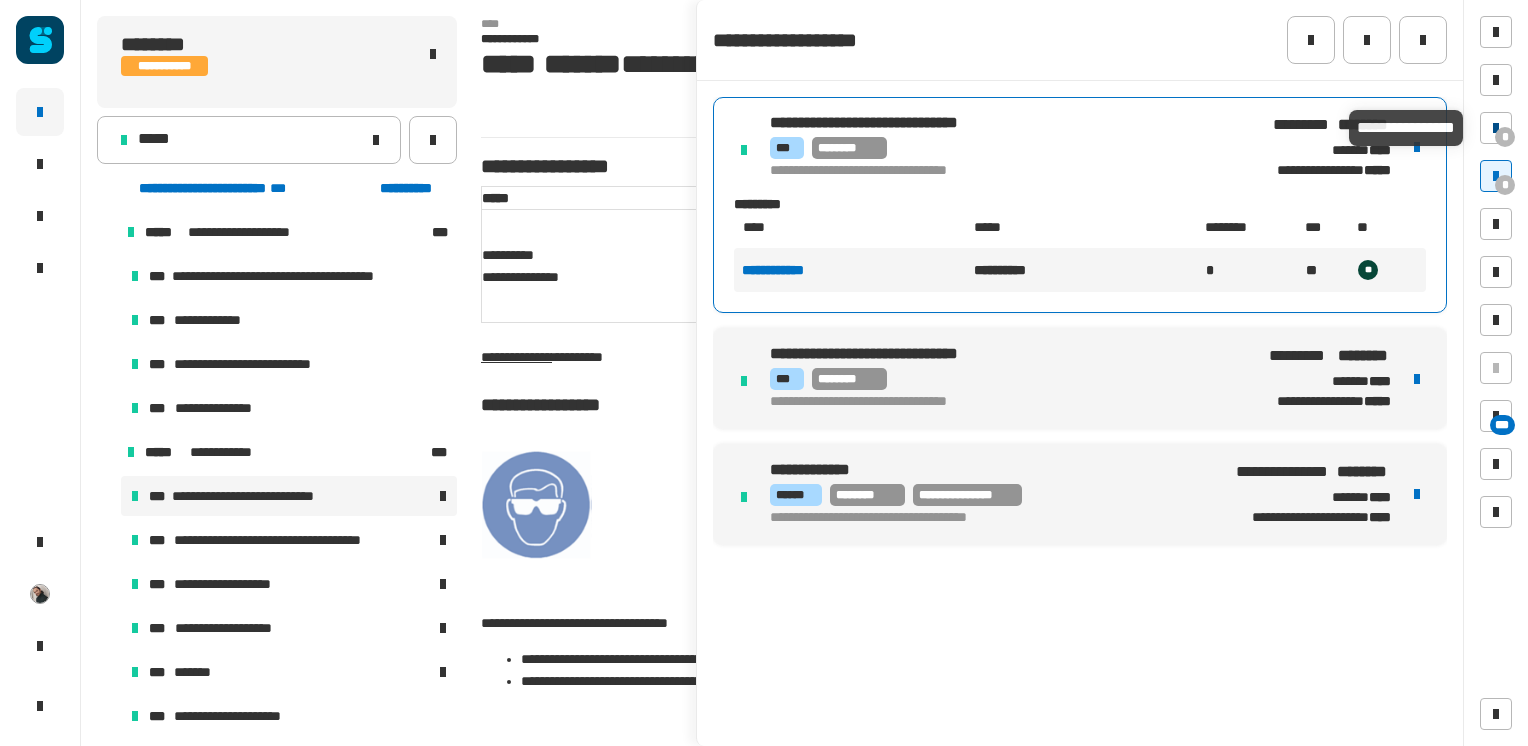 click on "*" at bounding box center (1496, 128) 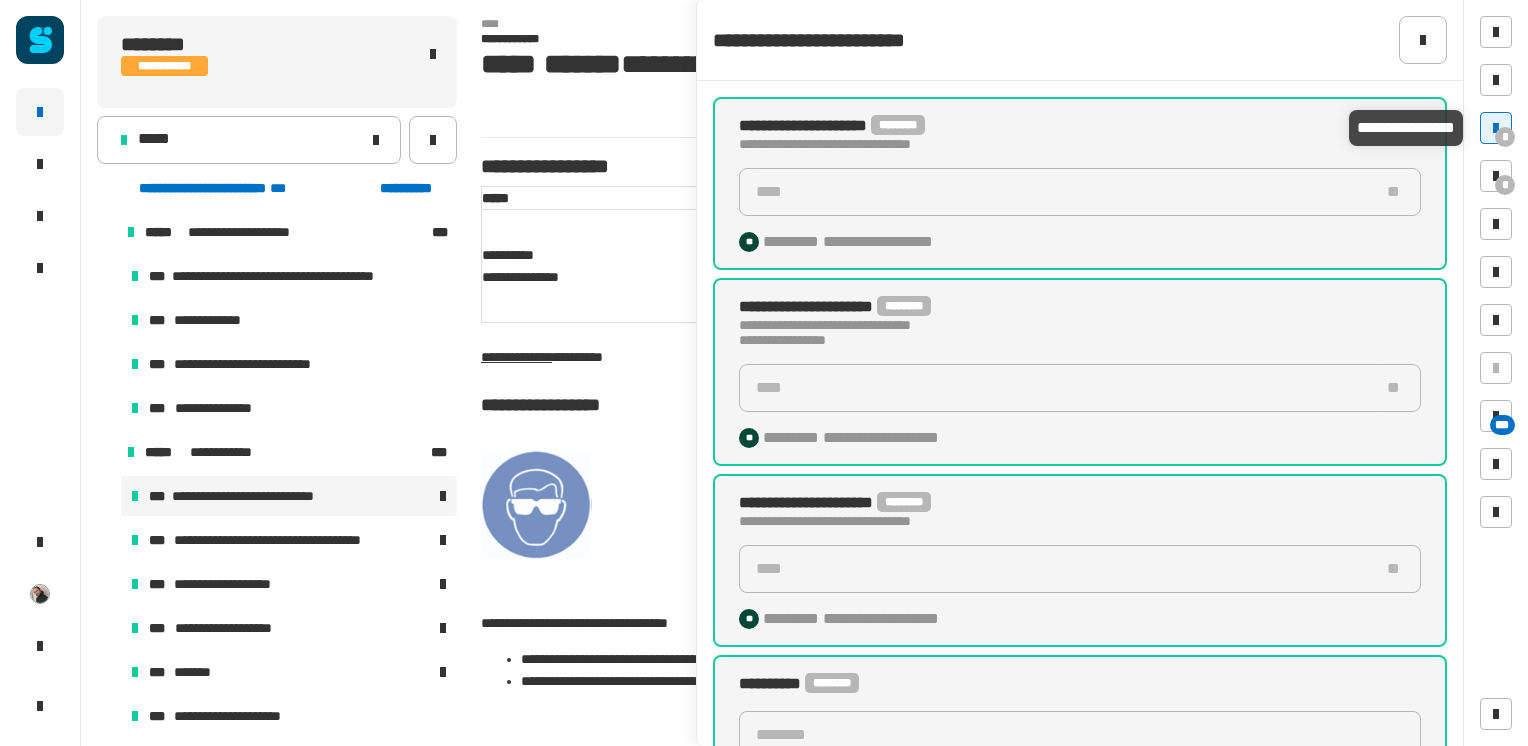 click on "*" at bounding box center [1496, 128] 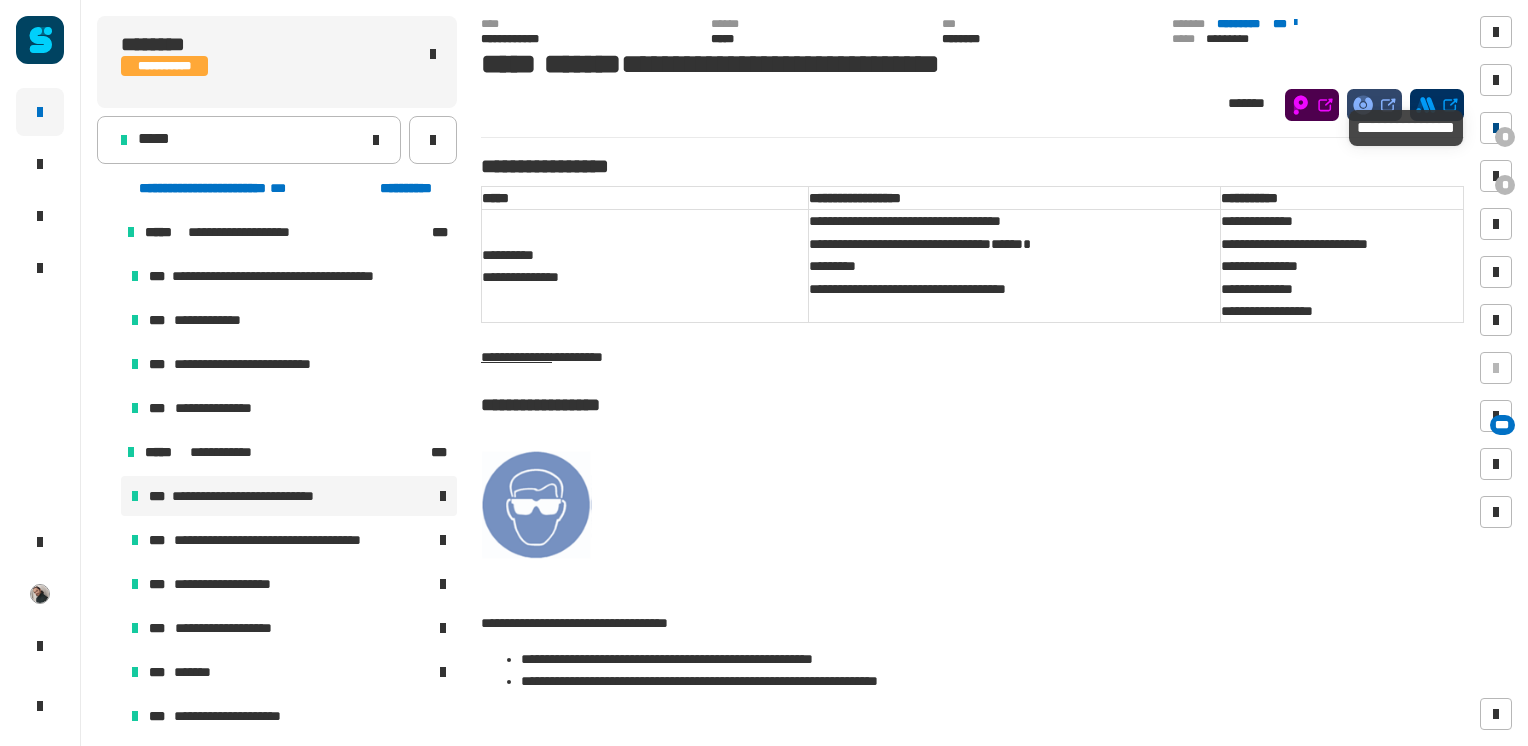 click on "*" at bounding box center (1496, 128) 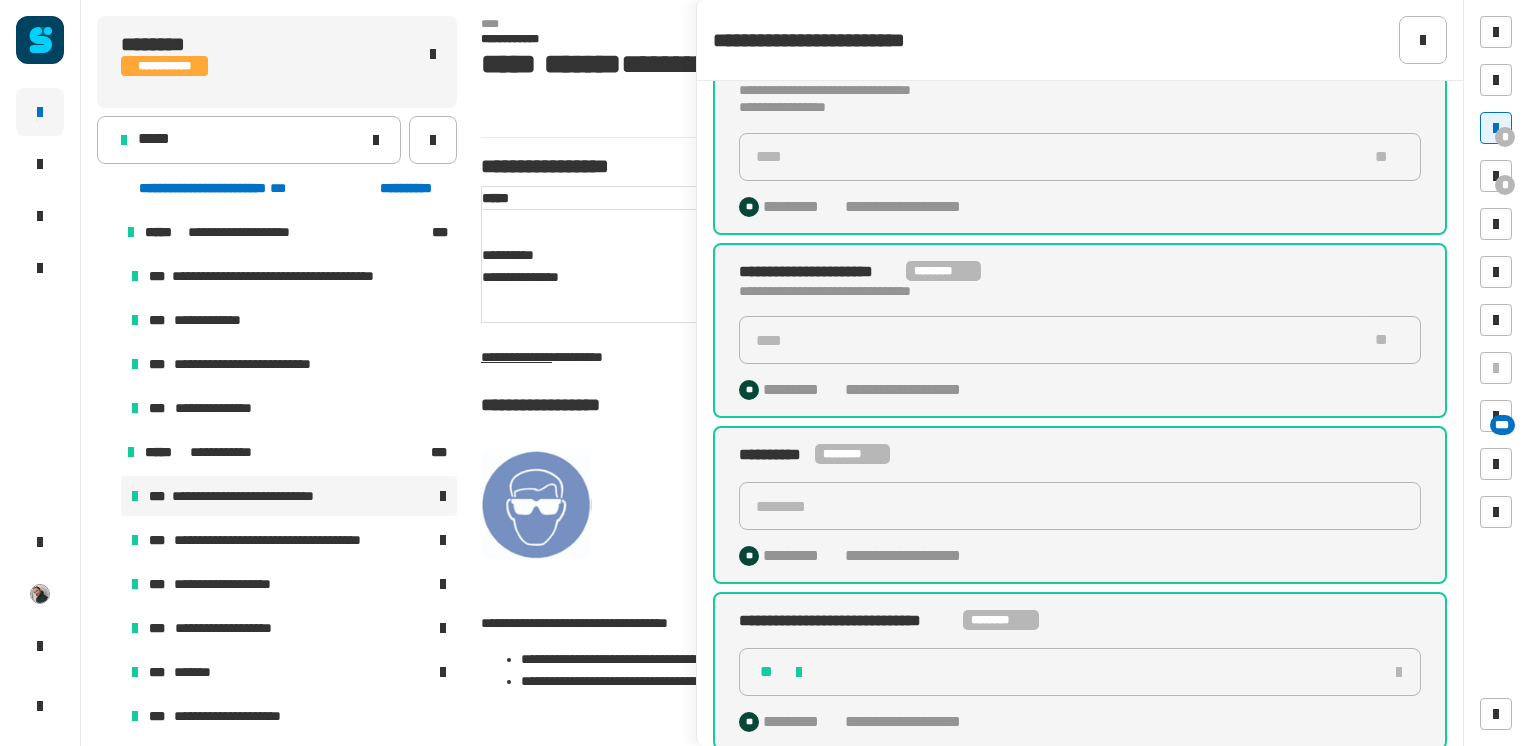 scroll, scrollTop: 0, scrollLeft: 0, axis: both 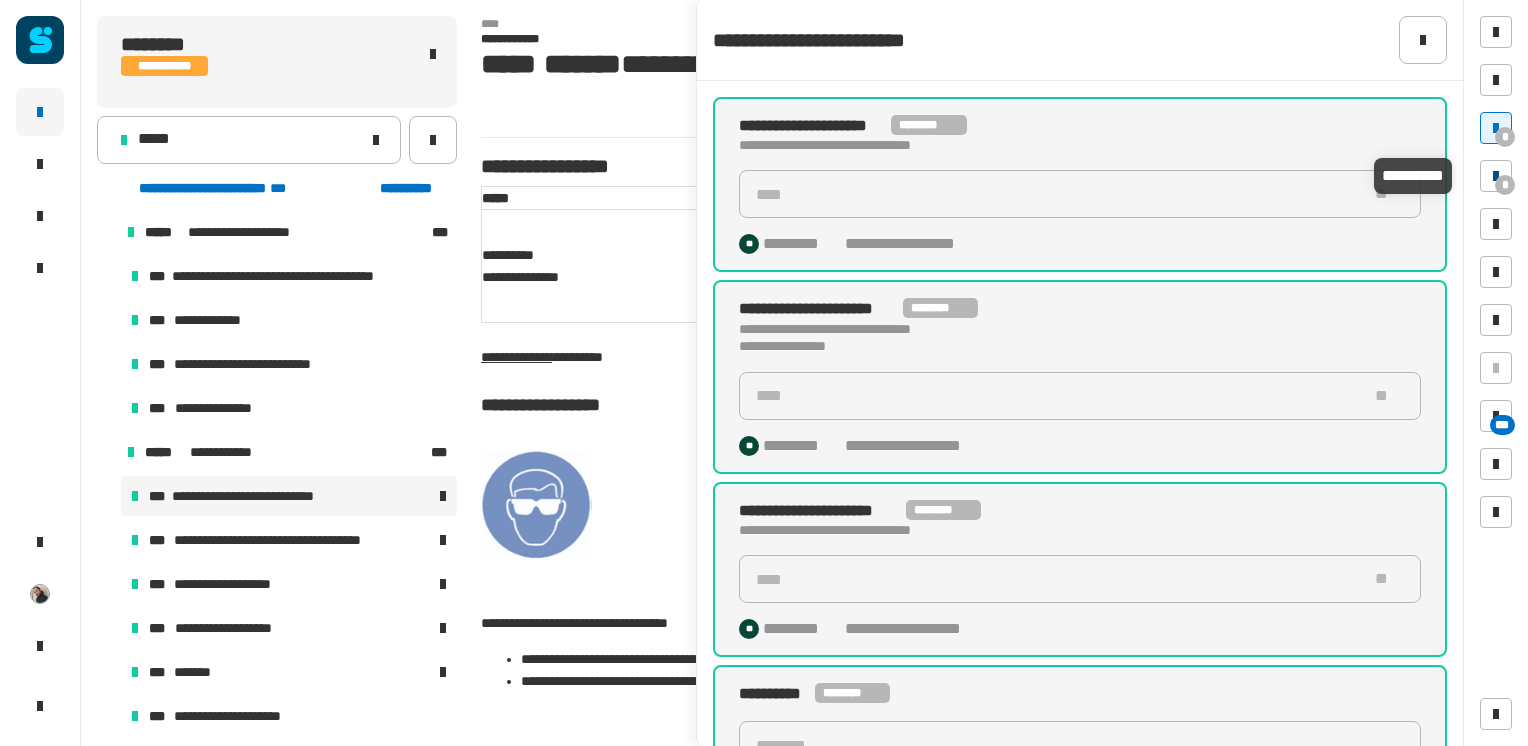 click at bounding box center [1496, 176] 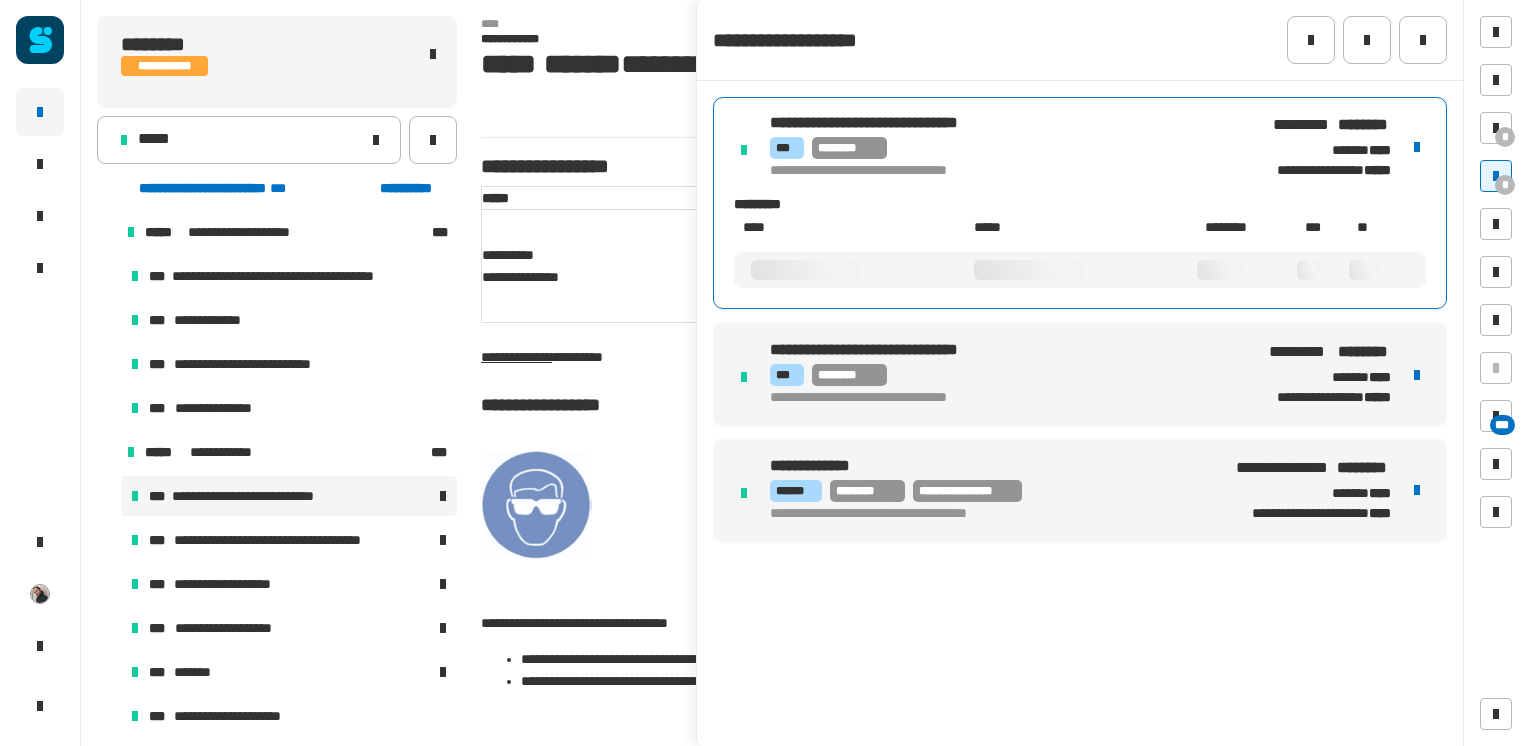 click on "**********" at bounding box center (1001, 172) 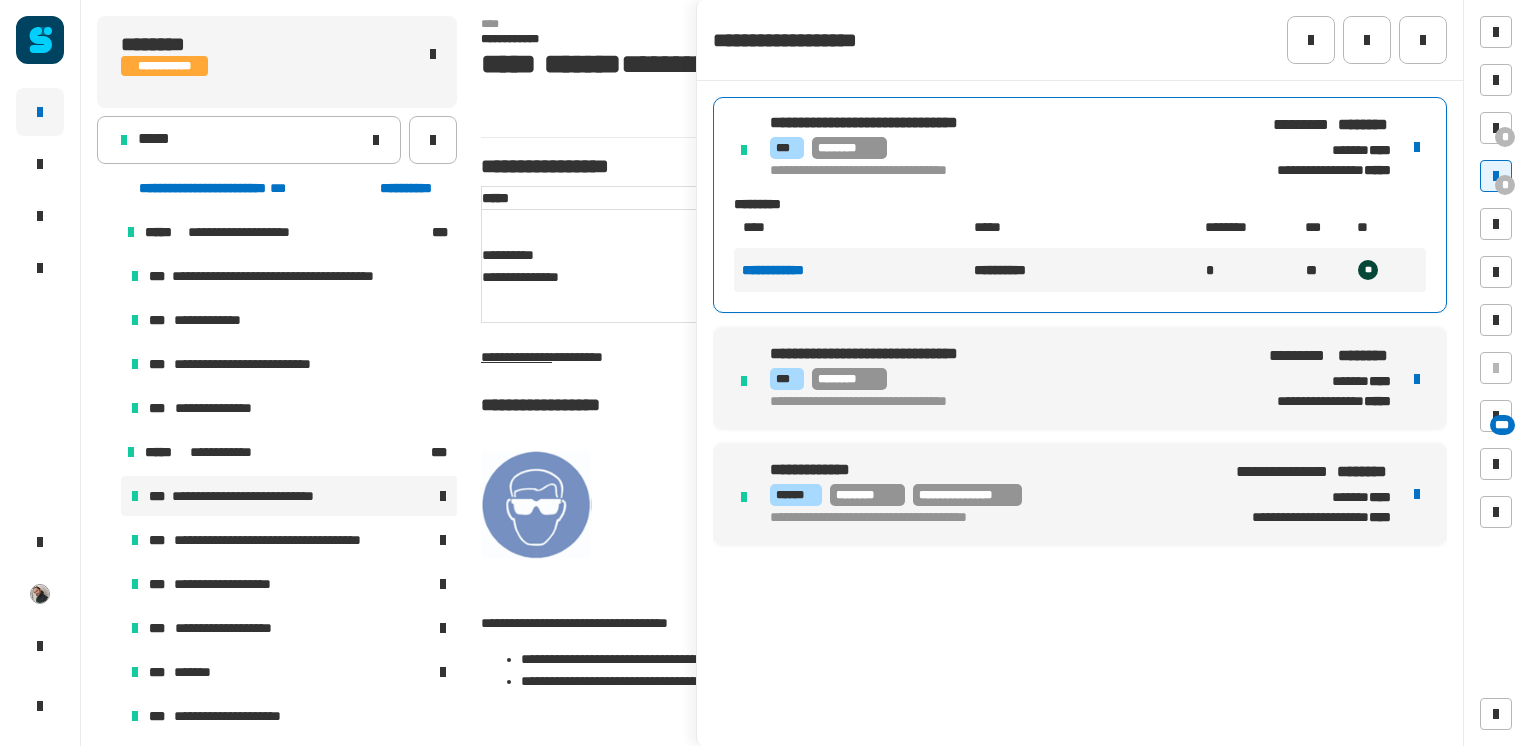 click on "**********" at bounding box center [1080, 378] 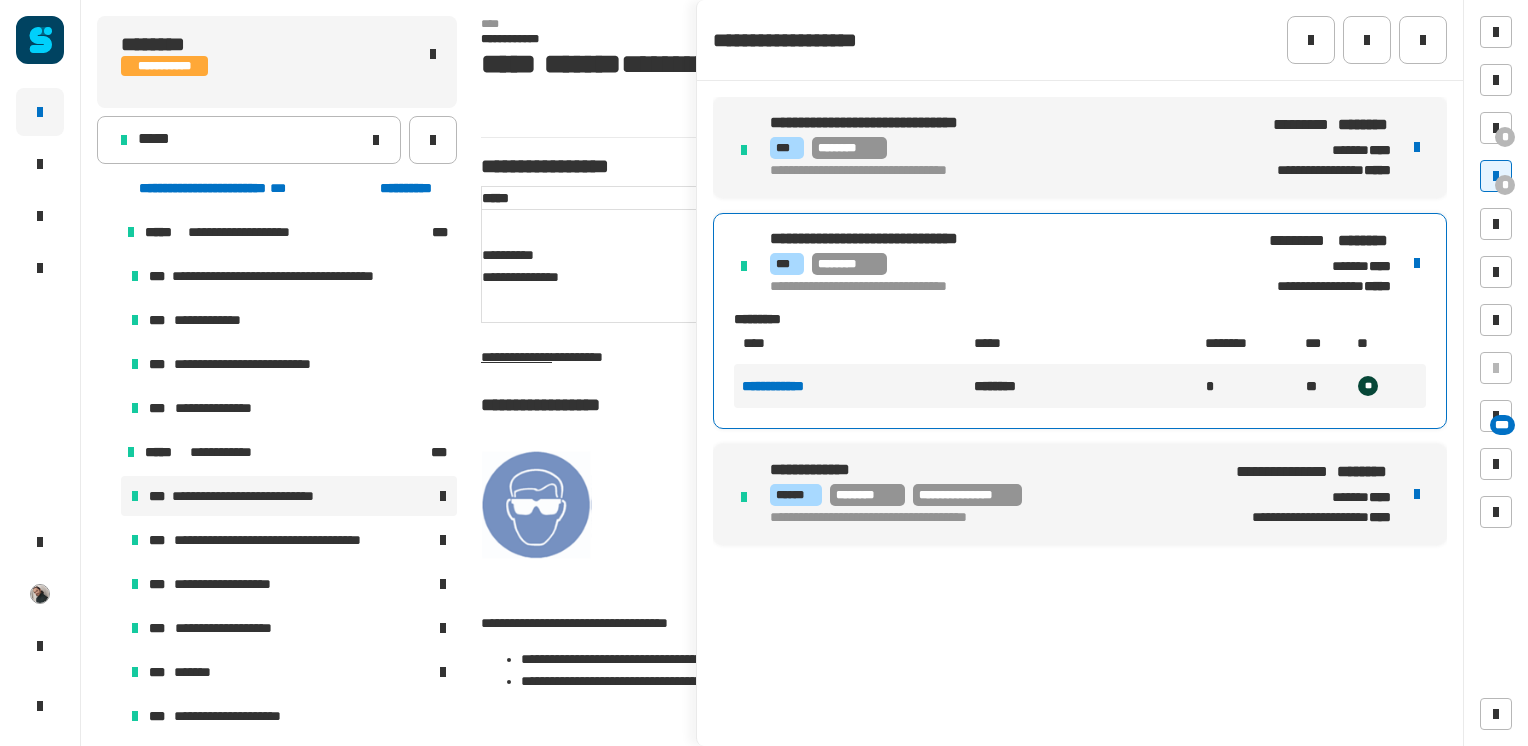 click on "**********" at bounding box center [1080, 494] 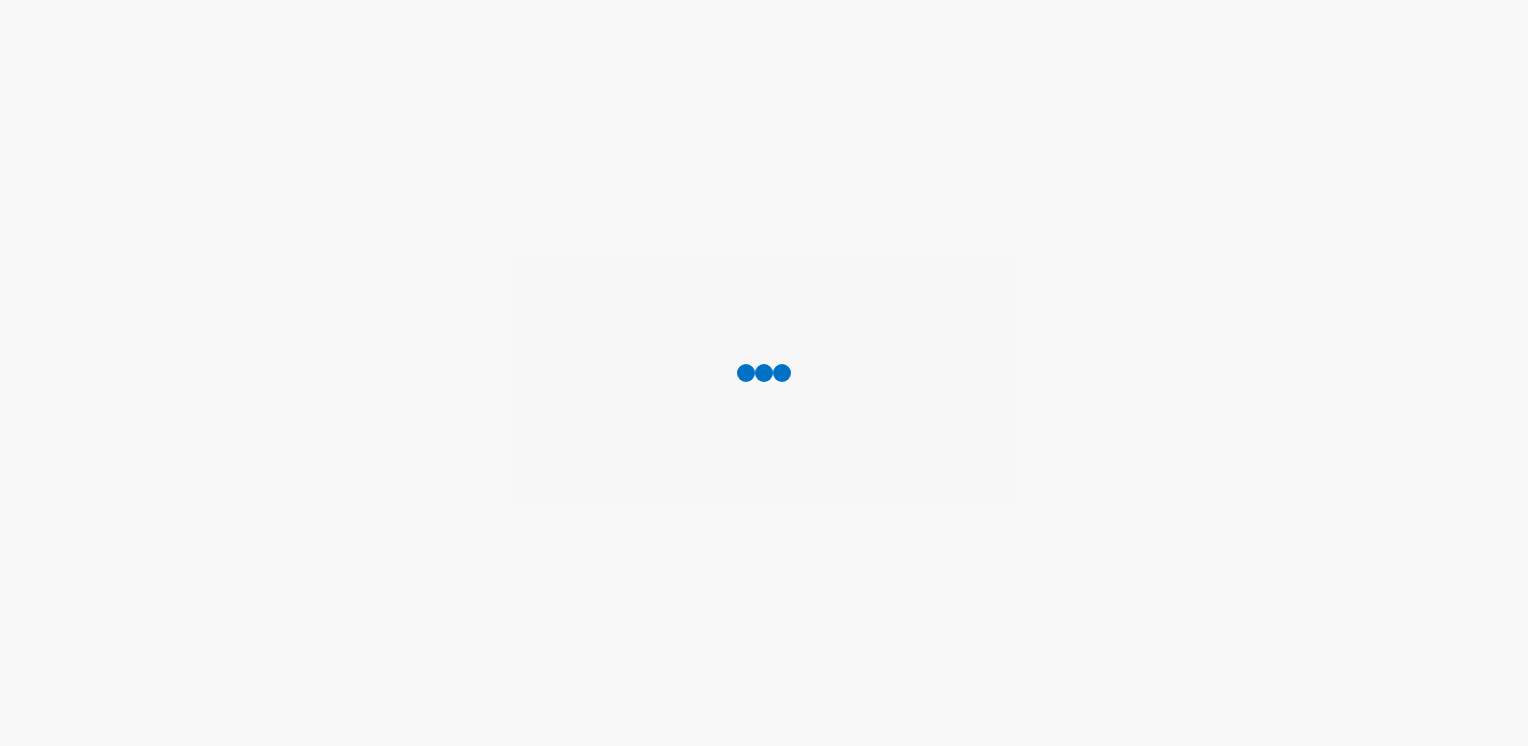 scroll, scrollTop: 0, scrollLeft: 0, axis: both 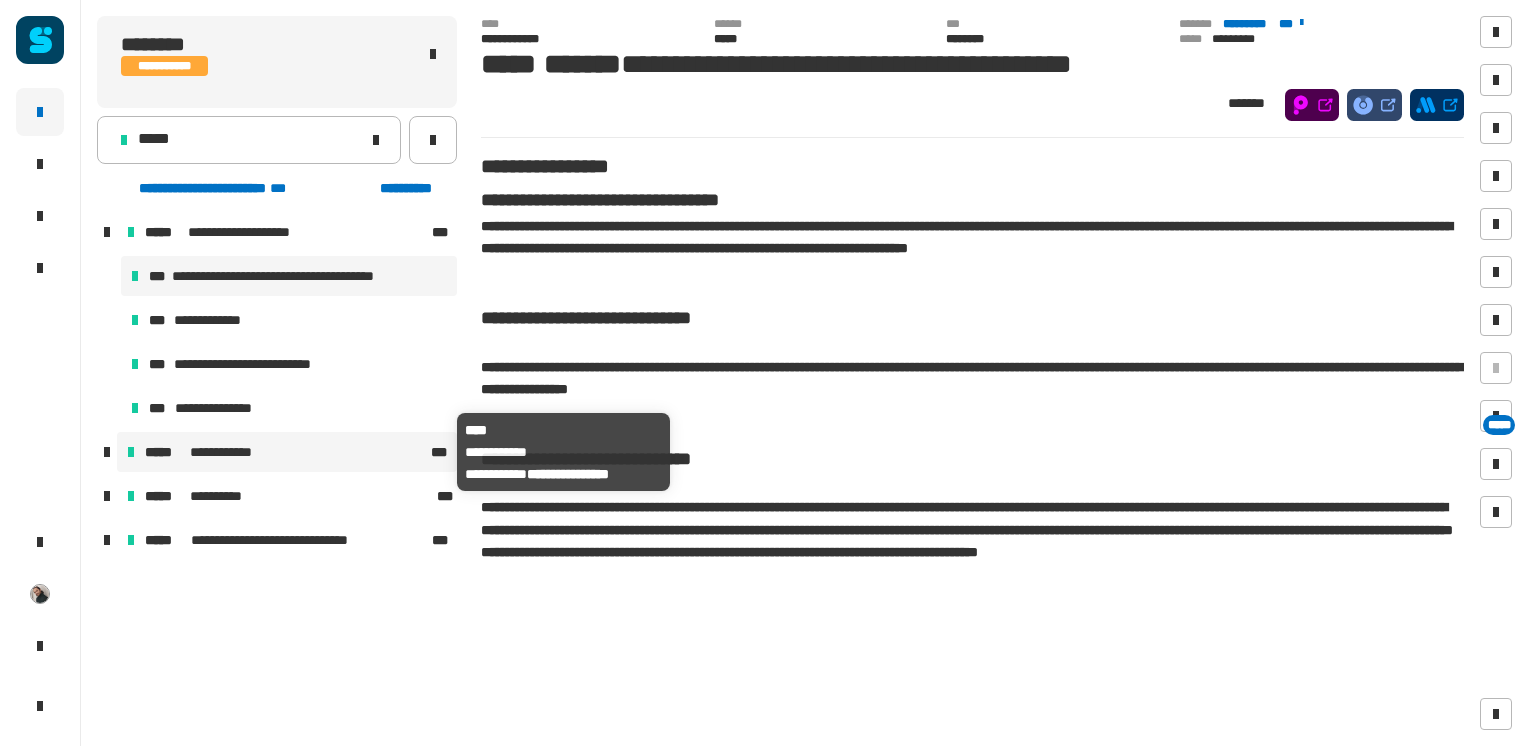 click on "**********" at bounding box center [233, 452] 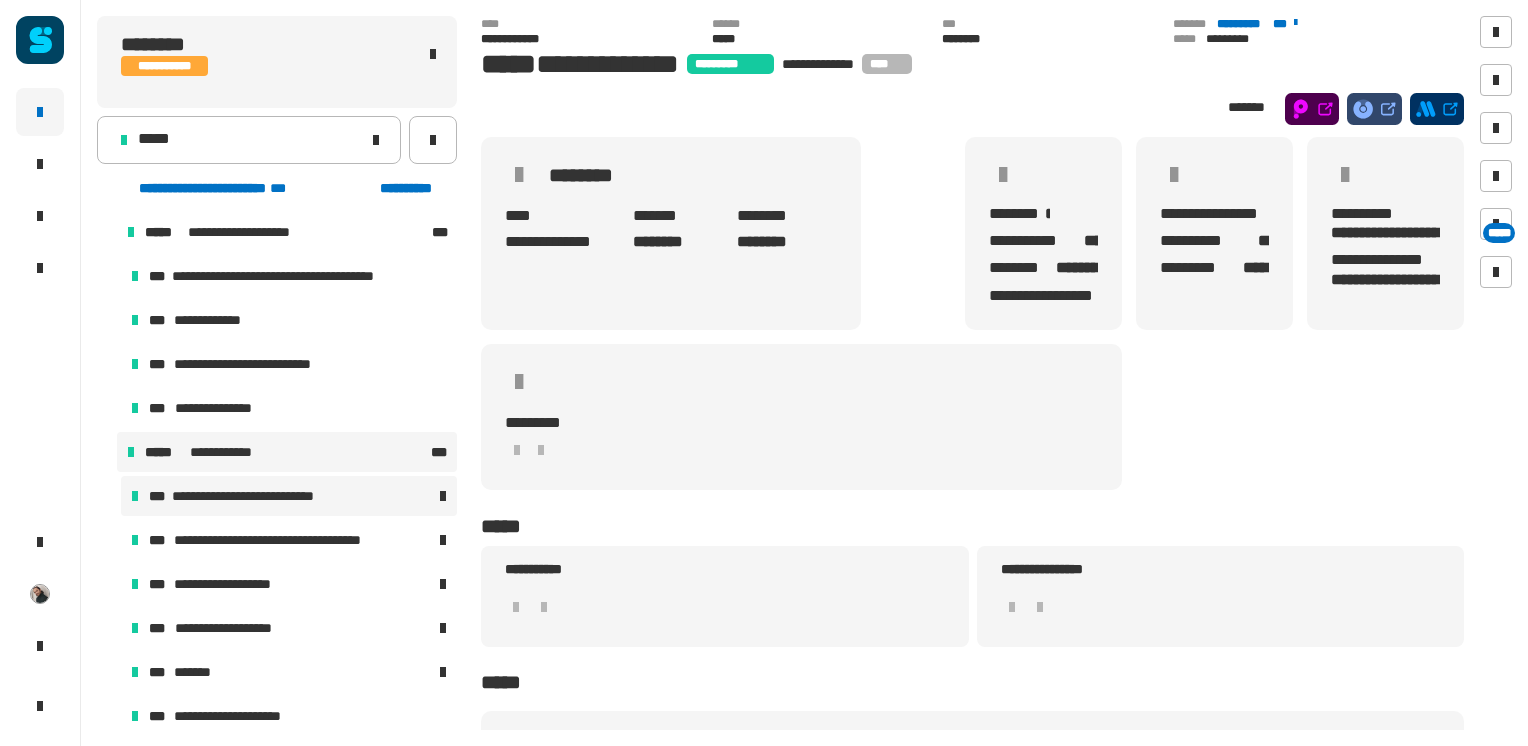 click on "**********" at bounding box center (253, 496) 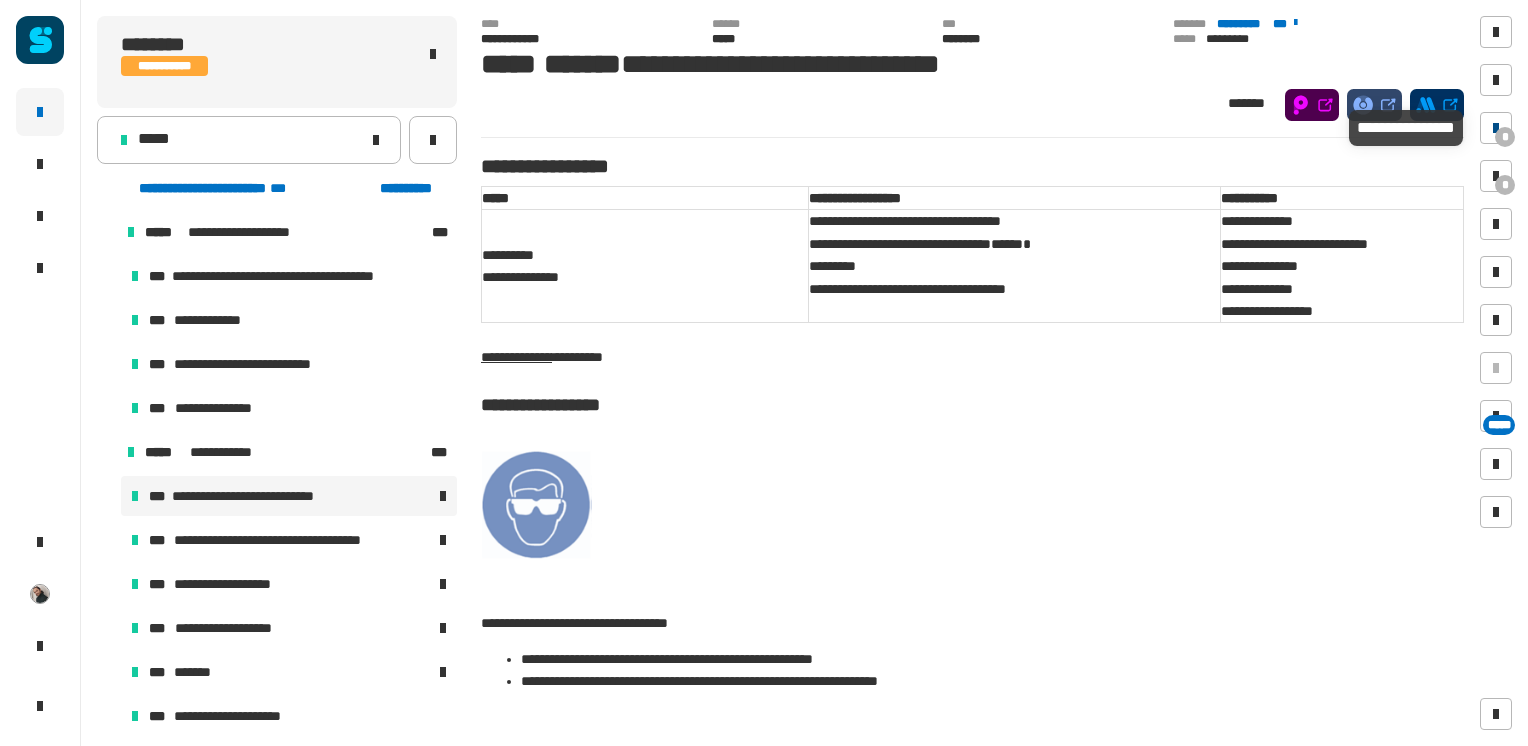 click at bounding box center (1496, 128) 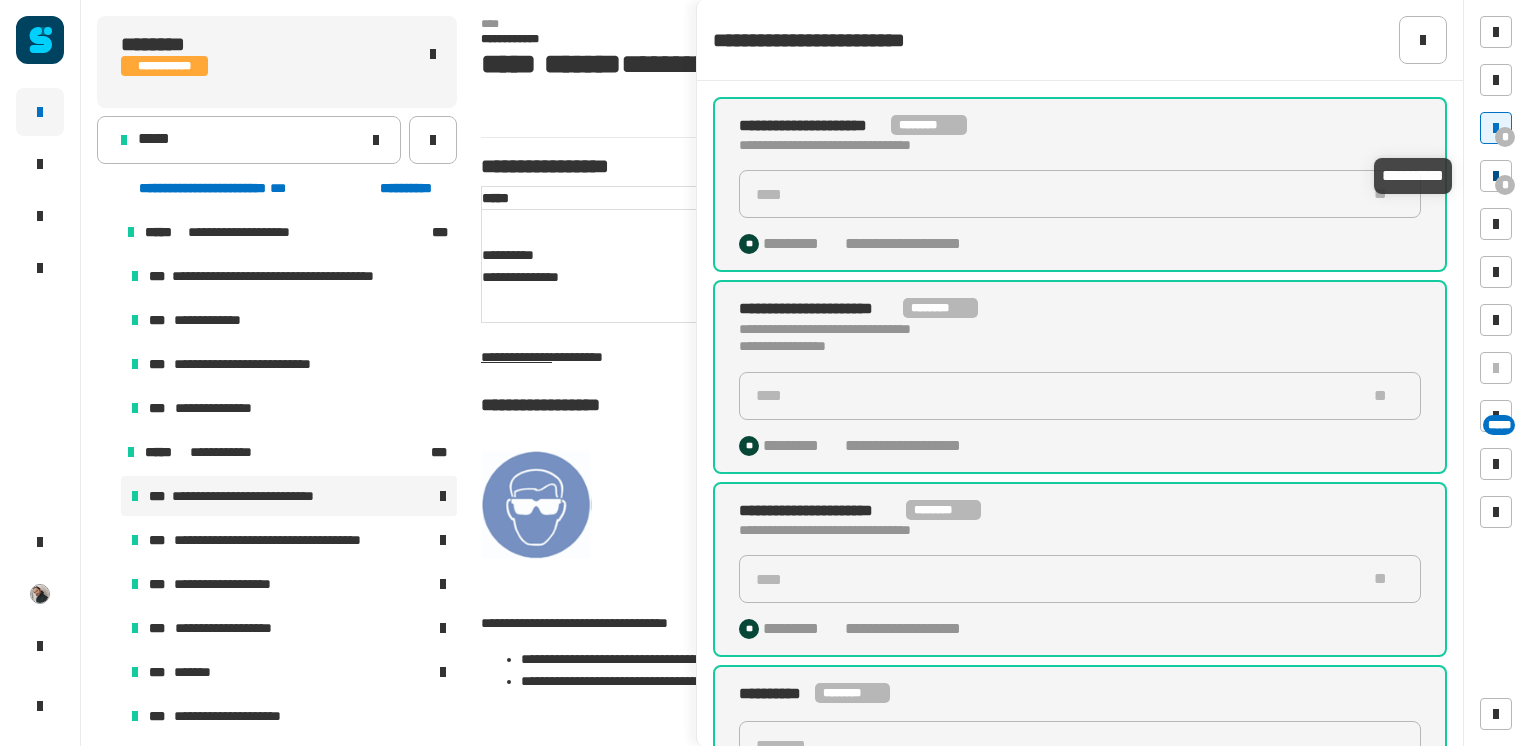 click at bounding box center (1496, 176) 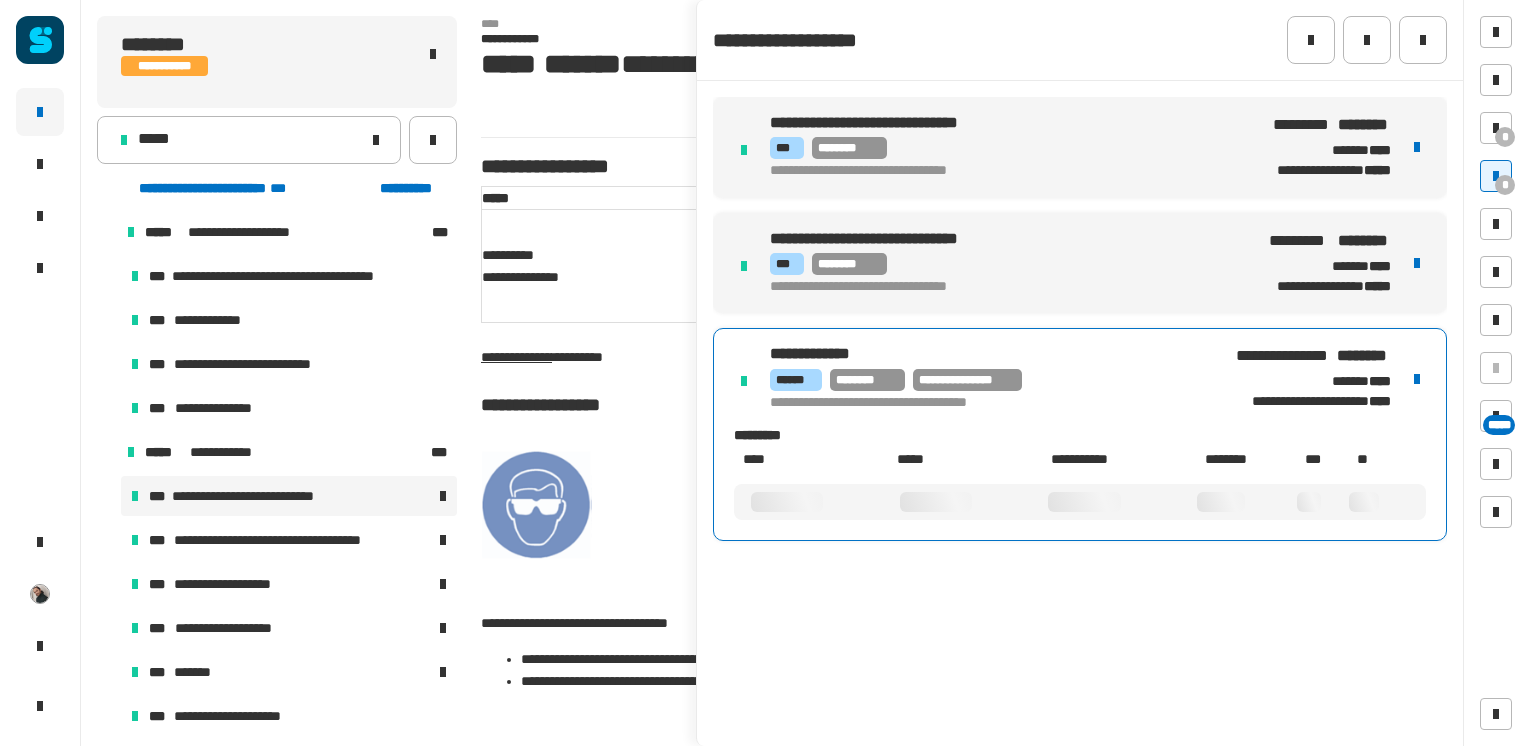 click on "********* ***" at bounding box center [989, 354] 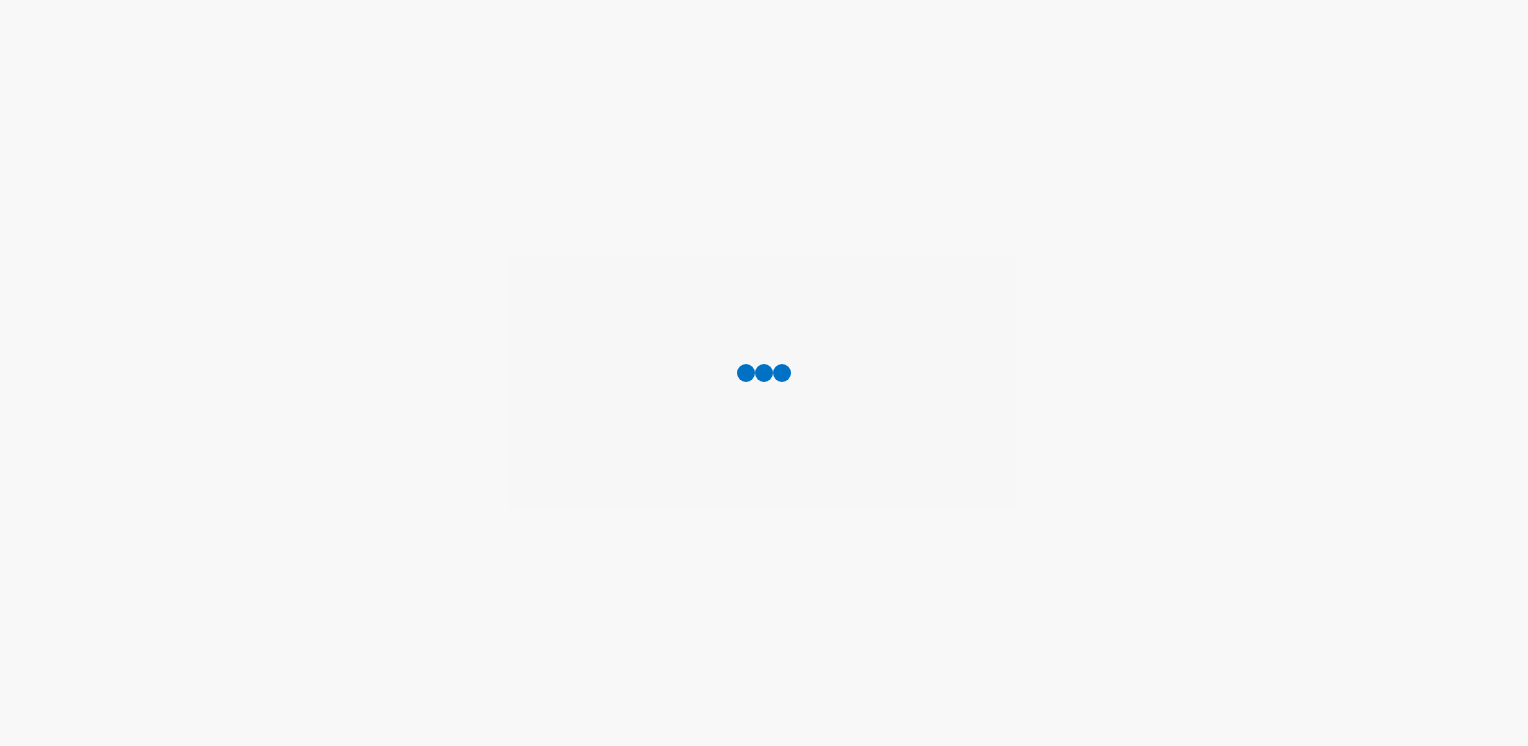 scroll, scrollTop: 0, scrollLeft: 0, axis: both 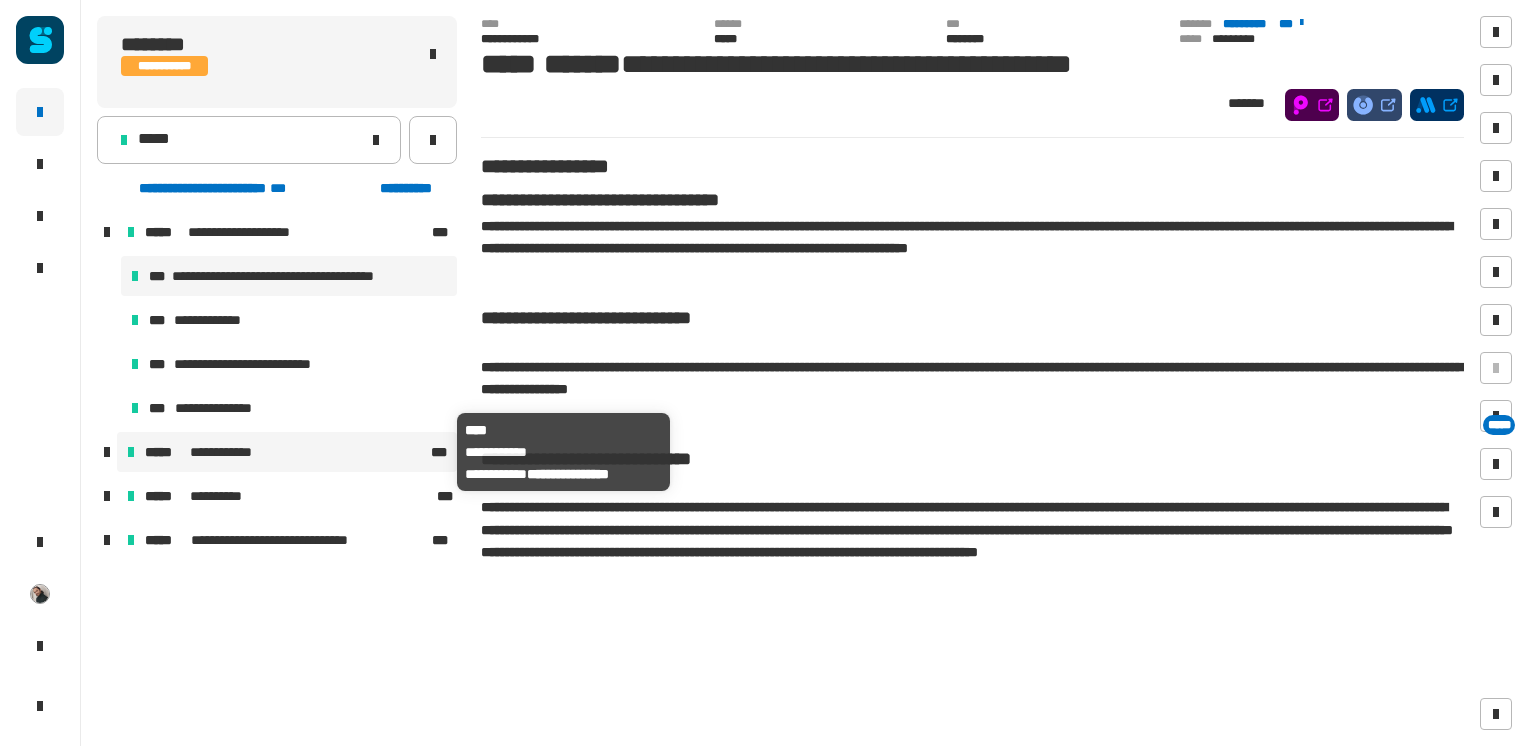 click on "**********" at bounding box center (286, 452) 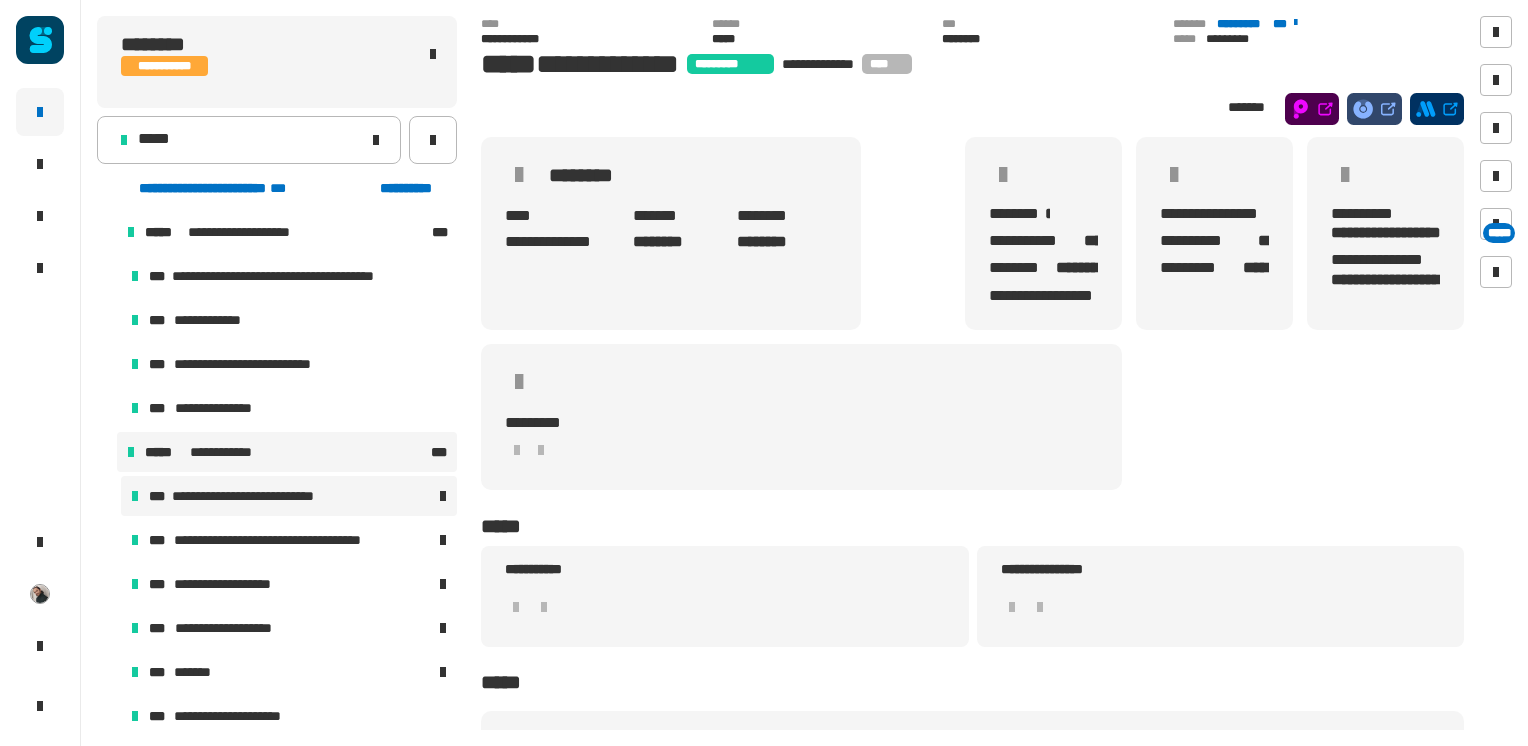 click on "**********" at bounding box center (253, 496) 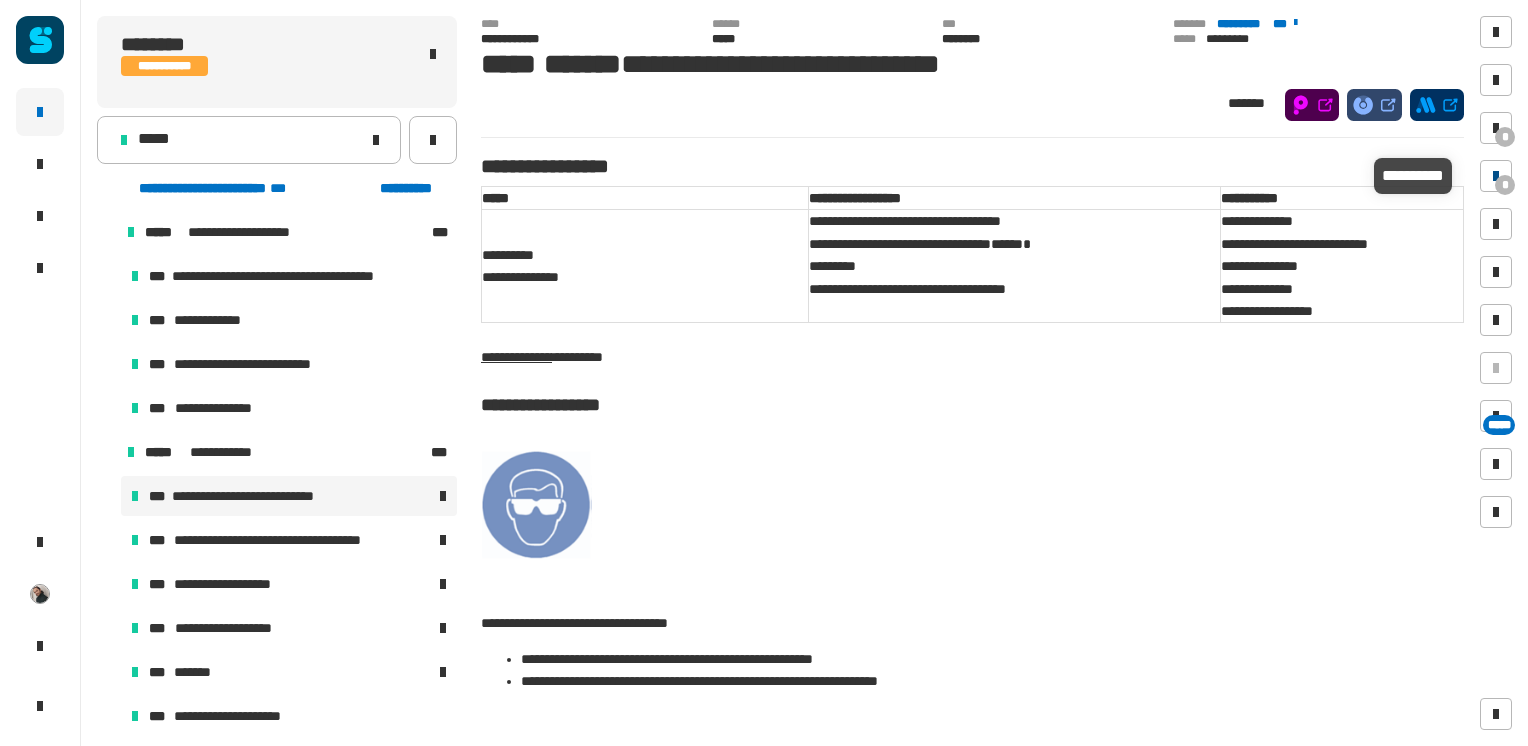 click on "*" at bounding box center (1505, 185) 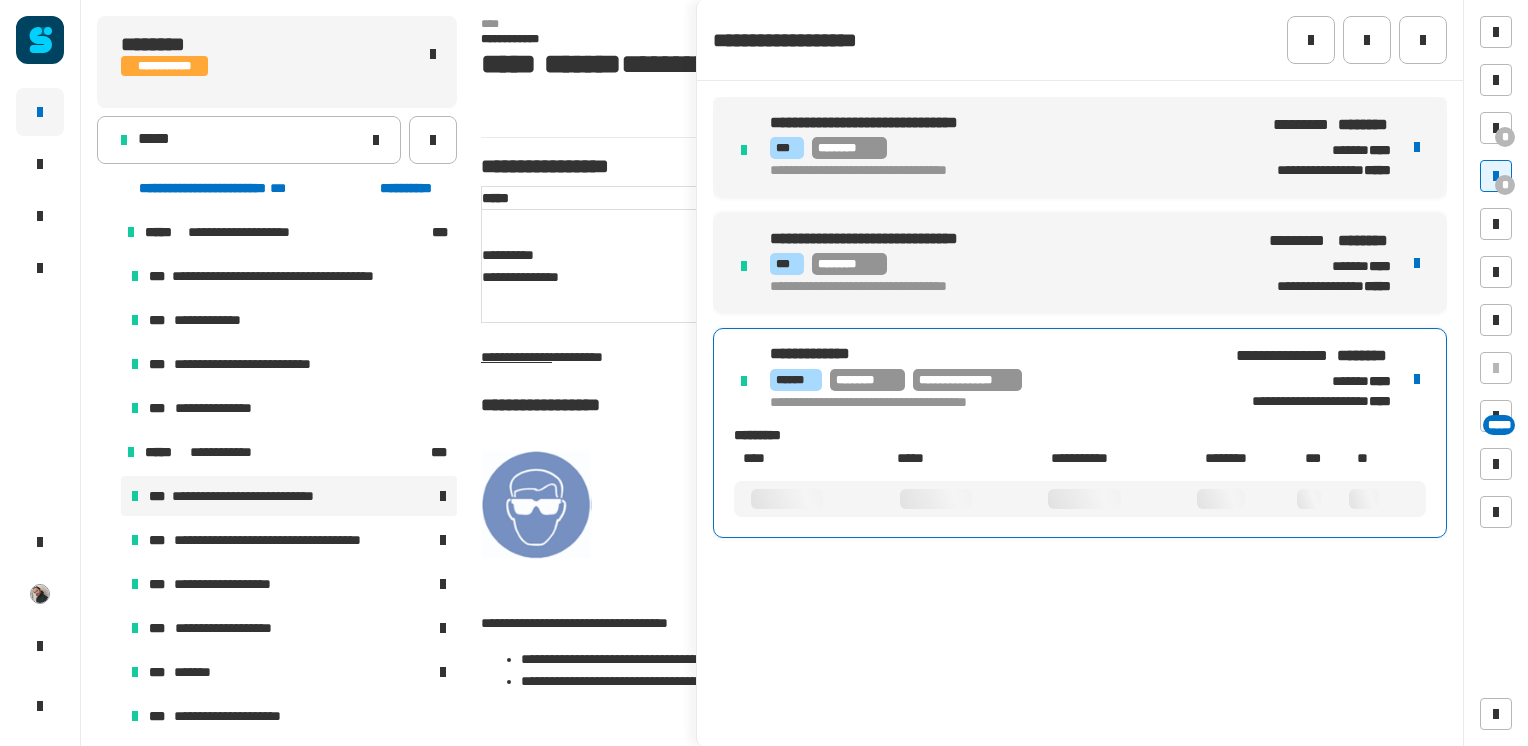 click on "**********" at bounding box center (989, 380) 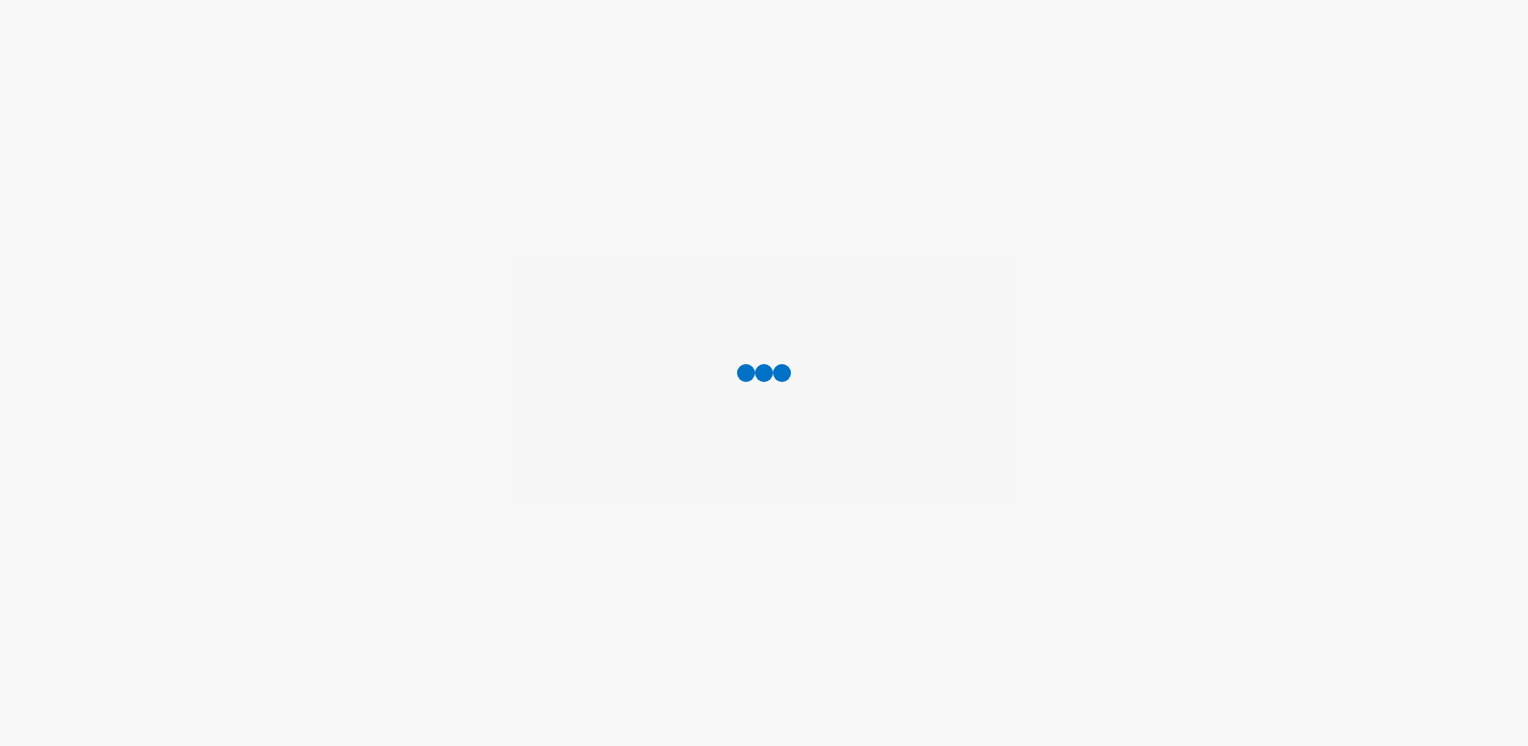 scroll, scrollTop: 0, scrollLeft: 0, axis: both 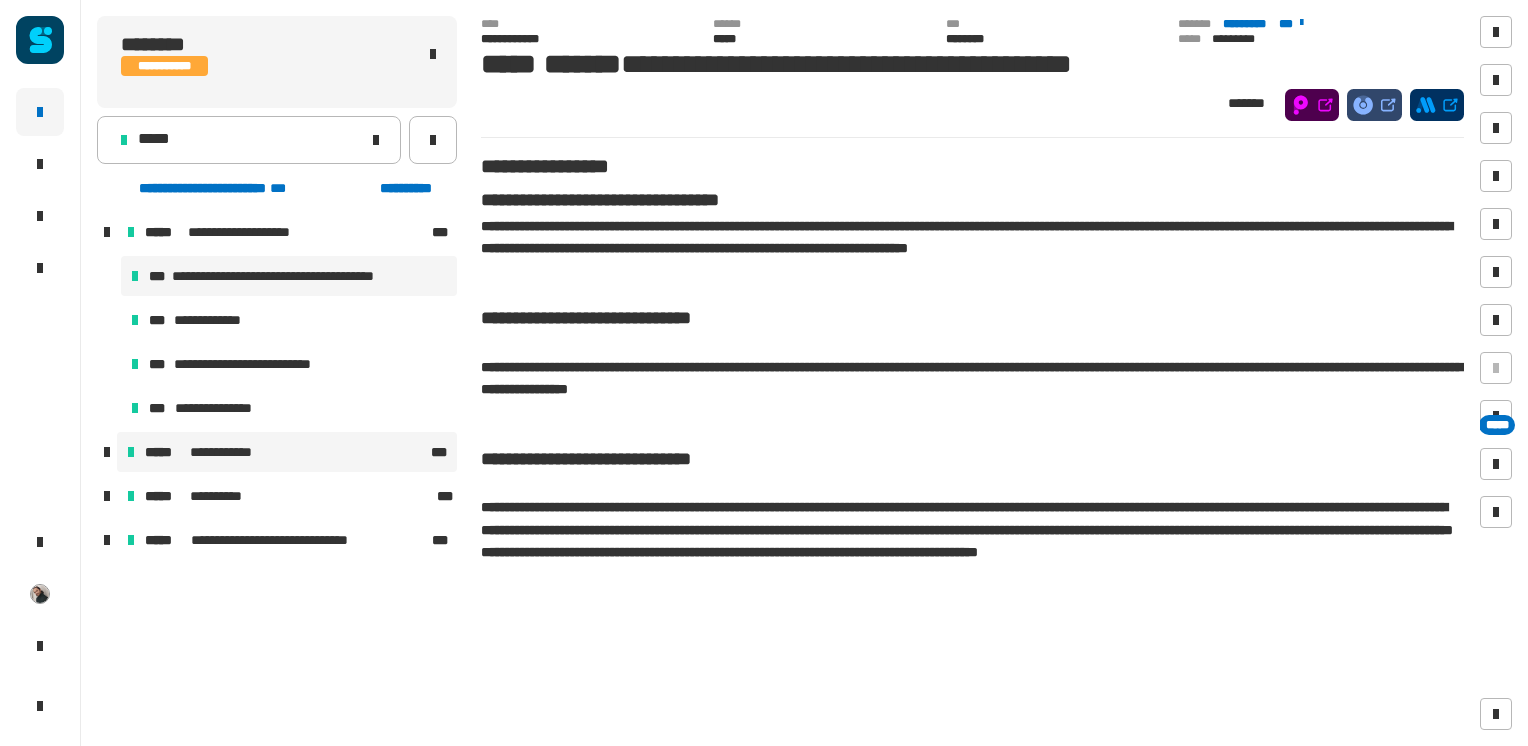 click on "**********" at bounding box center (233, 452) 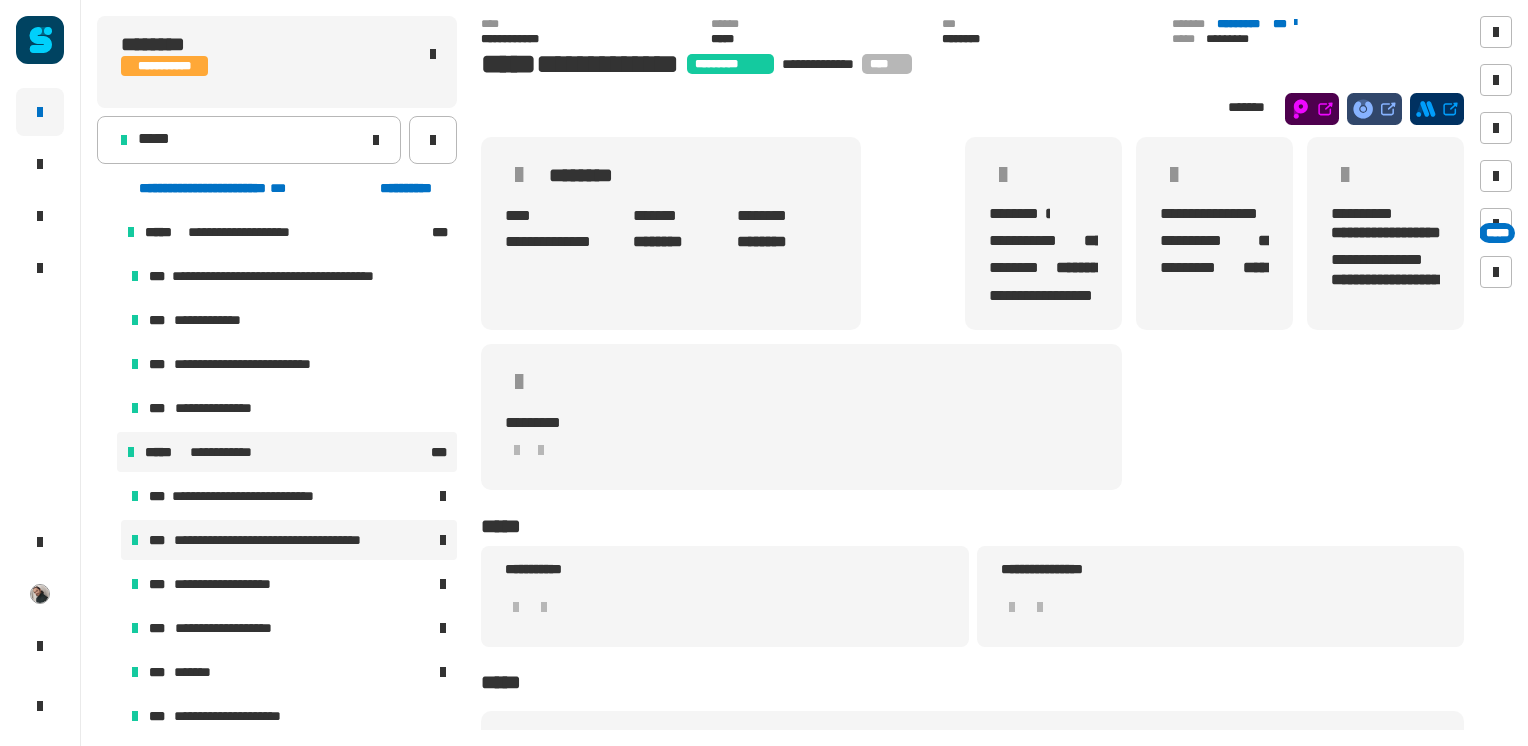 click on "**********" at bounding box center (294, 540) 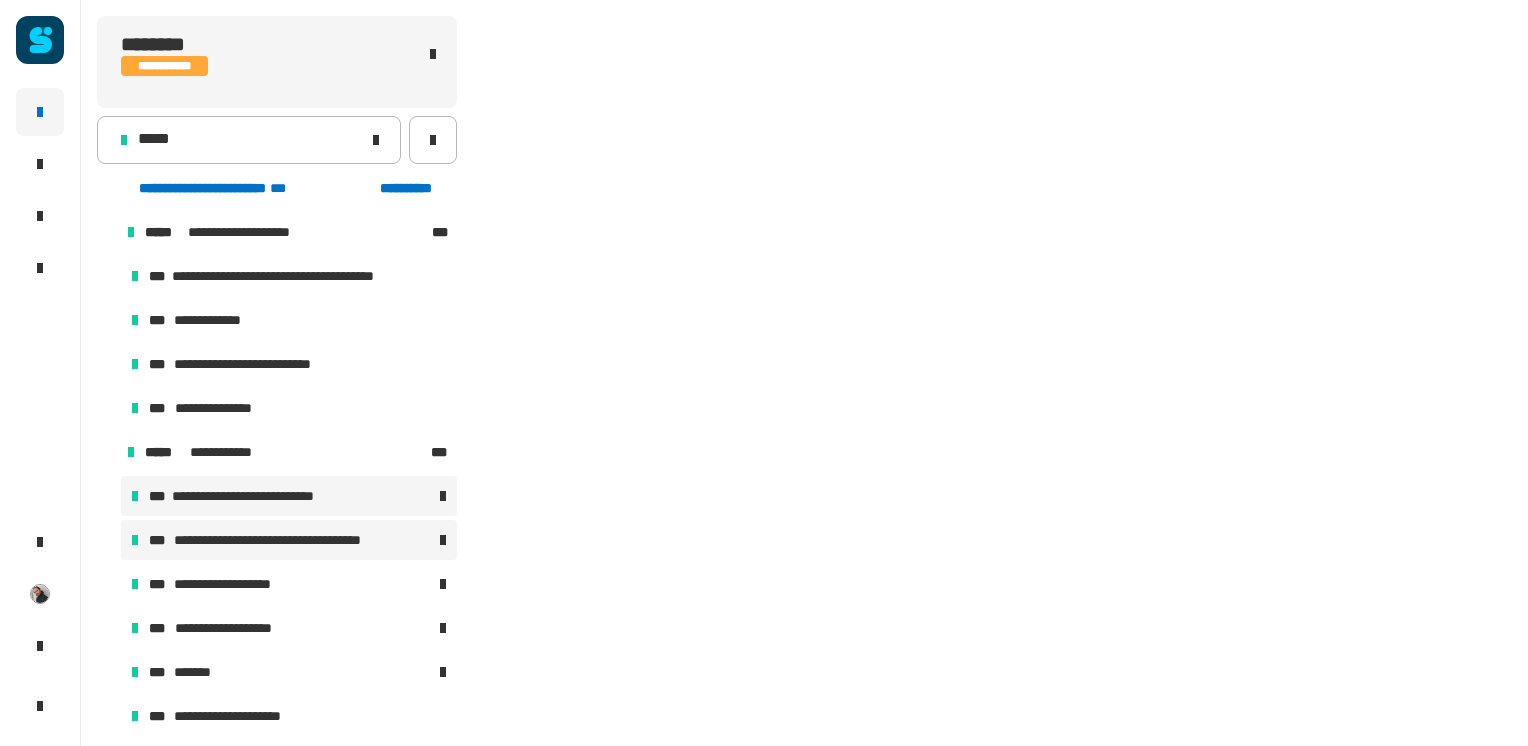 click on "**********" at bounding box center (253, 496) 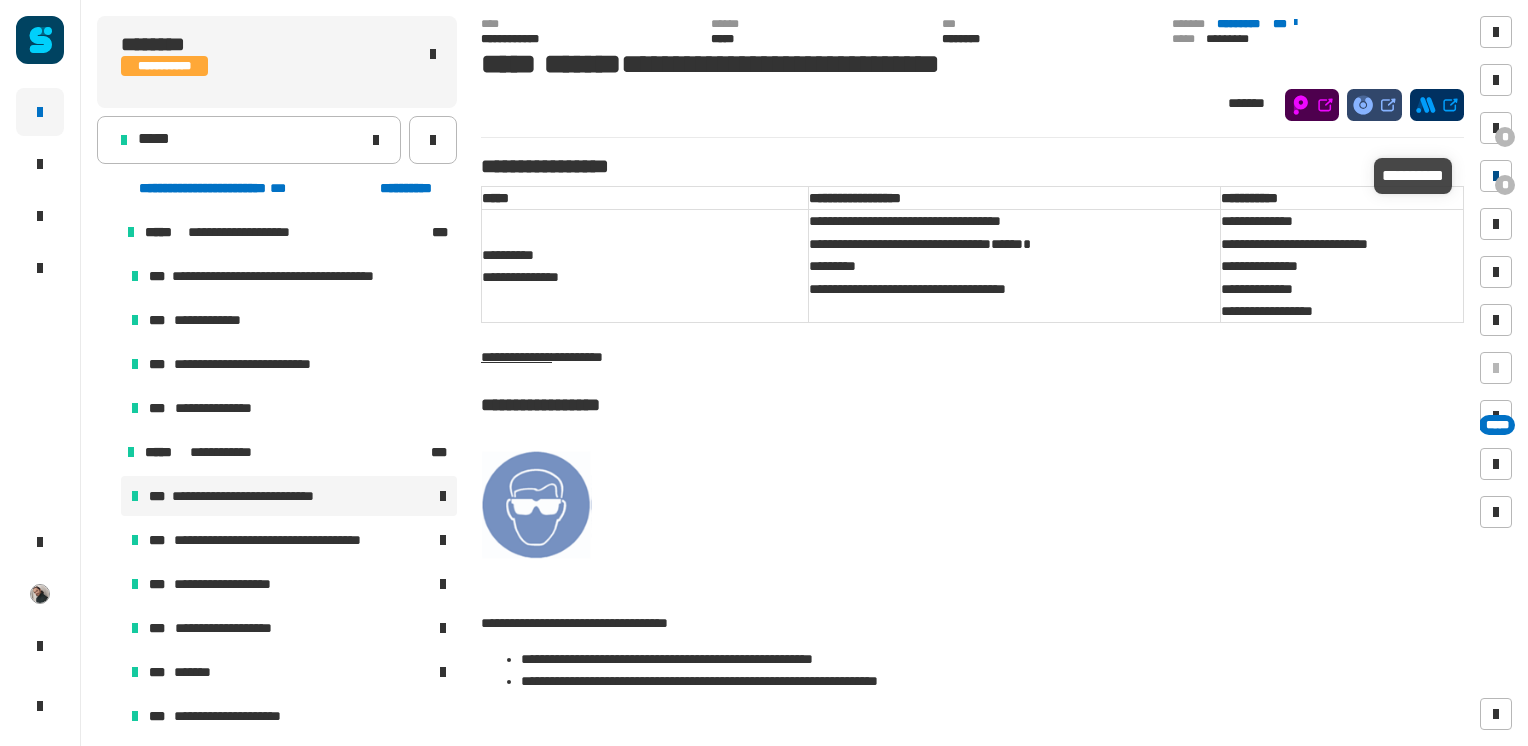 click at bounding box center (1496, 176) 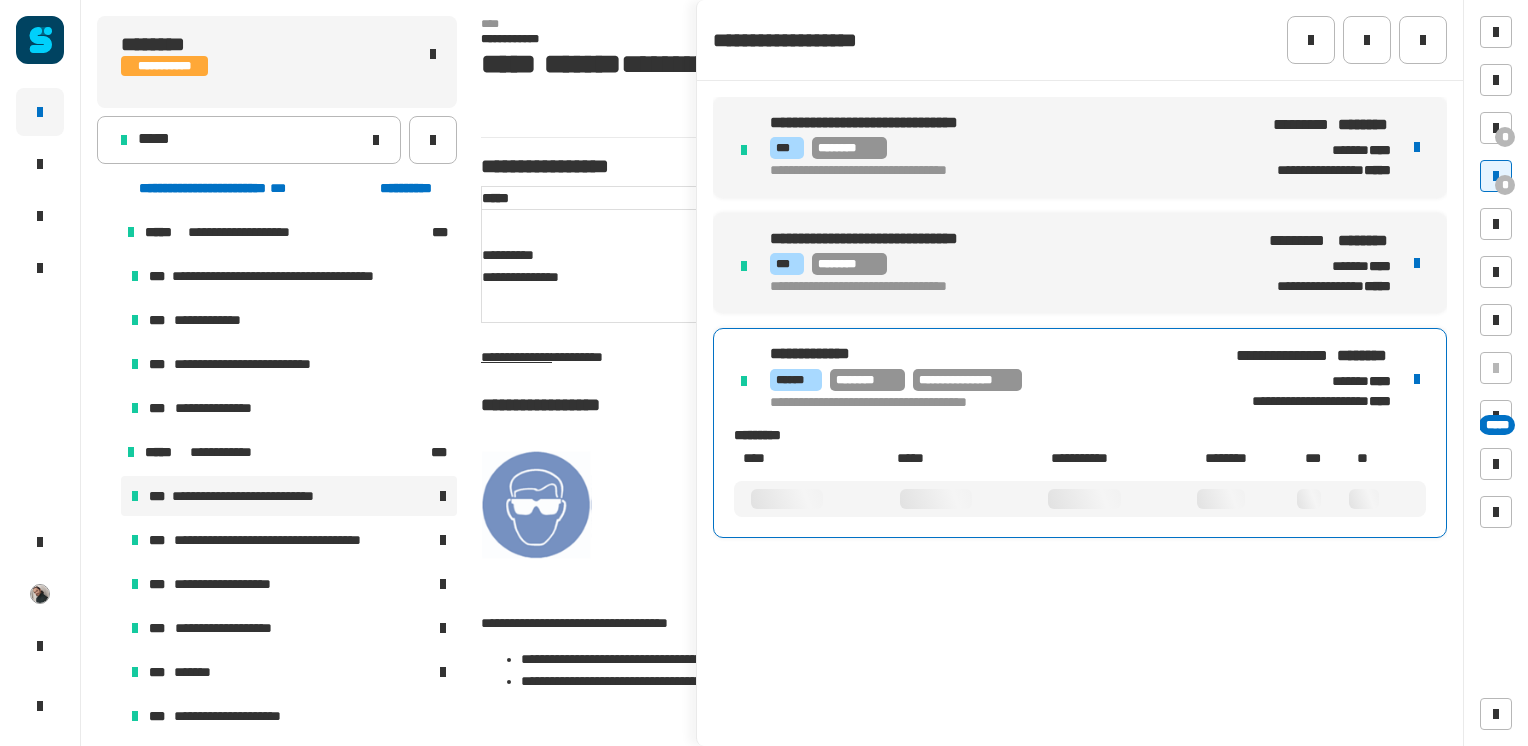 click on "**********" at bounding box center (989, 380) 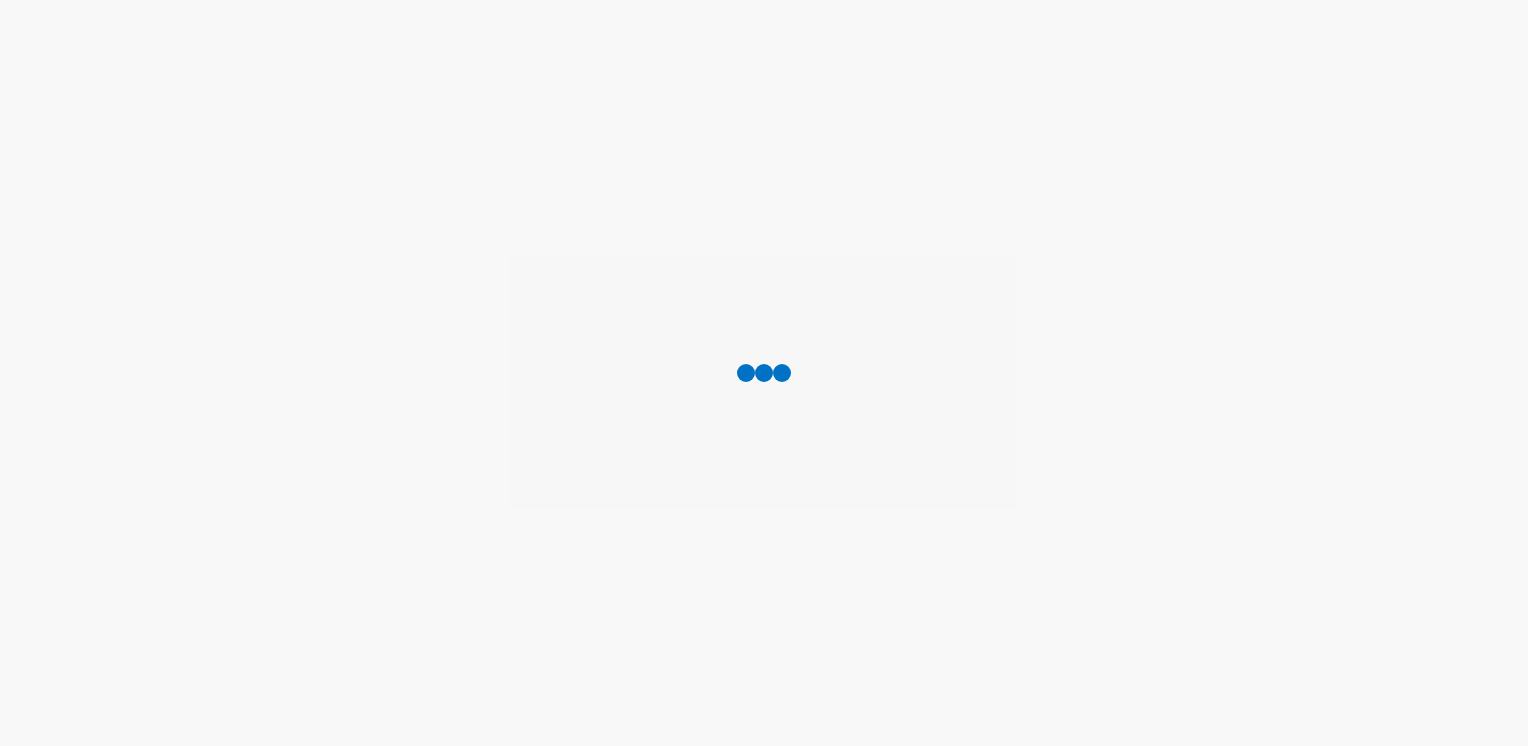 scroll, scrollTop: 0, scrollLeft: 0, axis: both 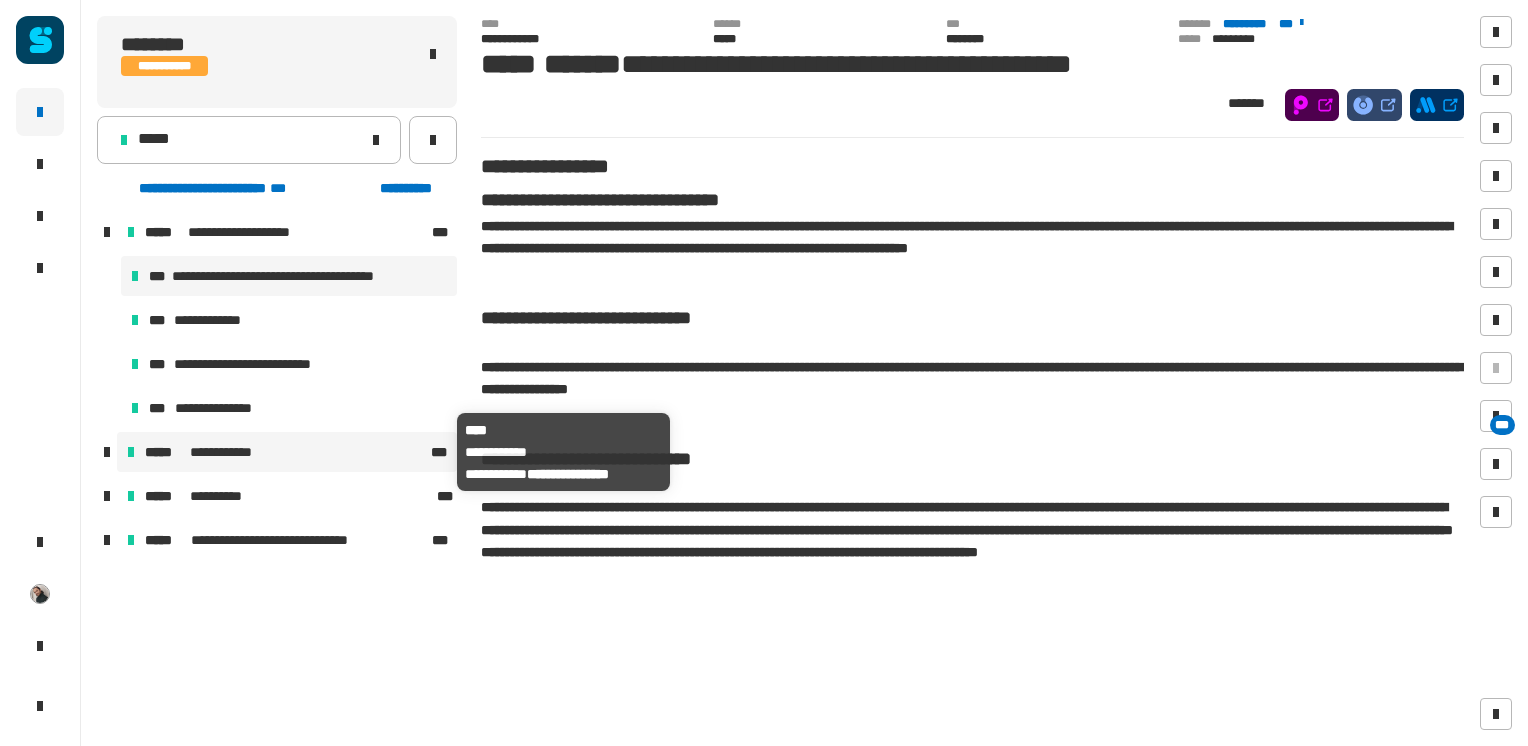 click on "**********" at bounding box center [286, 452] 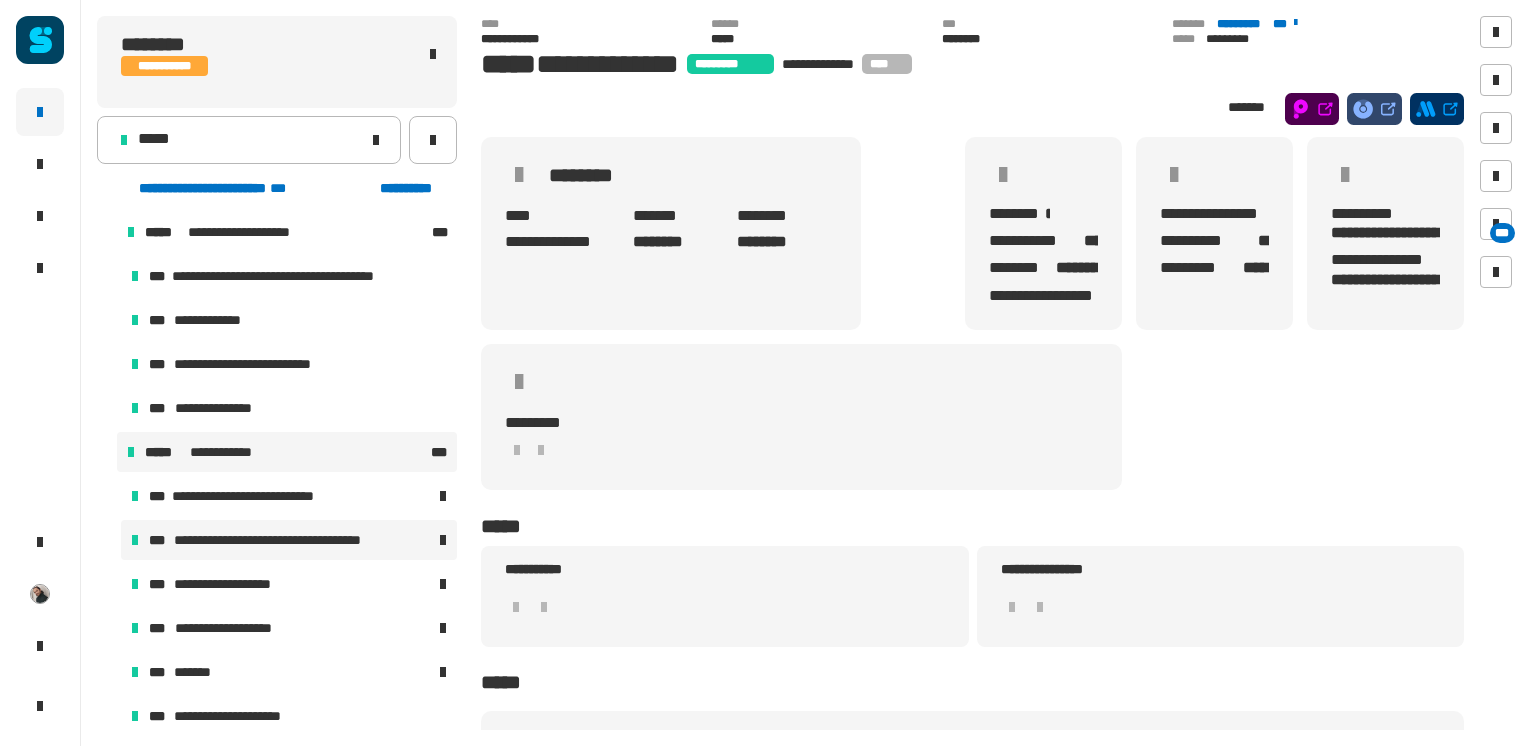 click on "**********" at bounding box center (294, 540) 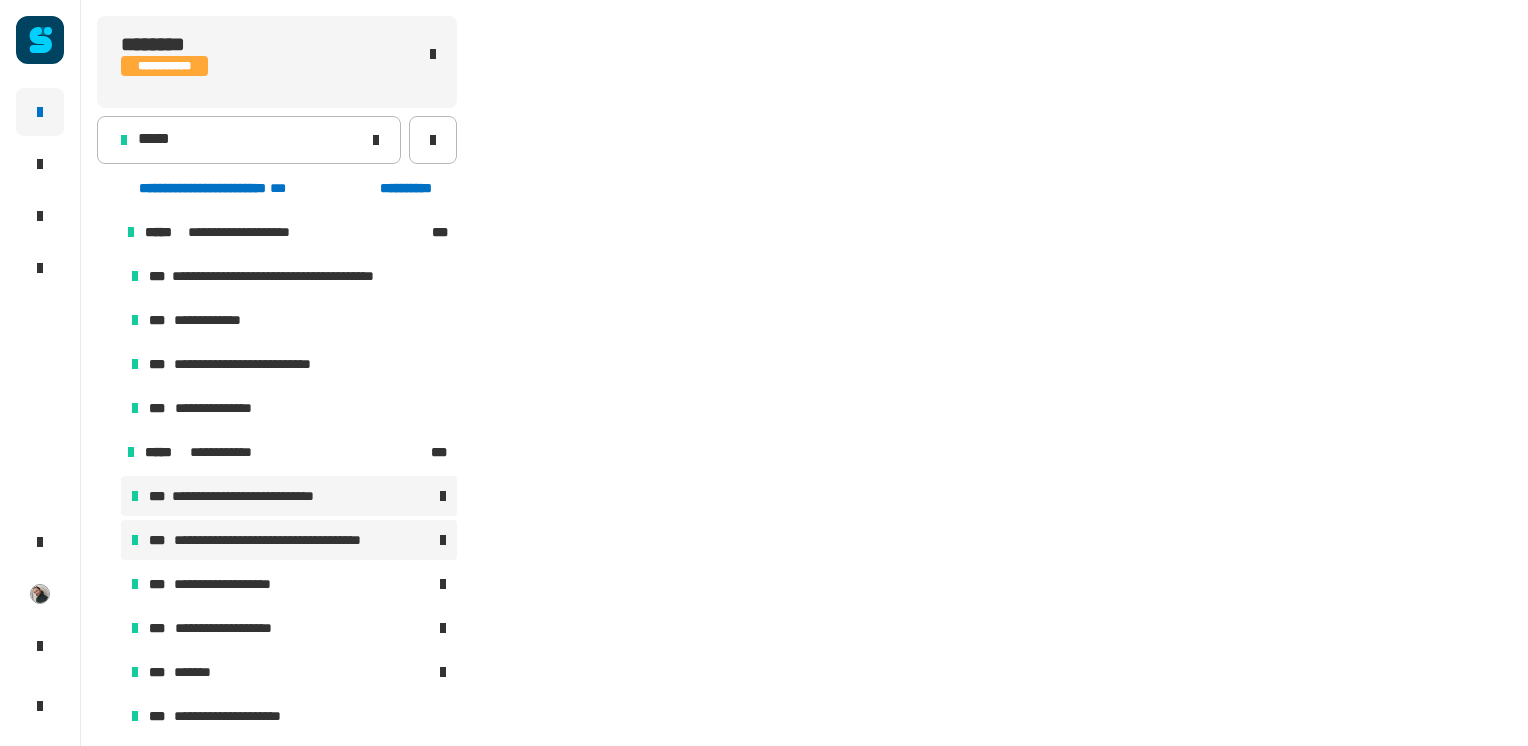 click on "**********" at bounding box center (253, 496) 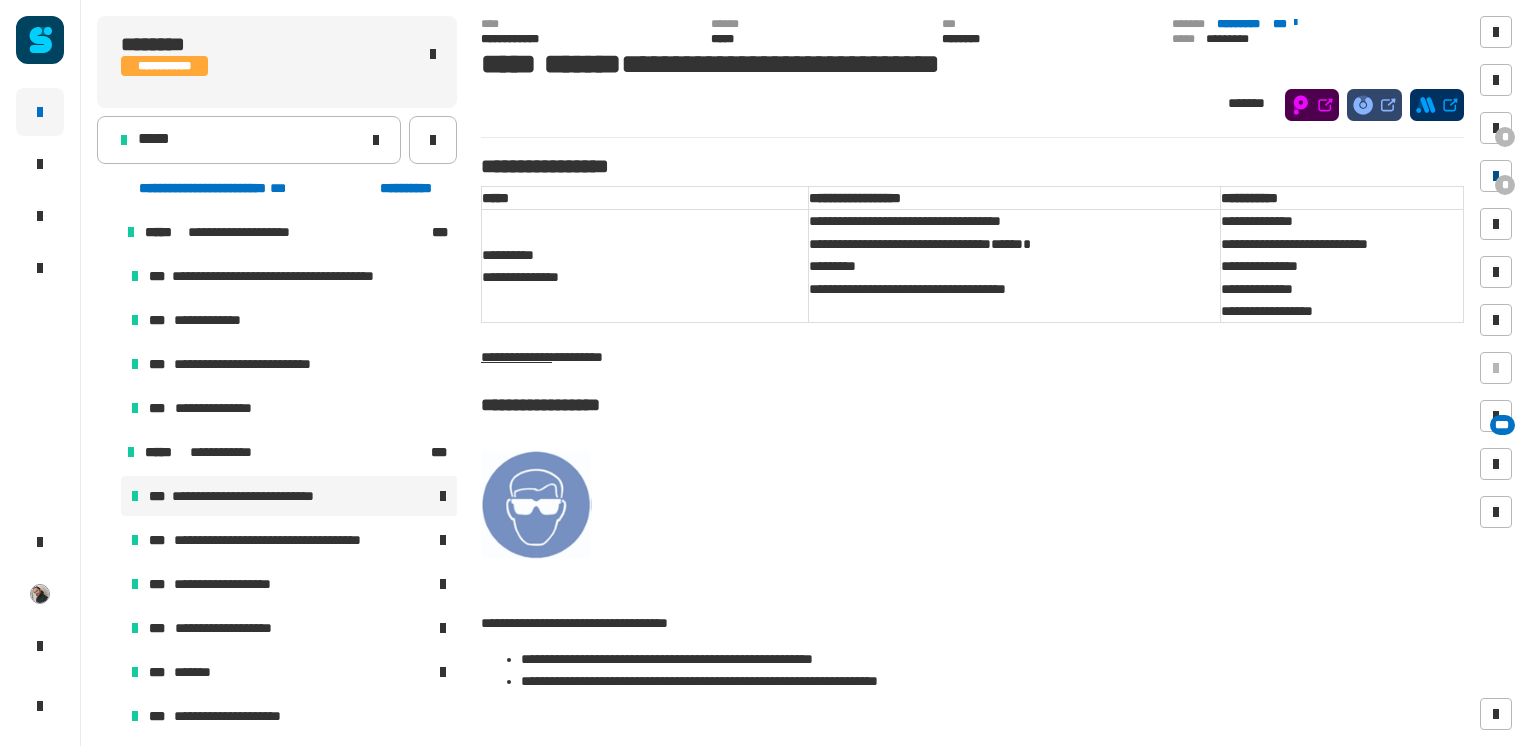 click on "*" at bounding box center [1505, 185] 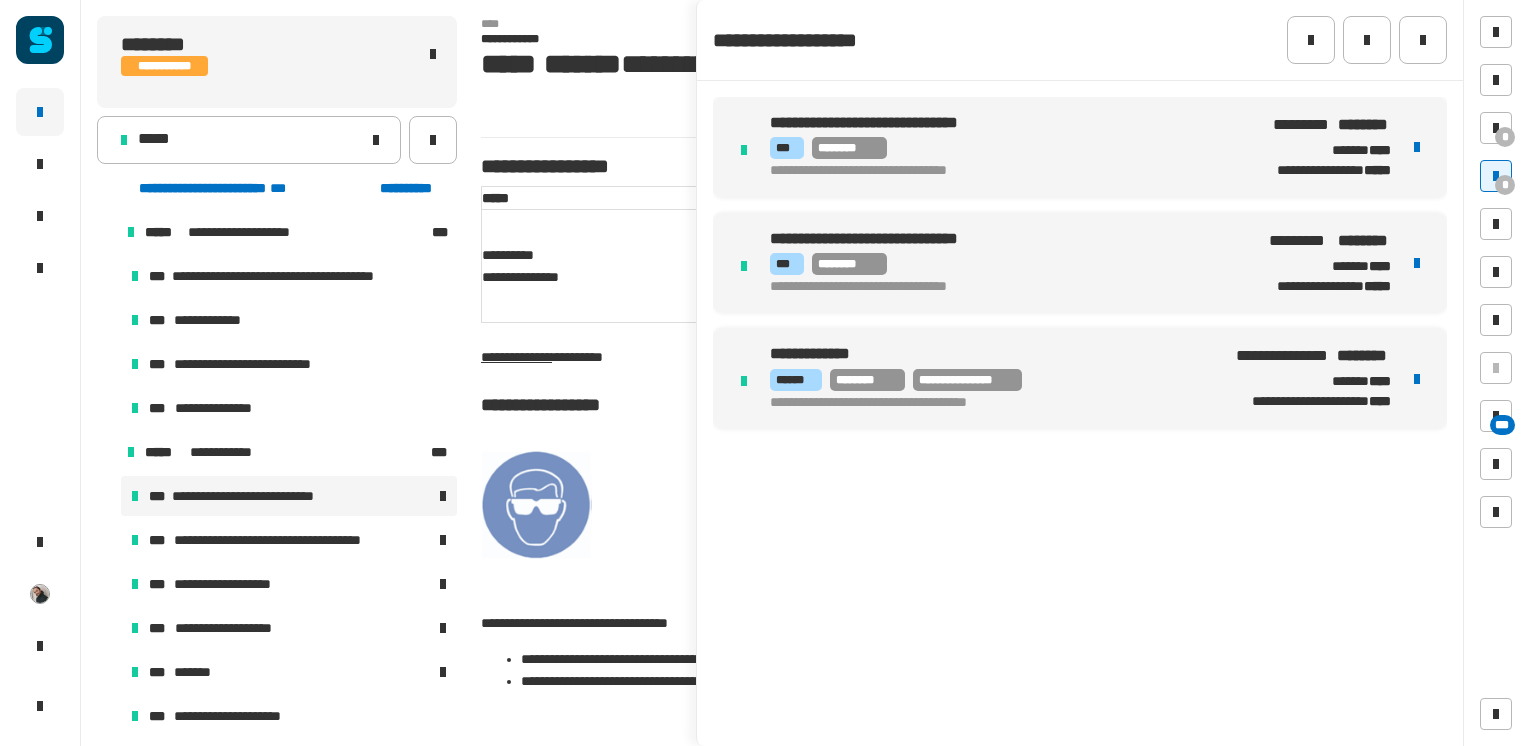 click on "**********" at bounding box center [967, 380] 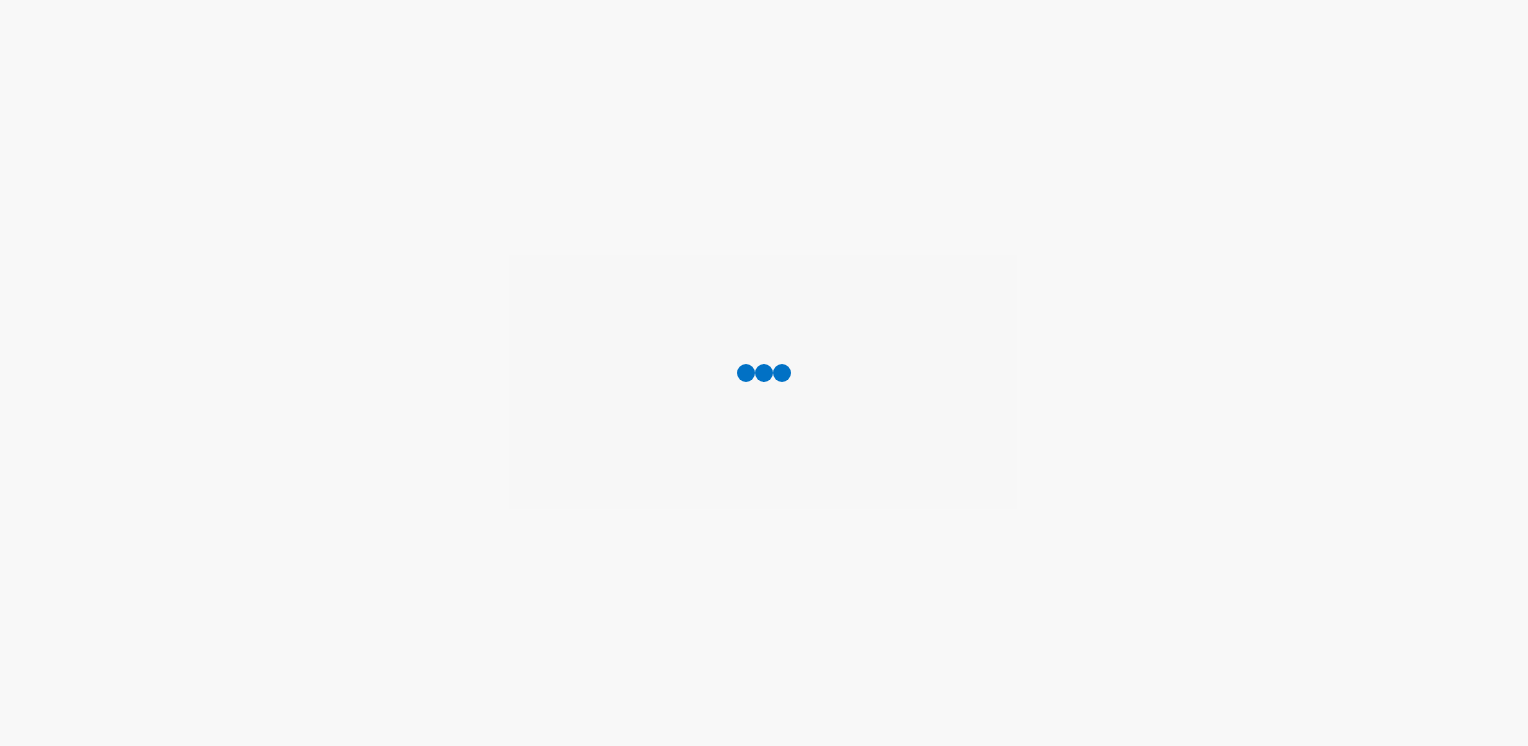 scroll, scrollTop: 0, scrollLeft: 0, axis: both 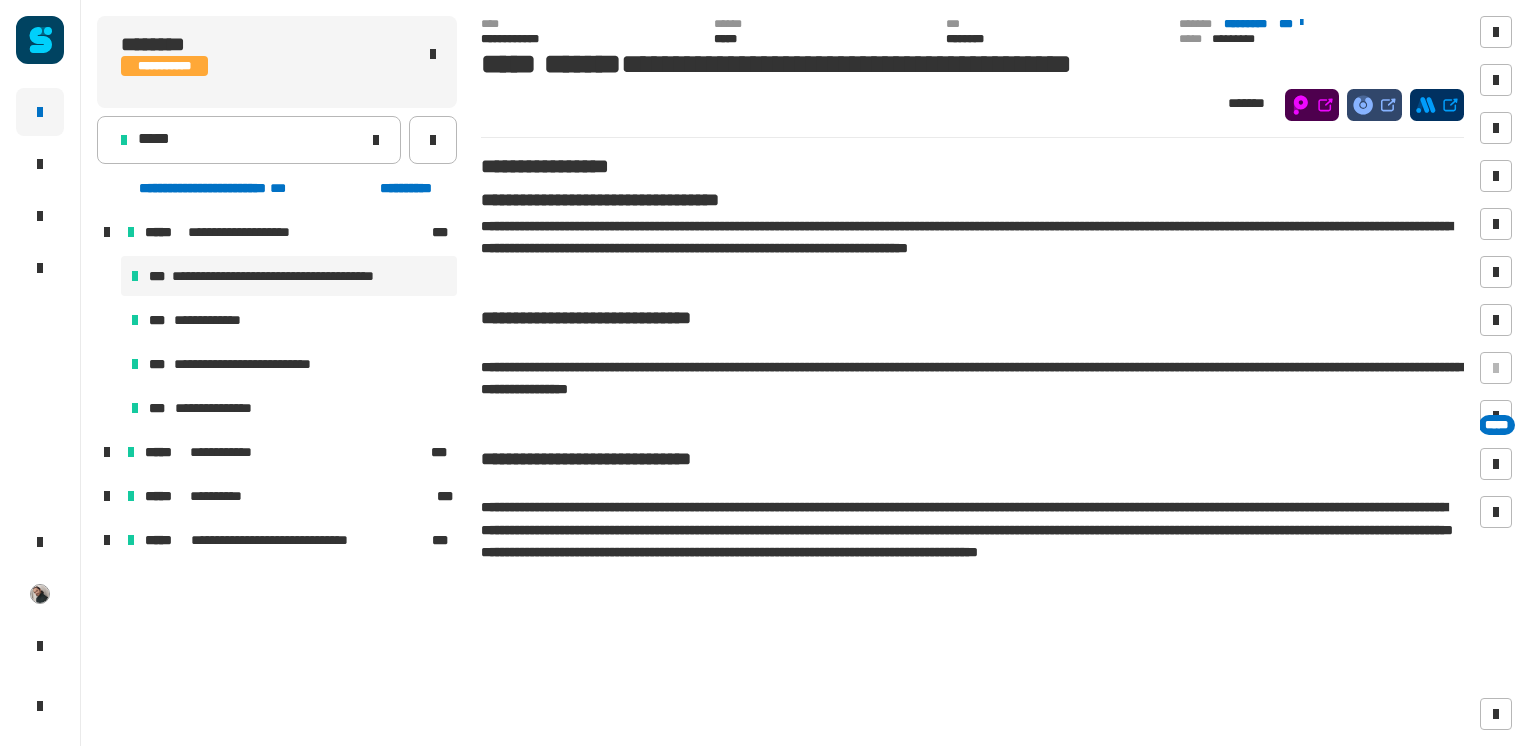 click at bounding box center [107, 452] 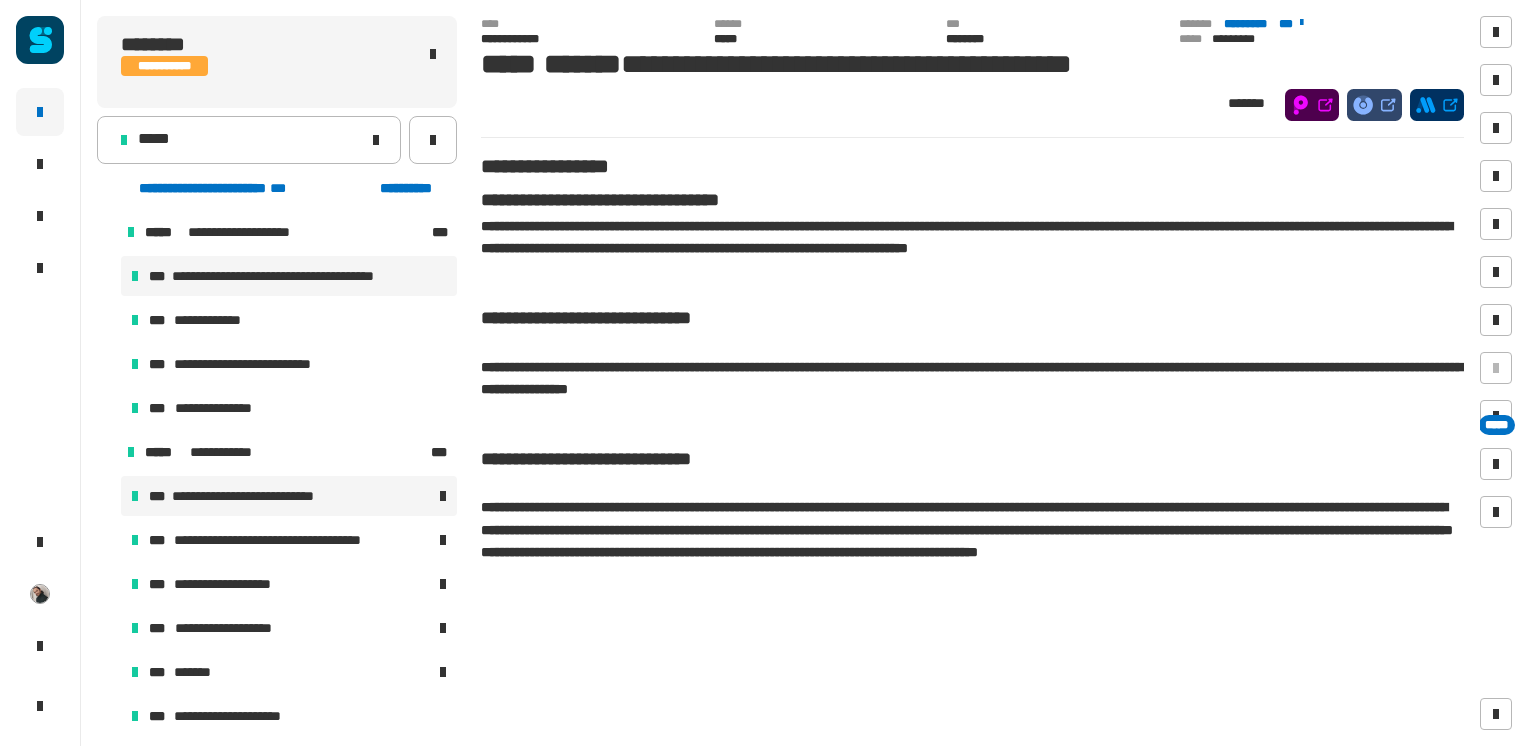 click on "**********" at bounding box center [253, 496] 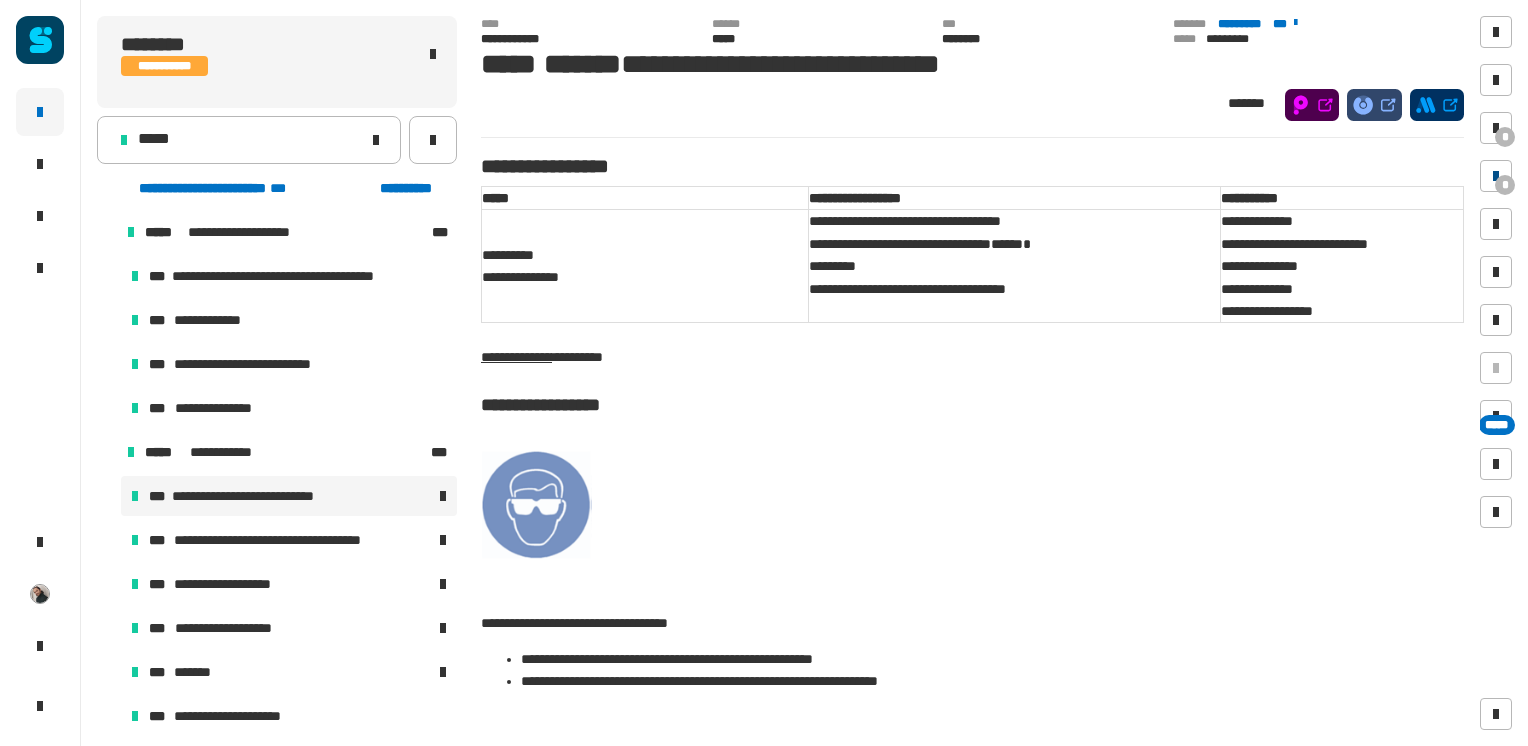 click on "*" at bounding box center (1505, 185) 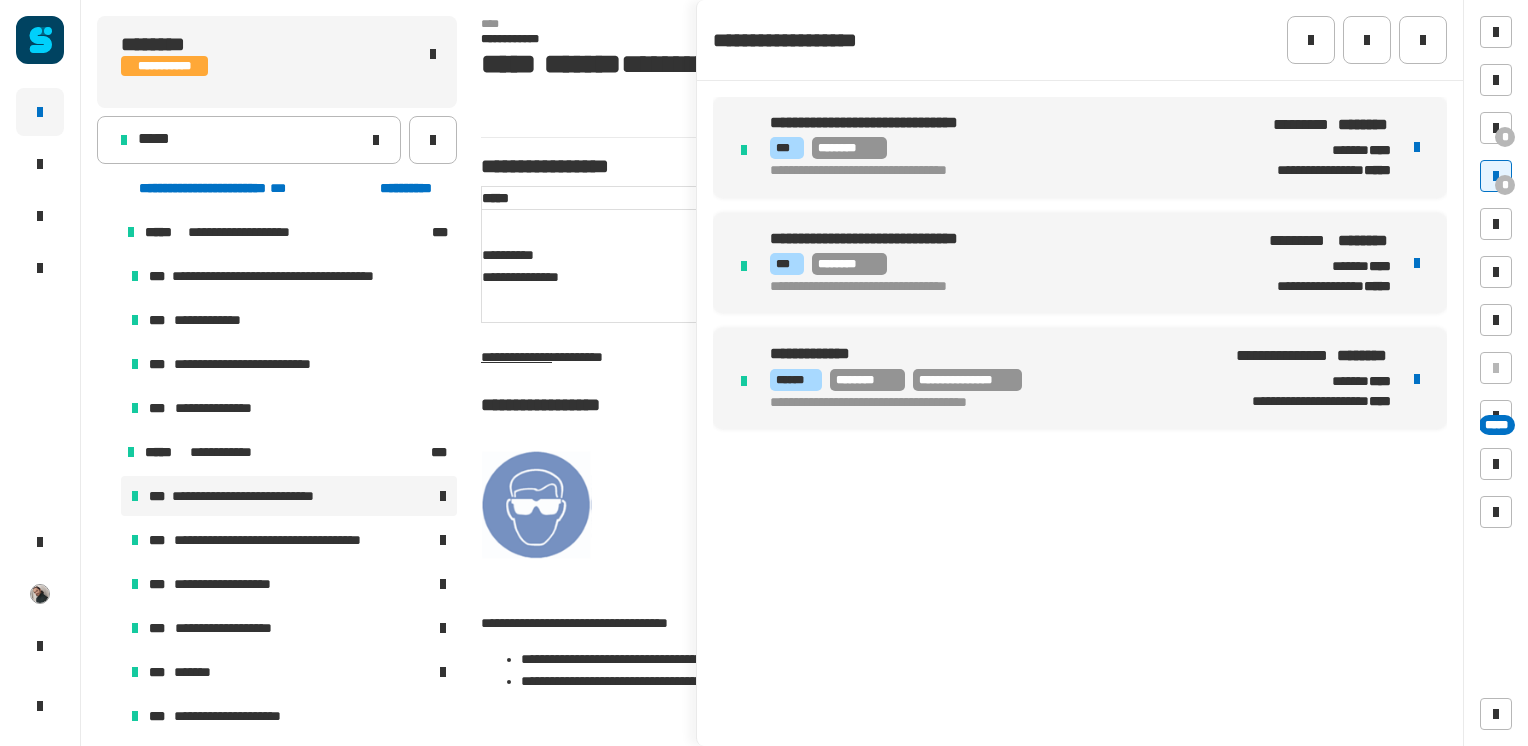 click on "**********" at bounding box center [989, 380] 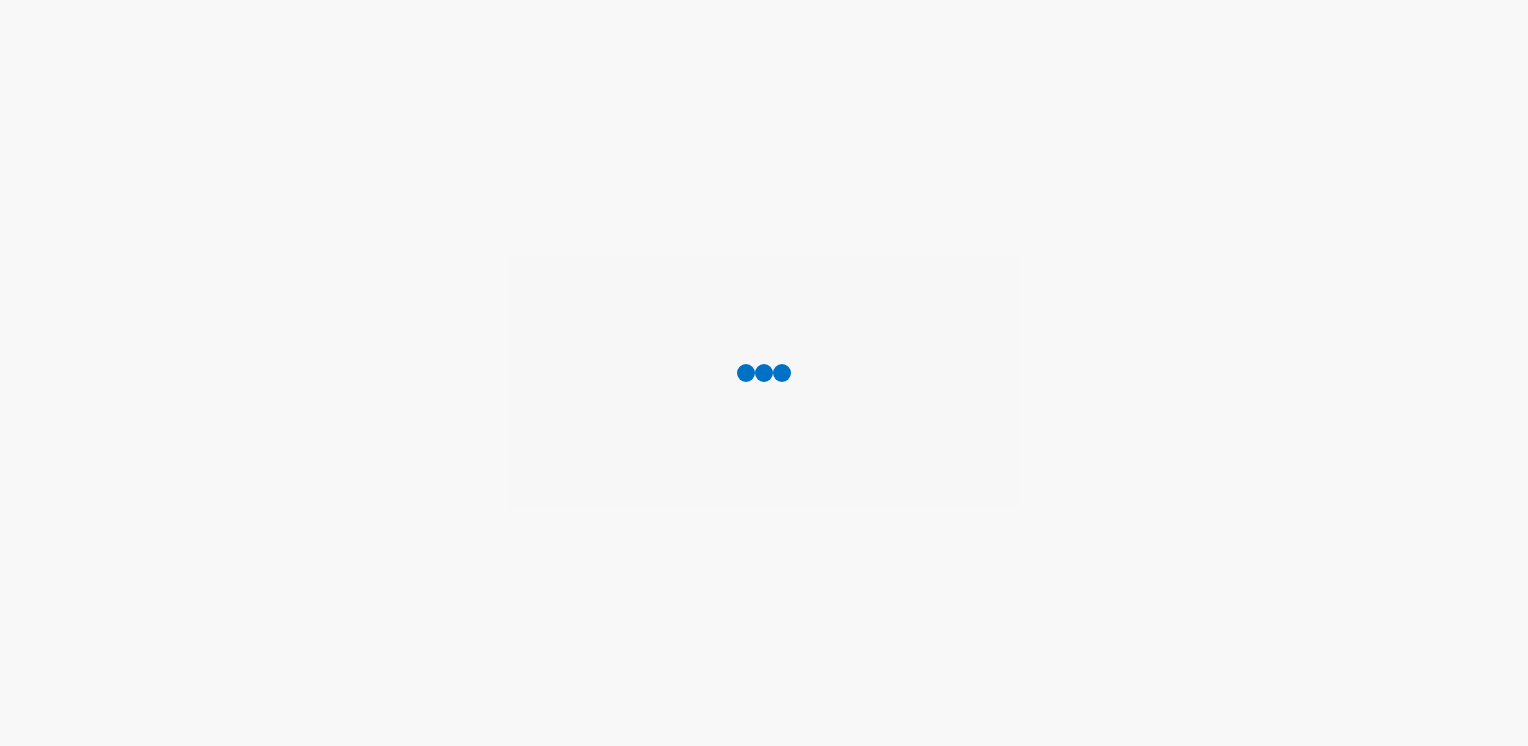 scroll, scrollTop: 0, scrollLeft: 0, axis: both 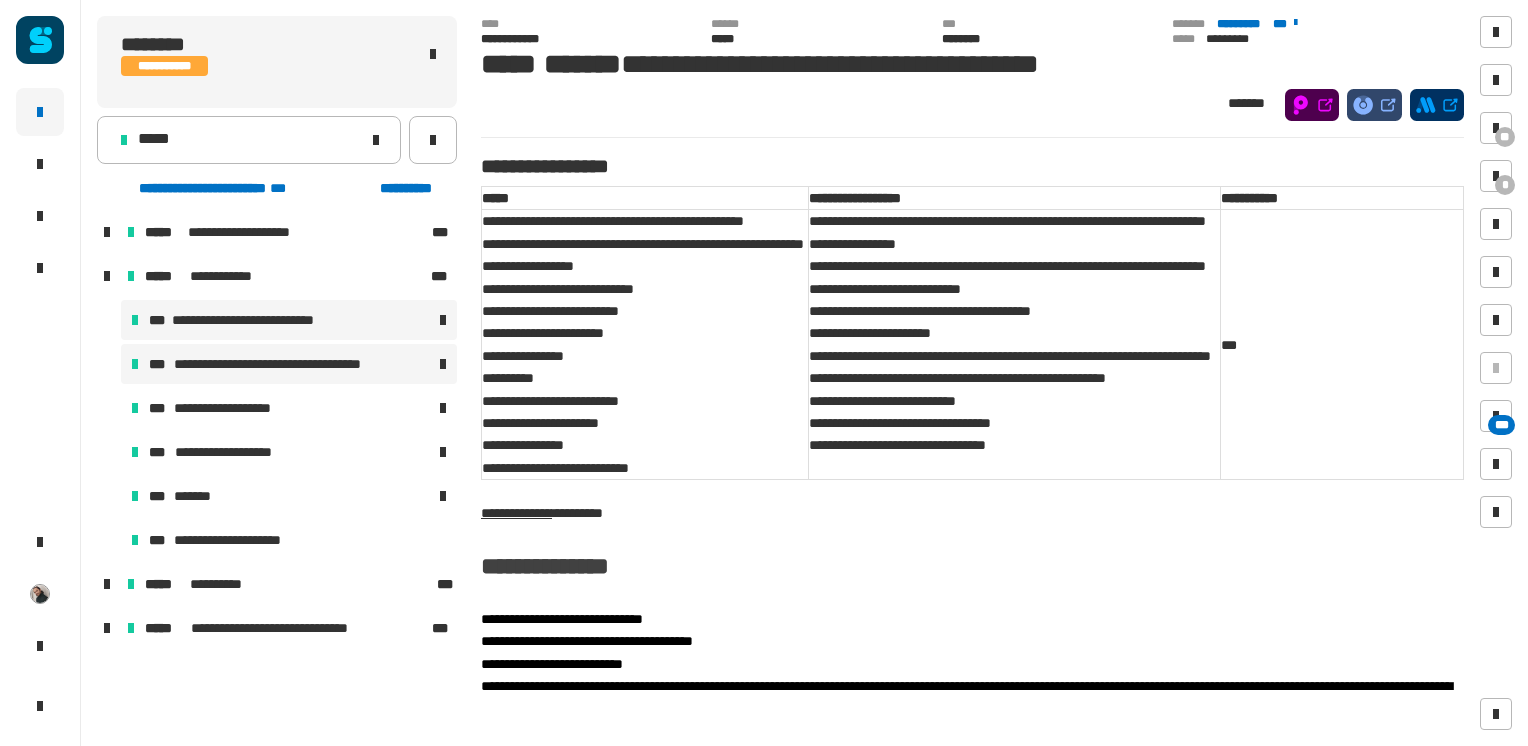click on "**********" at bounding box center [253, 320] 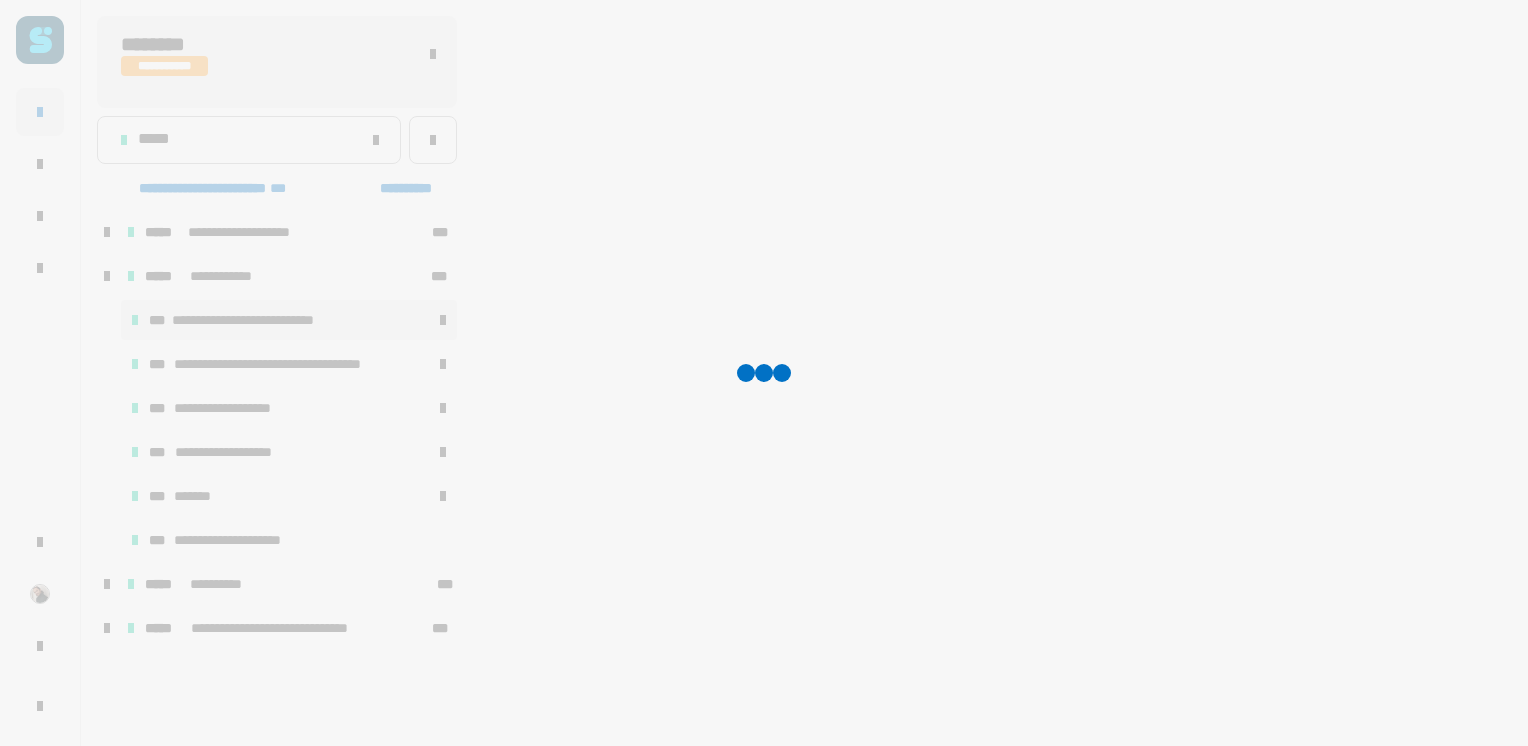 click 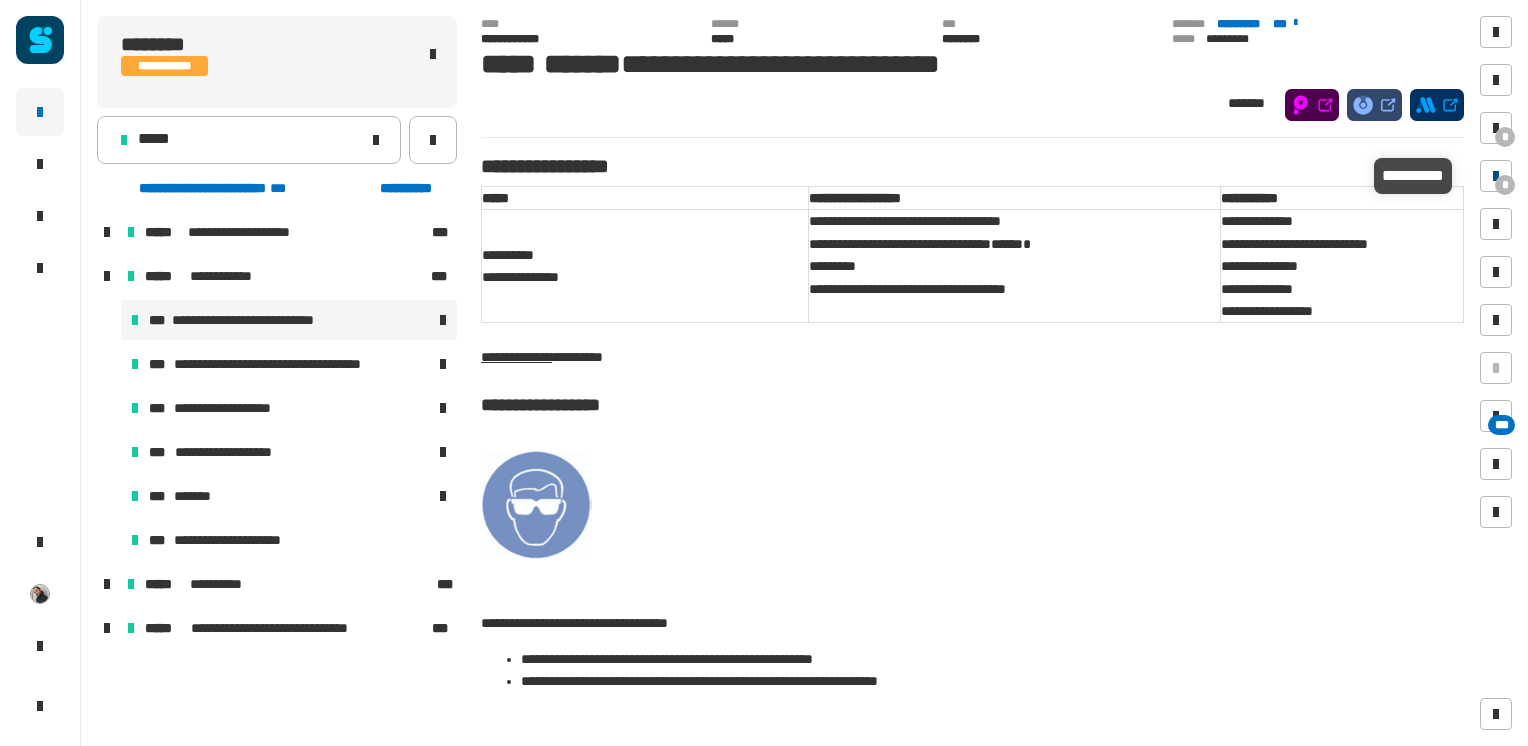 click on "*" at bounding box center [1505, 185] 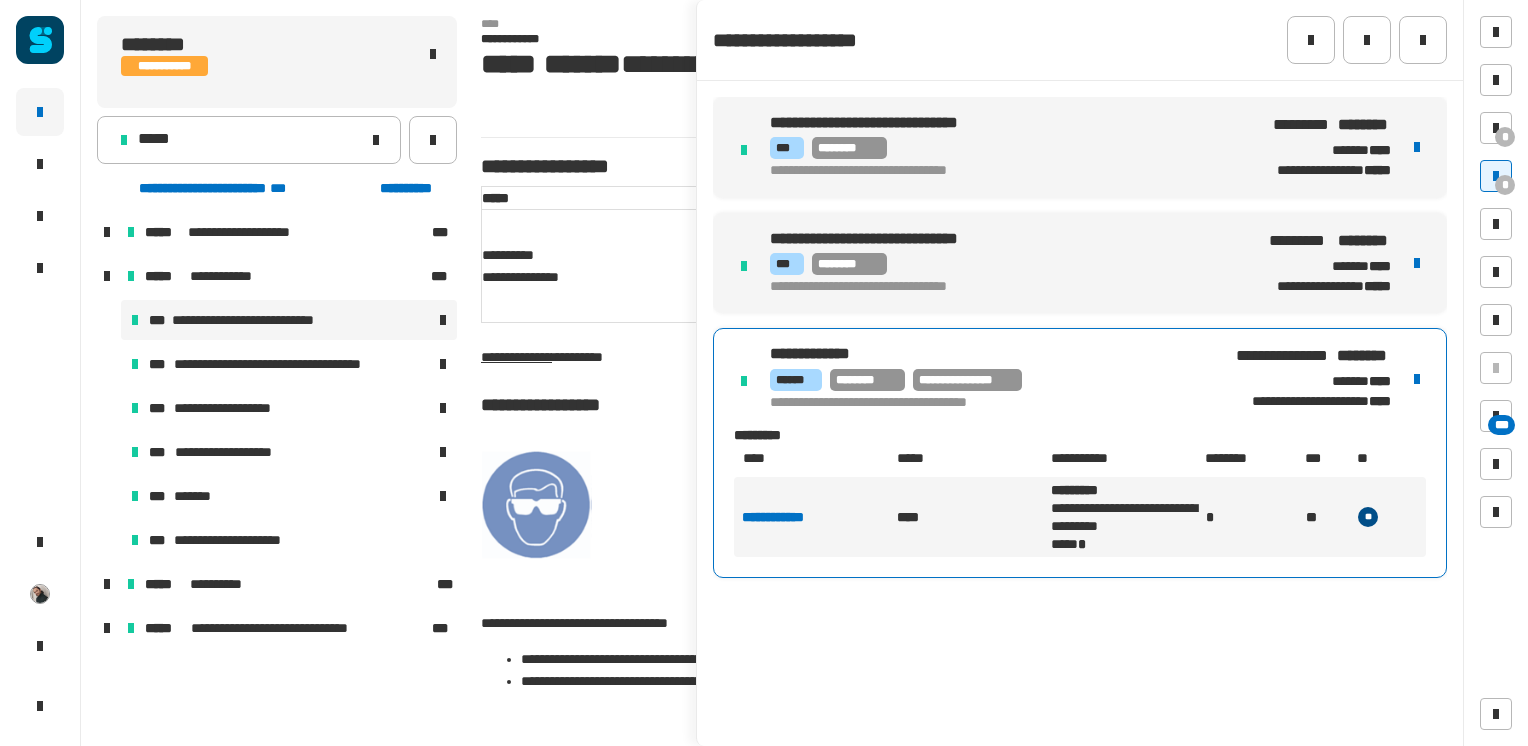 click on "**********" at bounding box center [989, 404] 